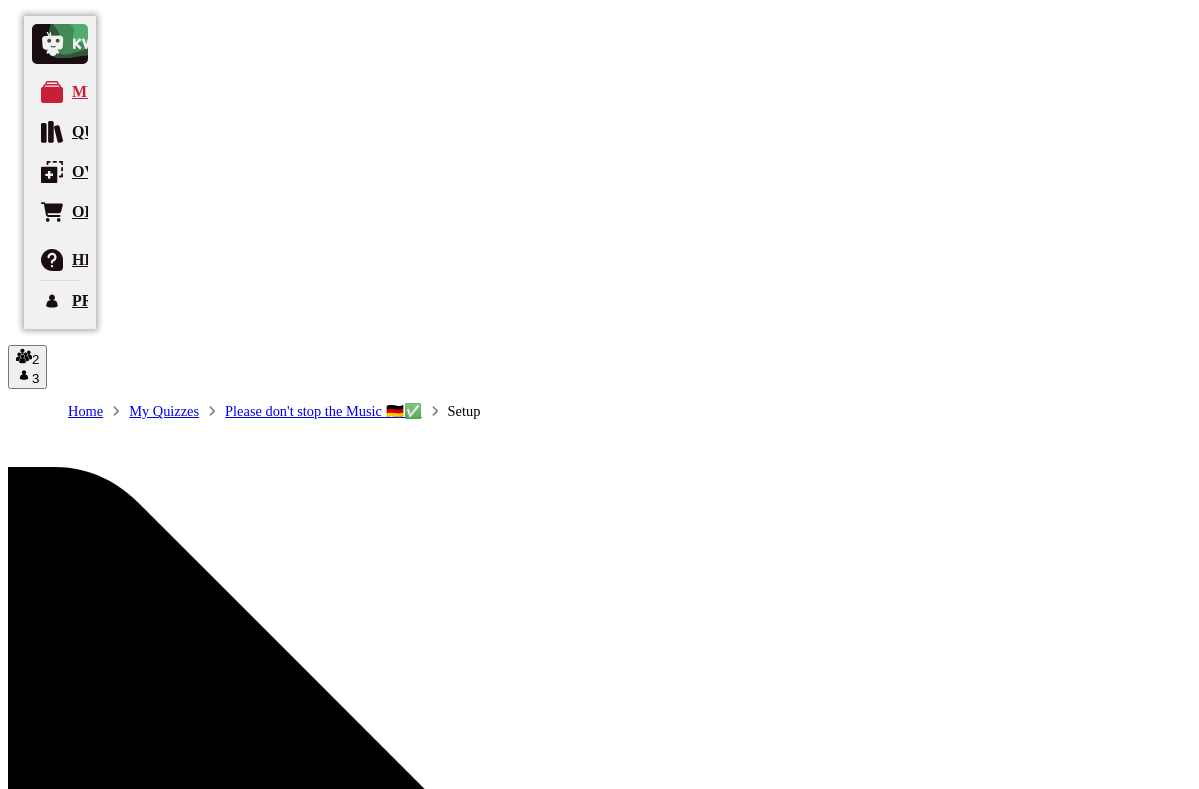 scroll, scrollTop: 0, scrollLeft: 0, axis: both 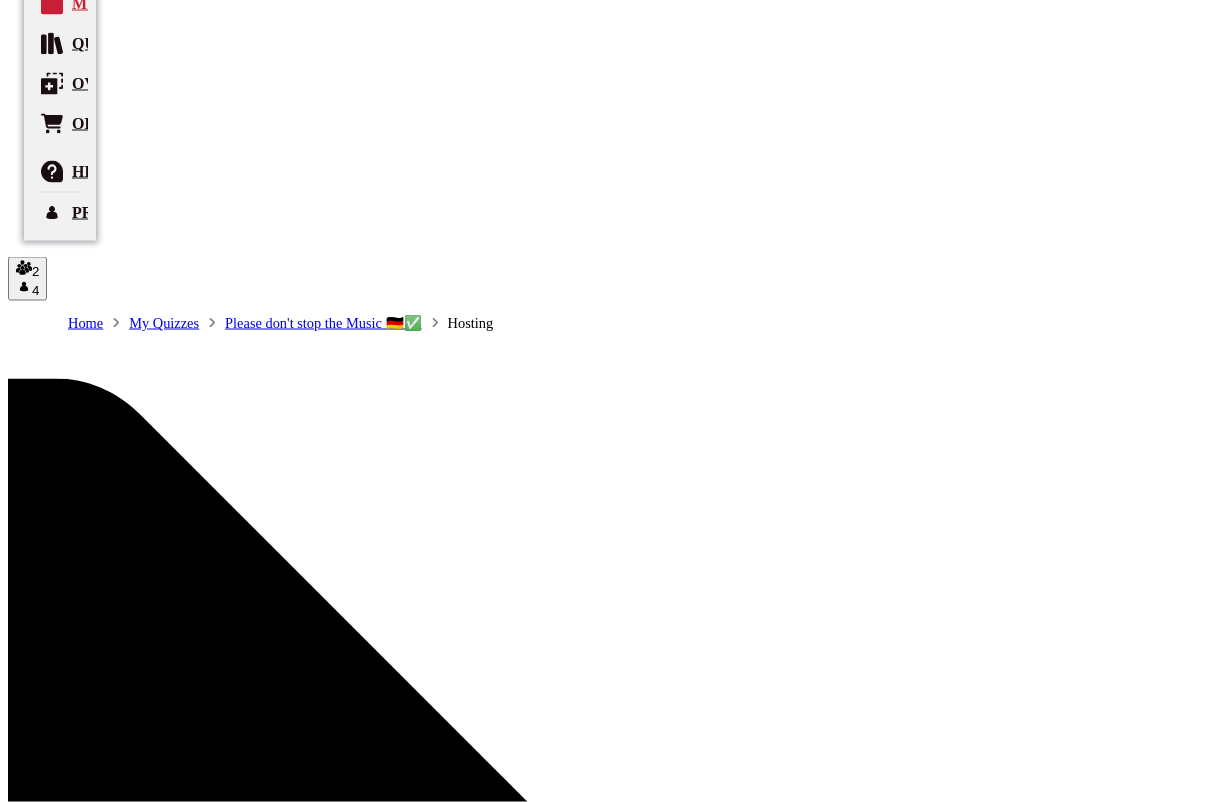 click on "correct answer" at bounding box center (282, 10931) 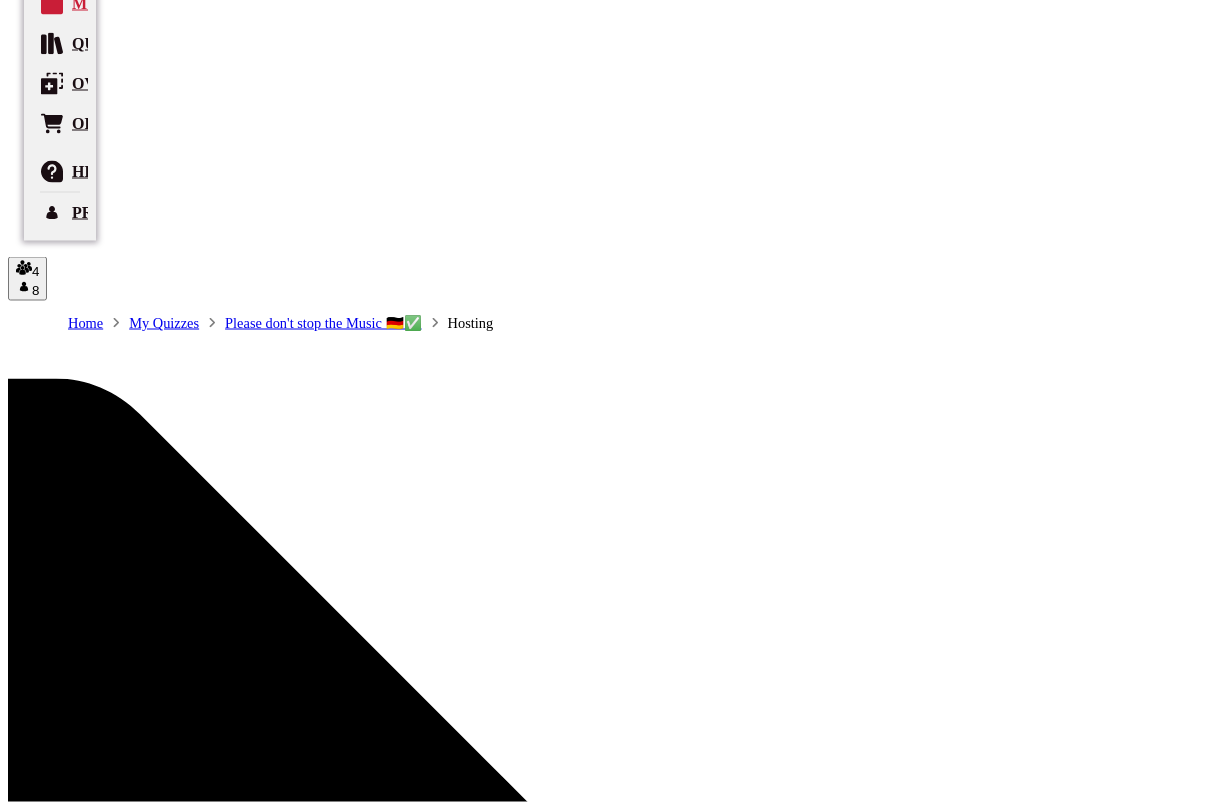 click on "Publish “Same procedure as every…”" at bounding box center (135, 10629) 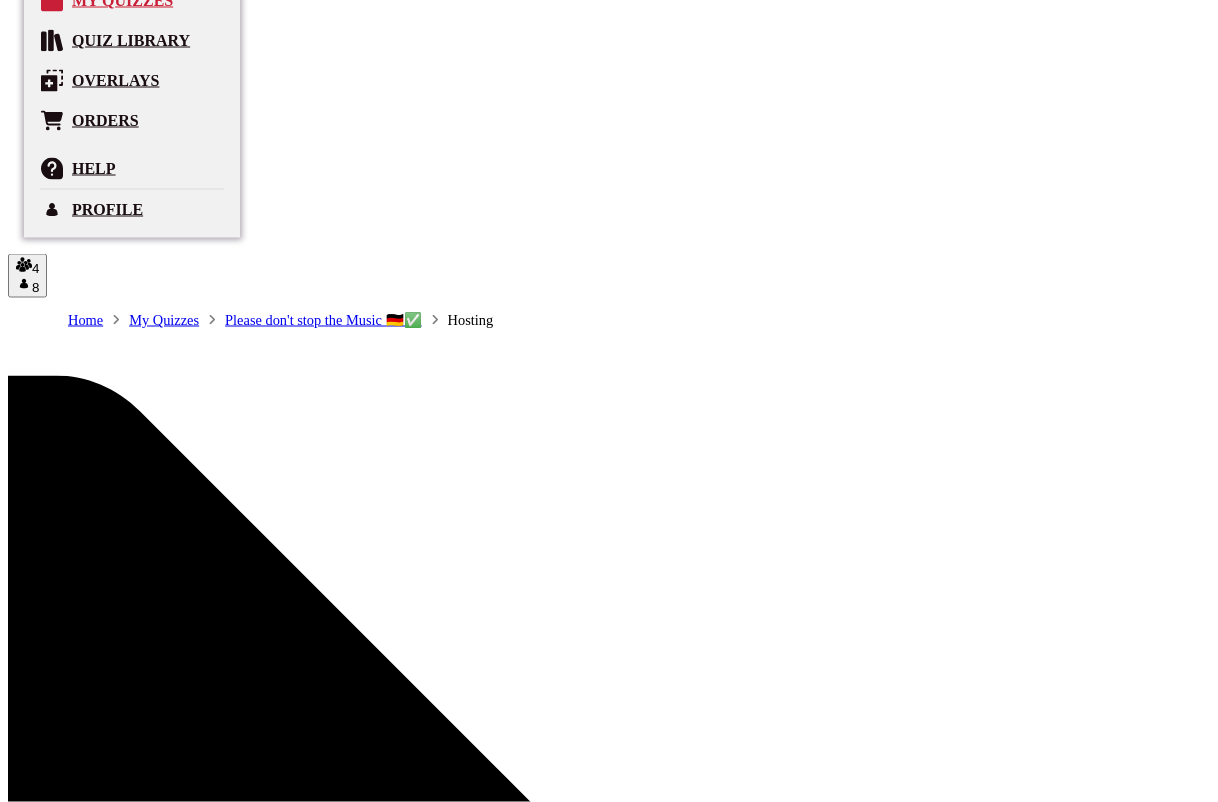 scroll, scrollTop: 91, scrollLeft: 0, axis: vertical 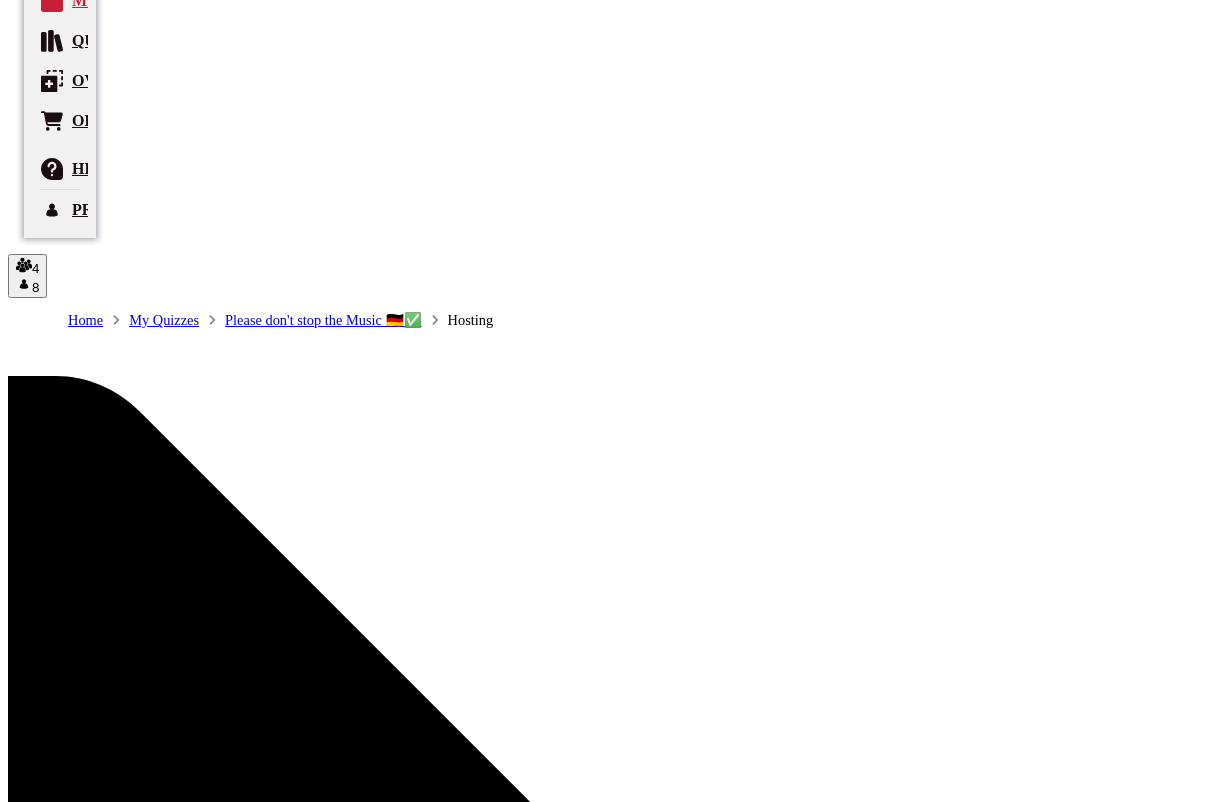 click on "3" at bounding box center (19, 5389) 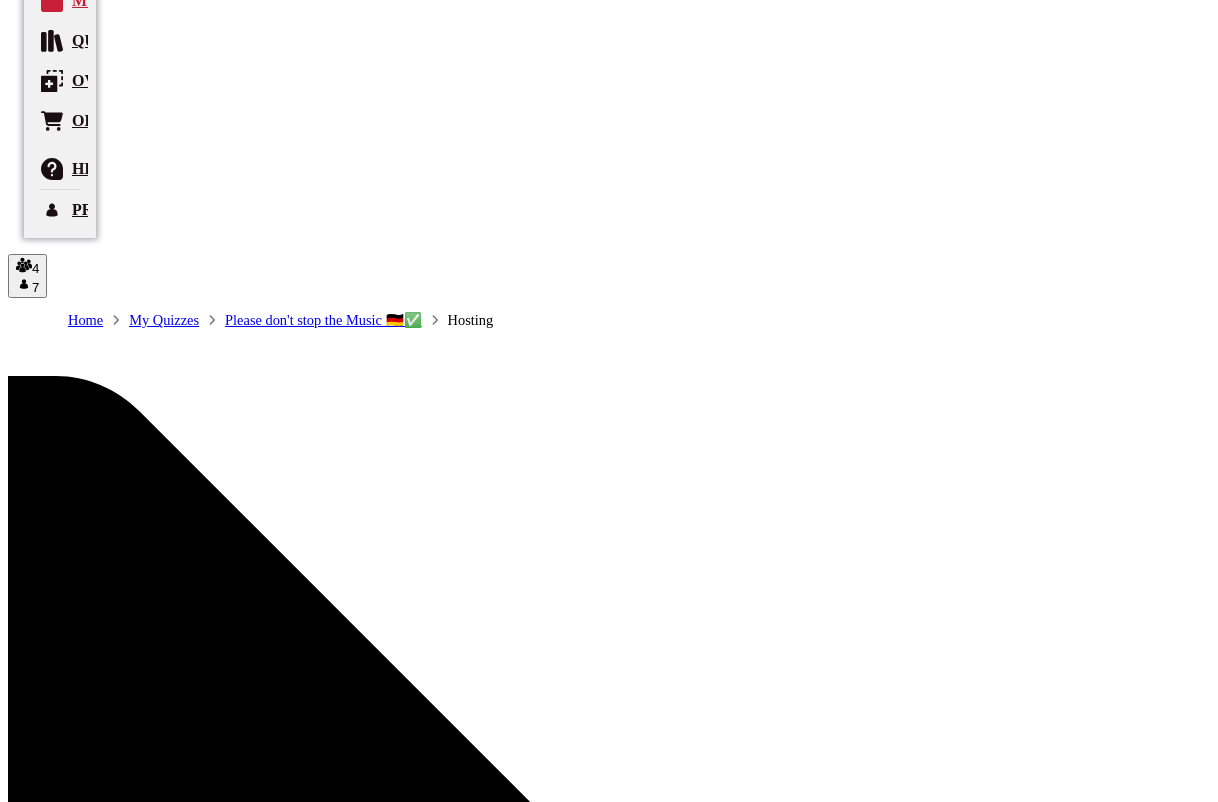 scroll, scrollTop: 50, scrollLeft: 0, axis: vertical 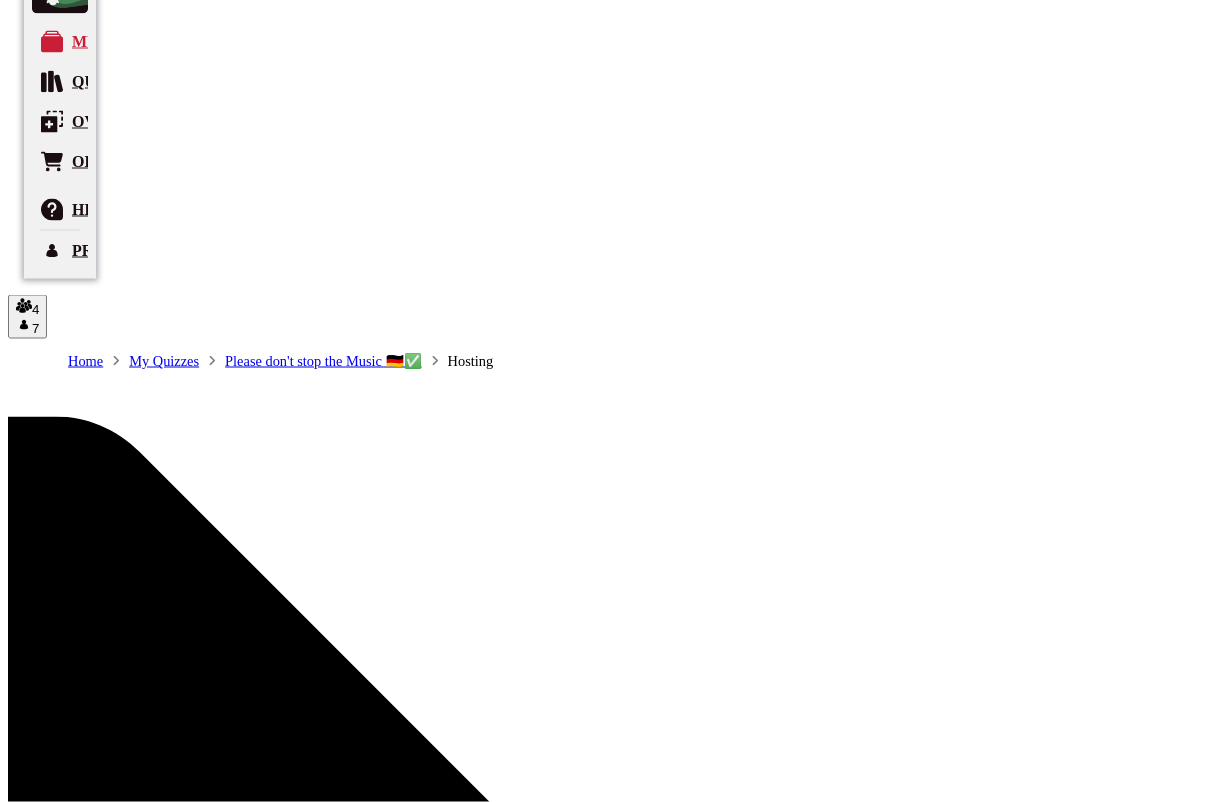 click on "4" at bounding box center [19, 5451] 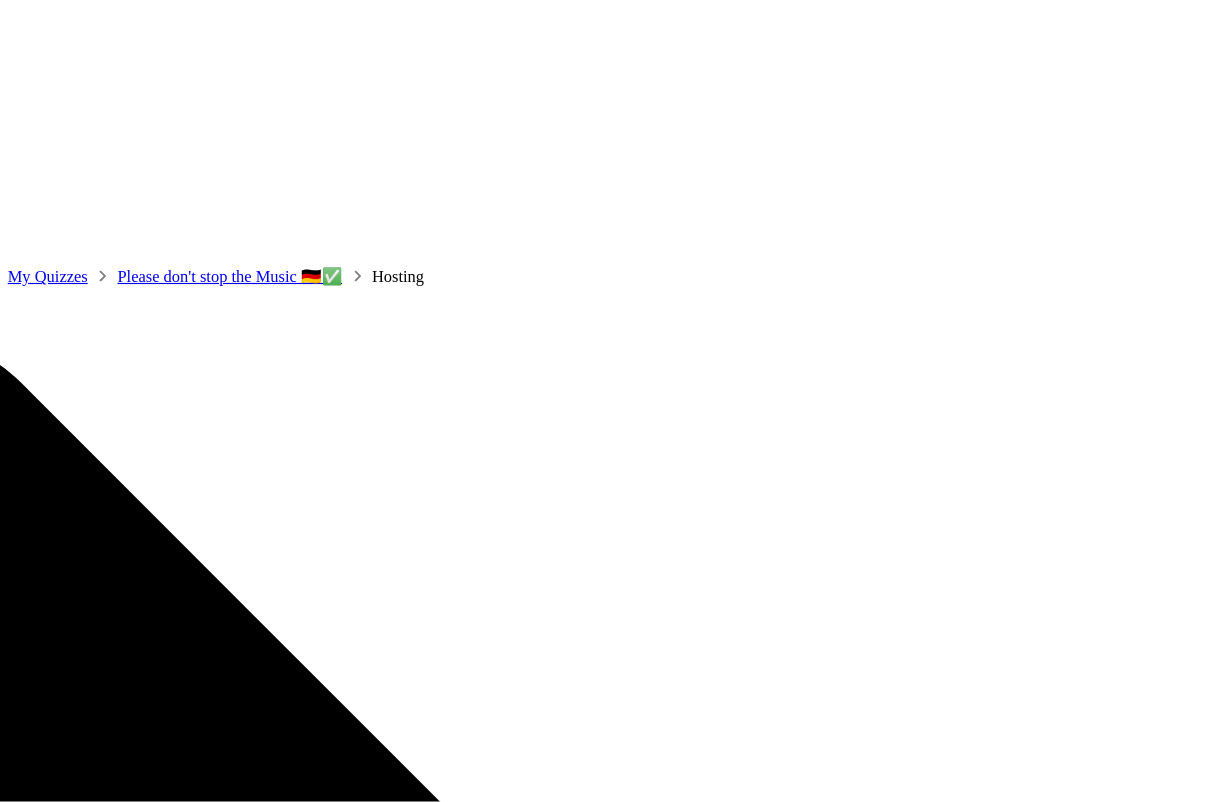 scroll, scrollTop: 73, scrollLeft: 0, axis: vertical 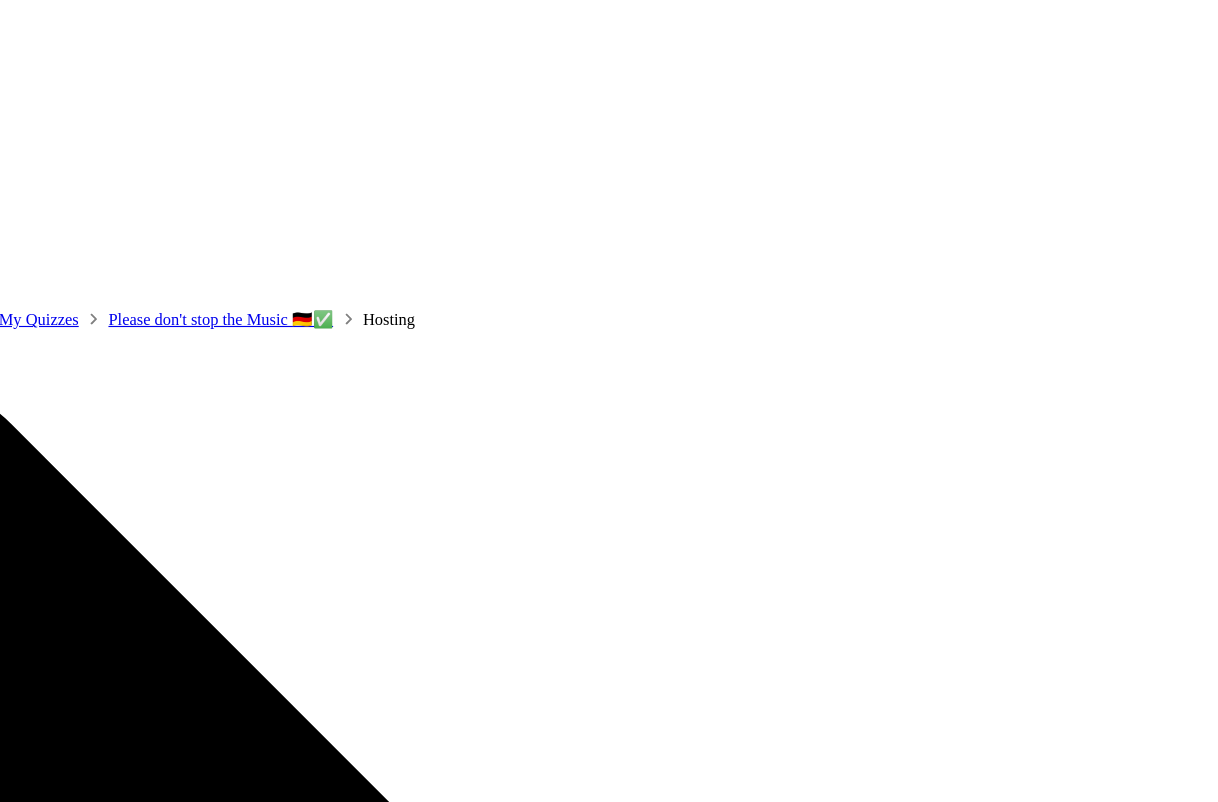 click at bounding box center [280, 10936] 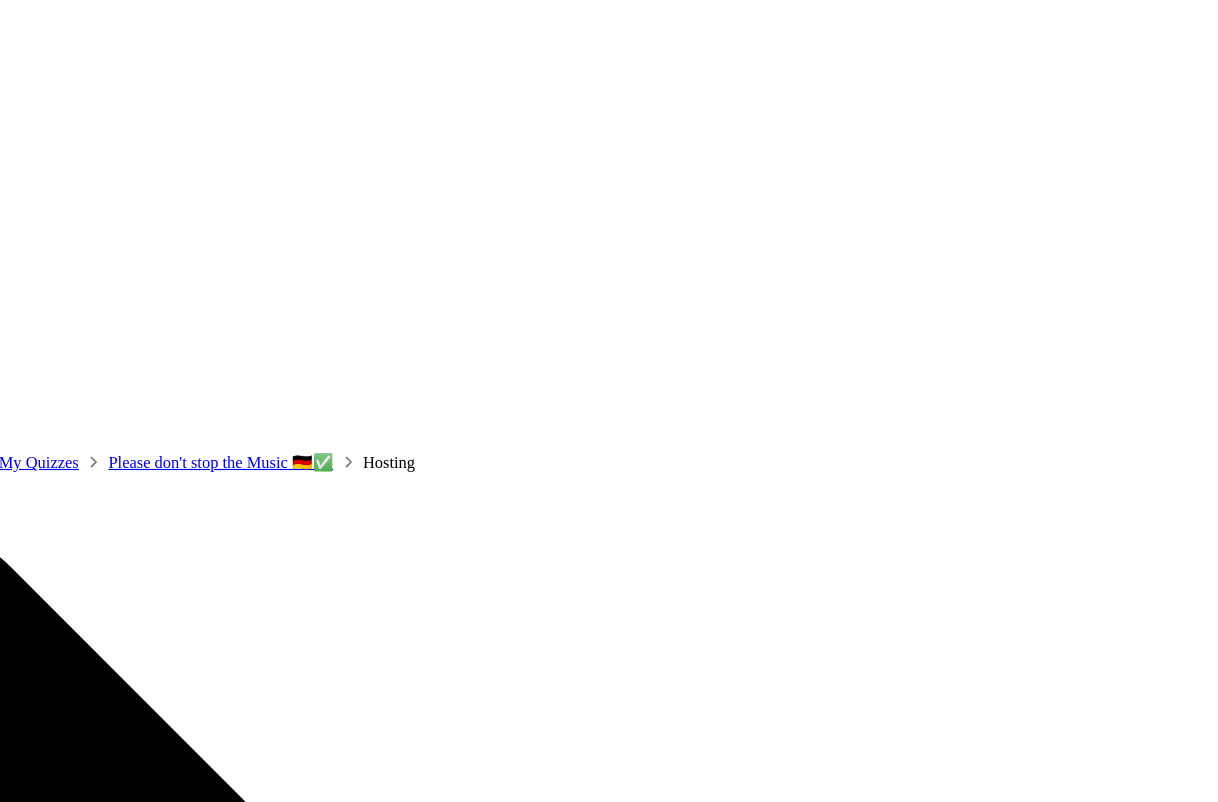 scroll, scrollTop: 0, scrollLeft: 0, axis: both 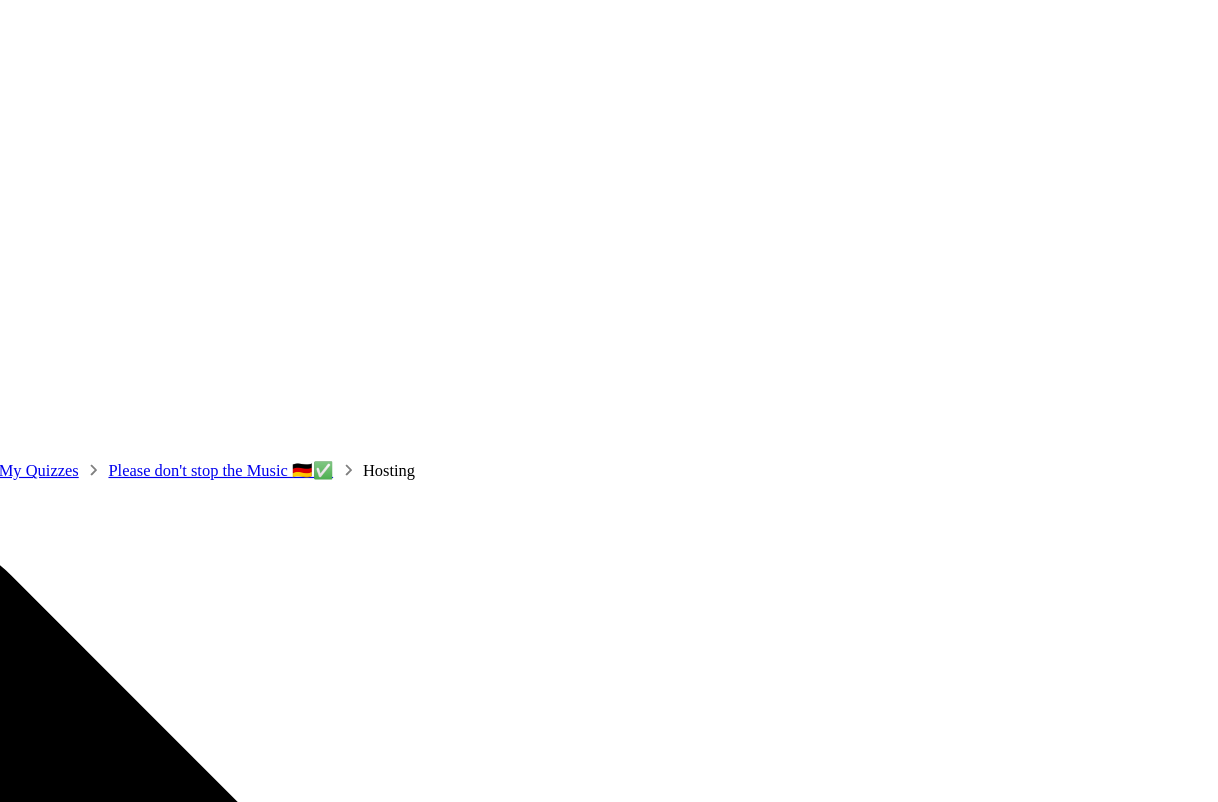 click on "6" at bounding box center [19, 5543] 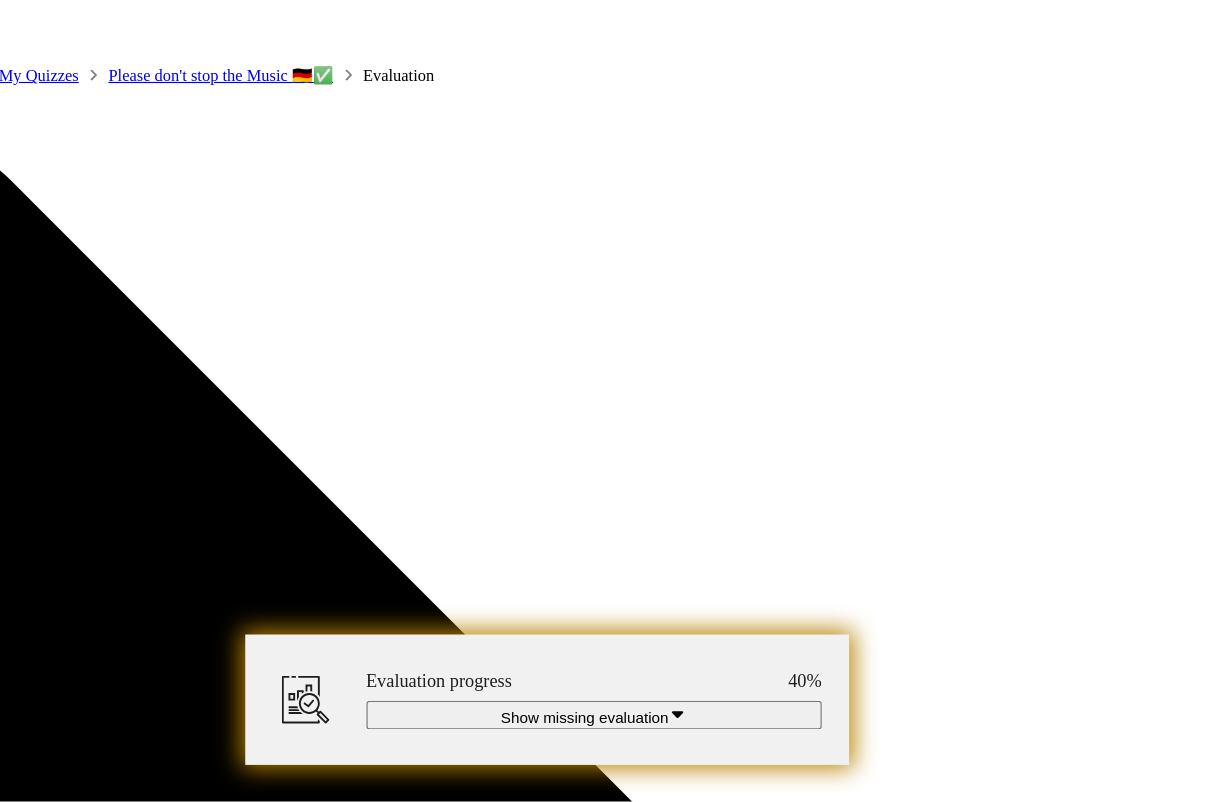 scroll, scrollTop: 307, scrollLeft: 0, axis: vertical 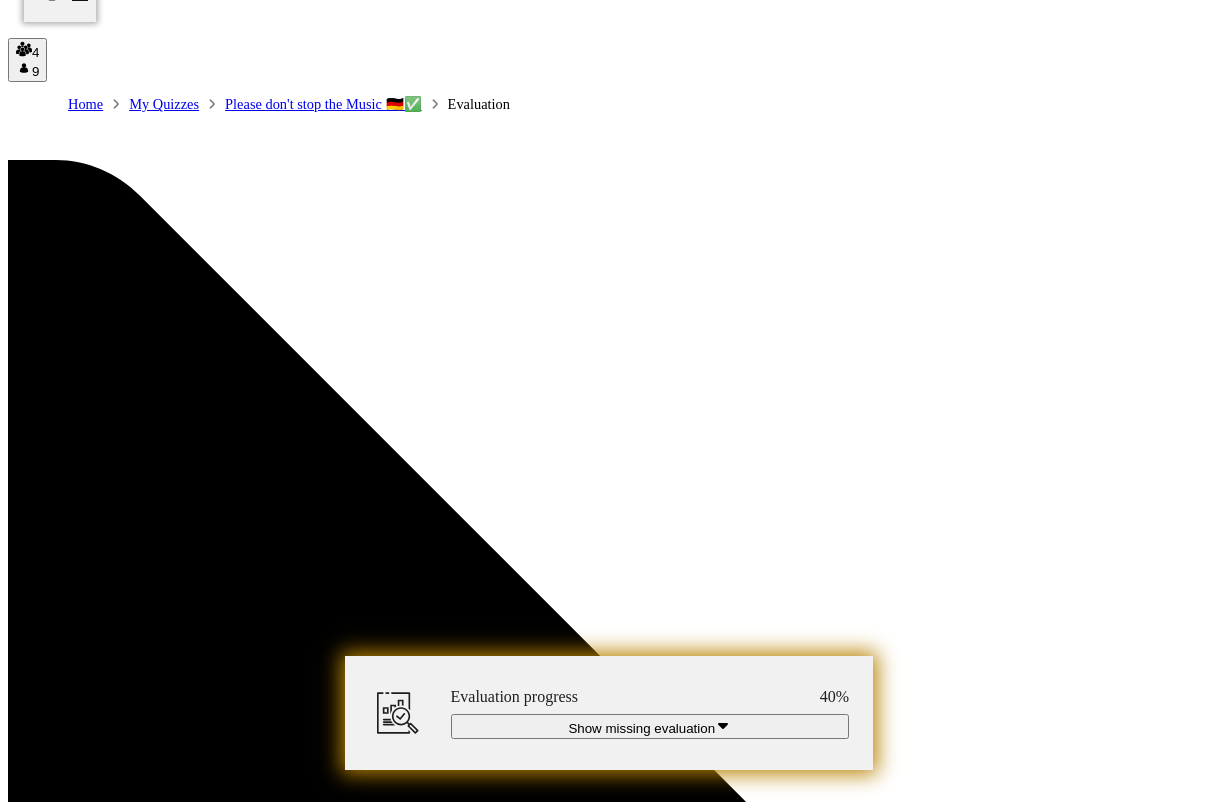 click at bounding box center (301, 10622) 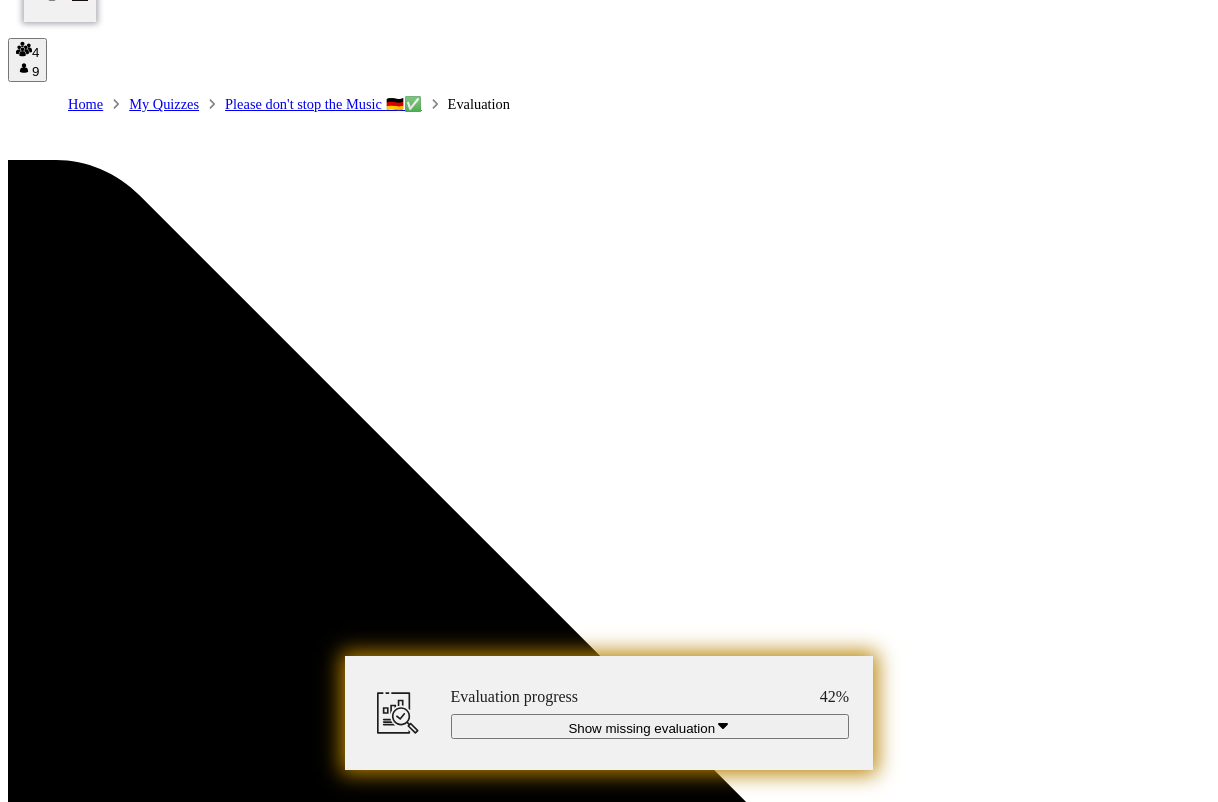 click at bounding box center (333, 10625) 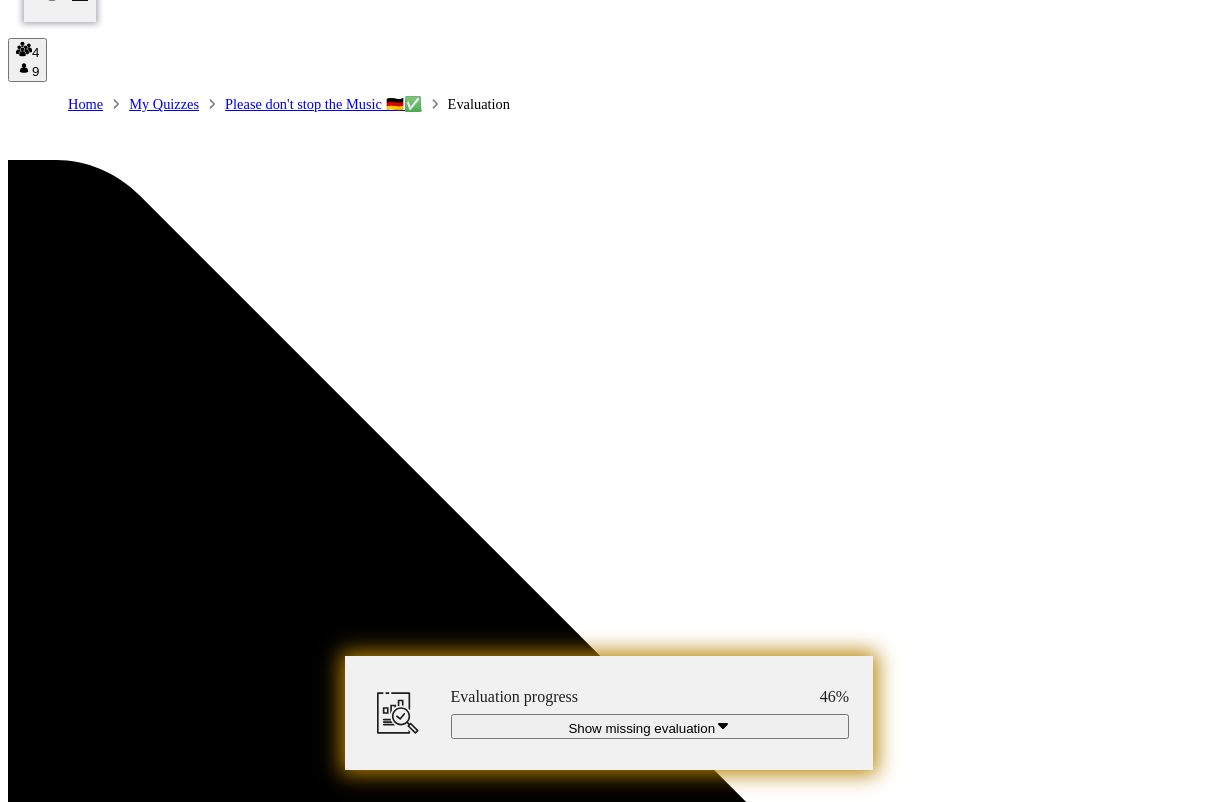 click at bounding box center [691, 10622] 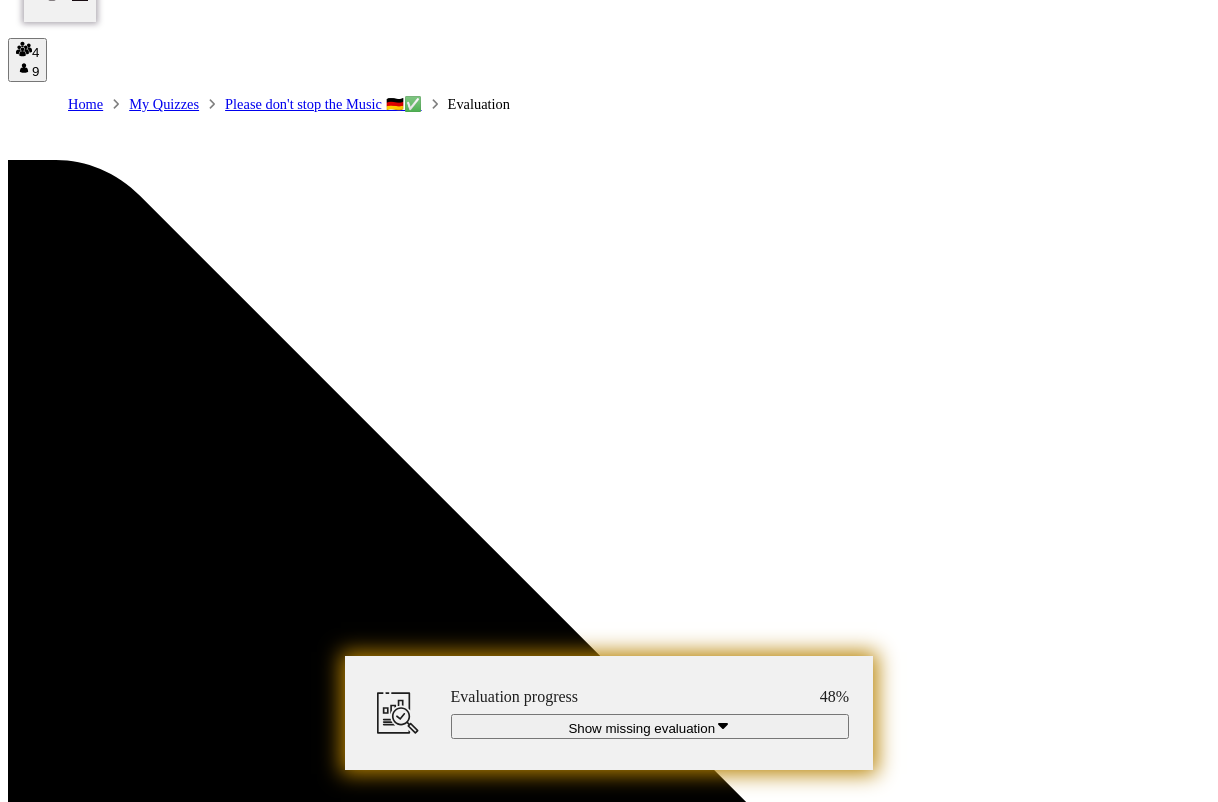 click at bounding box center [1081, 10622] 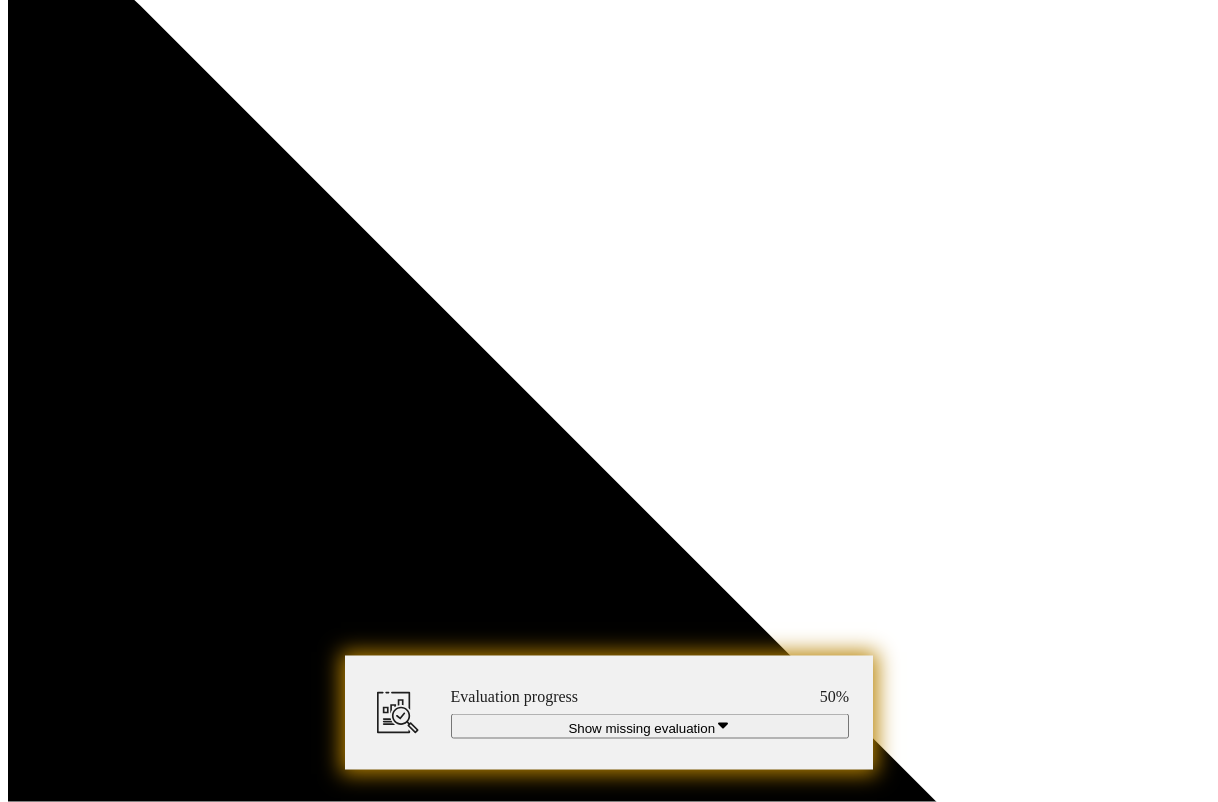 scroll, scrollTop: 498, scrollLeft: 0, axis: vertical 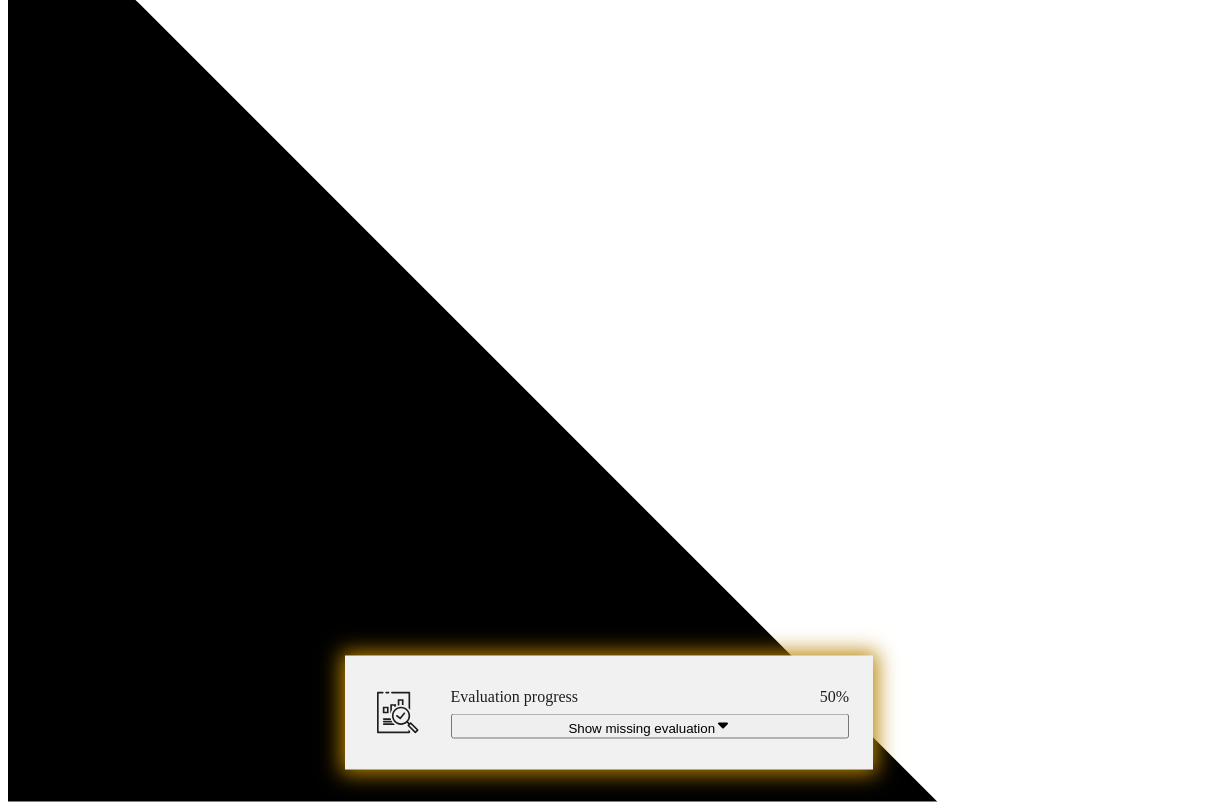 click at bounding box center [301, 10762] 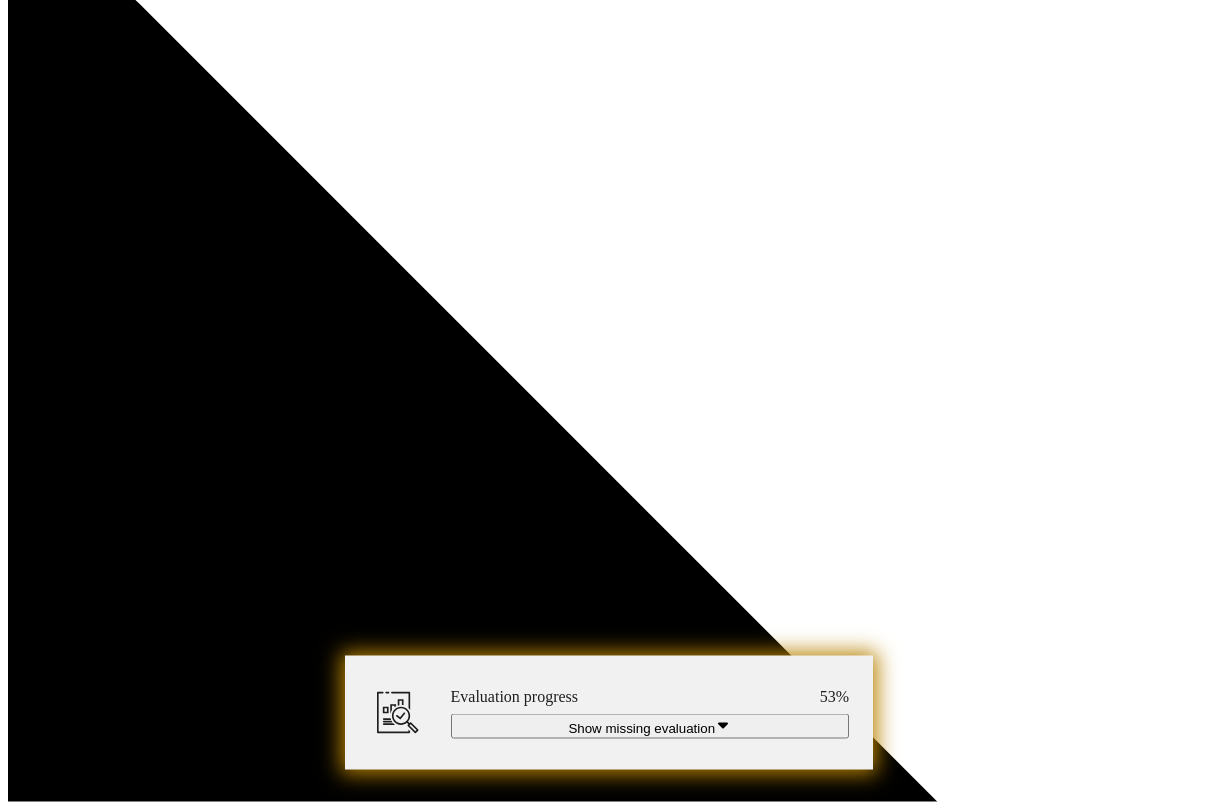 click at bounding box center (301, 10762) 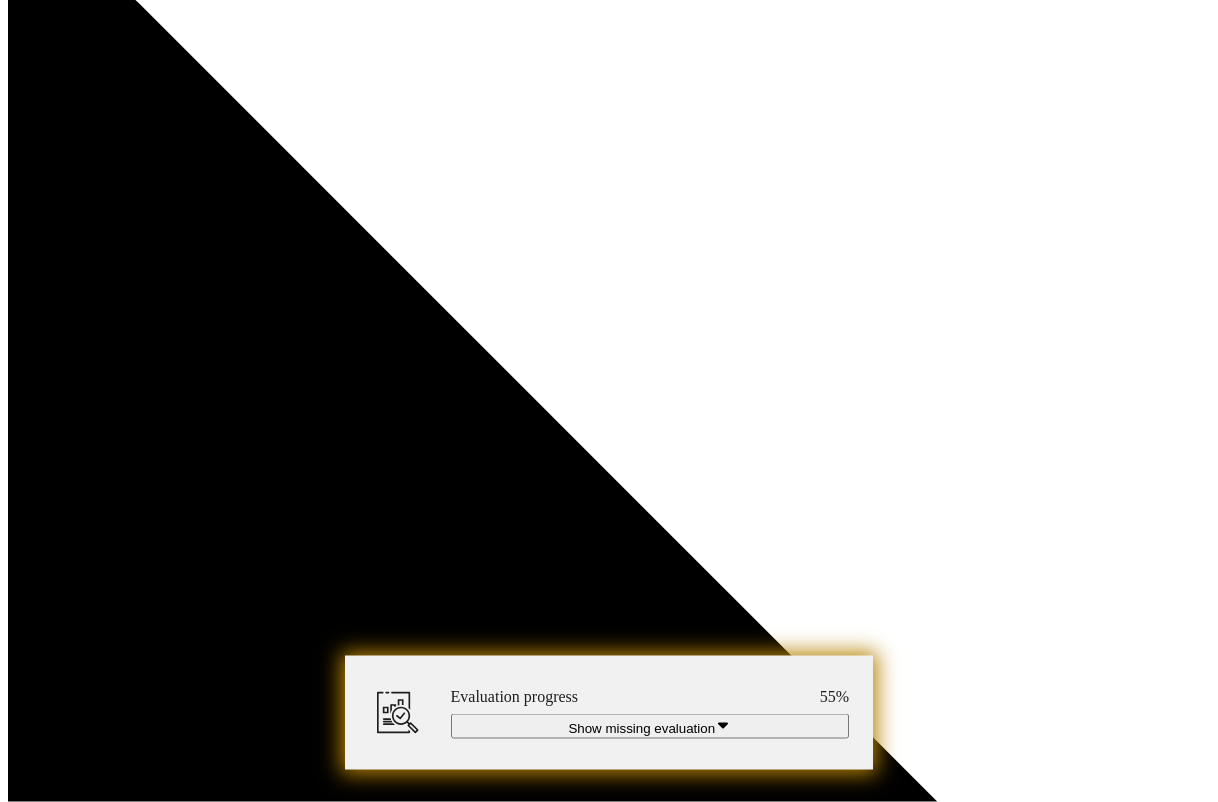 click at bounding box center [301, 10762] 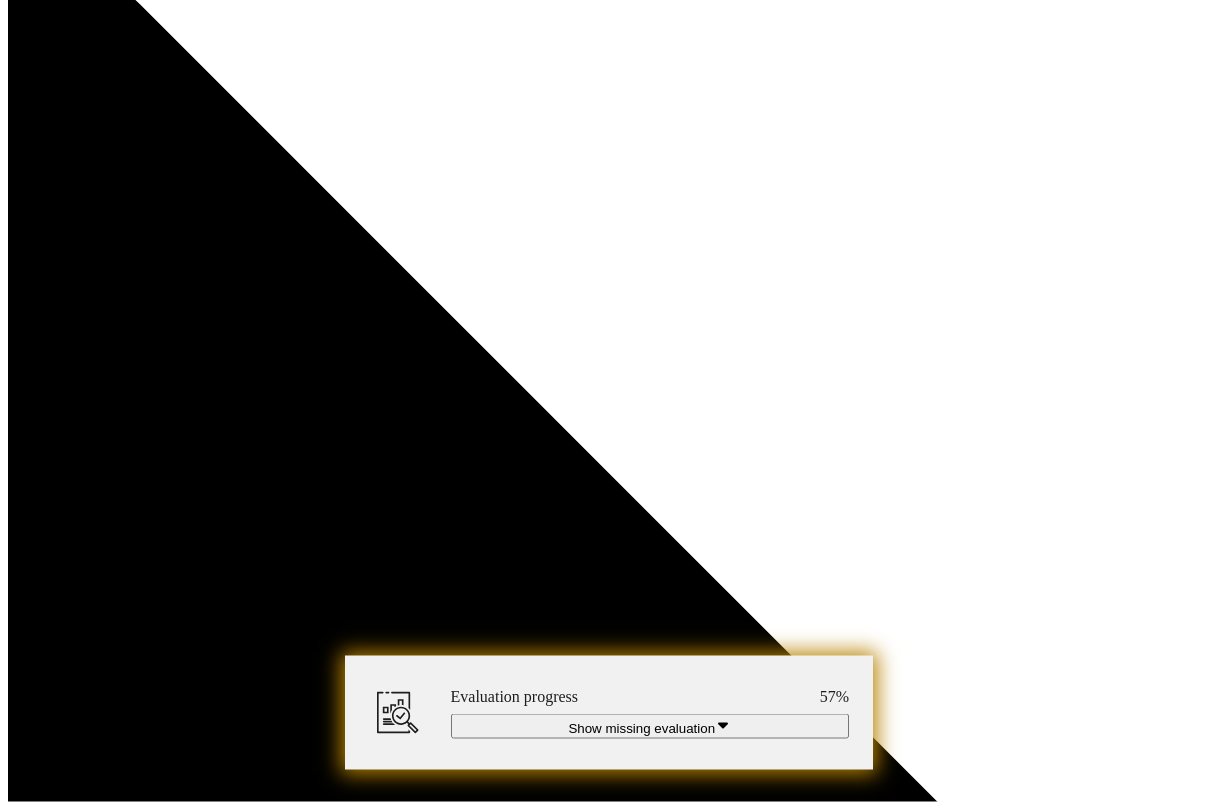 click at bounding box center (301, 10762) 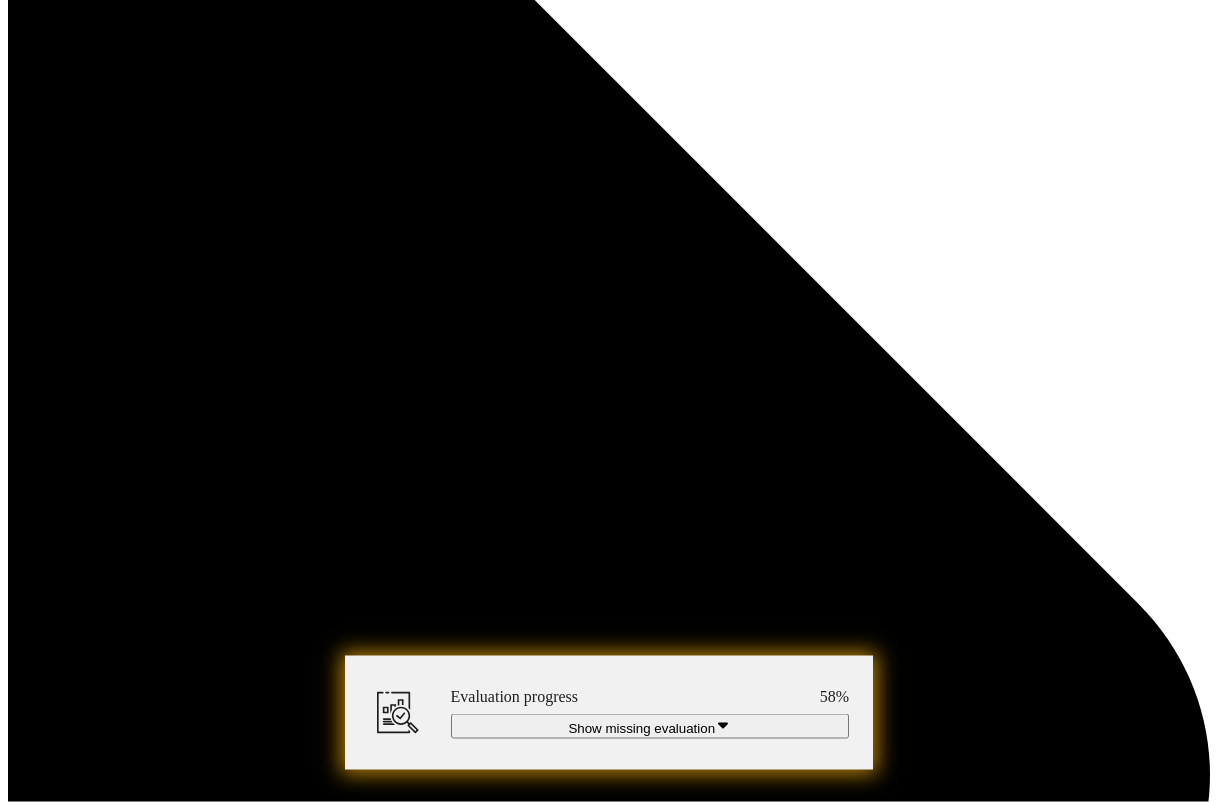 scroll, scrollTop: 906, scrollLeft: 0, axis: vertical 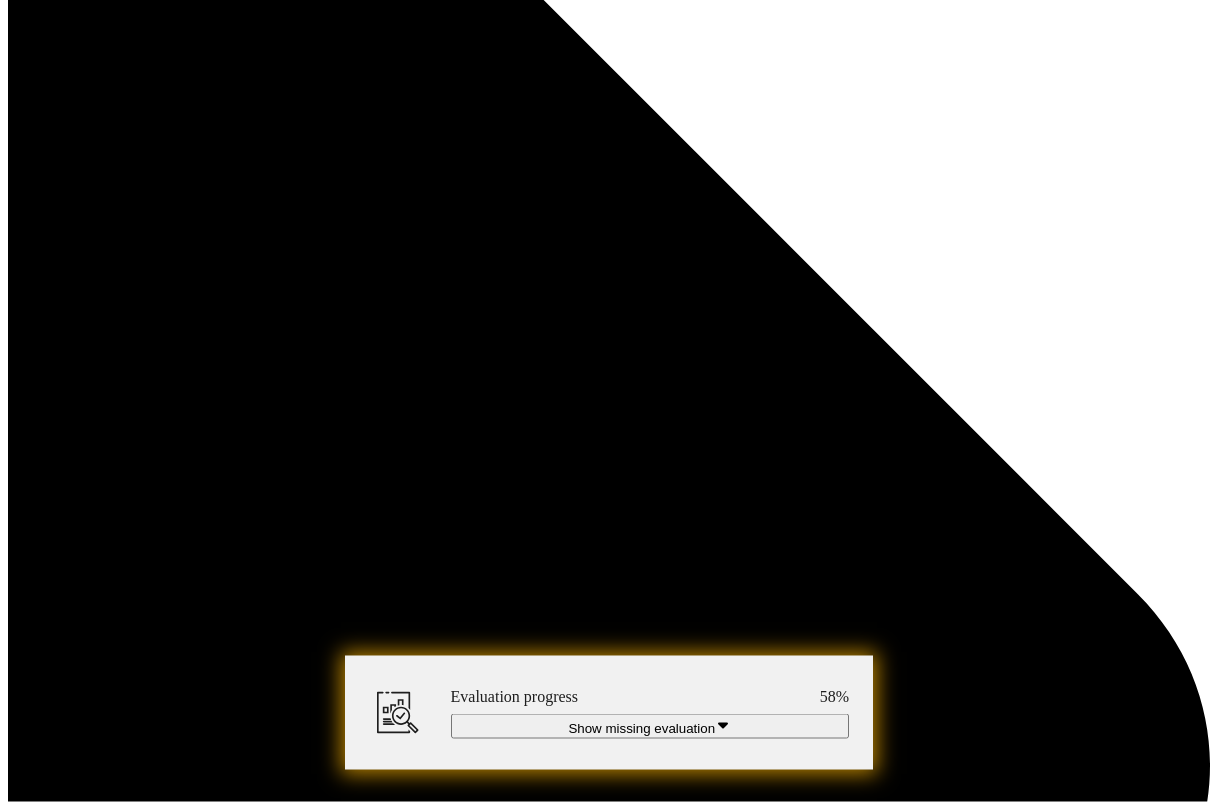 click at bounding box center (301, 10747) 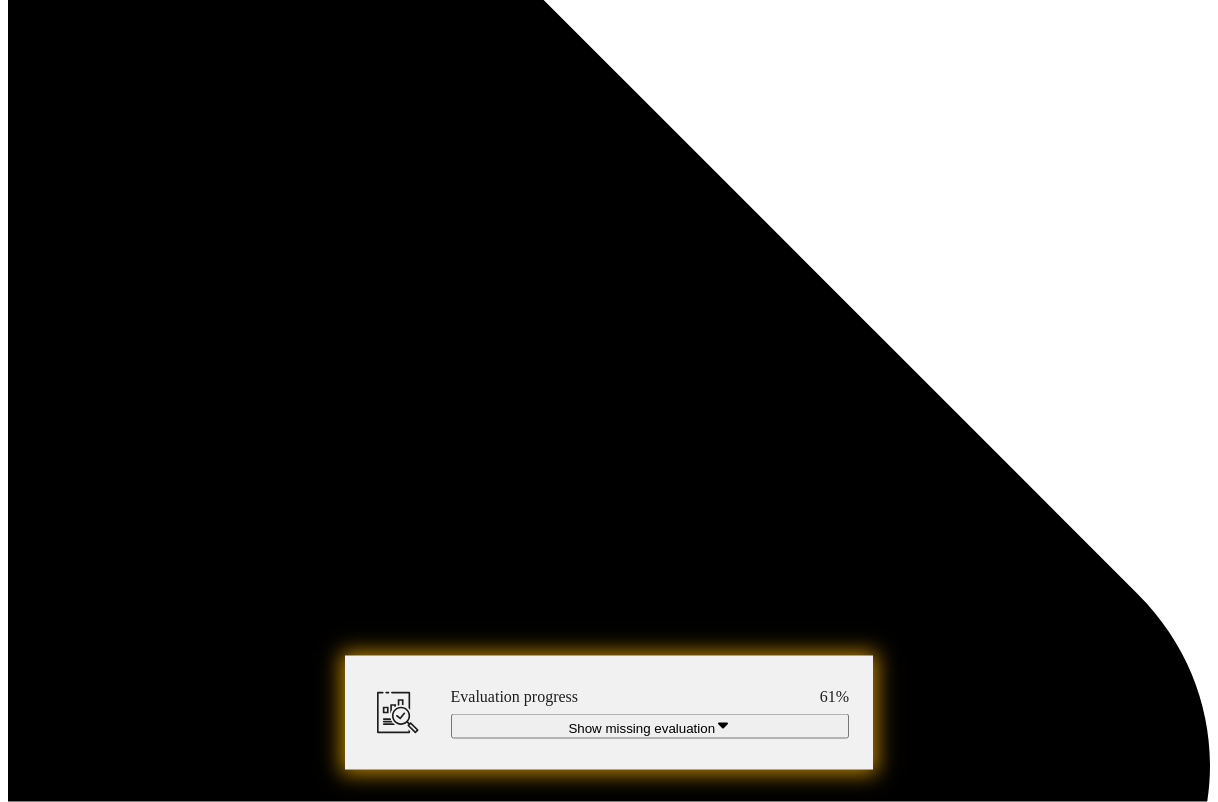 click at bounding box center [301, 10747] 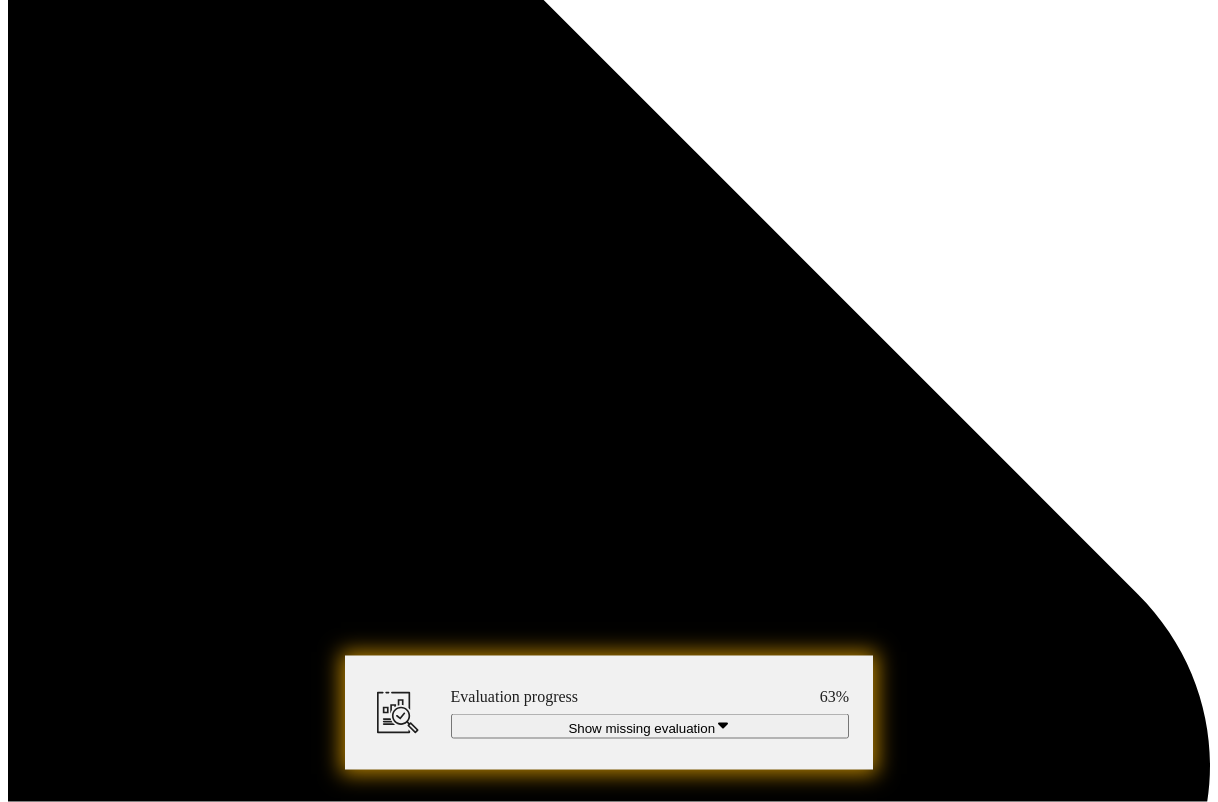 click at bounding box center [691, 10747] 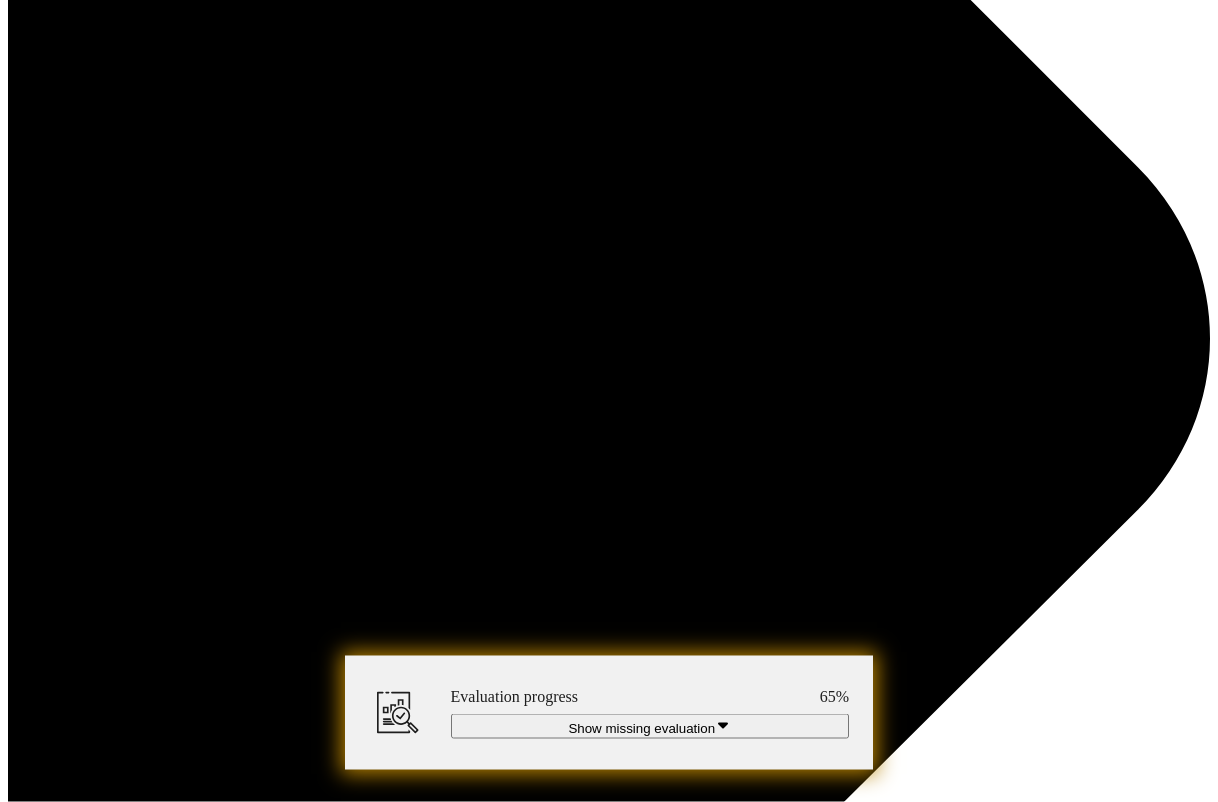 scroll, scrollTop: 1334, scrollLeft: 0, axis: vertical 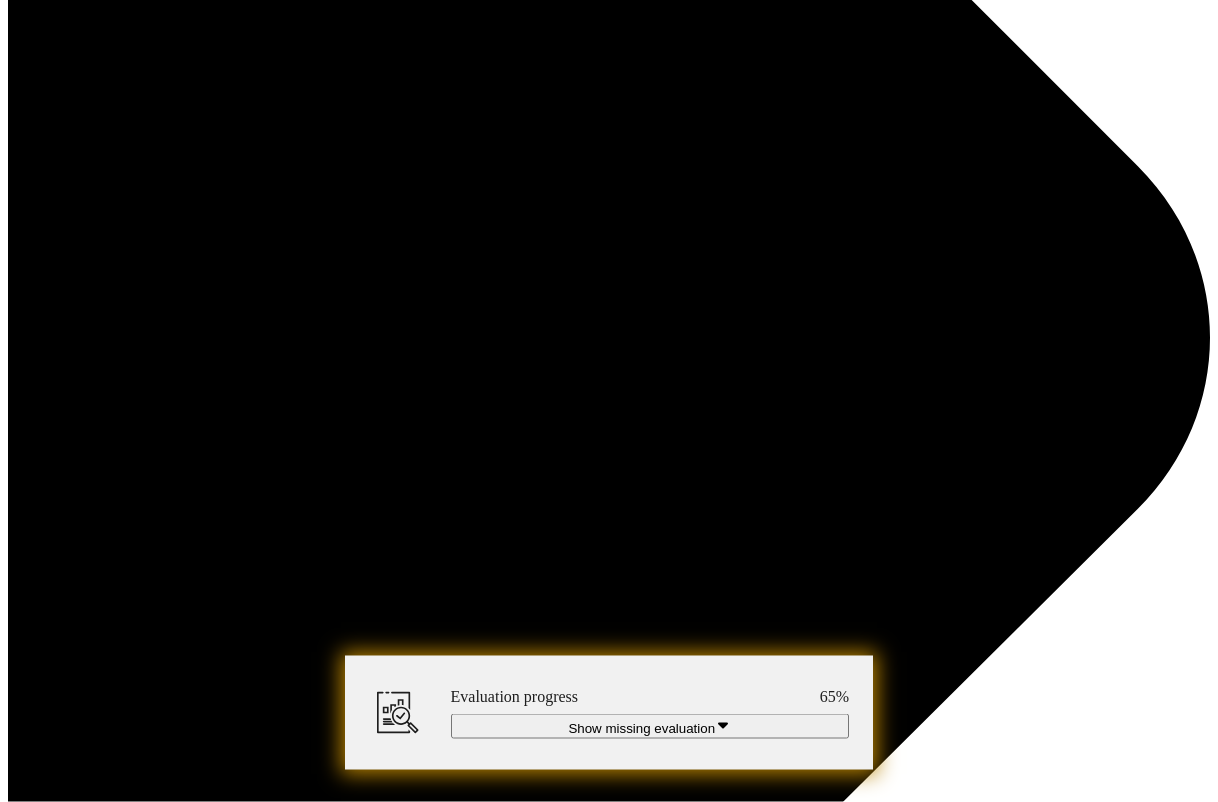 click at bounding box center (301, 10903) 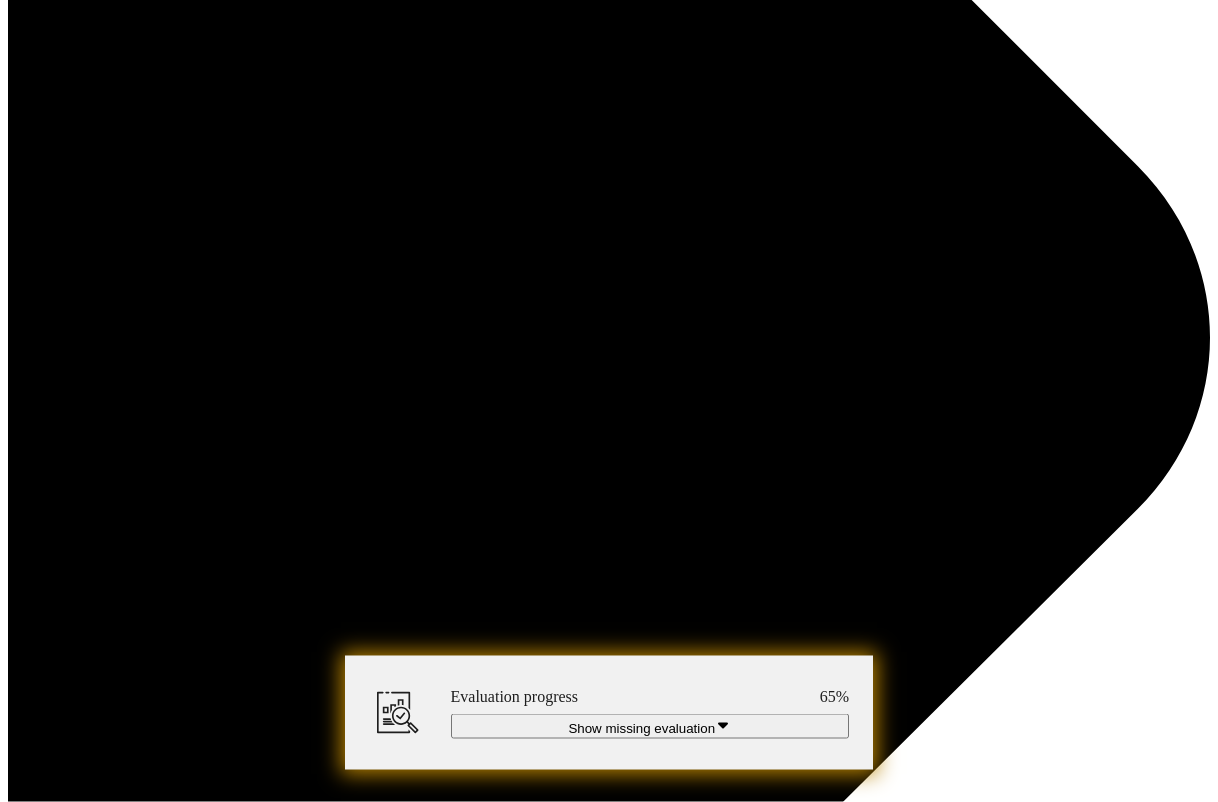 click at bounding box center [0, 0] 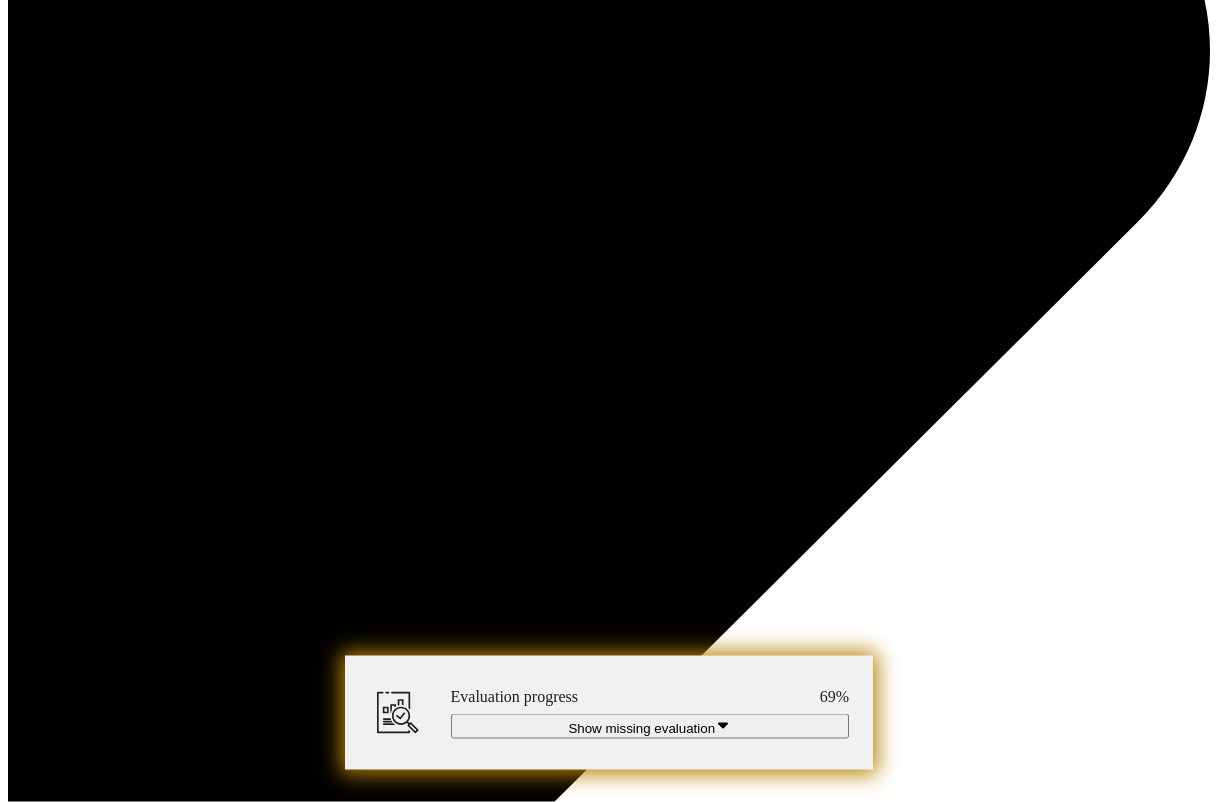 scroll, scrollTop: 1631, scrollLeft: 0, axis: vertical 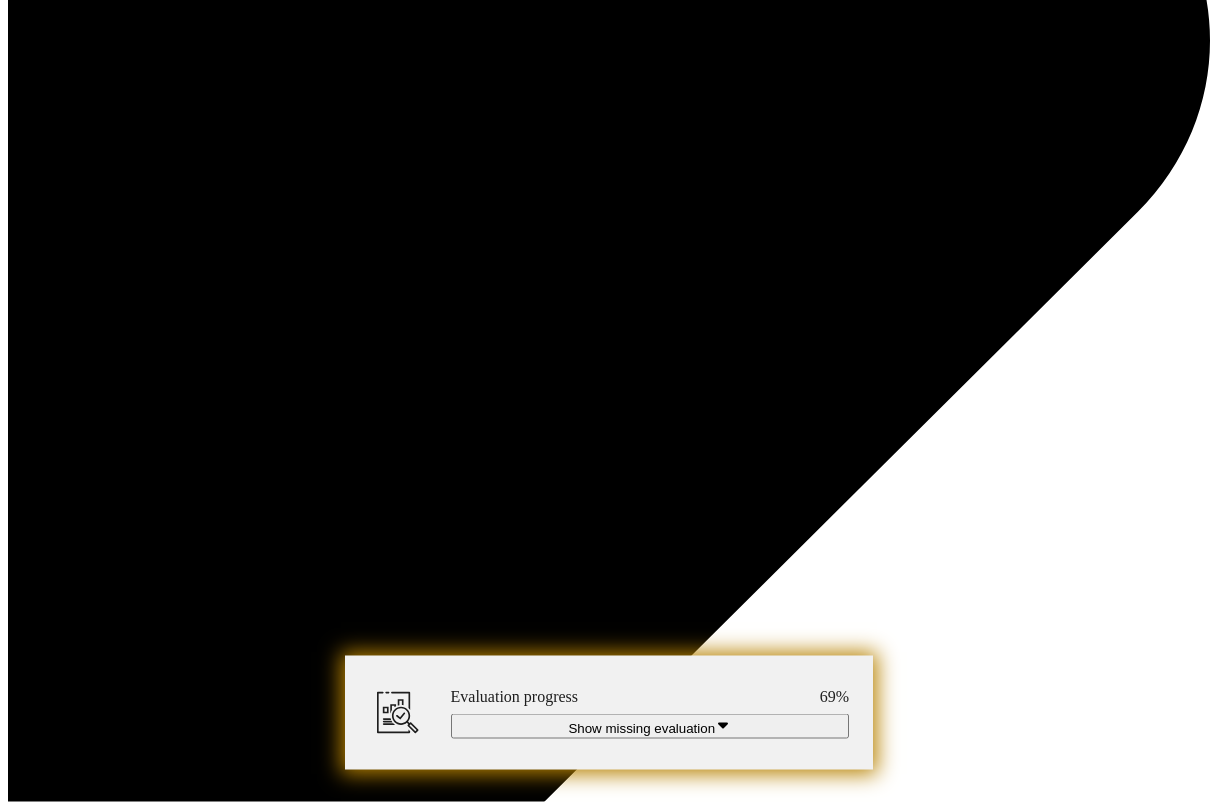 click at bounding box center [301, 10999] 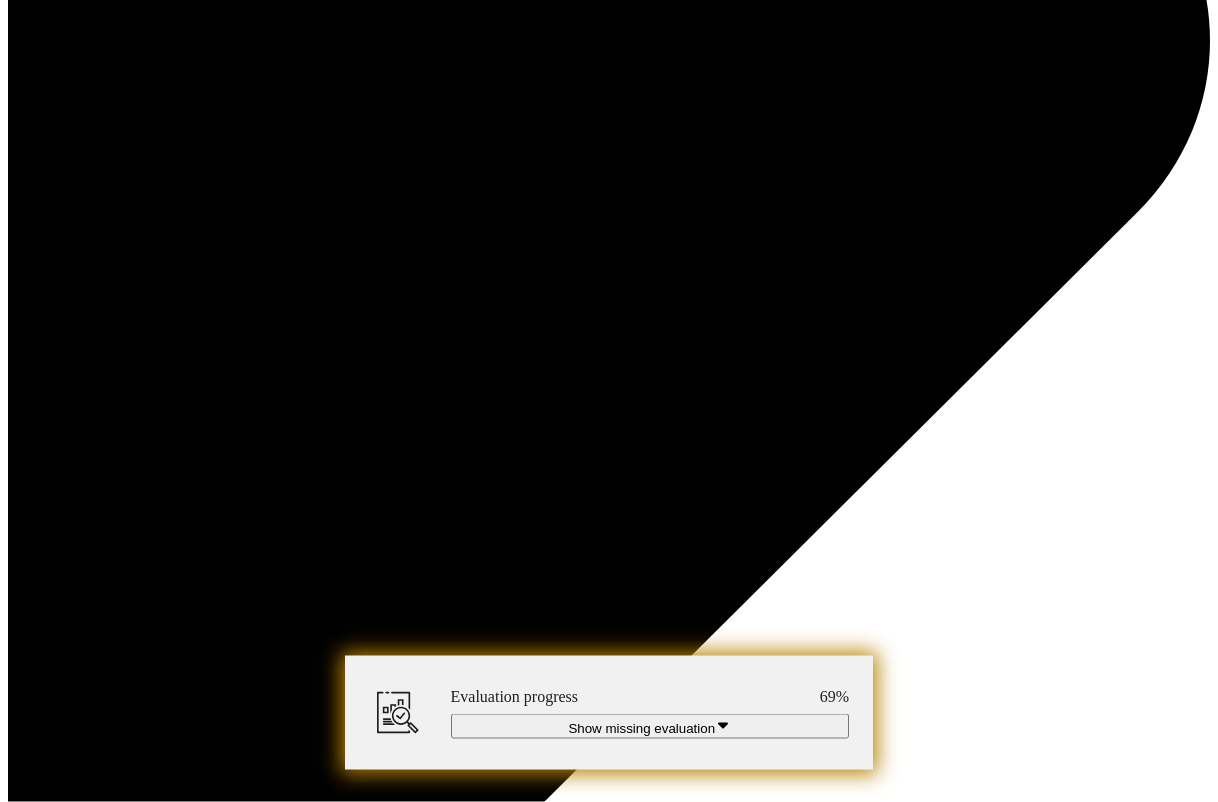 click at bounding box center [0, 0] 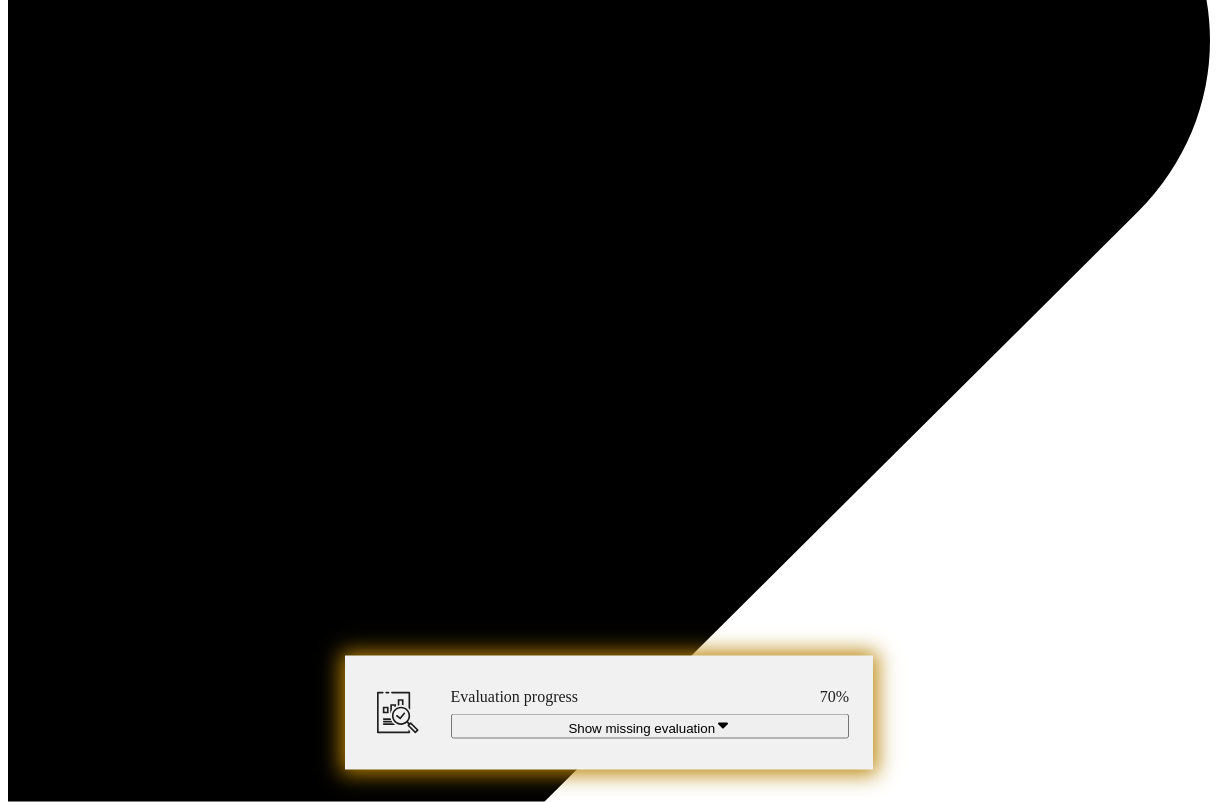 click at bounding box center (301, 10999) 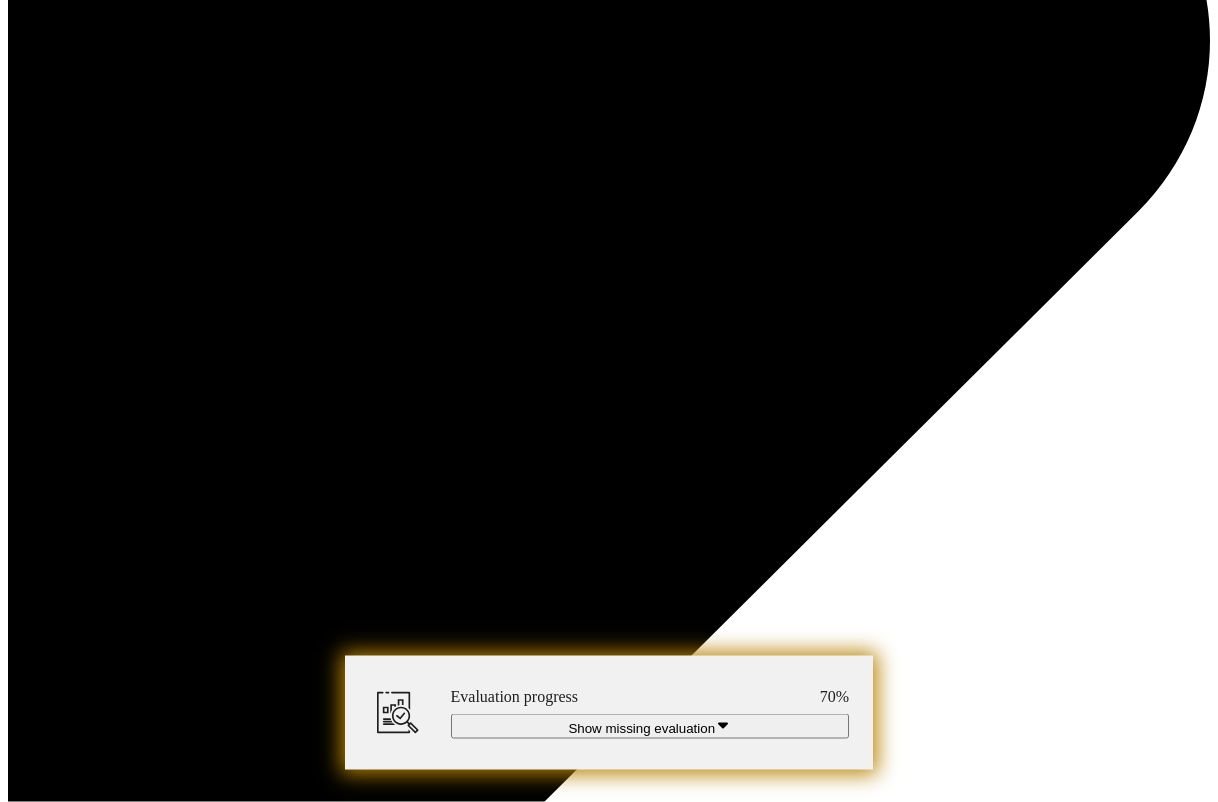 click at bounding box center (0, 0) 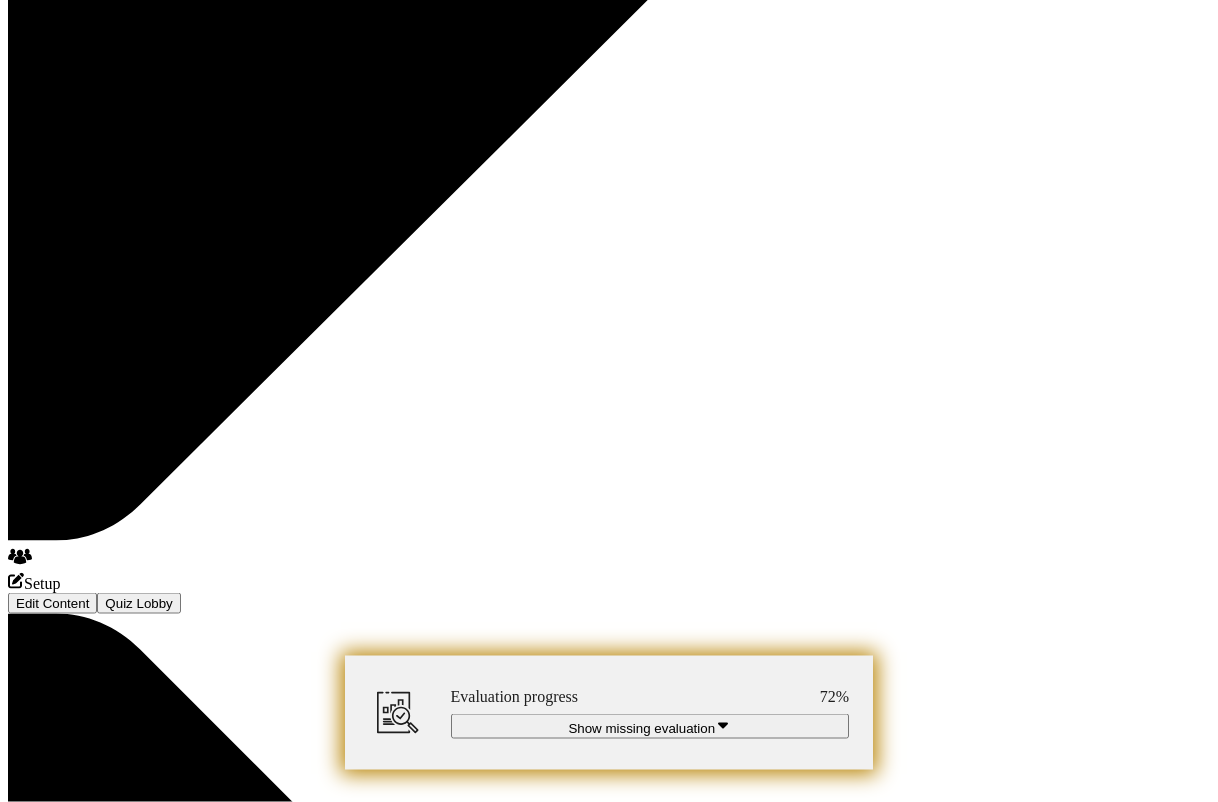 scroll, scrollTop: 2331, scrollLeft: 0, axis: vertical 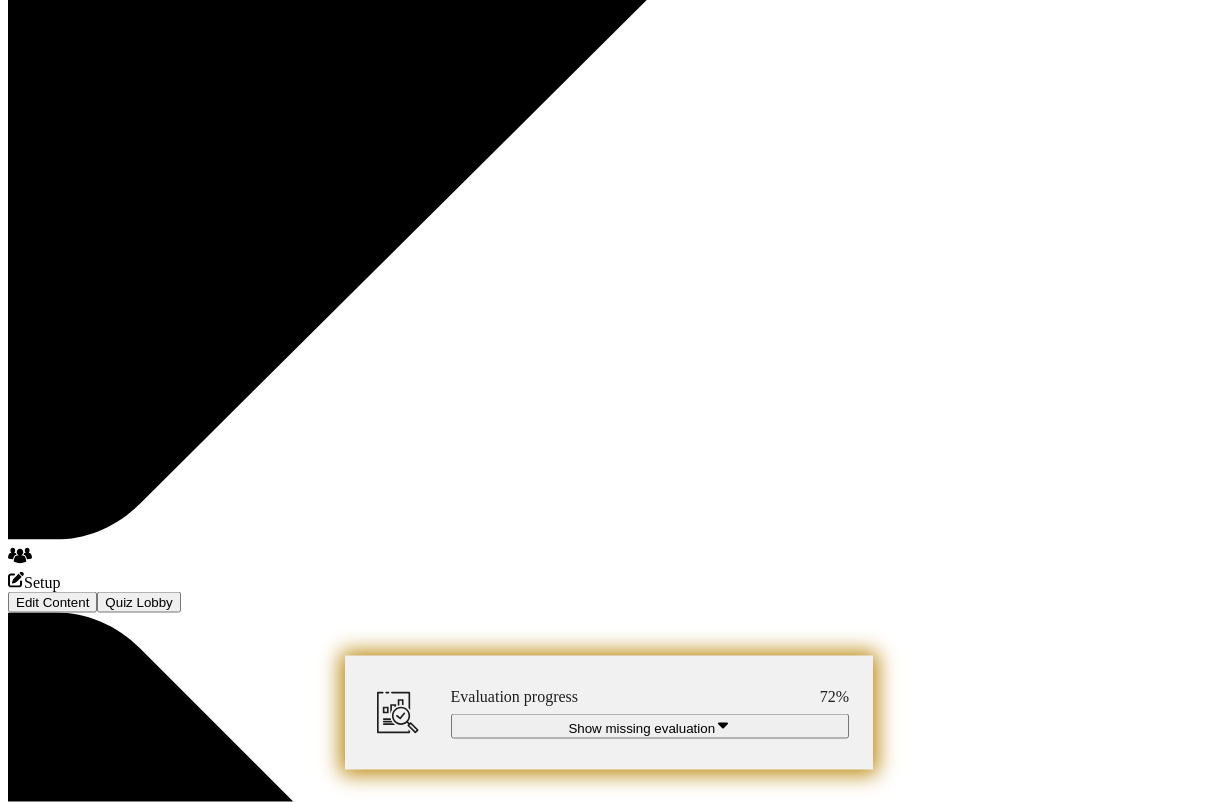 click at bounding box center (301, 10942) 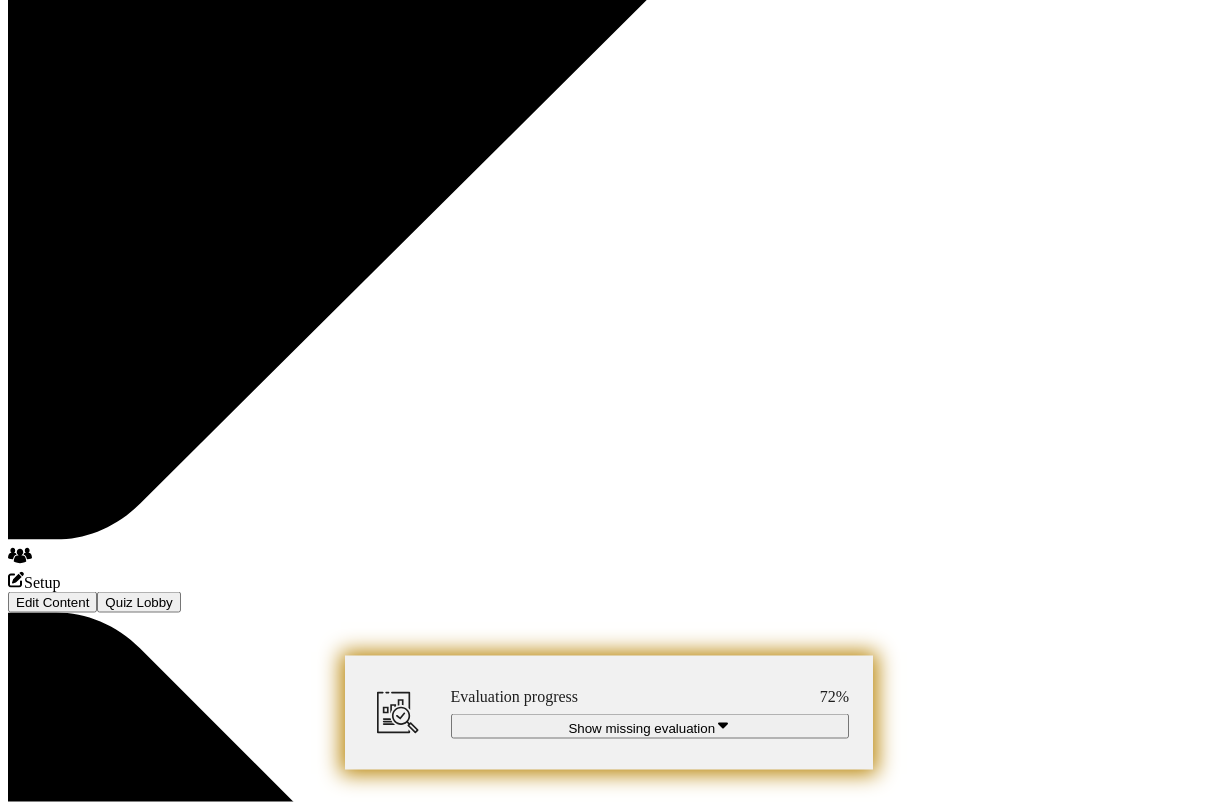 click at bounding box center (0, 0) 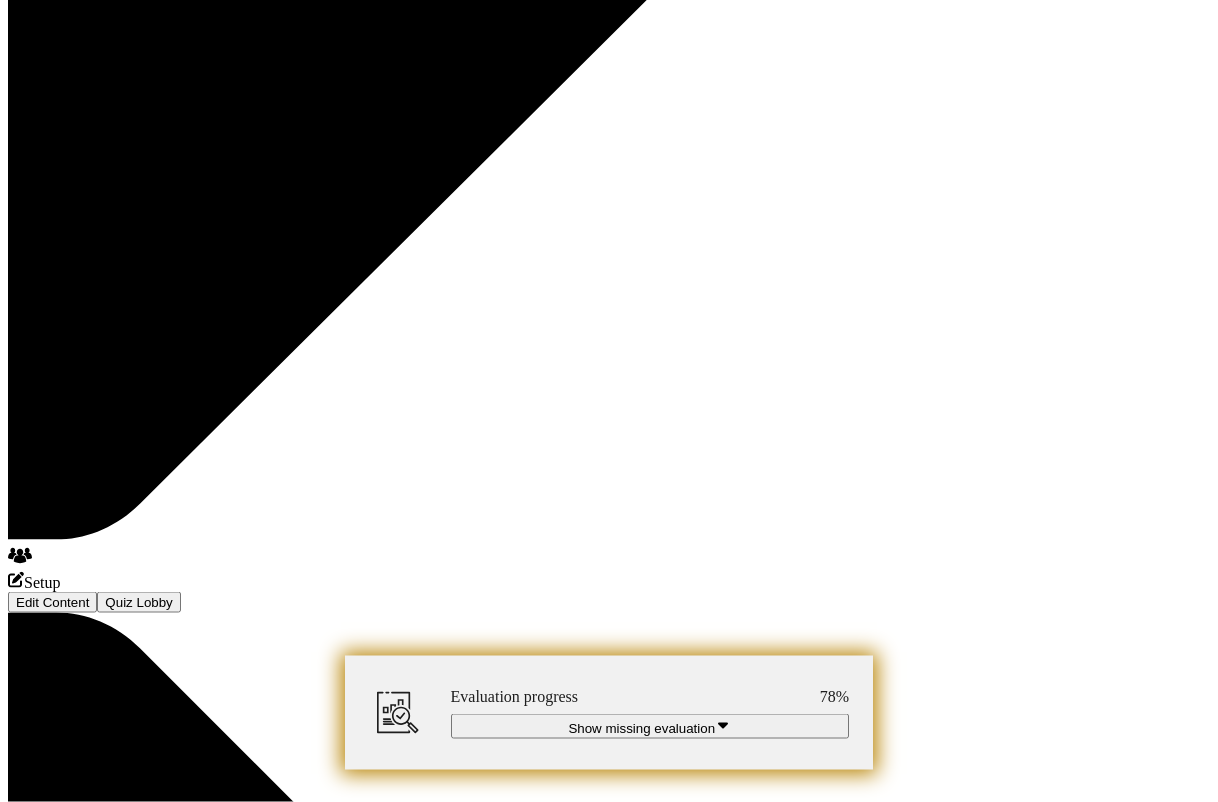 click at bounding box center (333, 11002) 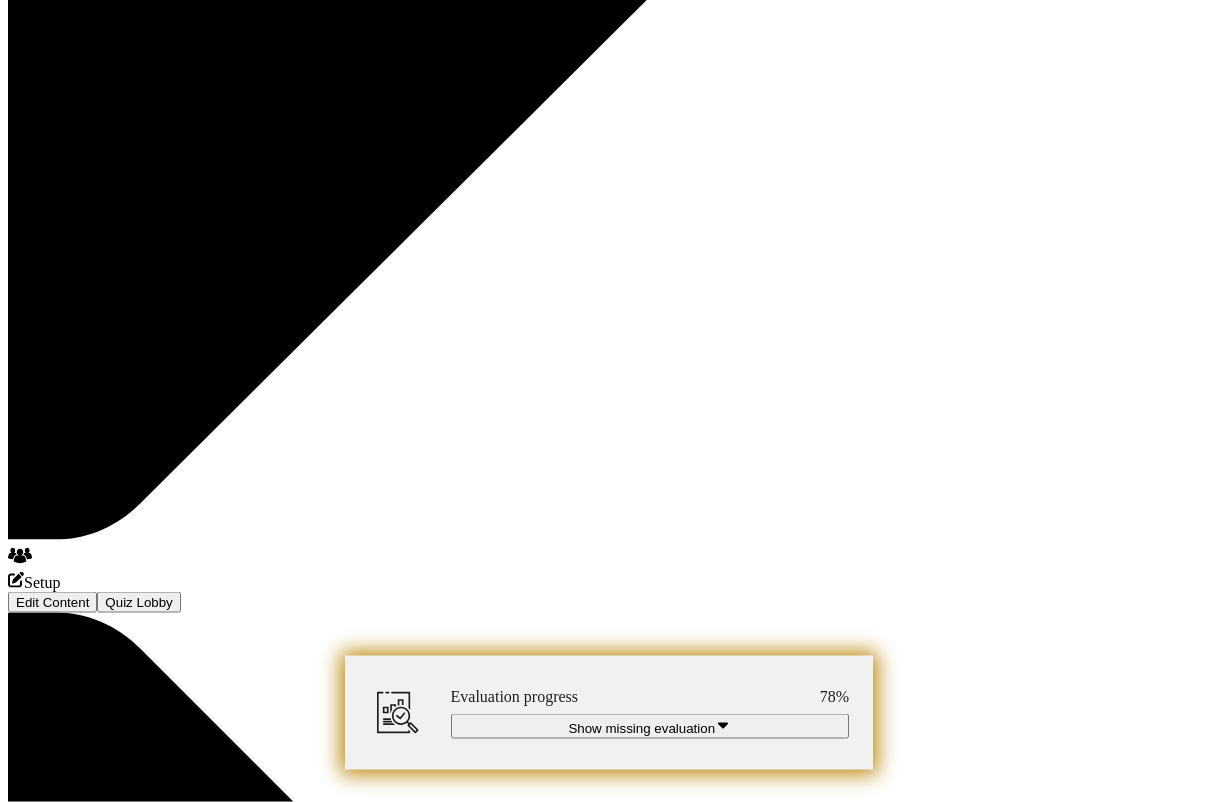 click at bounding box center (0, 0) 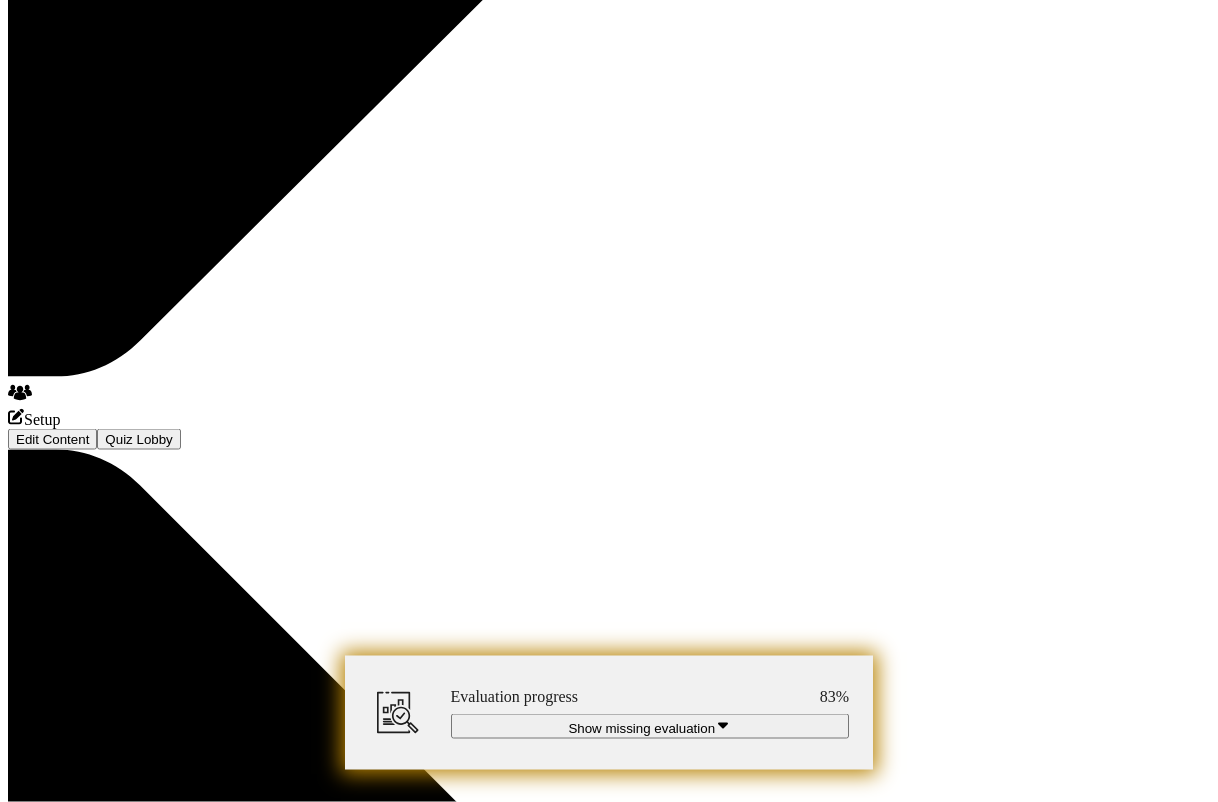 scroll, scrollTop: 2501, scrollLeft: 0, axis: vertical 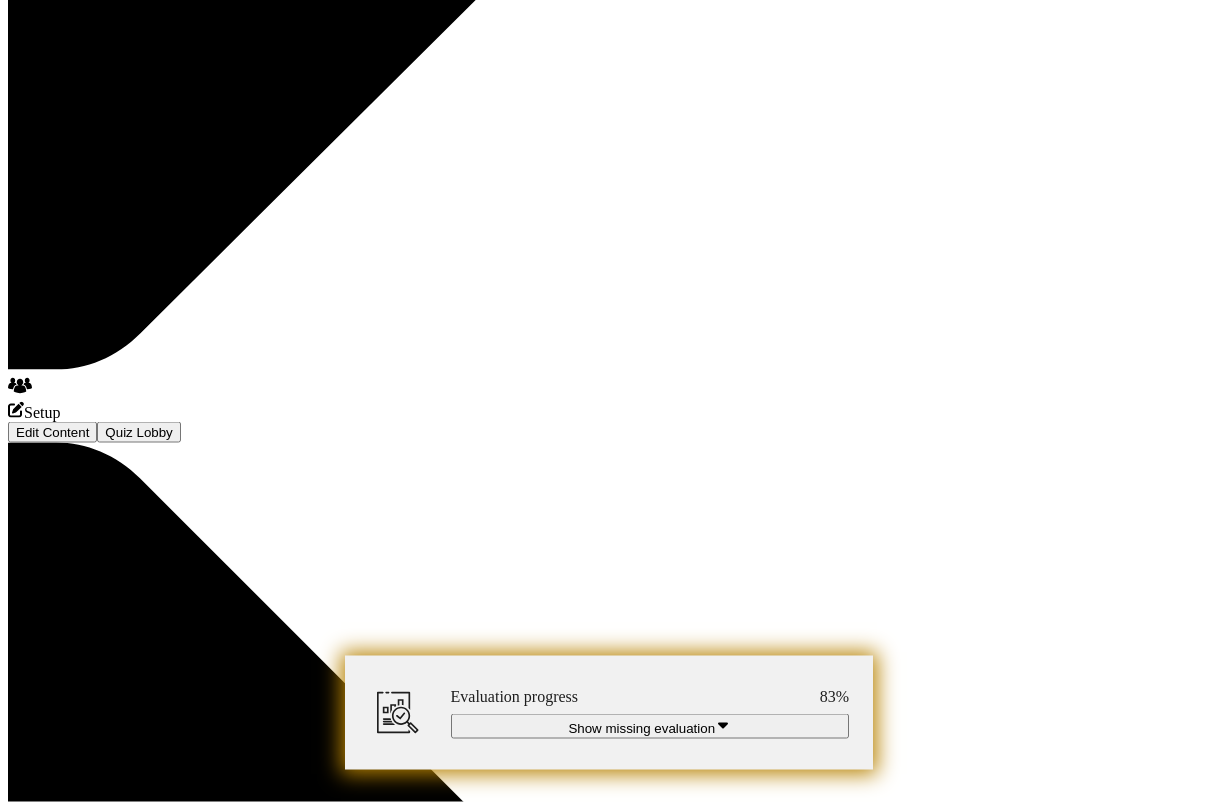 click at bounding box center [301, 11165] 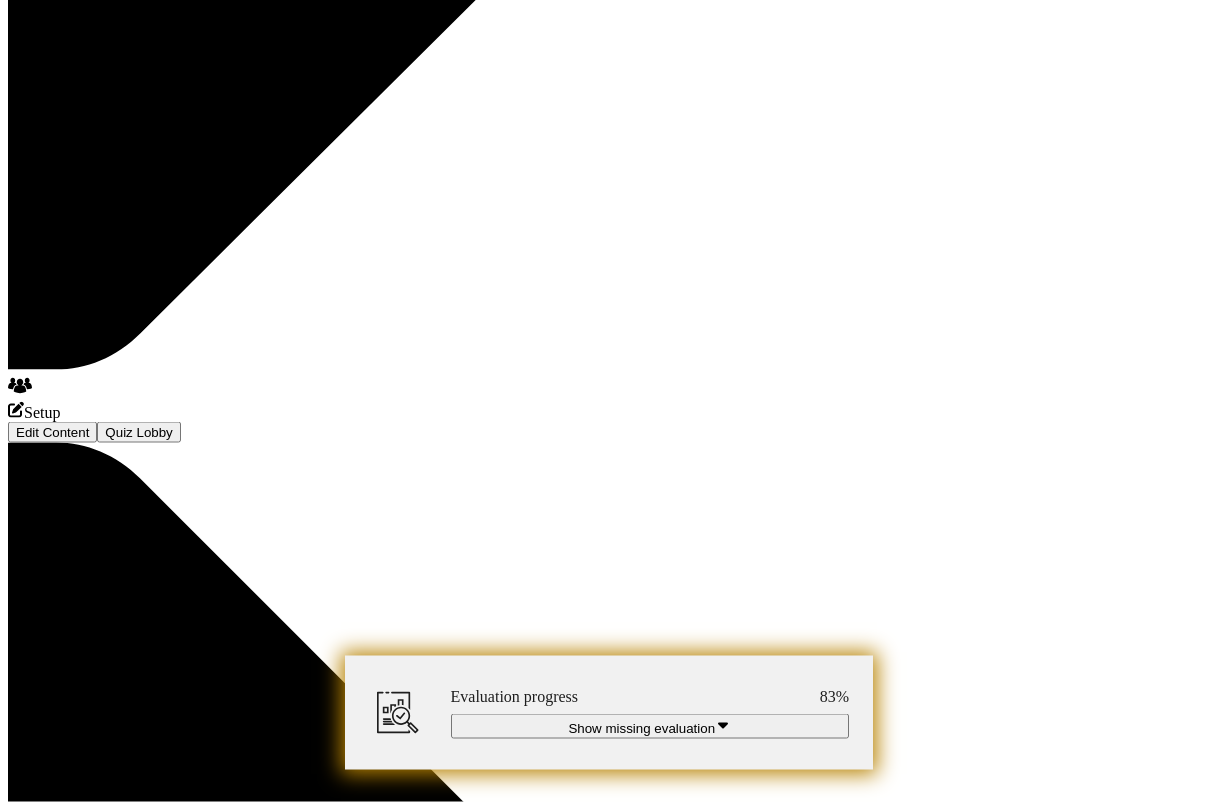 click at bounding box center (0, 0) 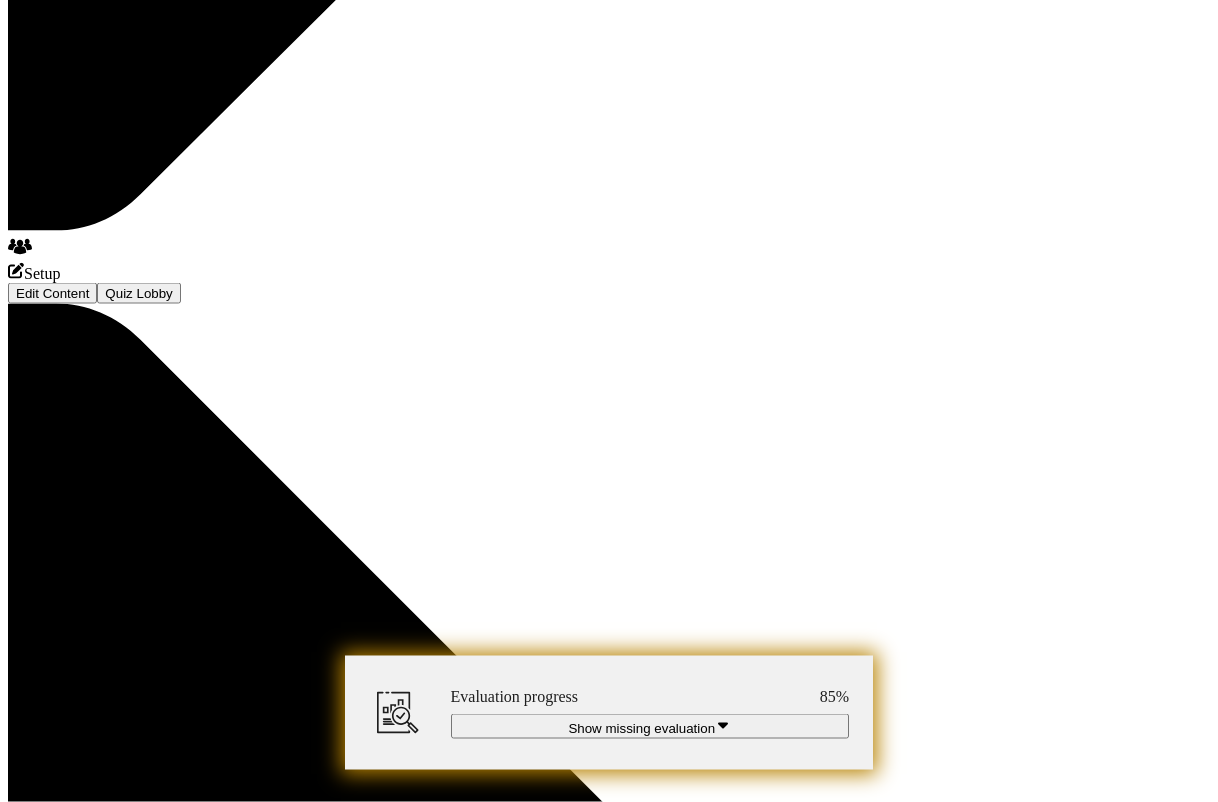 scroll, scrollTop: 2651, scrollLeft: 0, axis: vertical 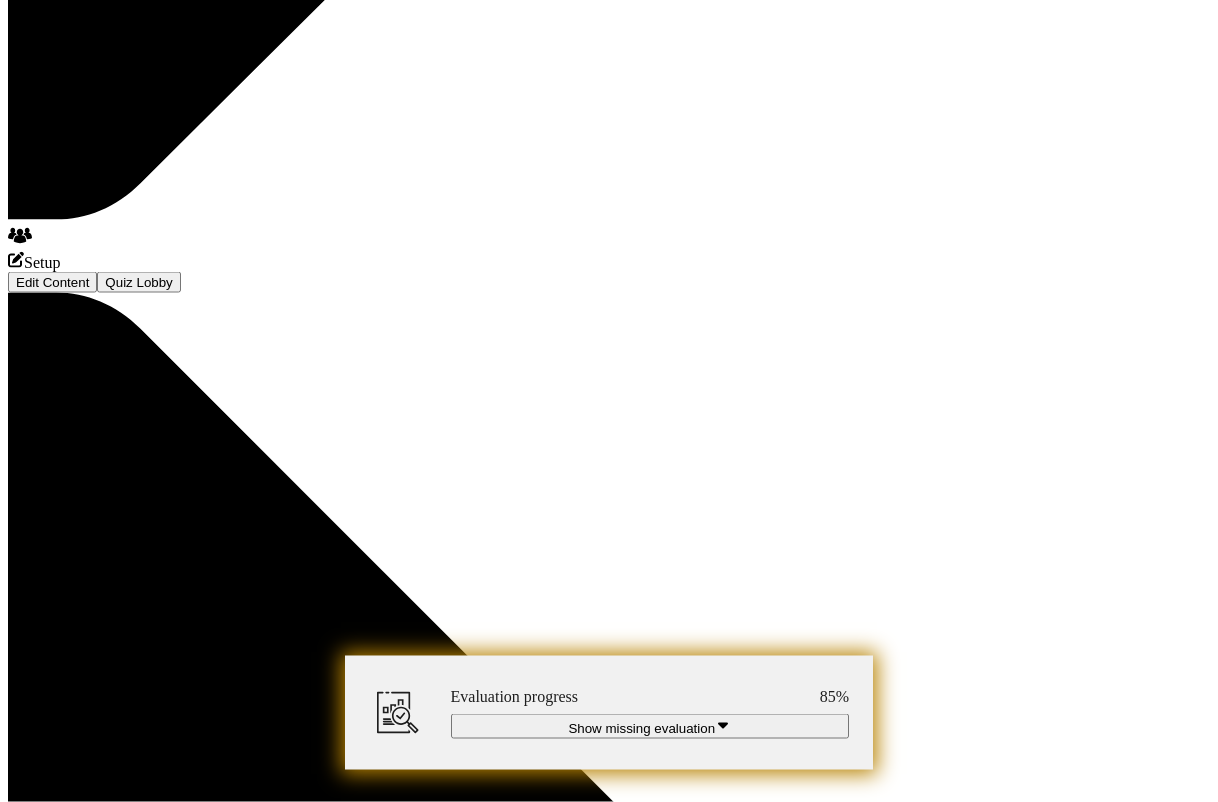 click at bounding box center [723, 11018] 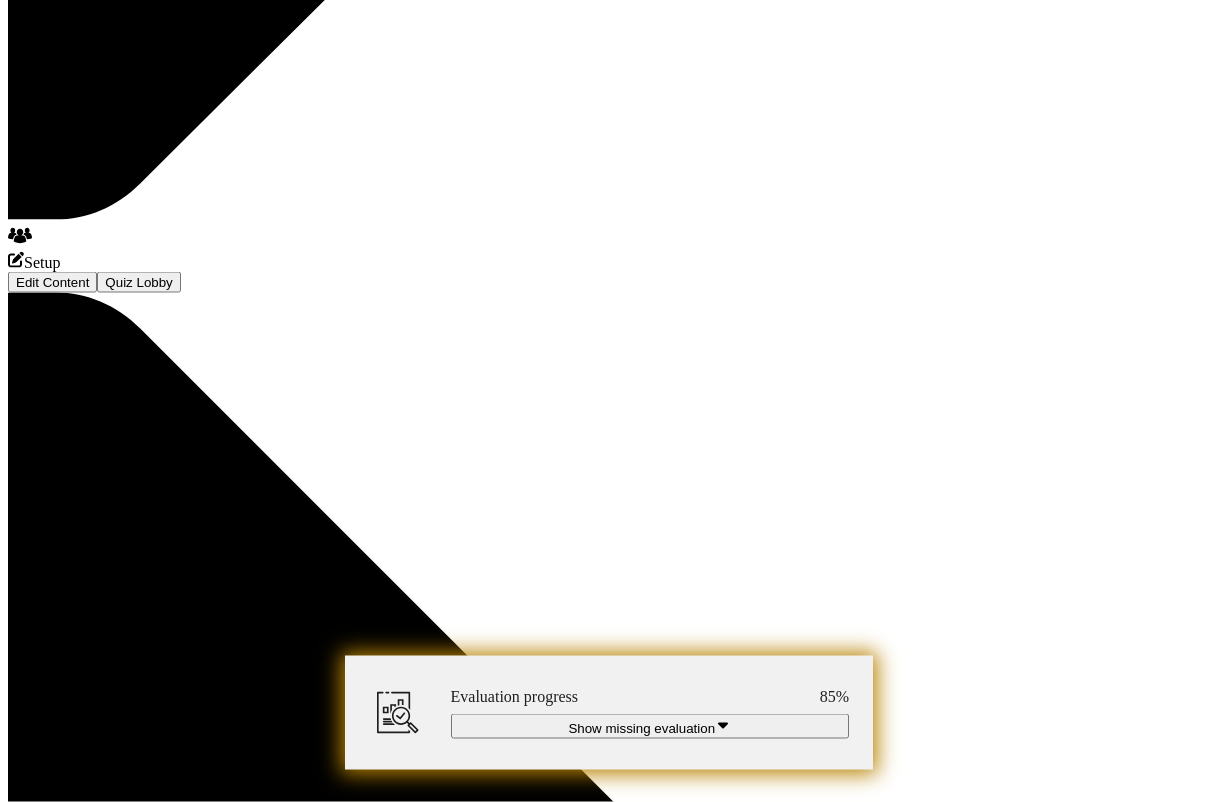 click at bounding box center [691, 11015] 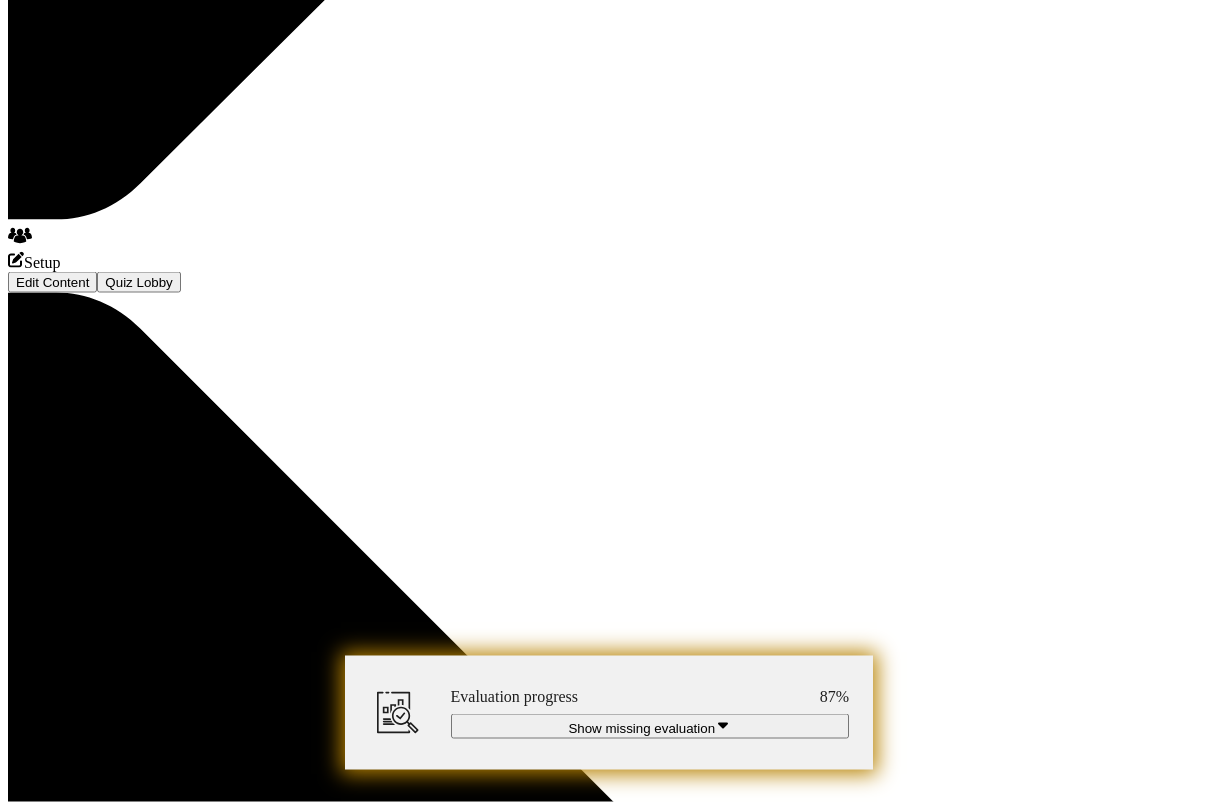 click at bounding box center (755, 11075) 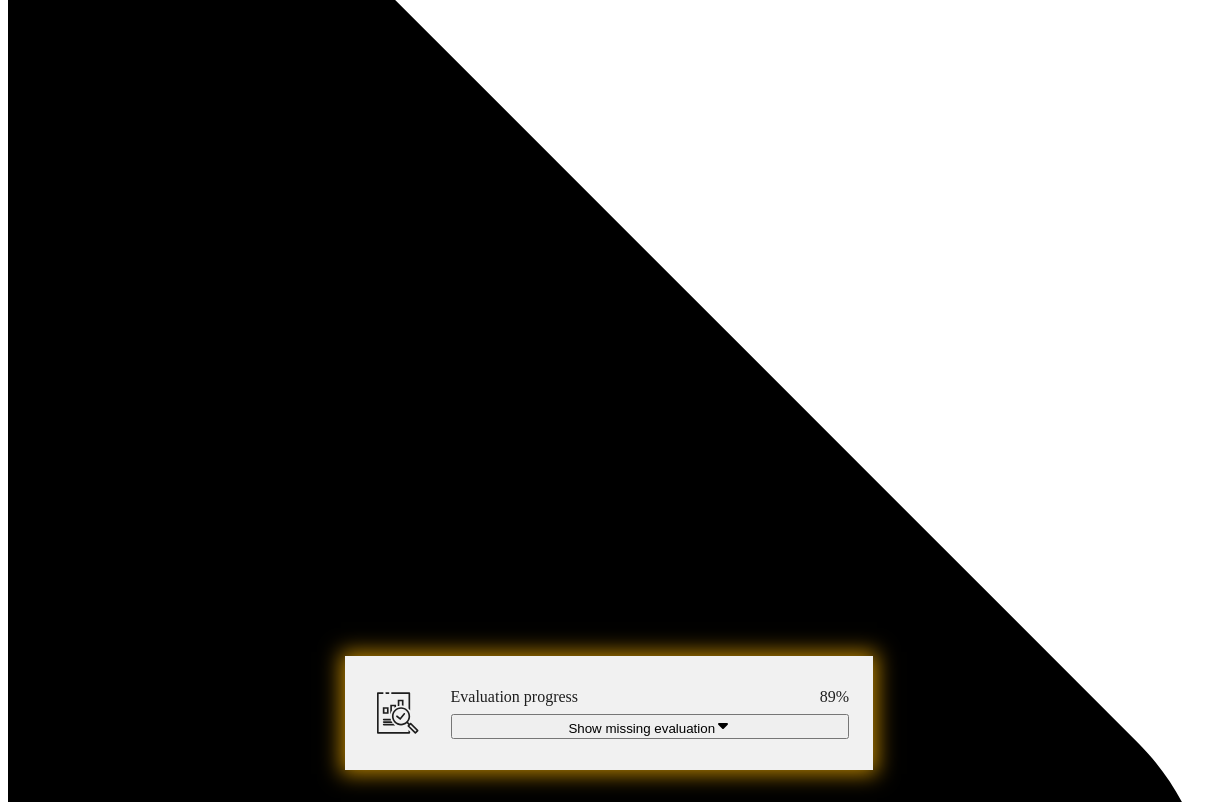 scroll, scrollTop: 3235, scrollLeft: 0, axis: vertical 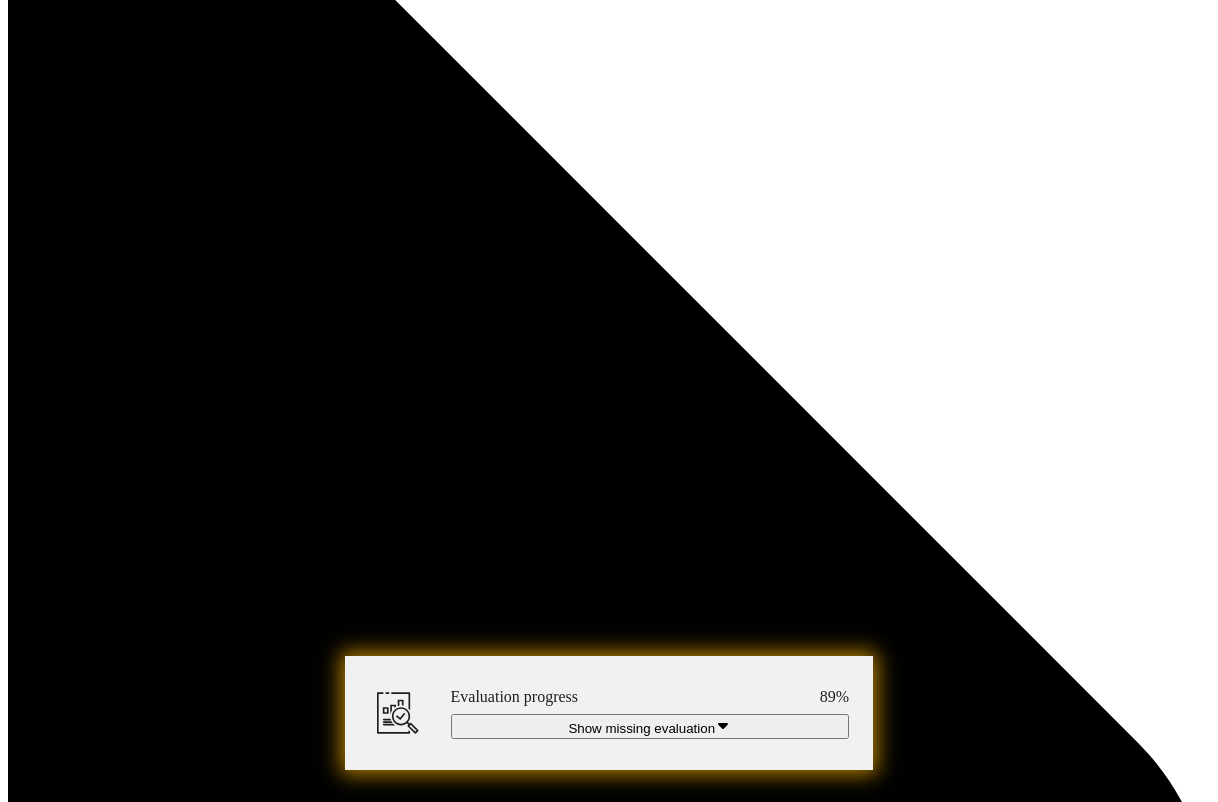 click at bounding box center [0, 0] 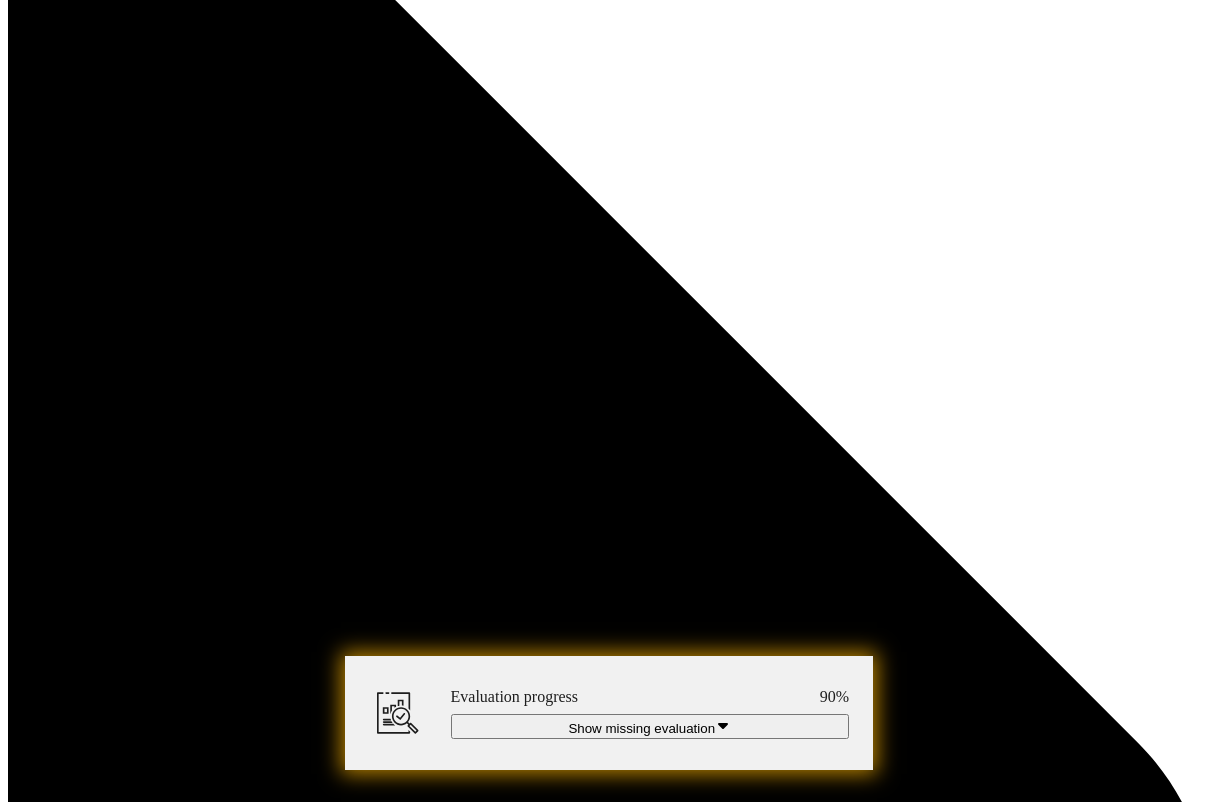 click at bounding box center (301, 11408) 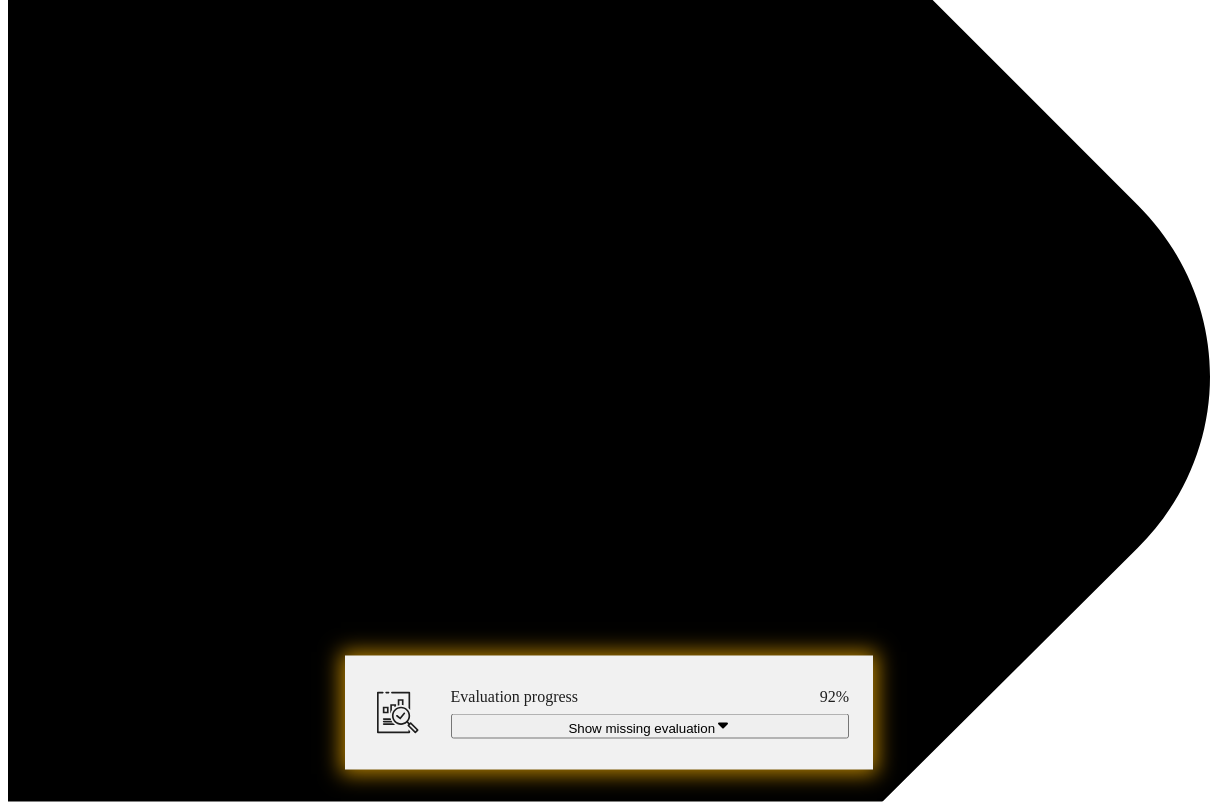 scroll, scrollTop: 3781, scrollLeft: 0, axis: vertical 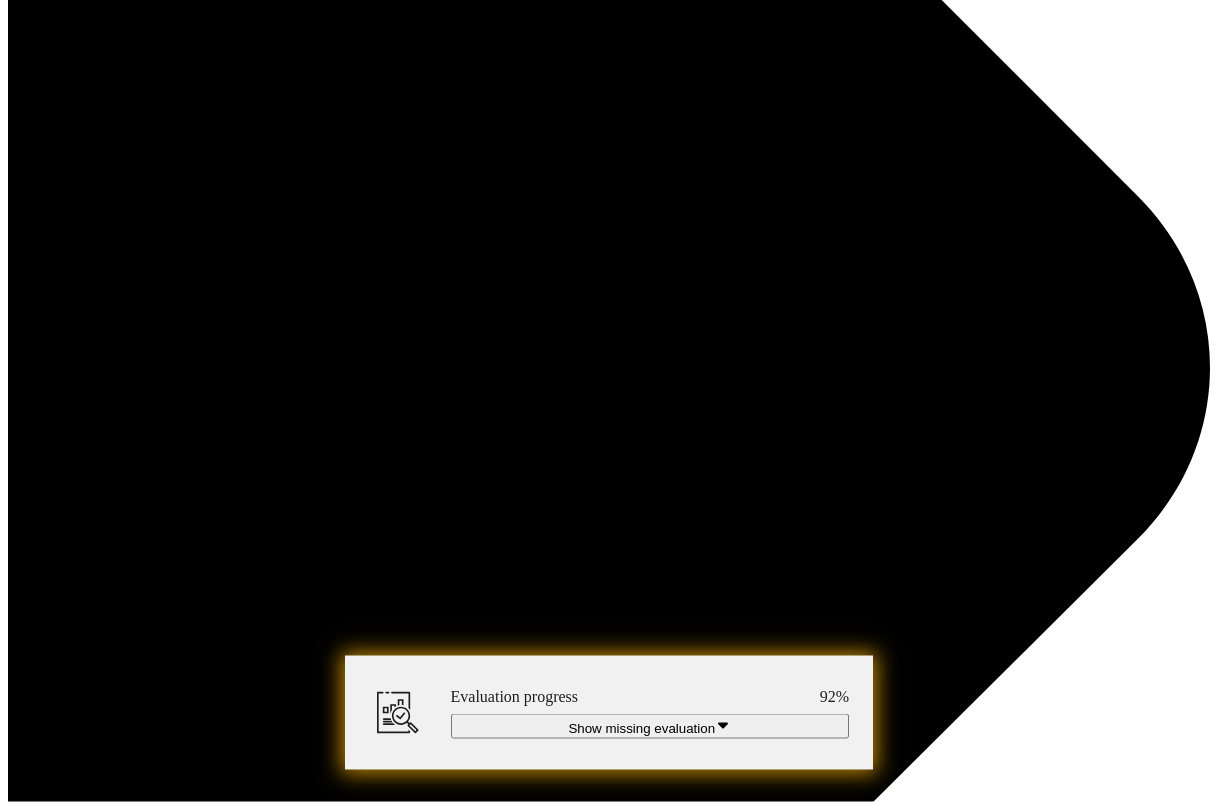 click at bounding box center [301, 11333] 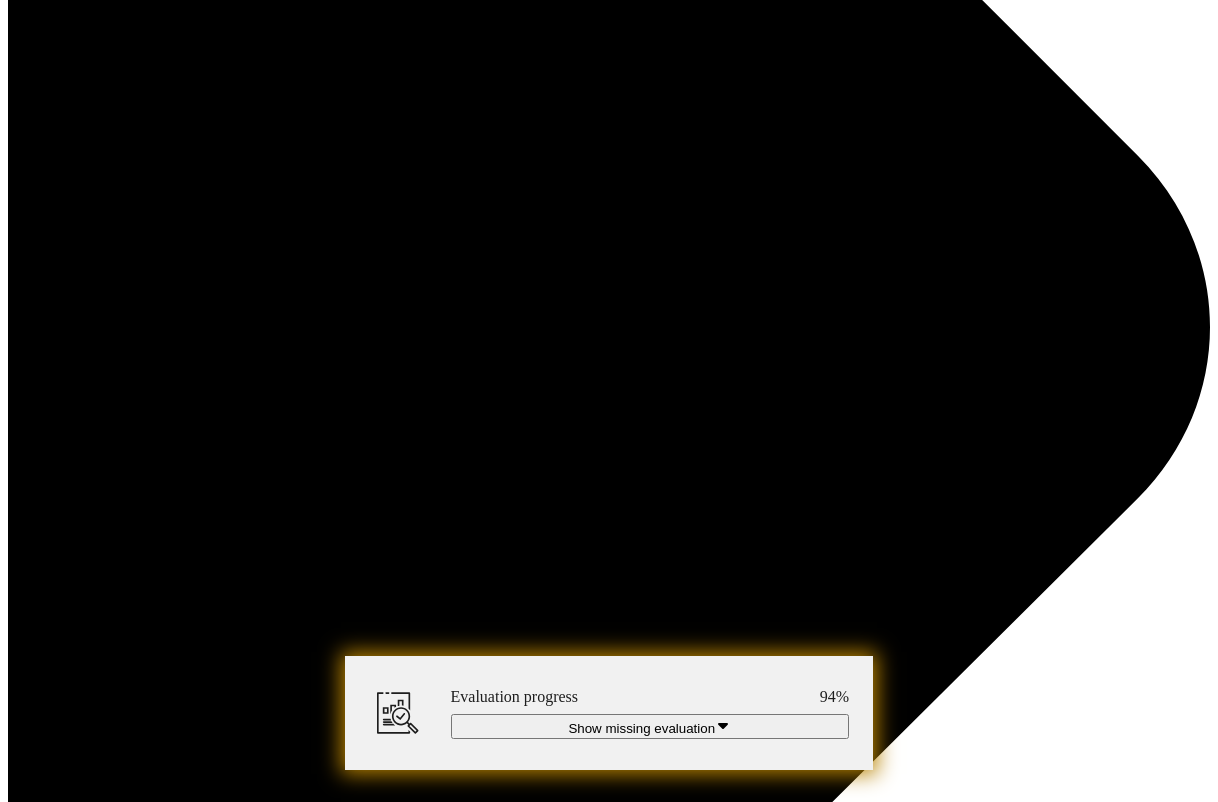 scroll, scrollTop: 3820, scrollLeft: 0, axis: vertical 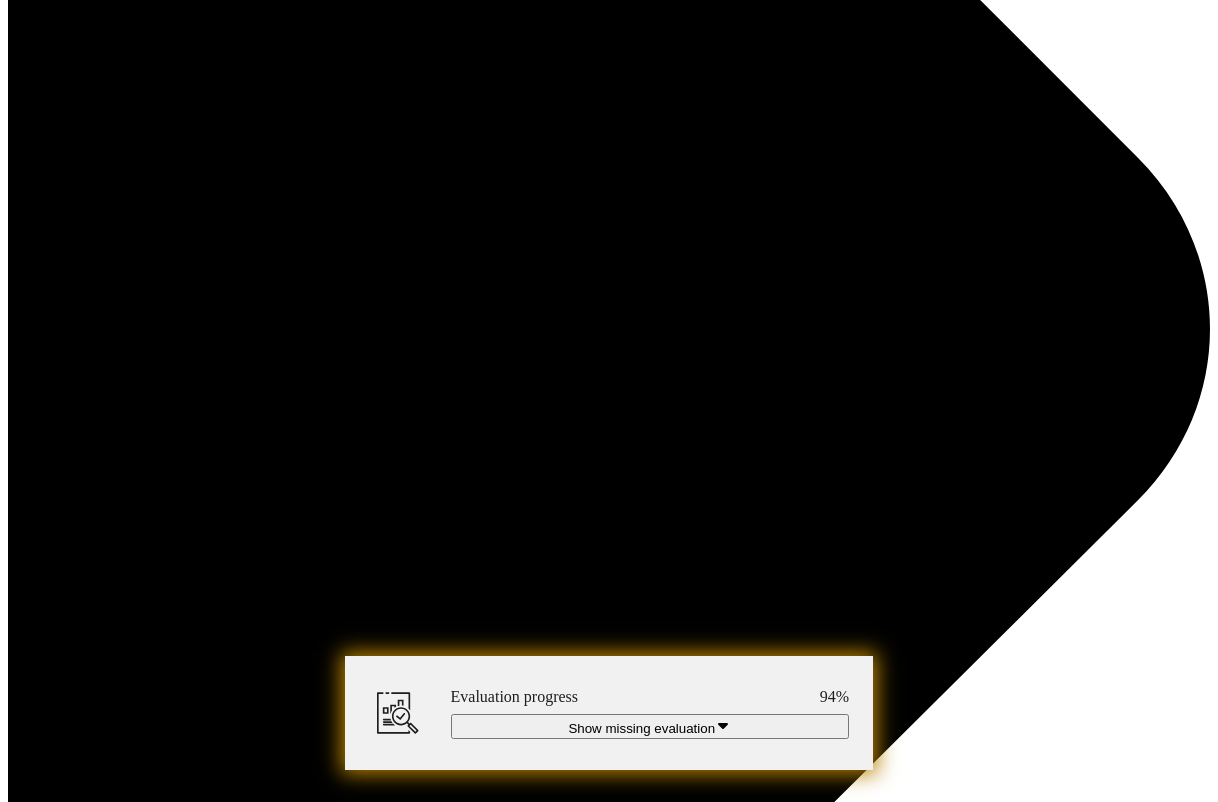 click at bounding box center [365, 11697] 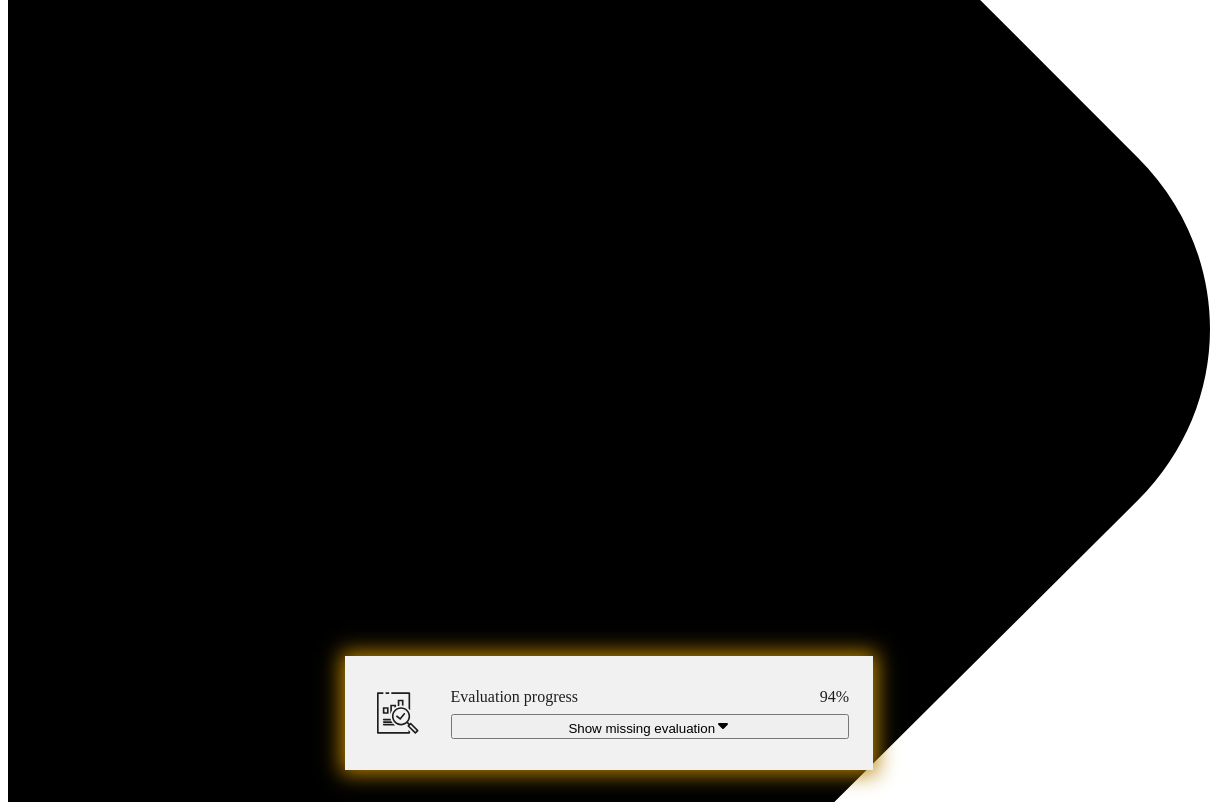 click at bounding box center (0, 0) 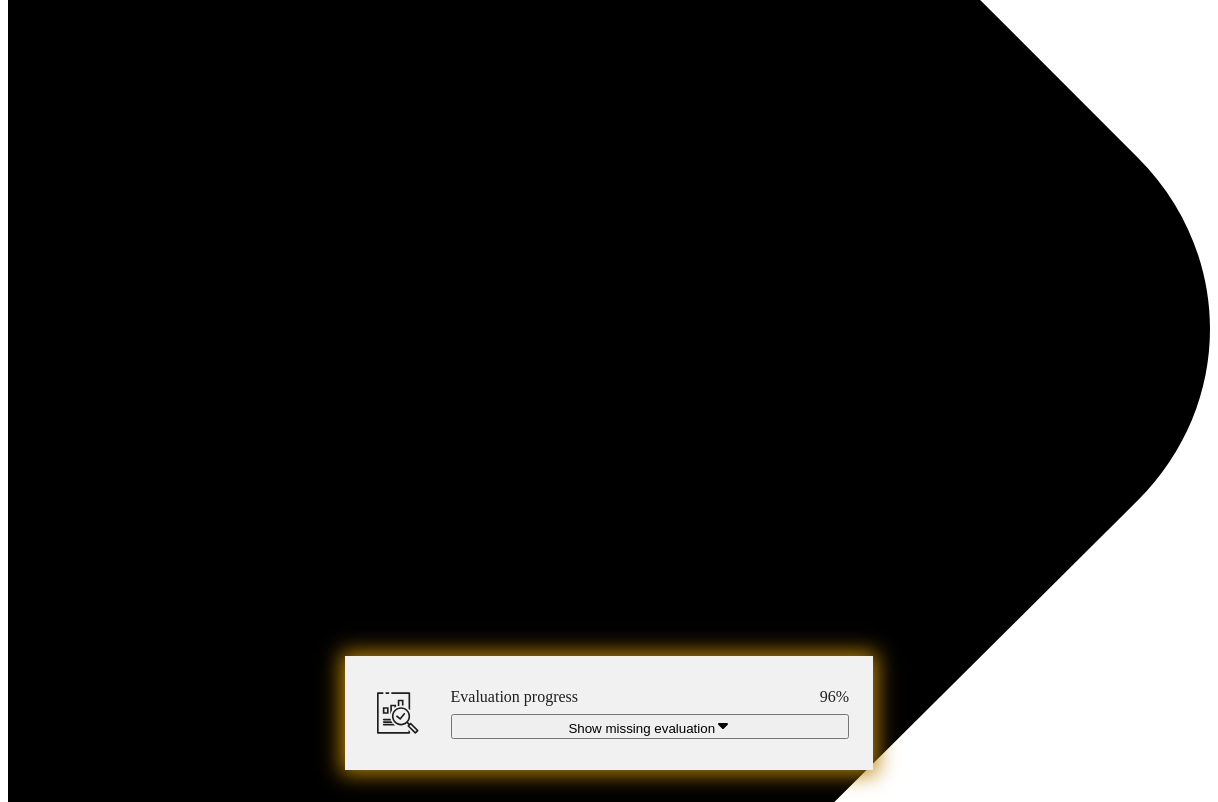 click at bounding box center (691, 11637) 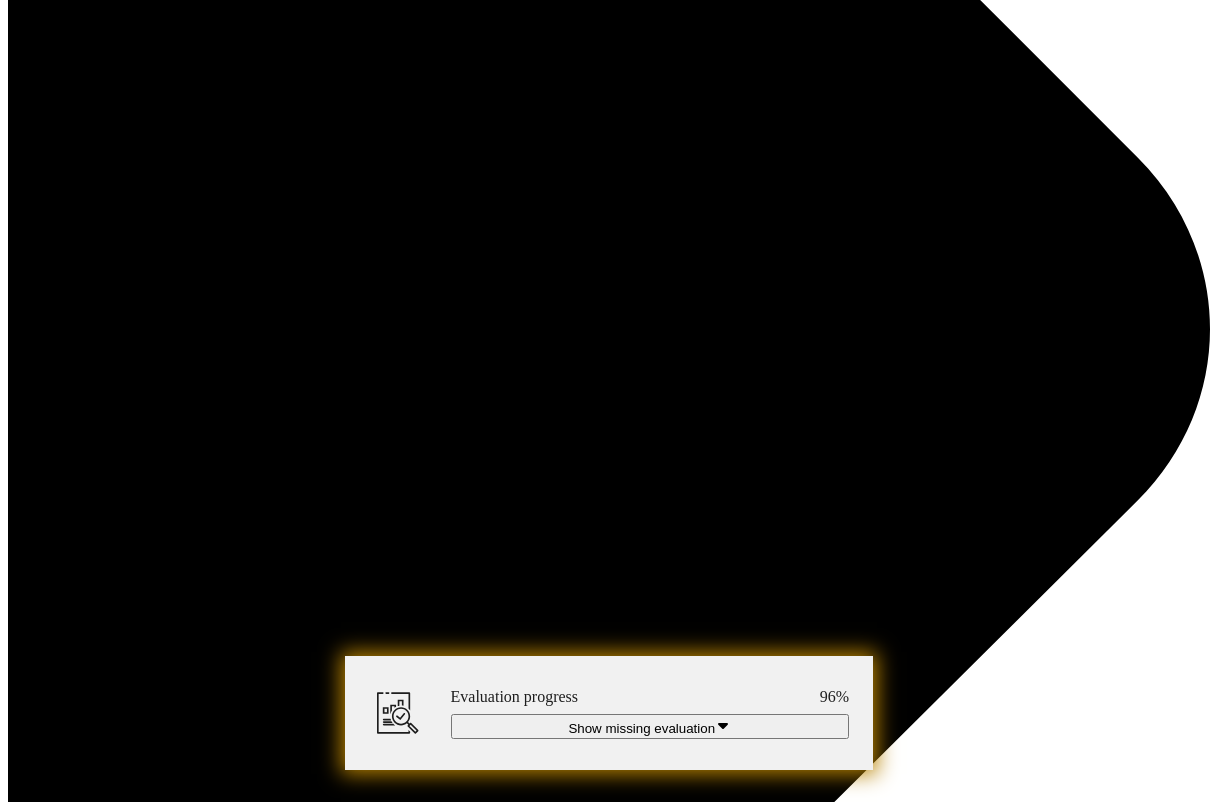 click at bounding box center [0, 0] 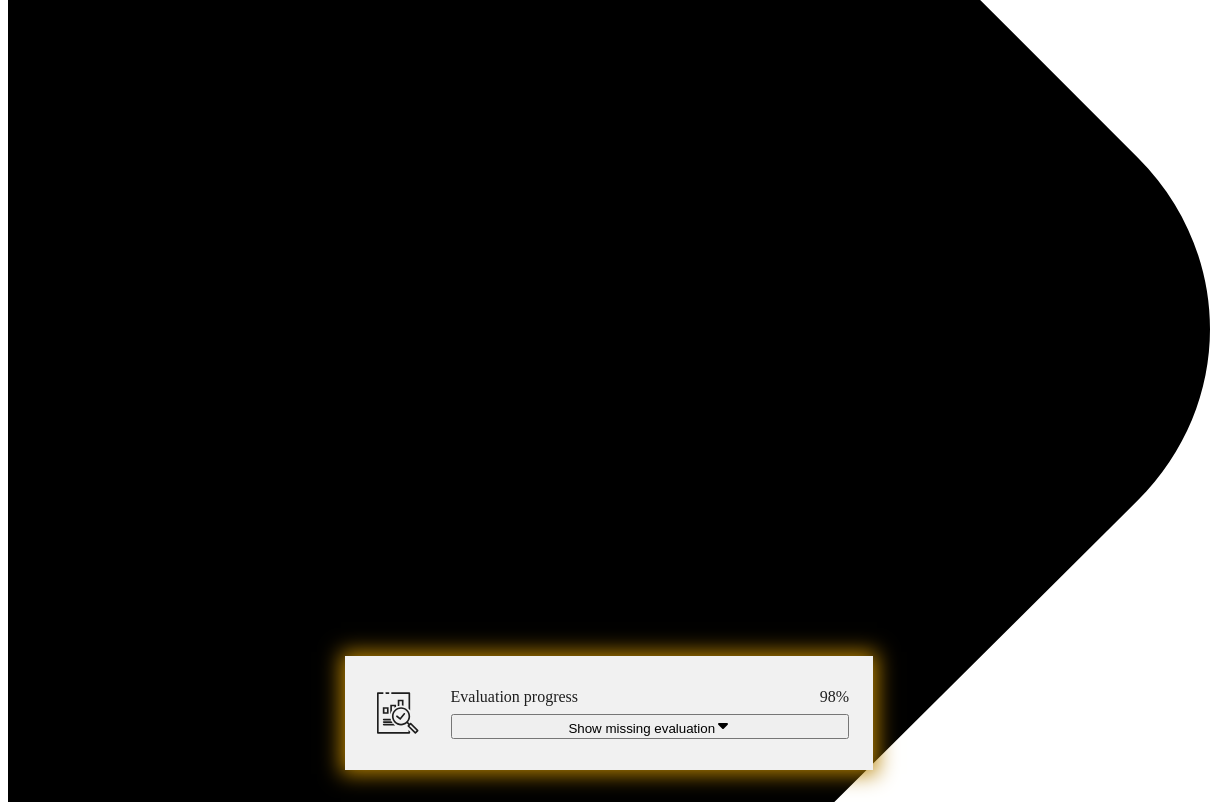 click at bounding box center (691, 11697) 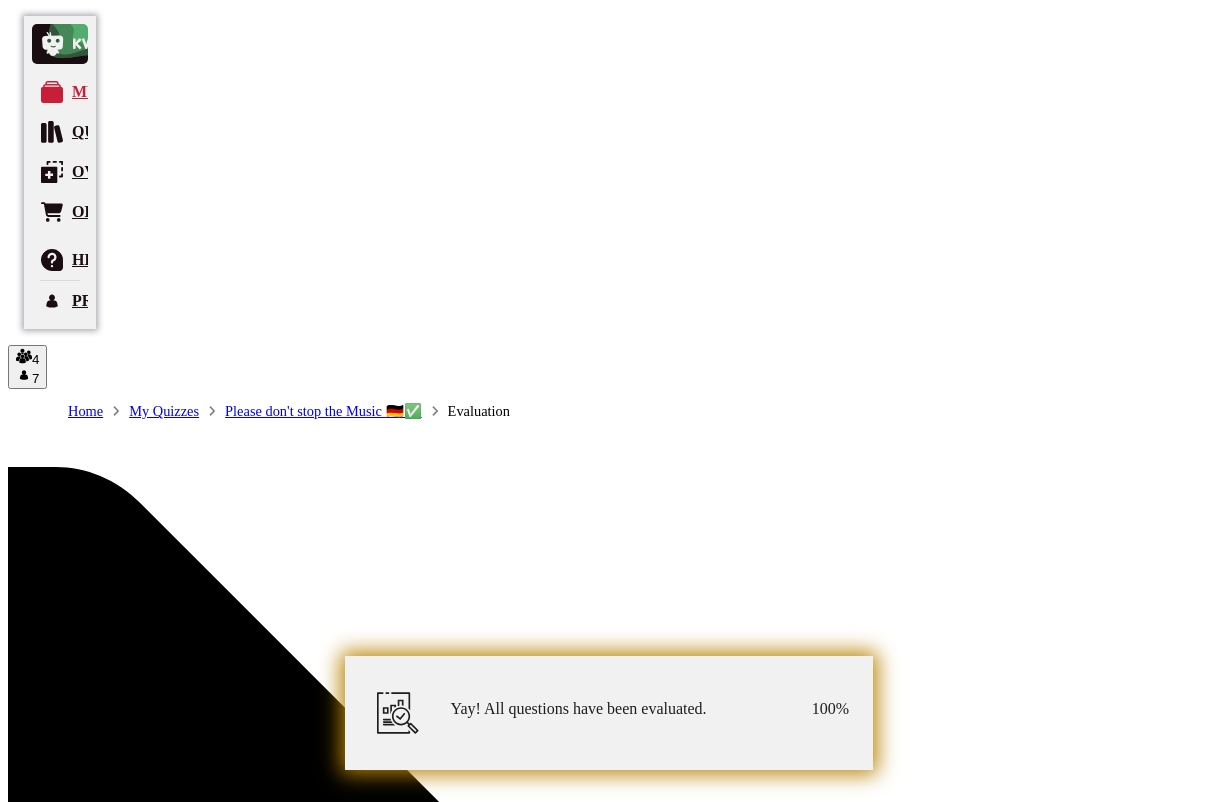 scroll, scrollTop: 0, scrollLeft: 0, axis: both 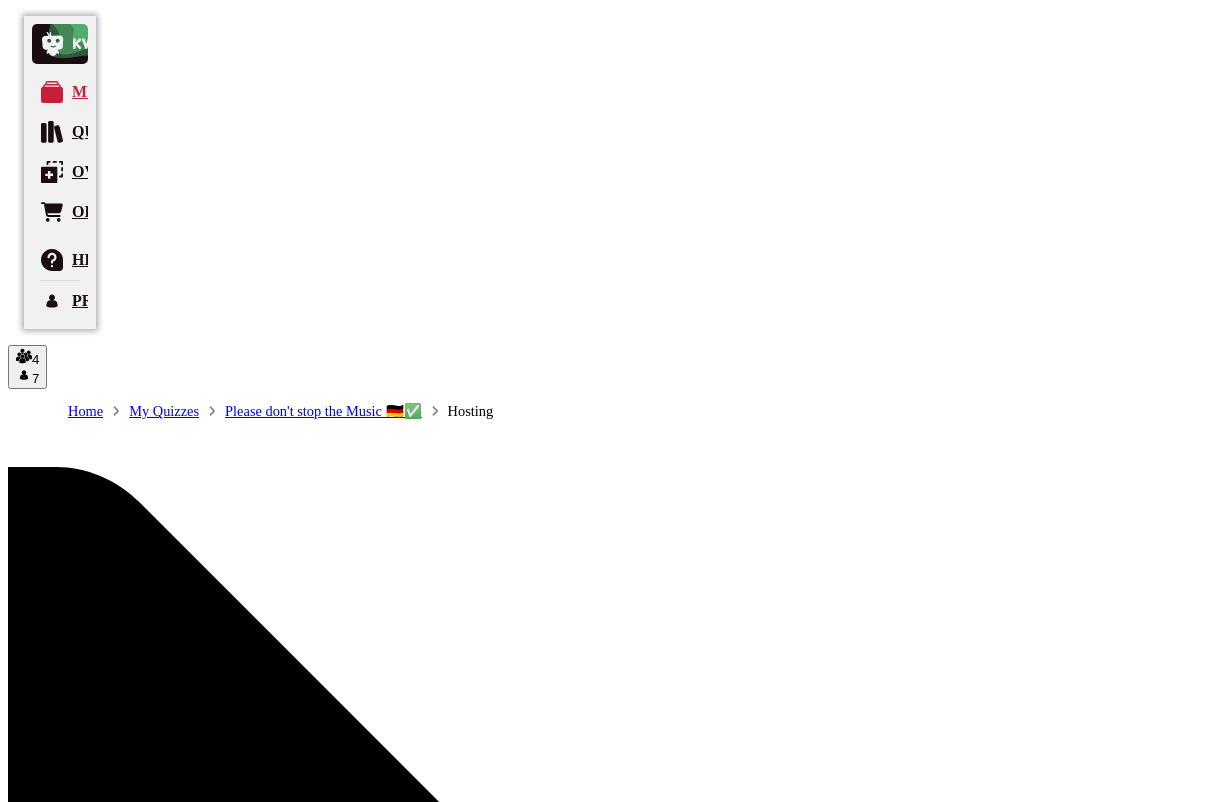 click on "4" at bounding box center [19, 5501] 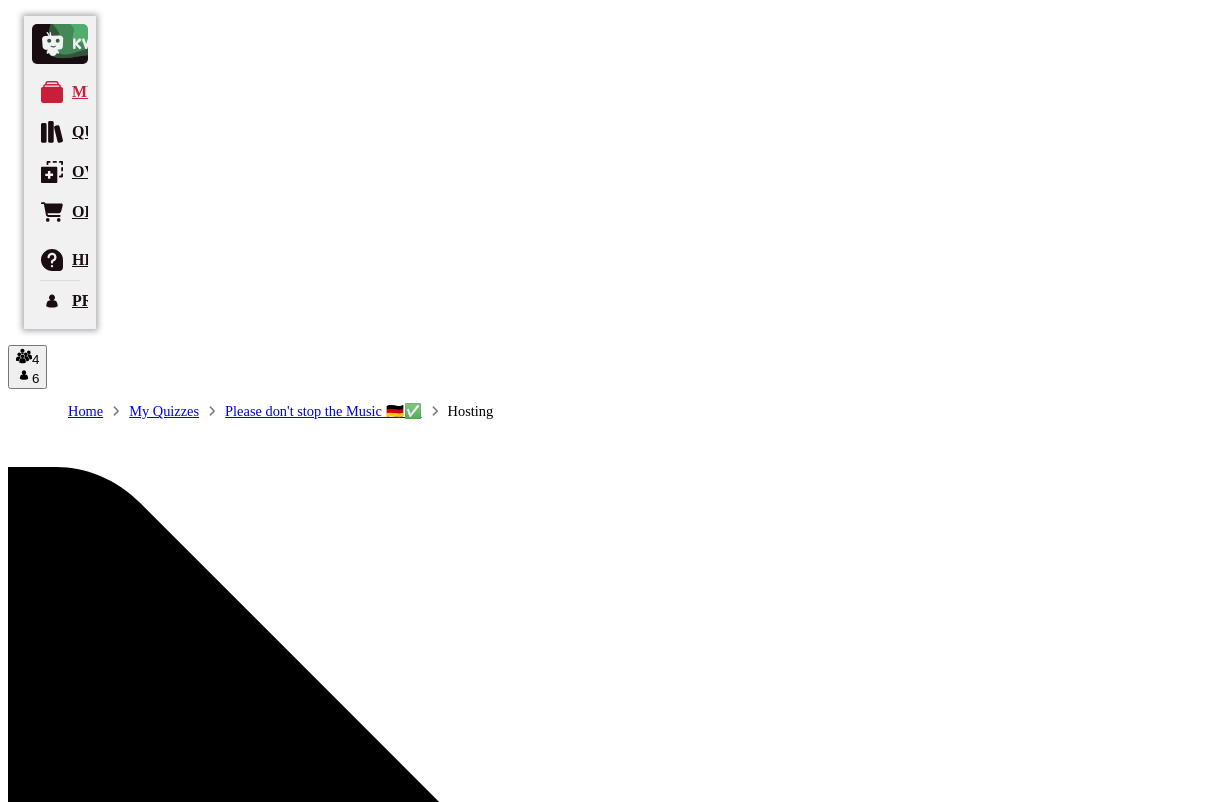click on "6" at bounding box center [19, 5543] 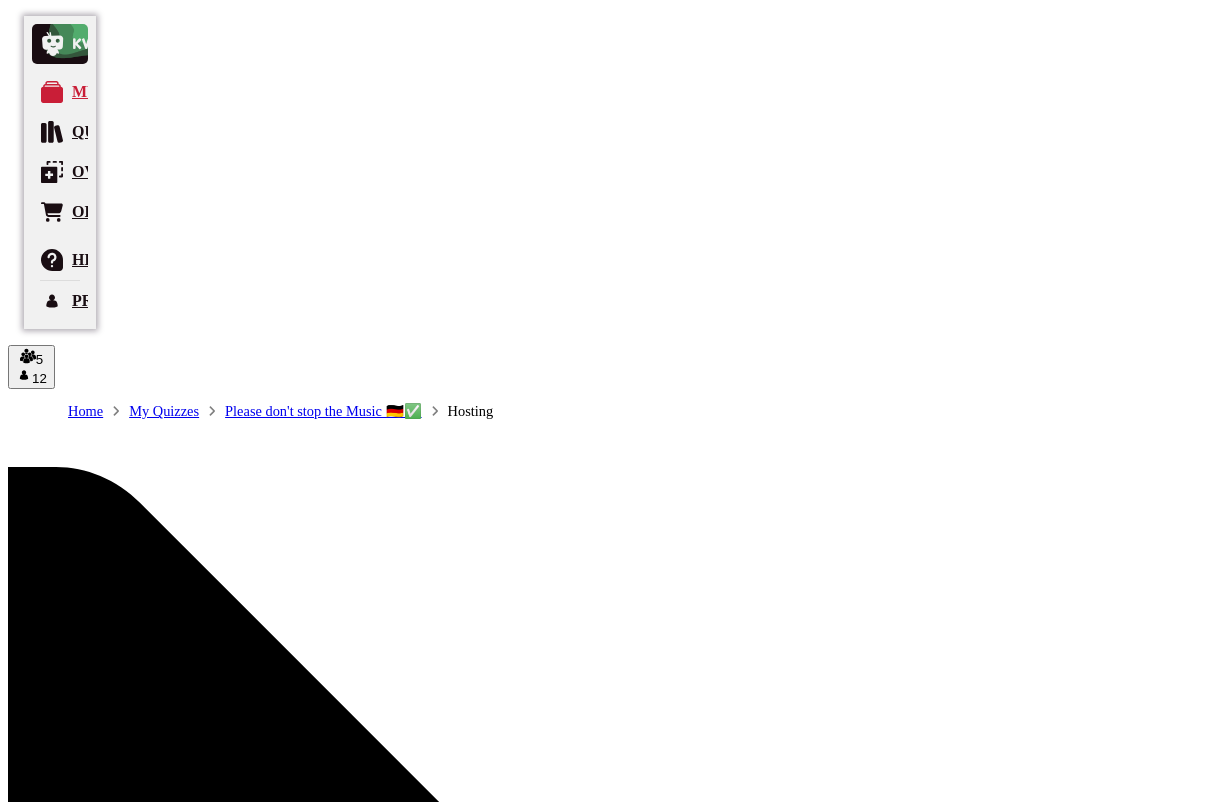 click on "Publish “Movieposter”" at bounding box center [80, 10714] 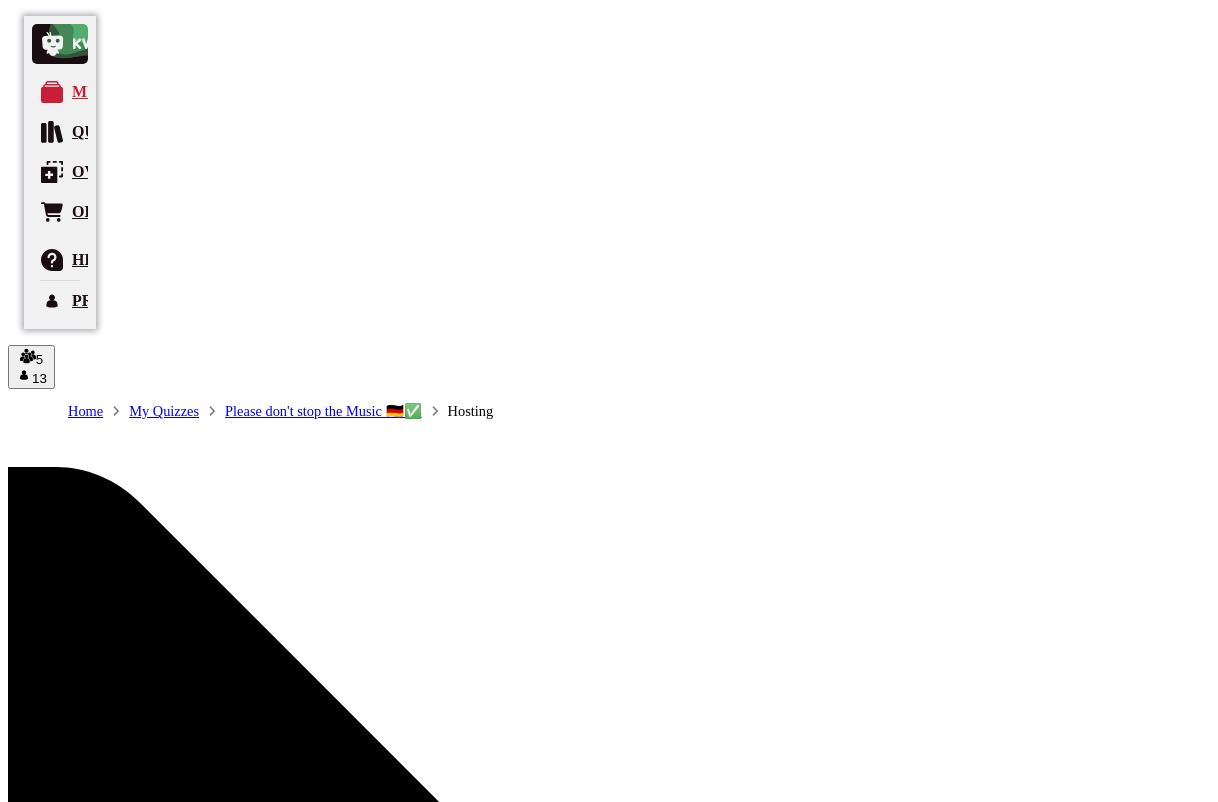 click on "Leaderboard" at bounding box center [42, 2913] 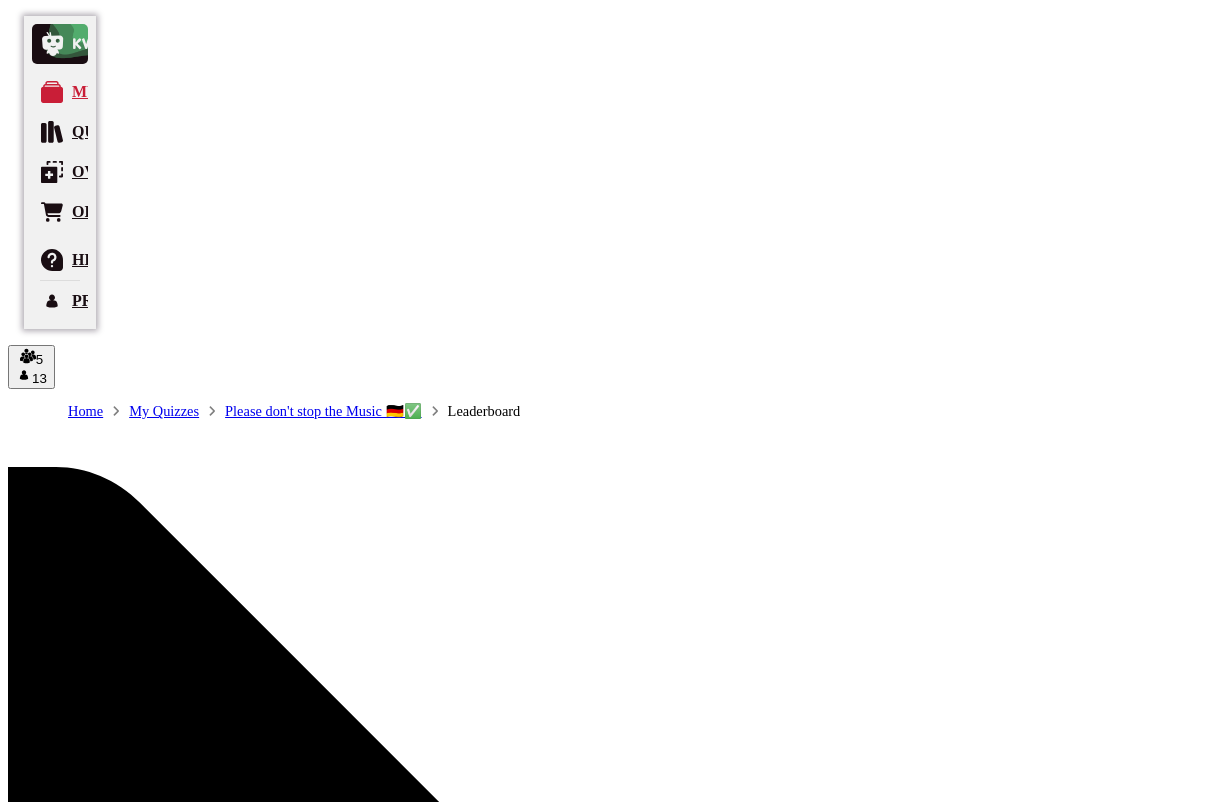 click at bounding box center [16, 2911] 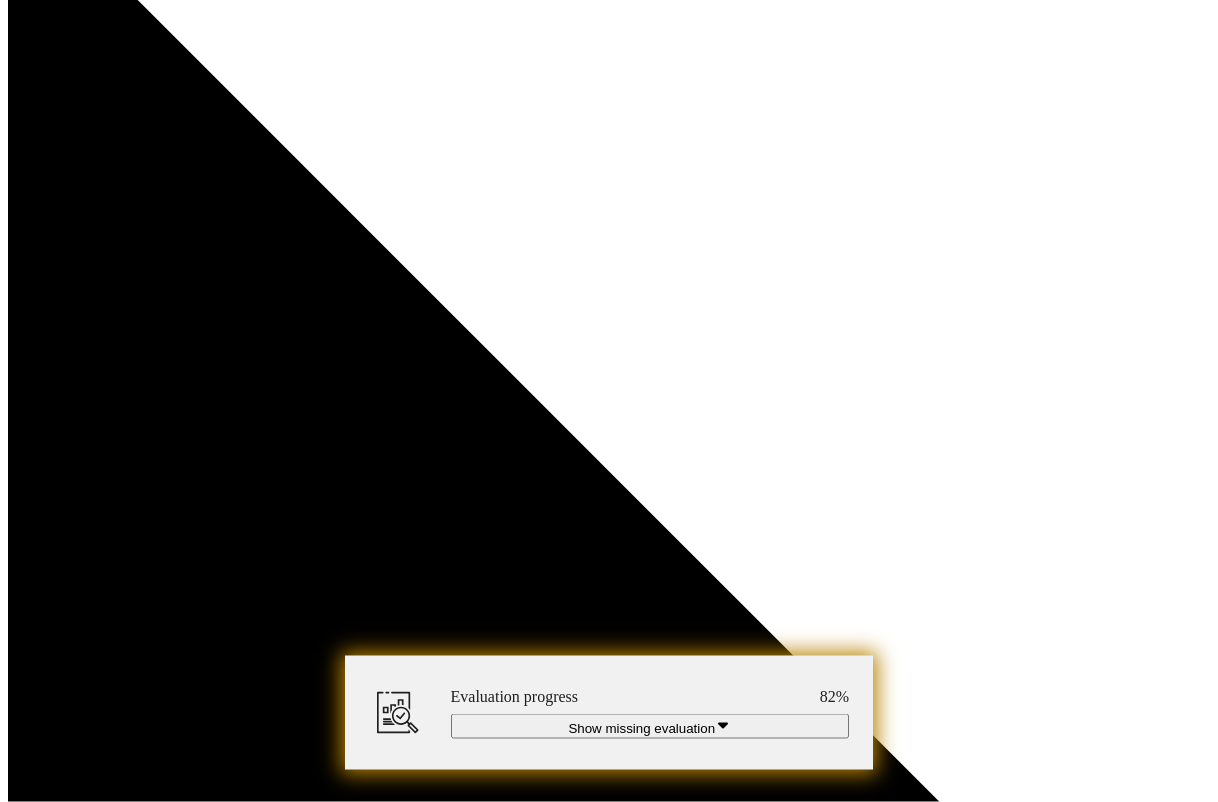 scroll, scrollTop: 507, scrollLeft: 0, axis: vertical 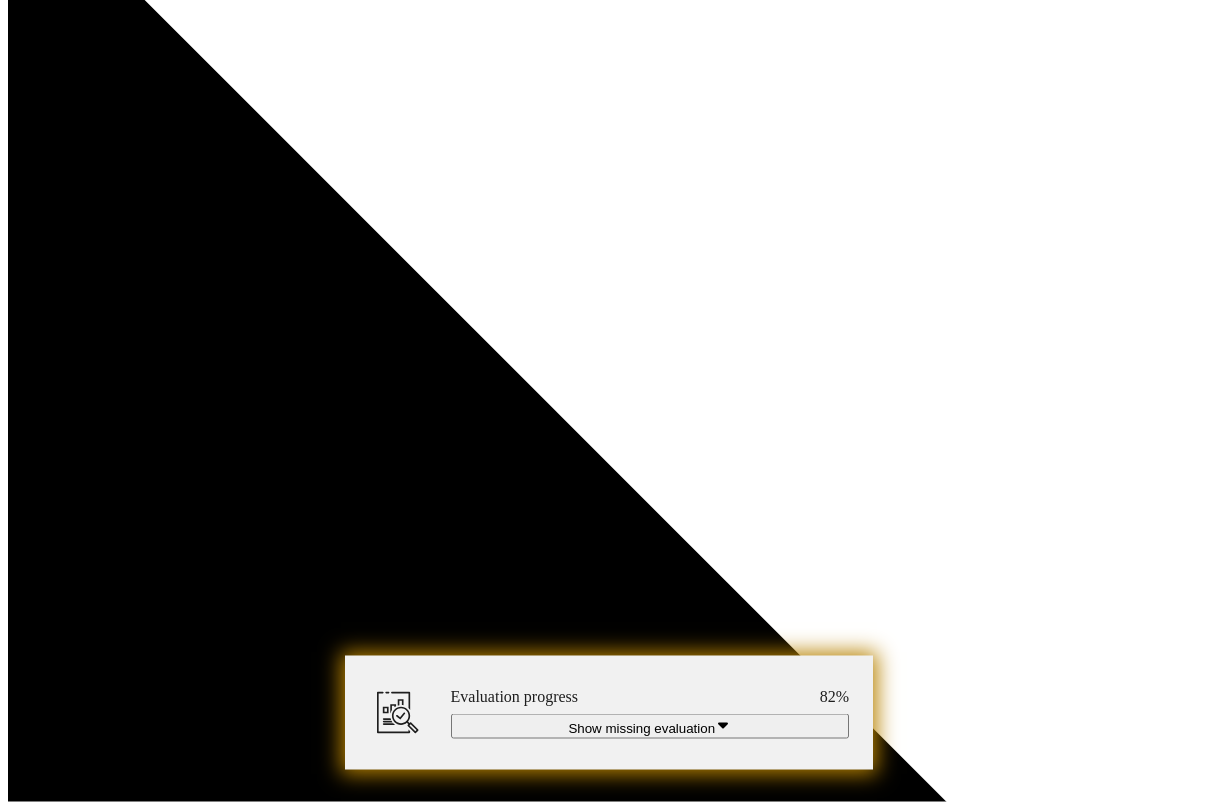 click at bounding box center (301, 10753) 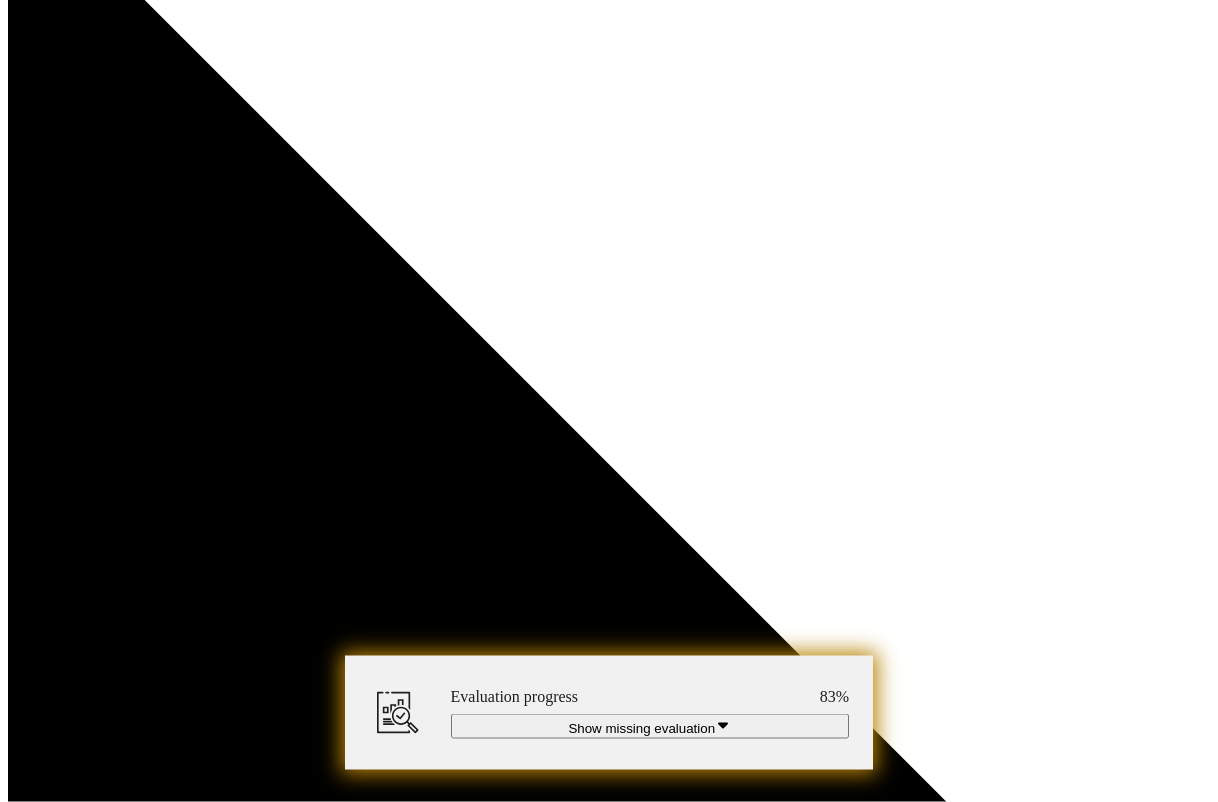 click at bounding box center (301, 10753) 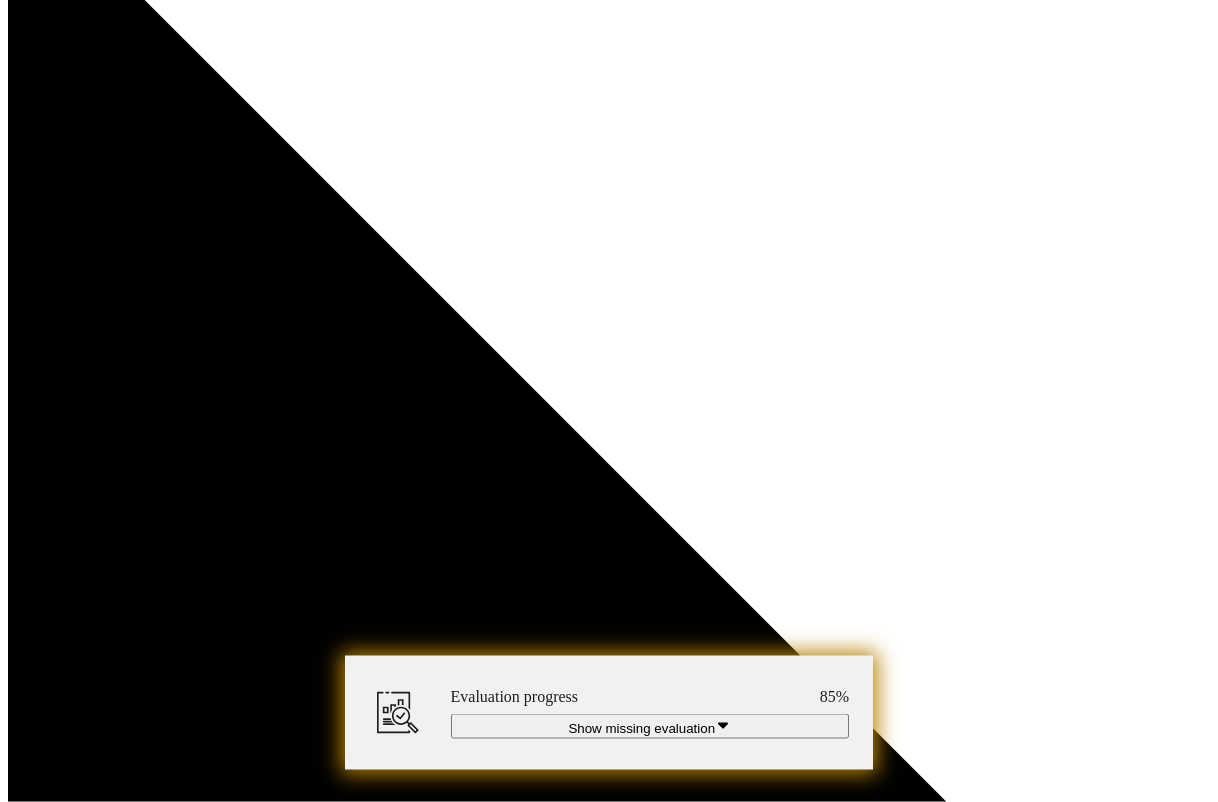 click at bounding box center (301, 10753) 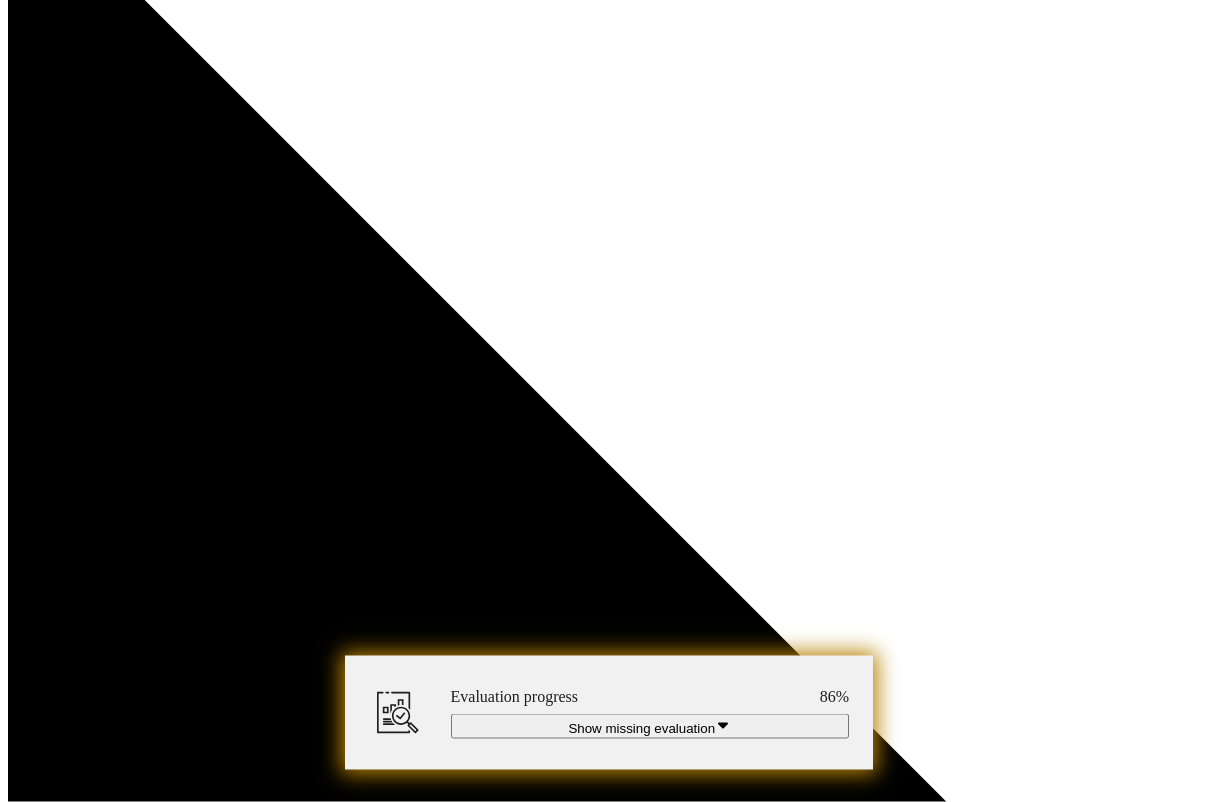 click at bounding box center (365, 10872) 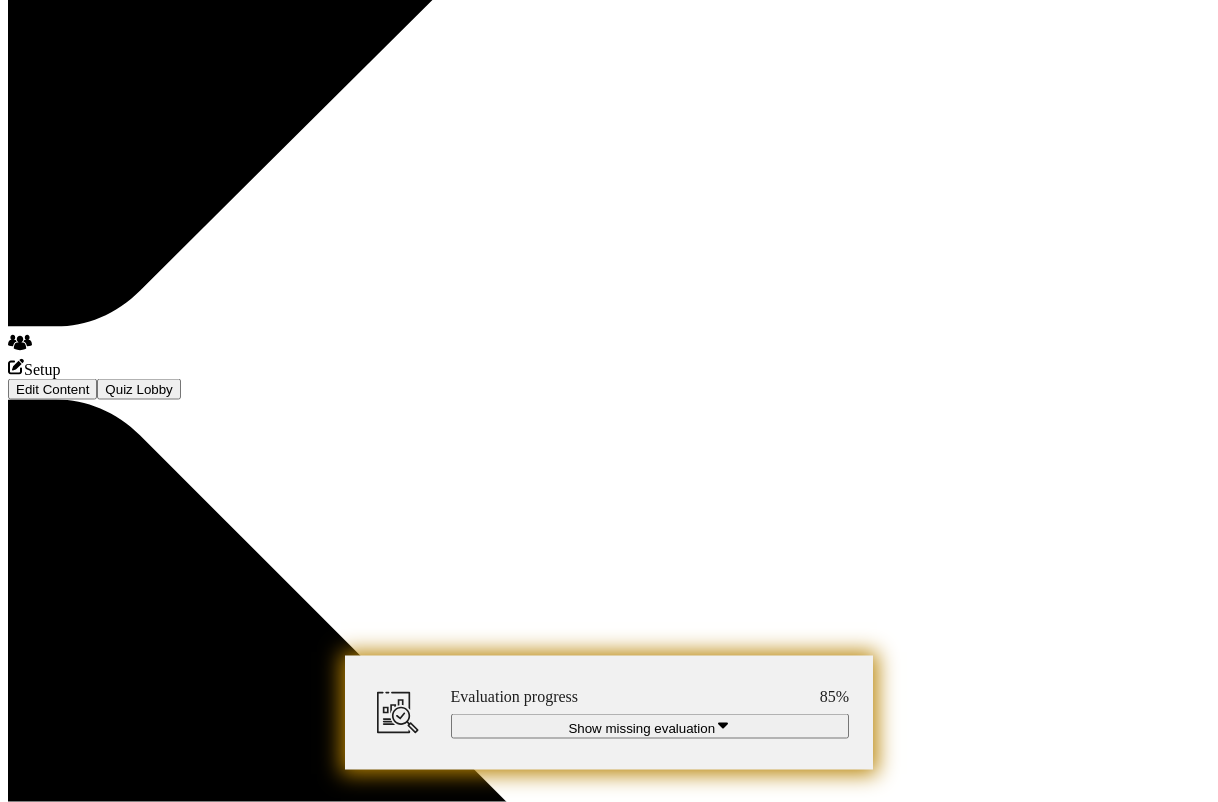 scroll, scrollTop: 2547, scrollLeft: 0, axis: vertical 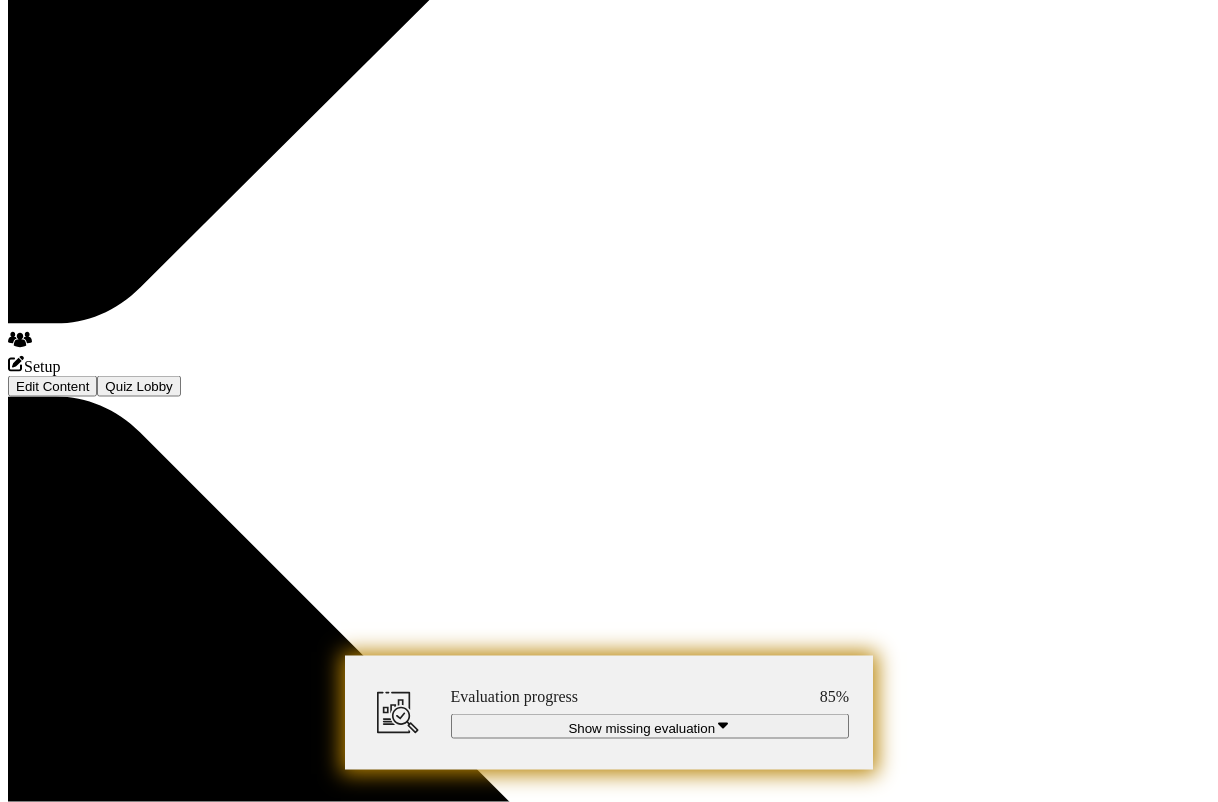 click at bounding box center (365, 10905) 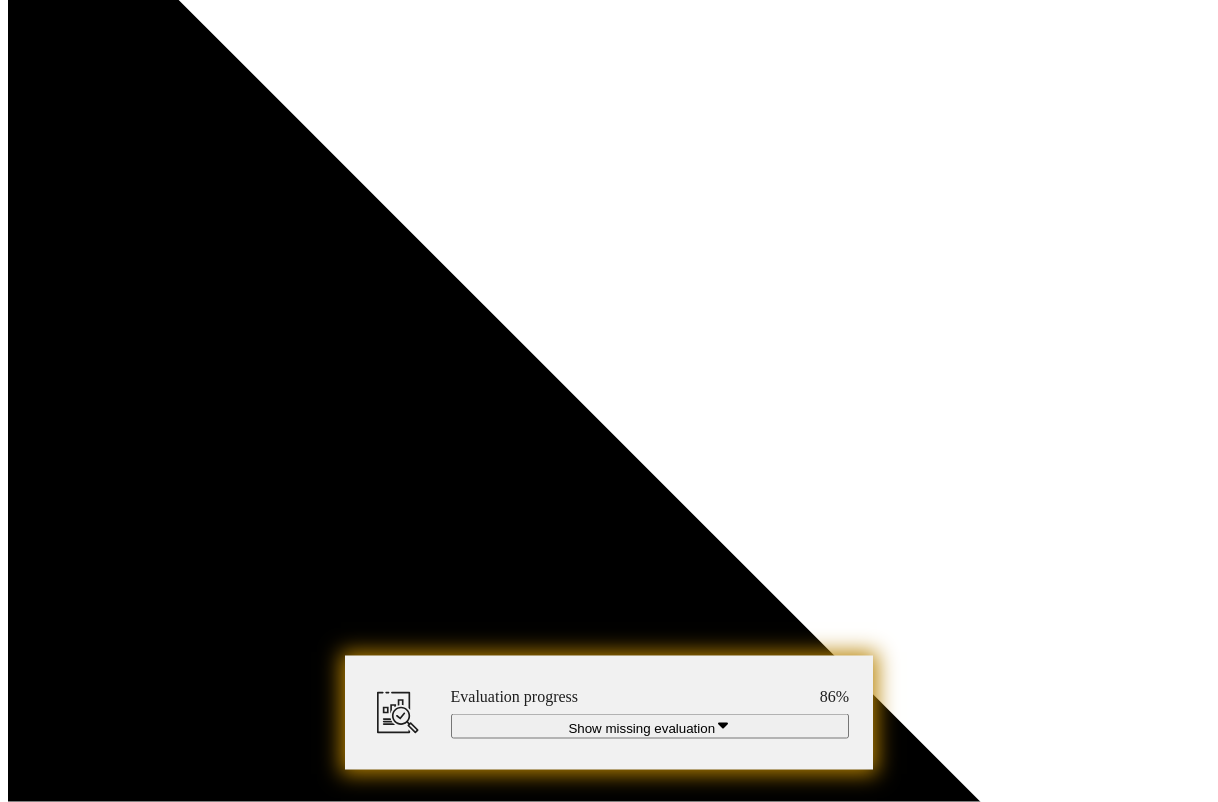scroll, scrollTop: 3092, scrollLeft: 0, axis: vertical 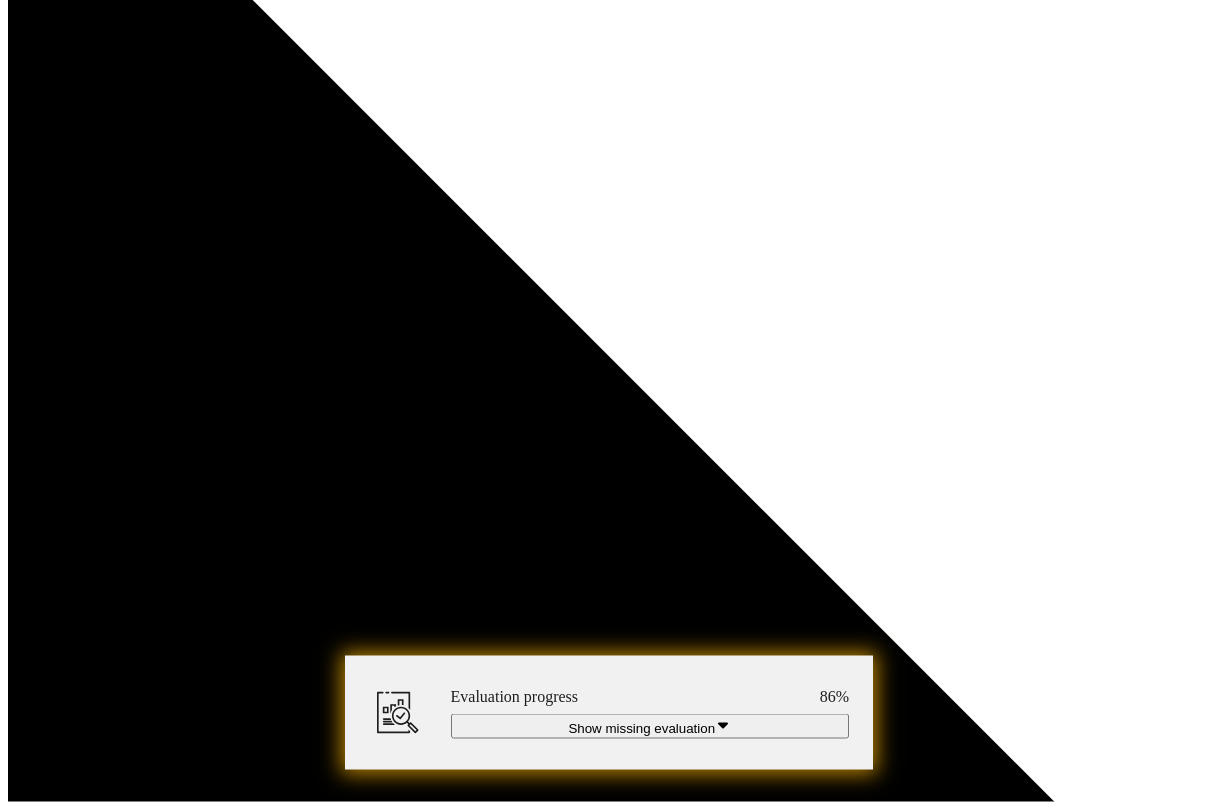click at bounding box center (301, 10241) 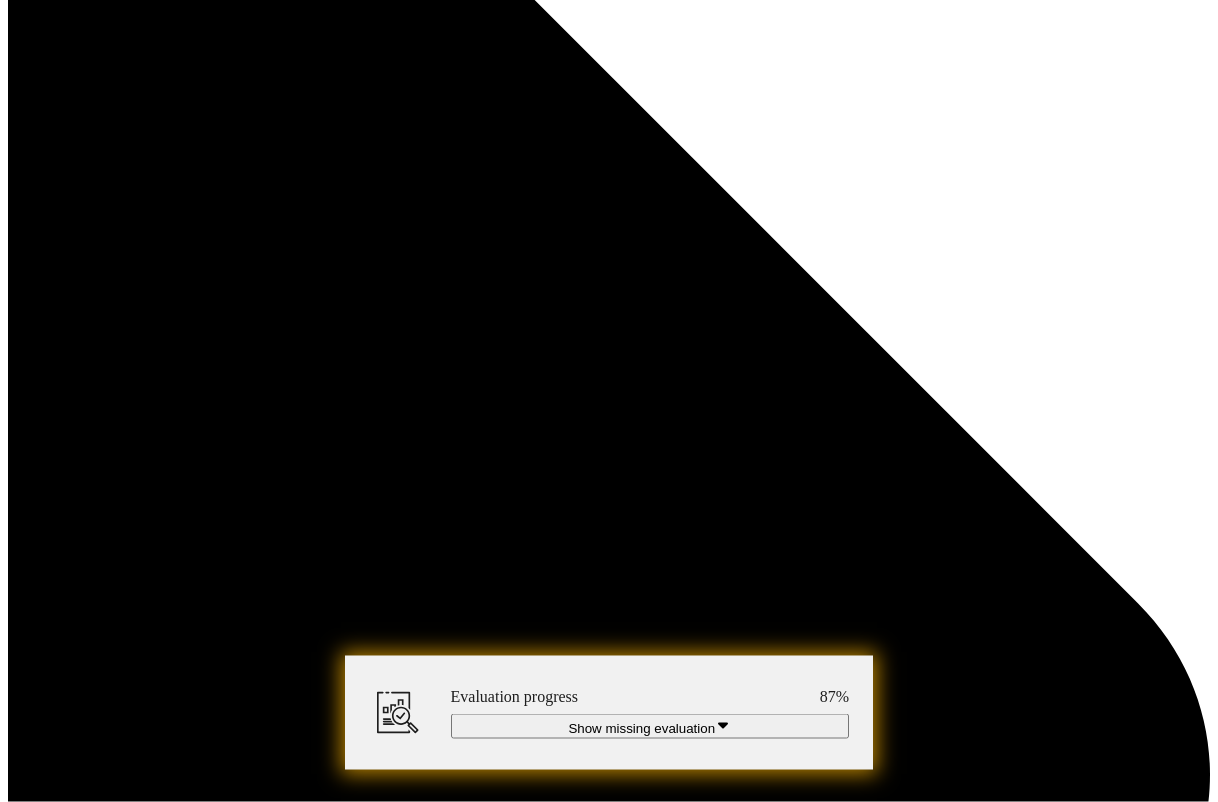 scroll, scrollTop: 3403, scrollLeft: 0, axis: vertical 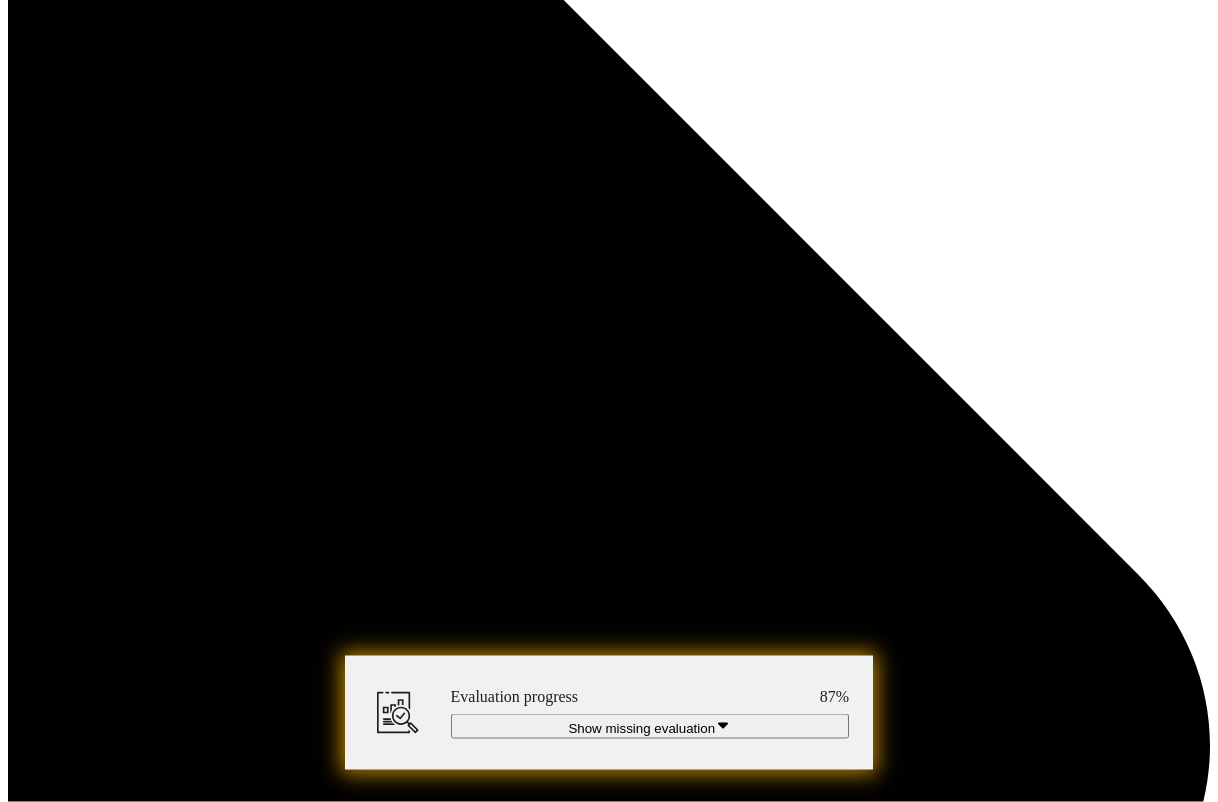click at bounding box center (301, 9930) 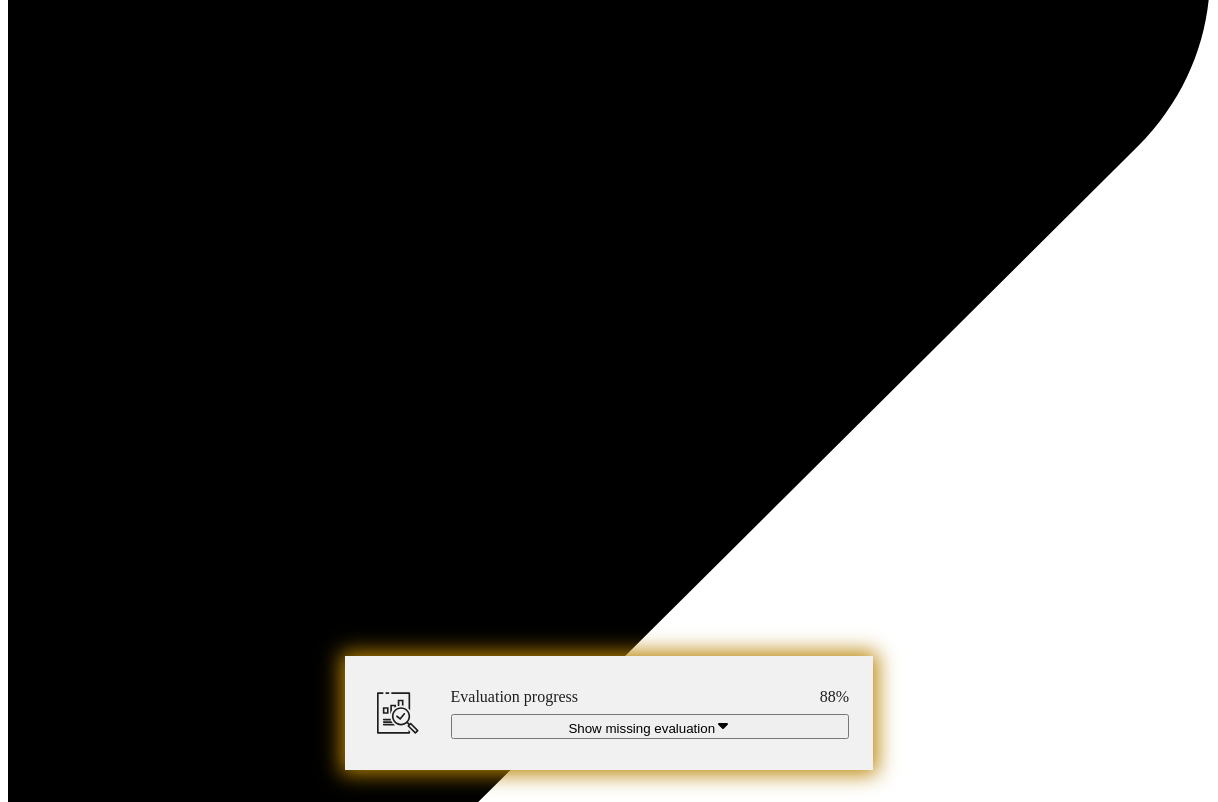 scroll, scrollTop: 4171, scrollLeft: 0, axis: vertical 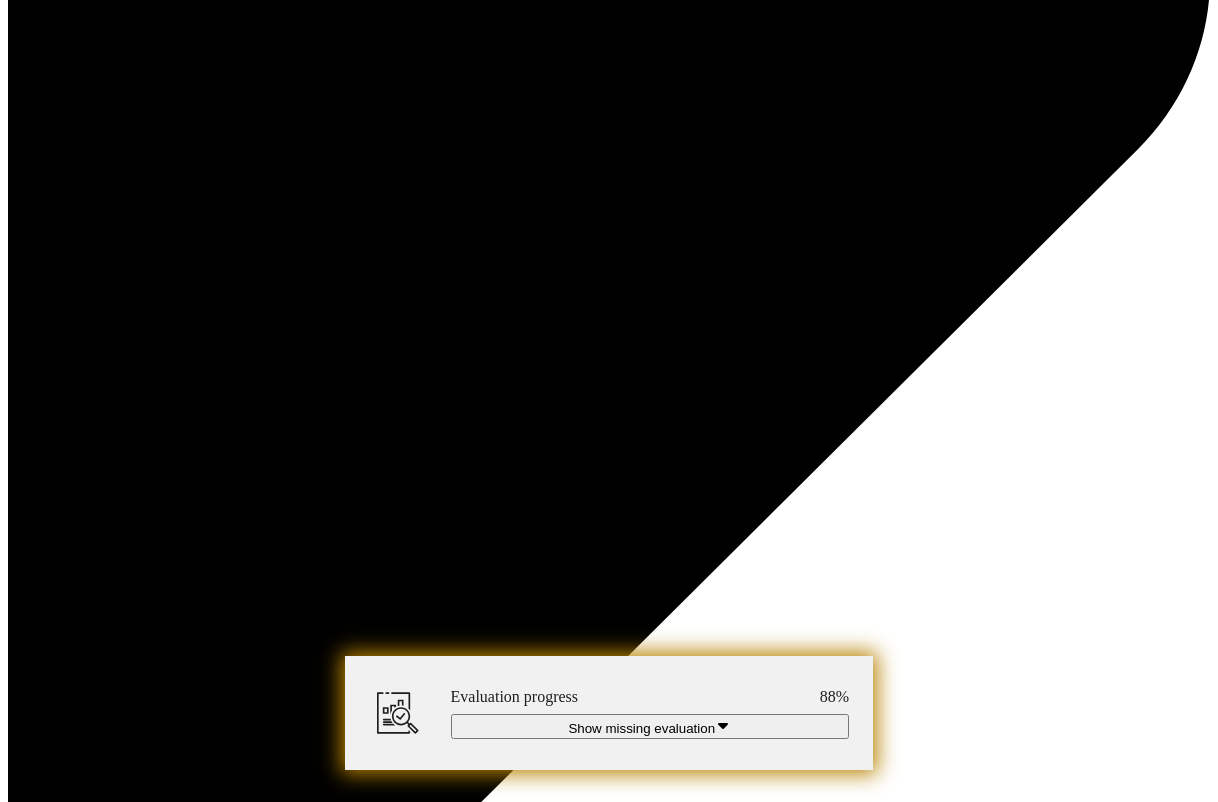 click at bounding box center (301, 9162) 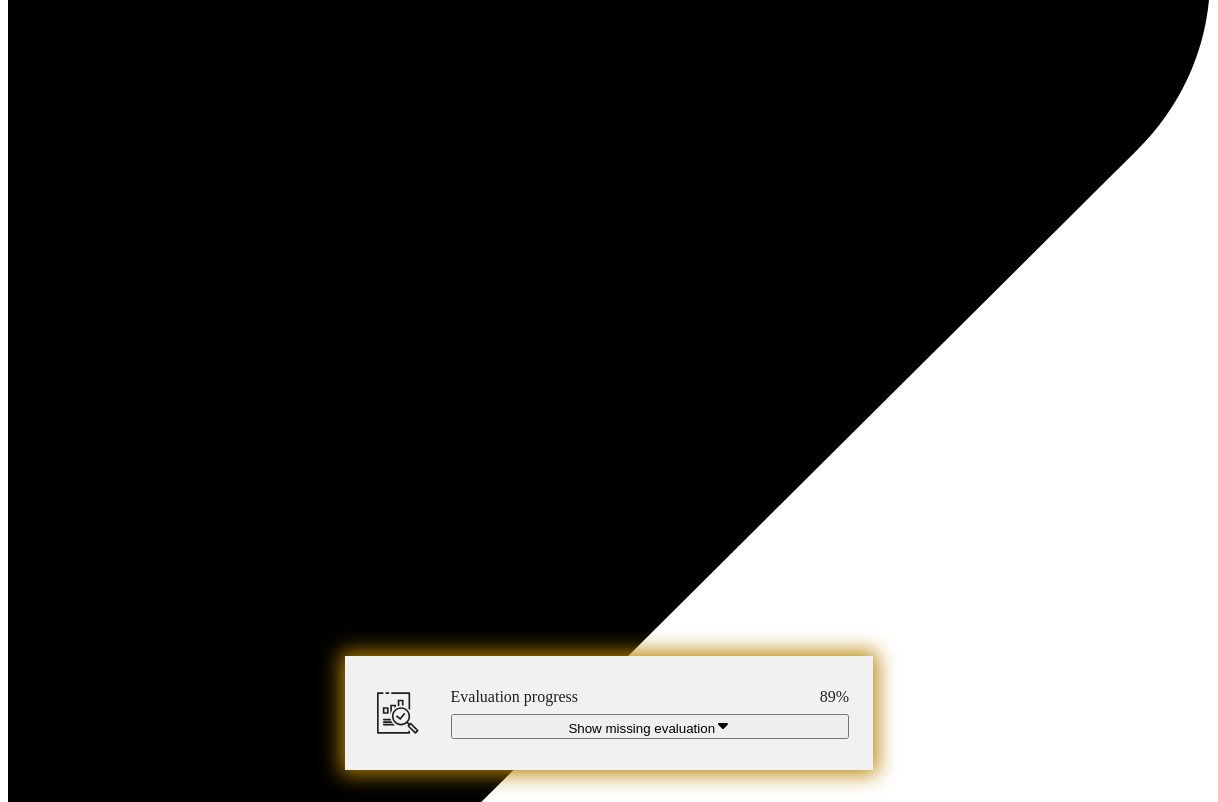 click at bounding box center (301, 9162) 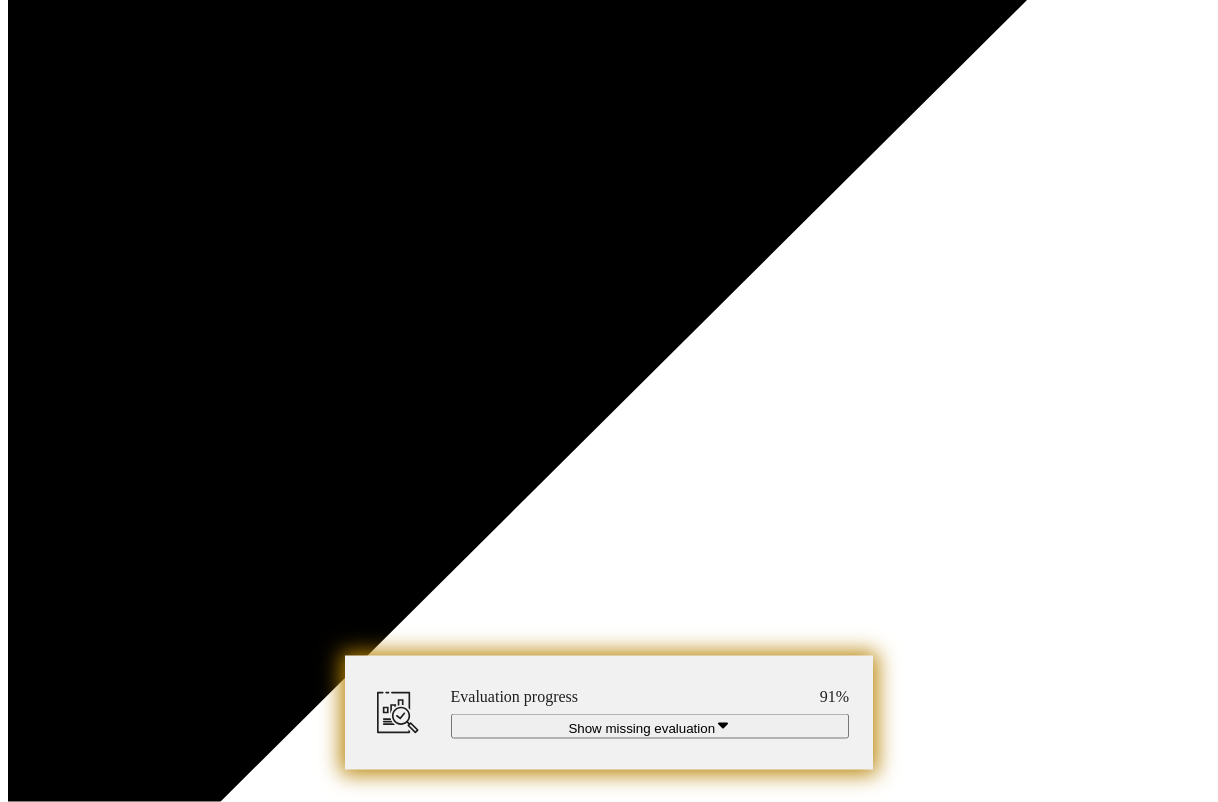 scroll, scrollTop: 4439, scrollLeft: 0, axis: vertical 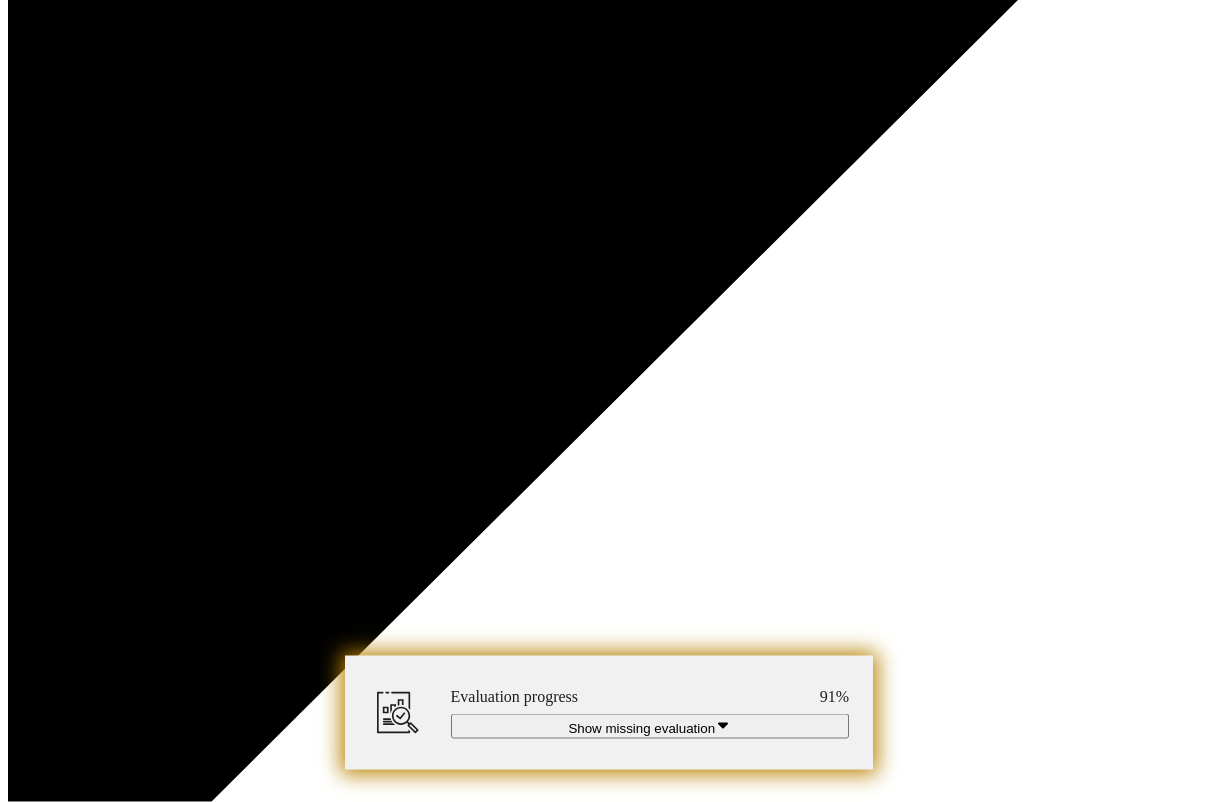 click at bounding box center (301, 8894) 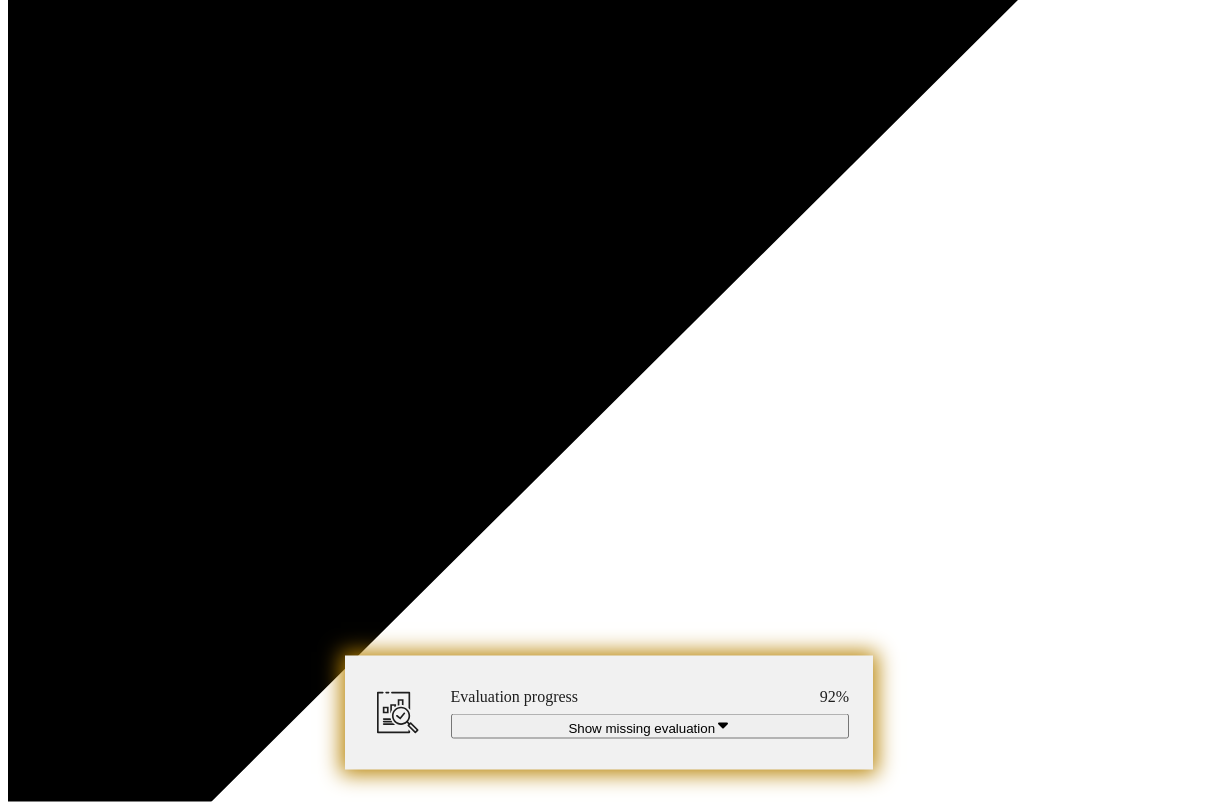click at bounding box center [333, 8896] 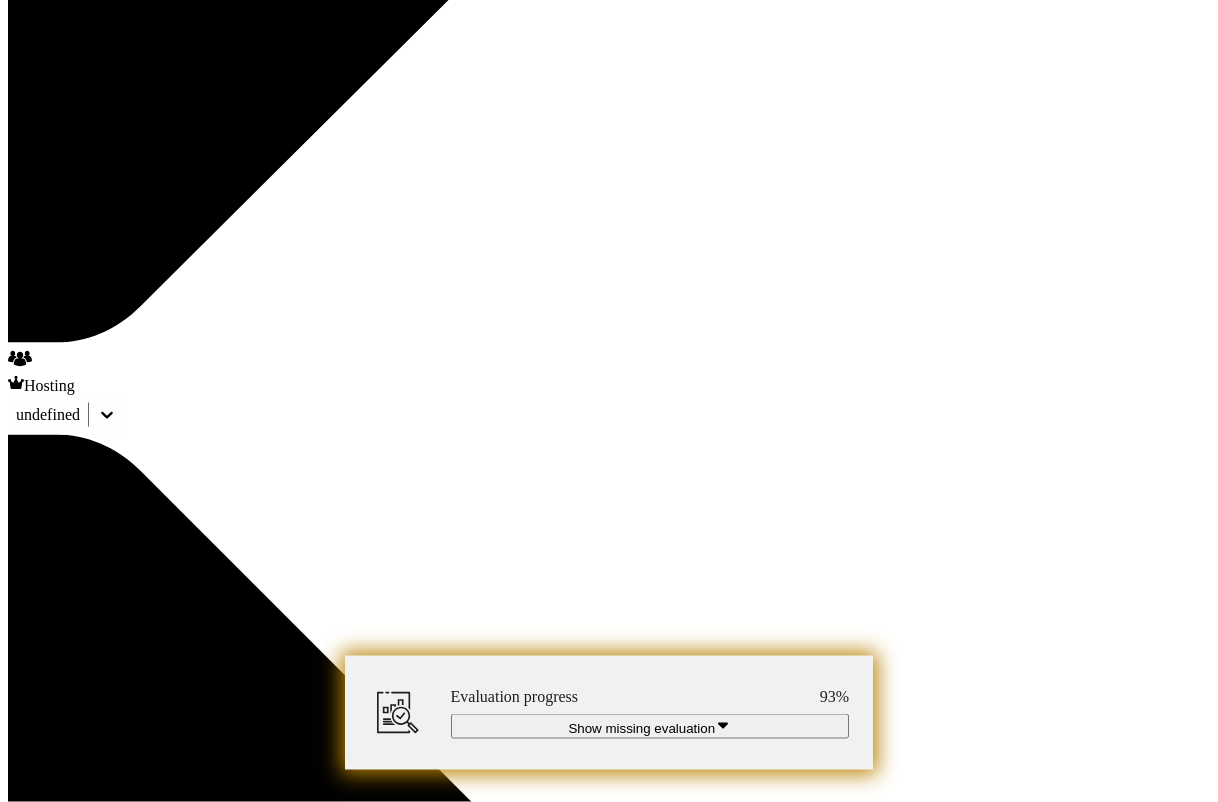 scroll, scrollTop: 5017, scrollLeft: 0, axis: vertical 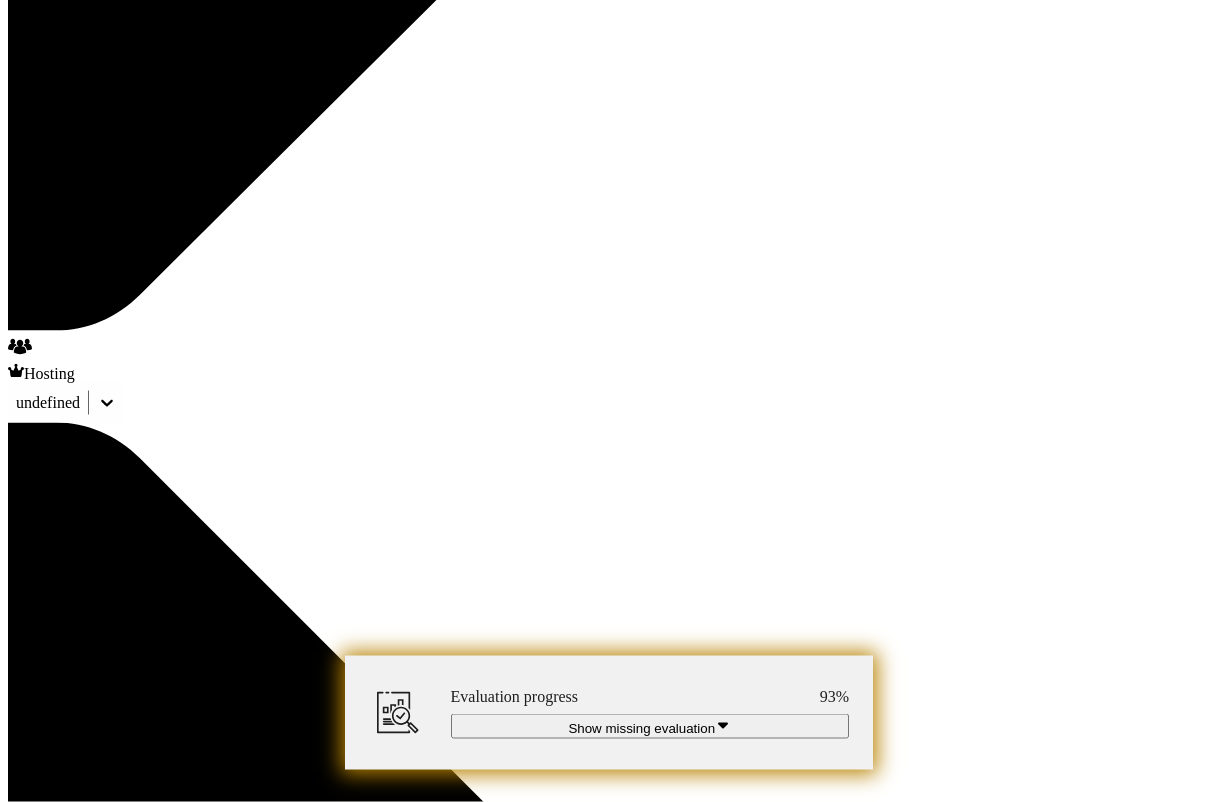 click at bounding box center [301, 8316] 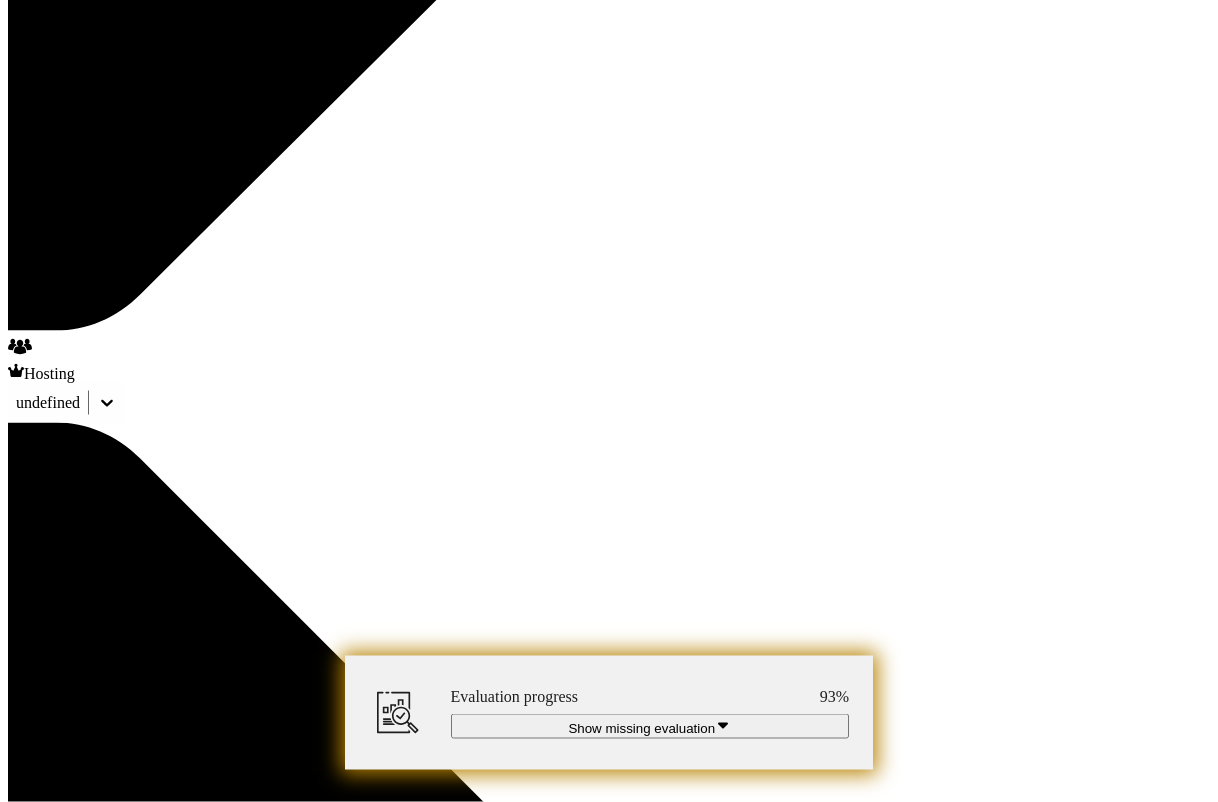 click at bounding box center (0, 0) 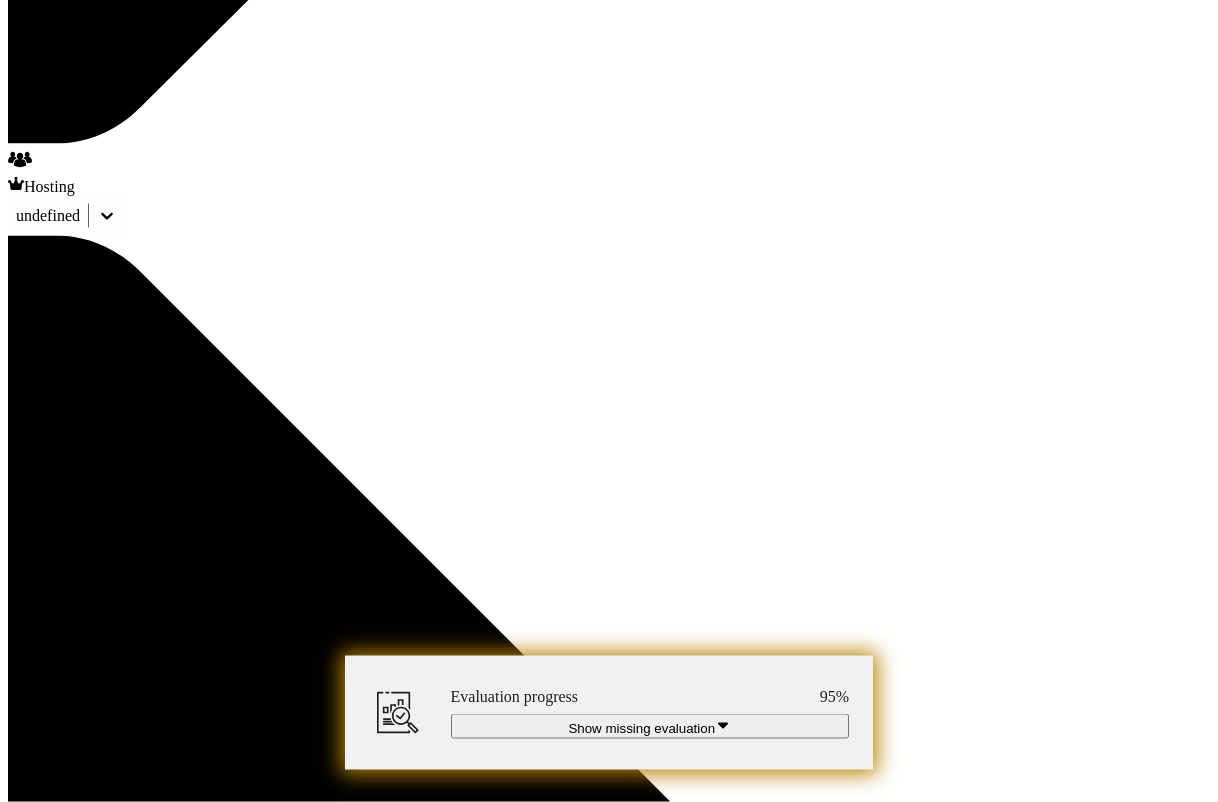 scroll, scrollTop: 5206, scrollLeft: 0, axis: vertical 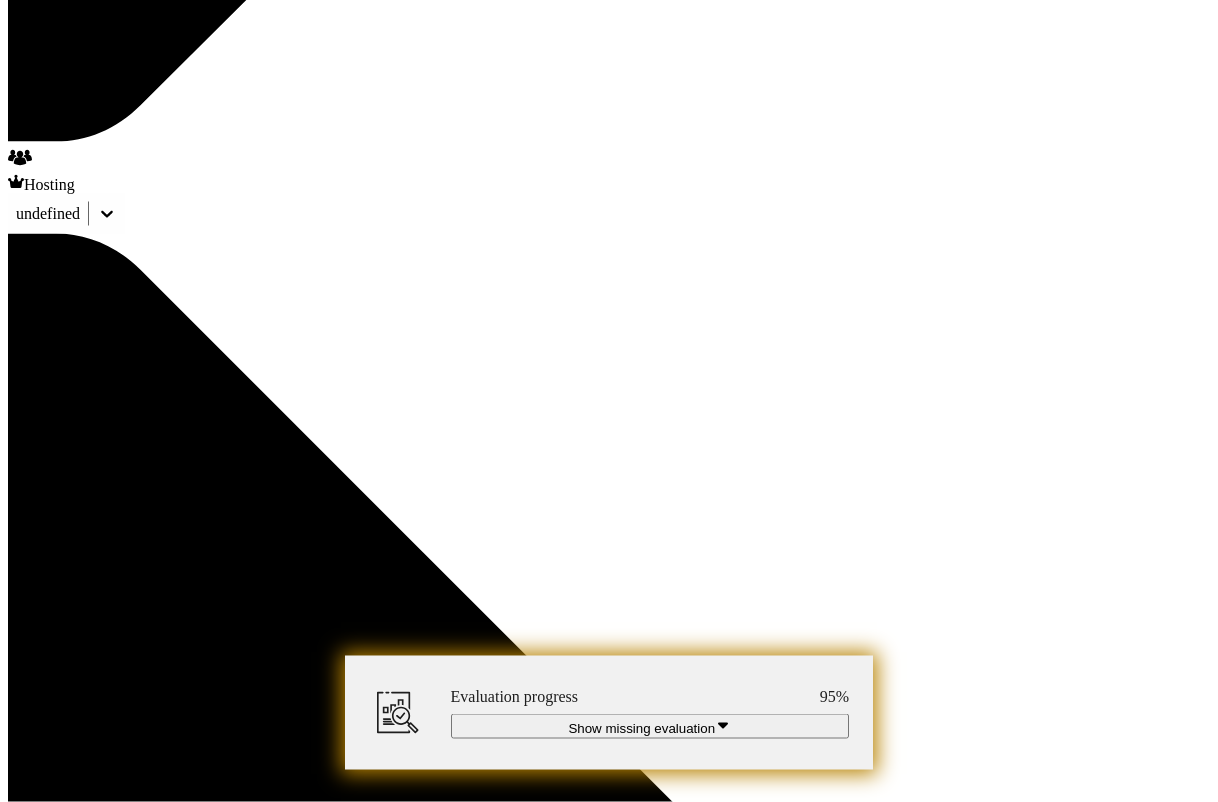 click at bounding box center (365, 8246) 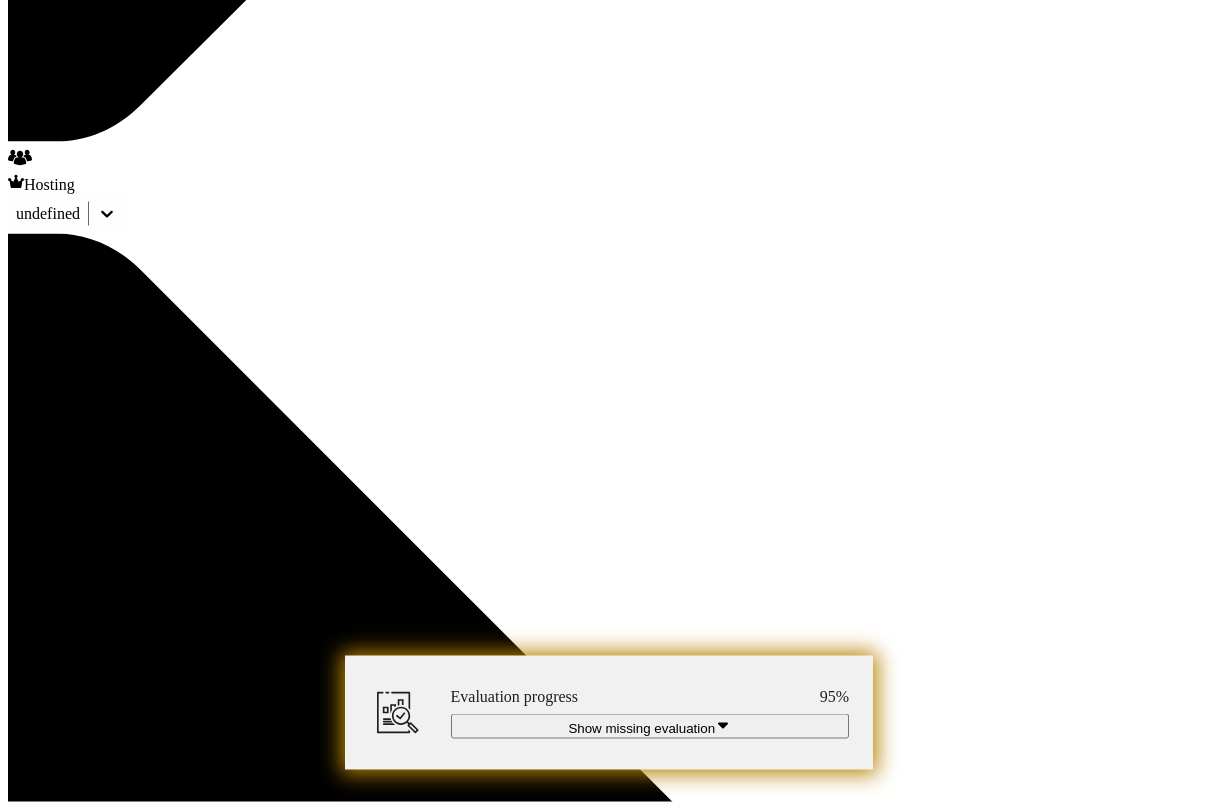 click at bounding box center (0, 0) 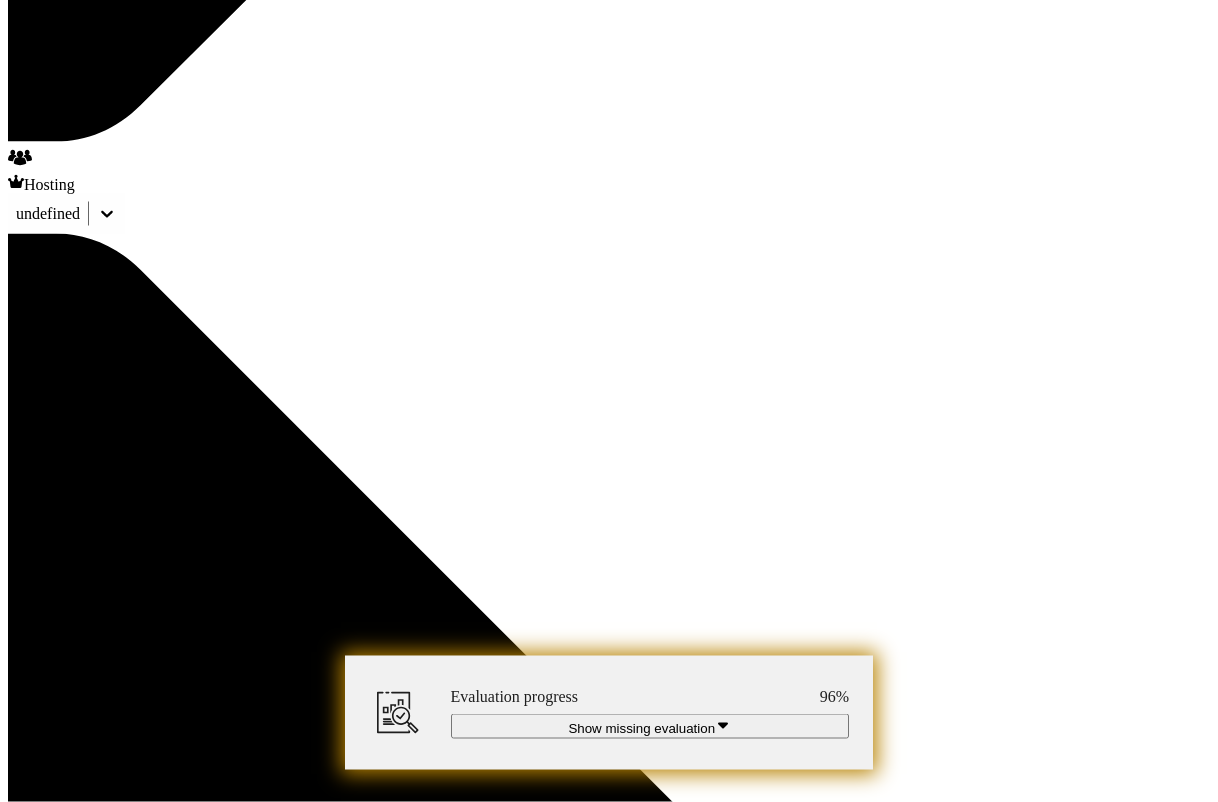 click at bounding box center (301, 8127) 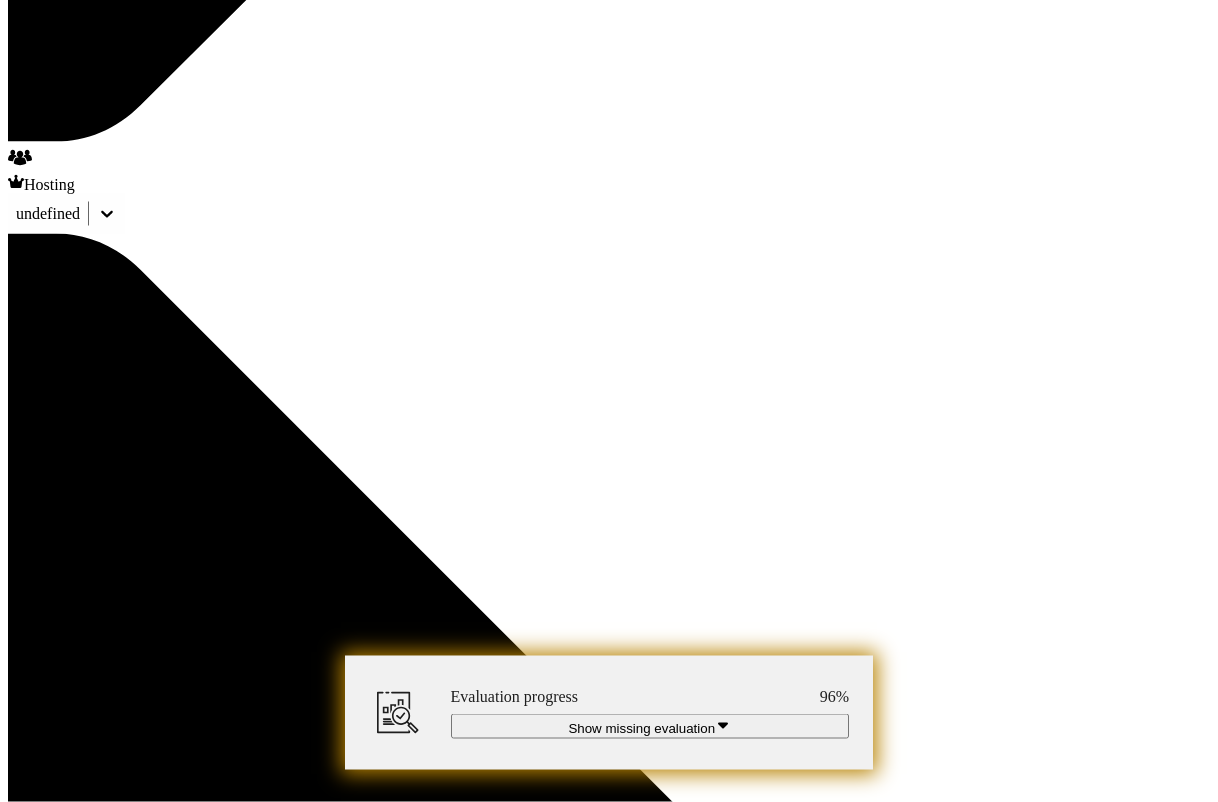 click at bounding box center [0, 0] 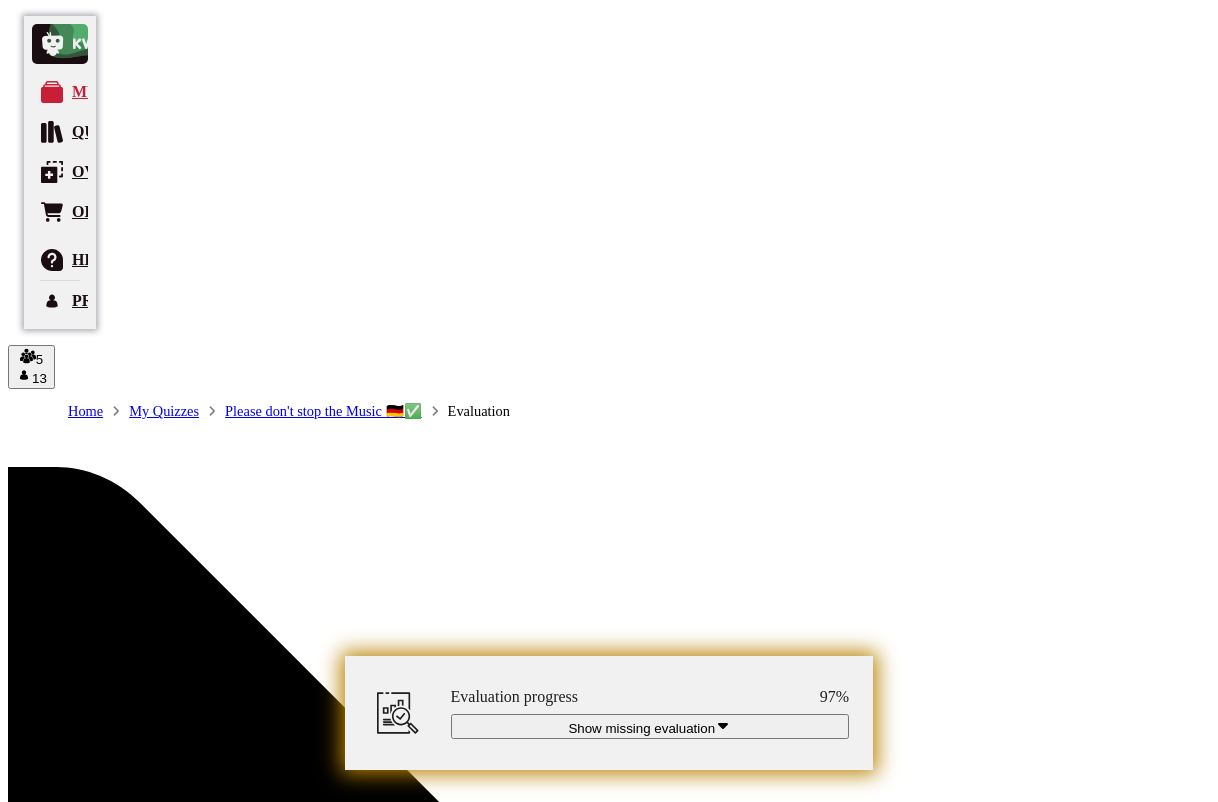 scroll, scrollTop: 0, scrollLeft: 0, axis: both 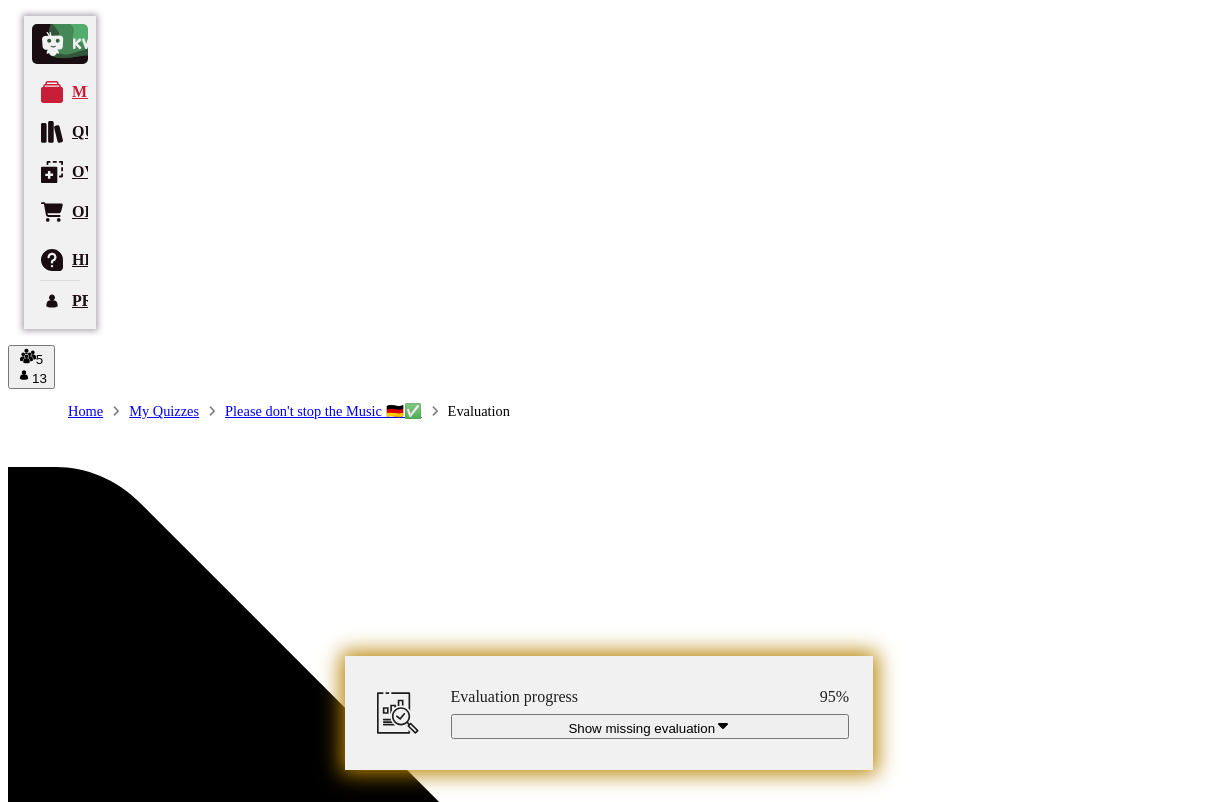 click at bounding box center [16, 2911] 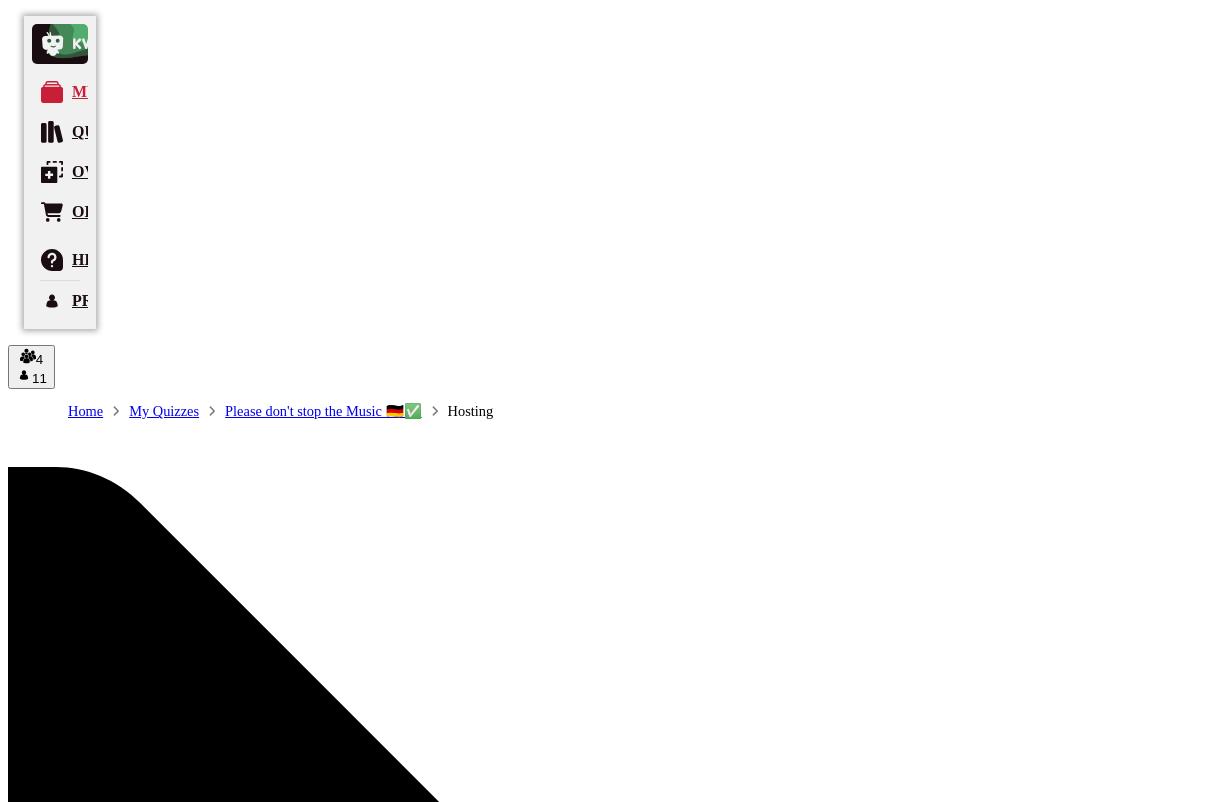 click on "7" at bounding box center (19, 5564) 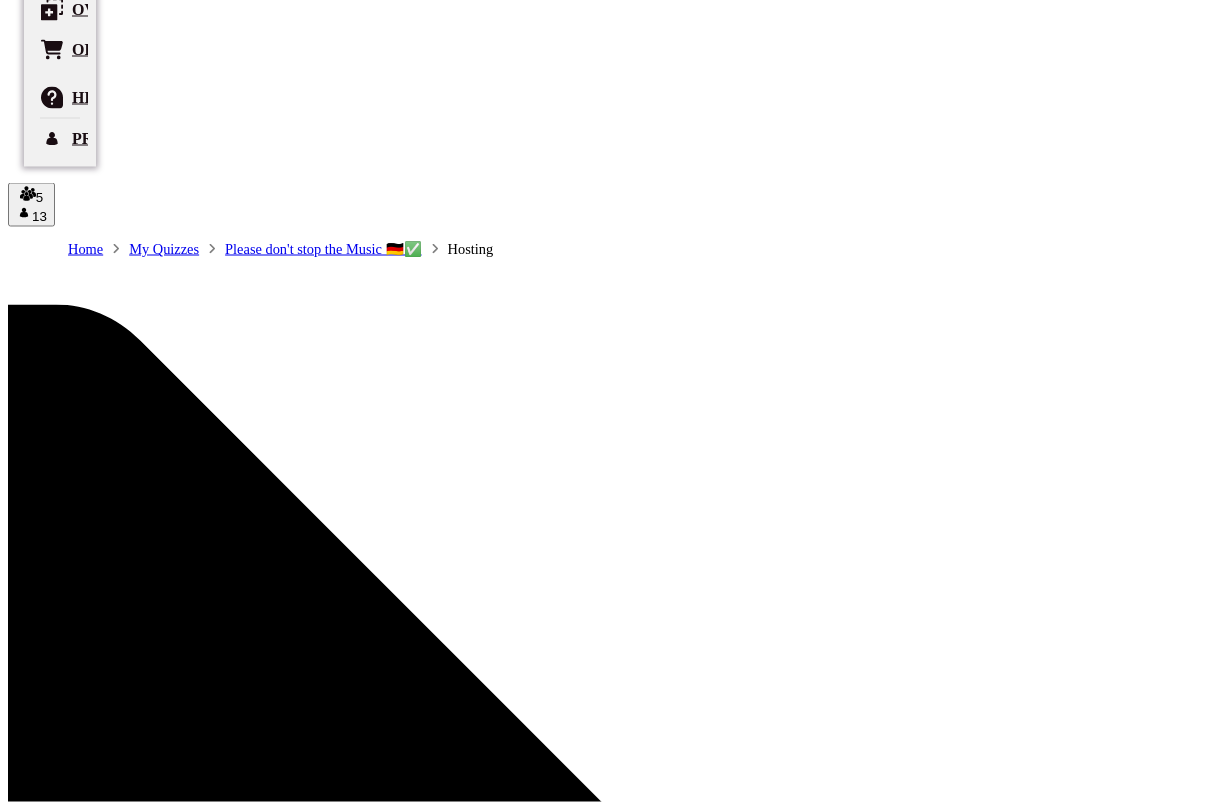 scroll, scrollTop: 167, scrollLeft: 0, axis: vertical 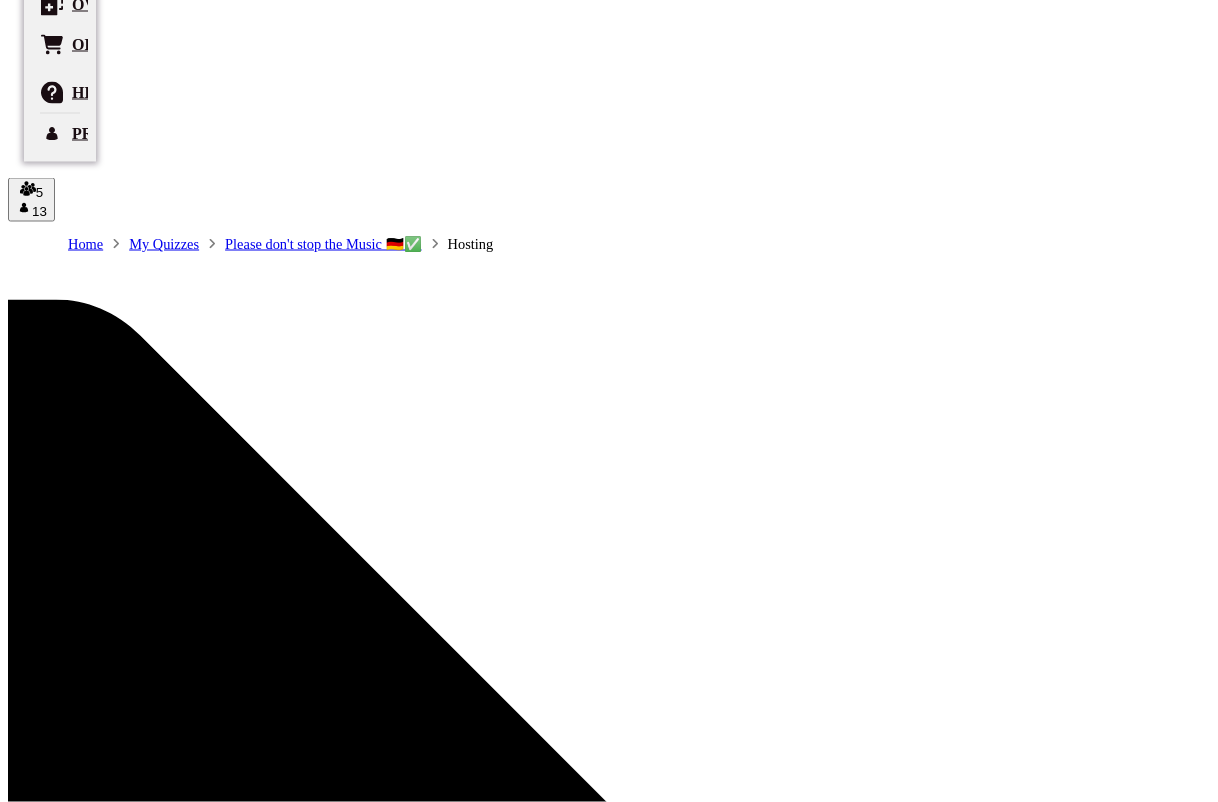 click on "correct answer" at bounding box center (257, 11010) 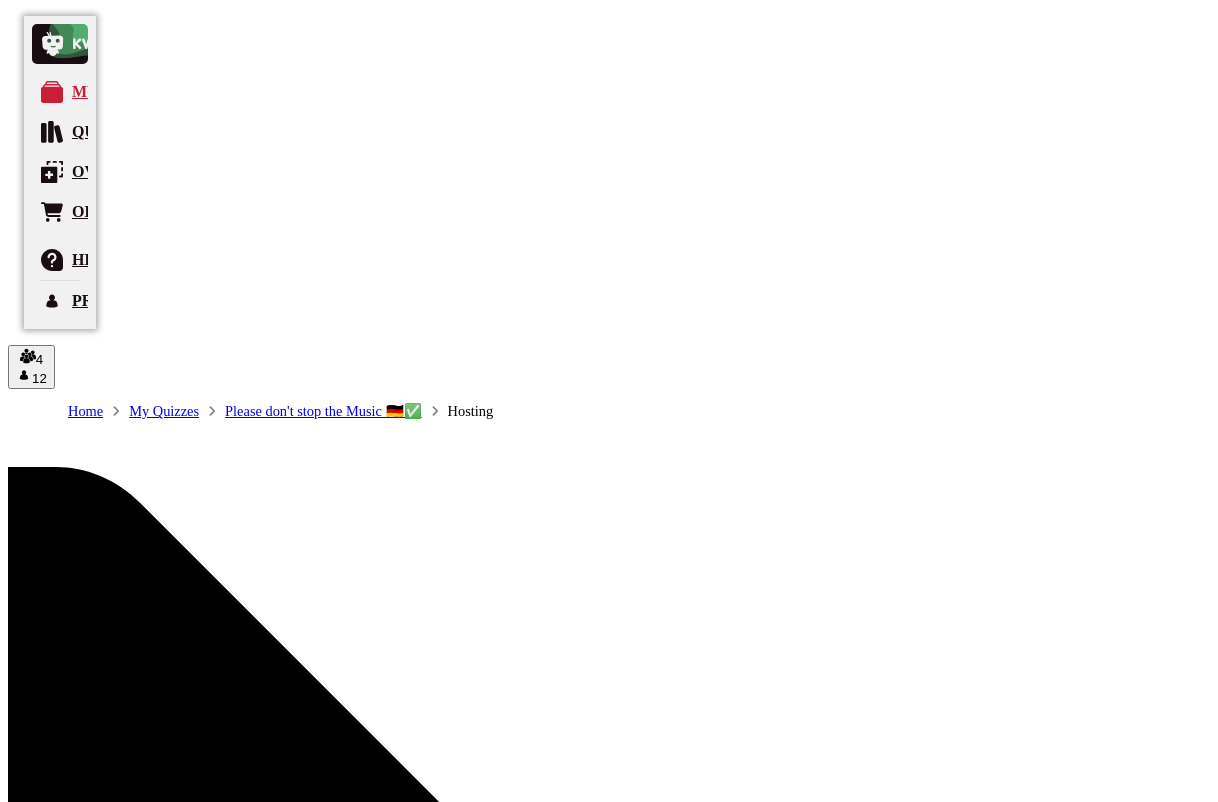 scroll, scrollTop: 0, scrollLeft: 0, axis: both 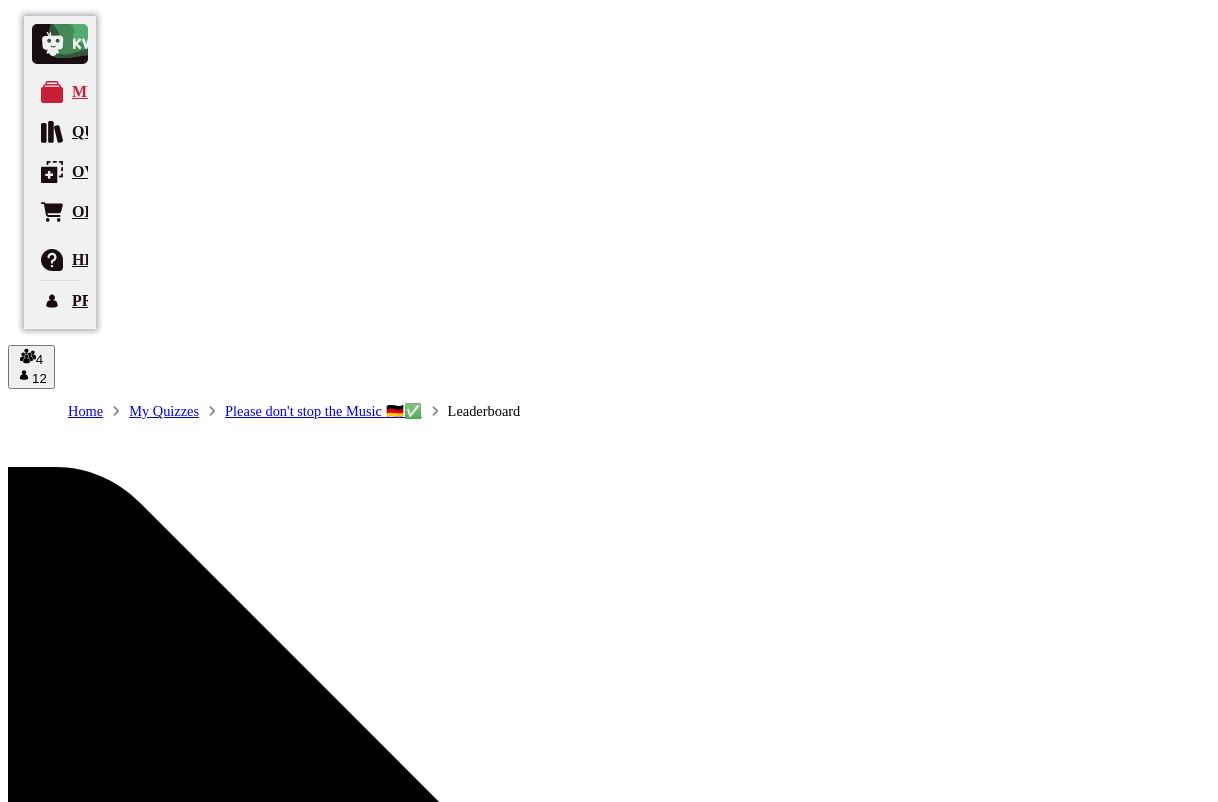click on "Evaluation" at bounding box center [609, 2913] 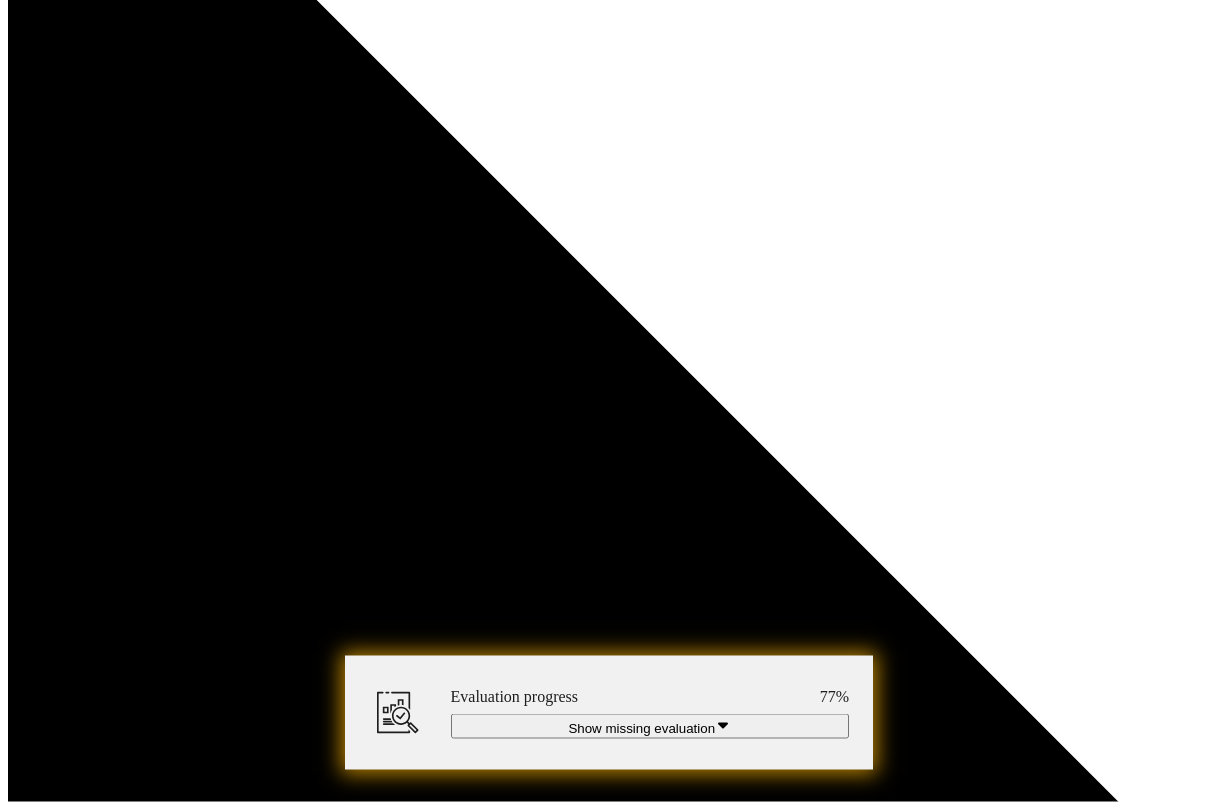 scroll, scrollTop: 688, scrollLeft: 0, axis: vertical 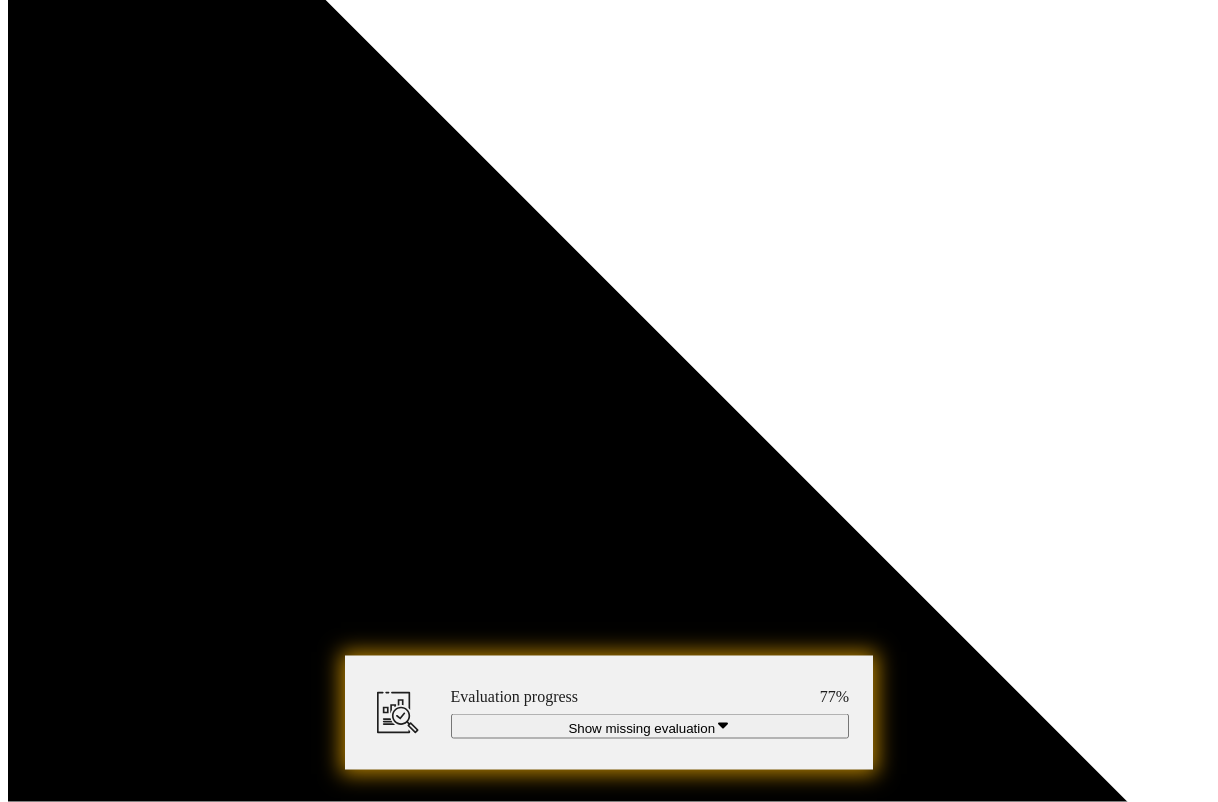 click at bounding box center (691, 10572) 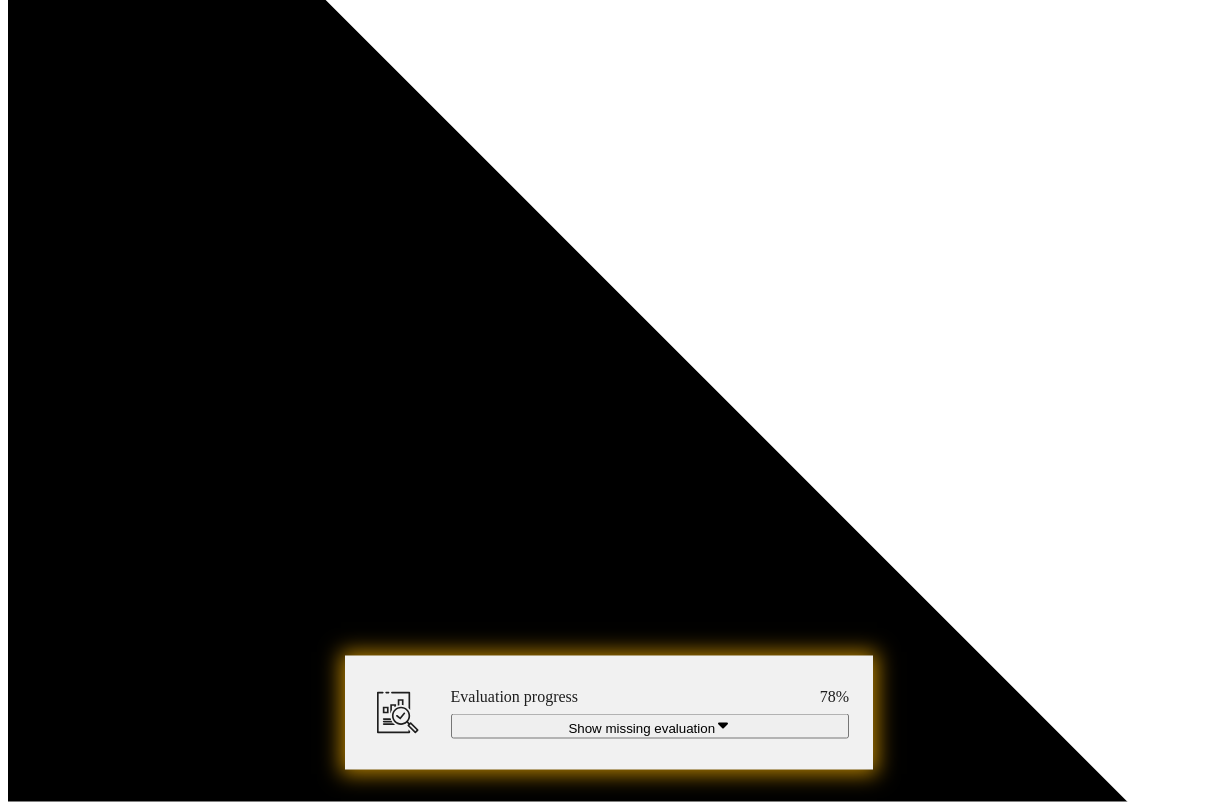 click at bounding box center [301, 10259] 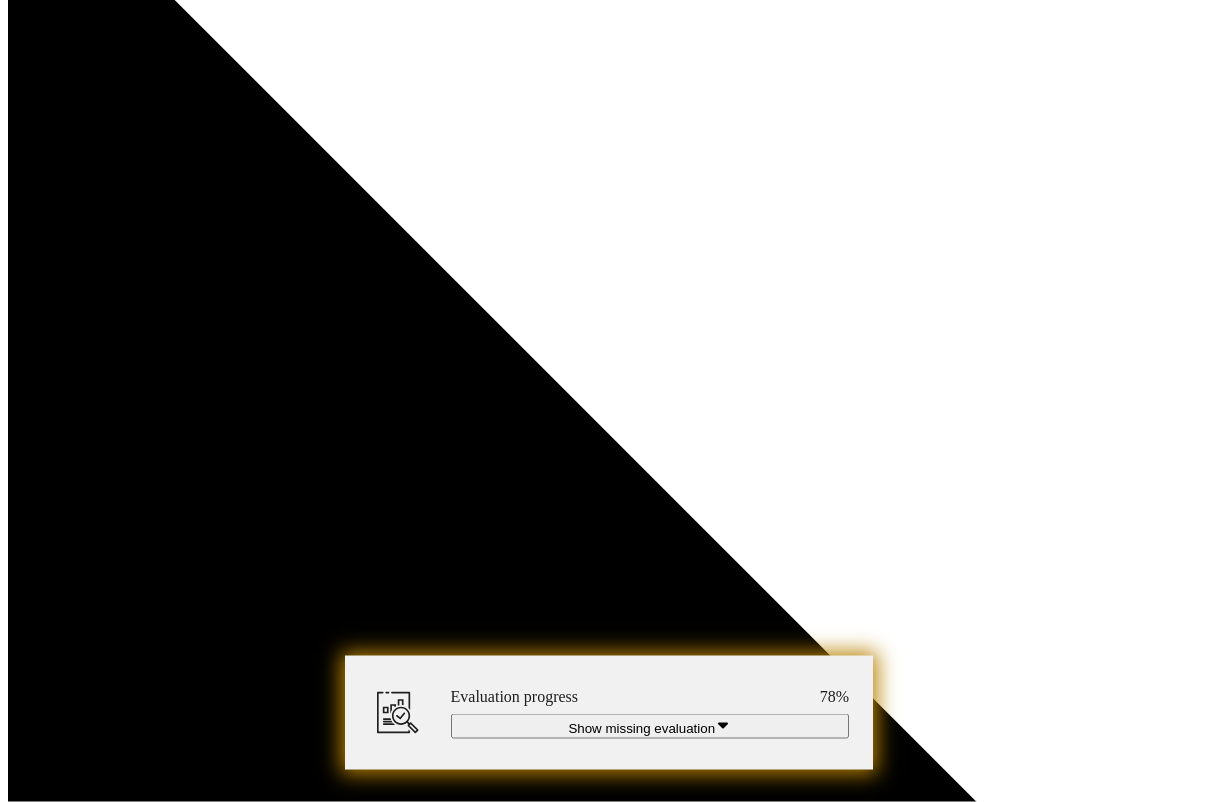 scroll, scrollTop: 540, scrollLeft: 0, axis: vertical 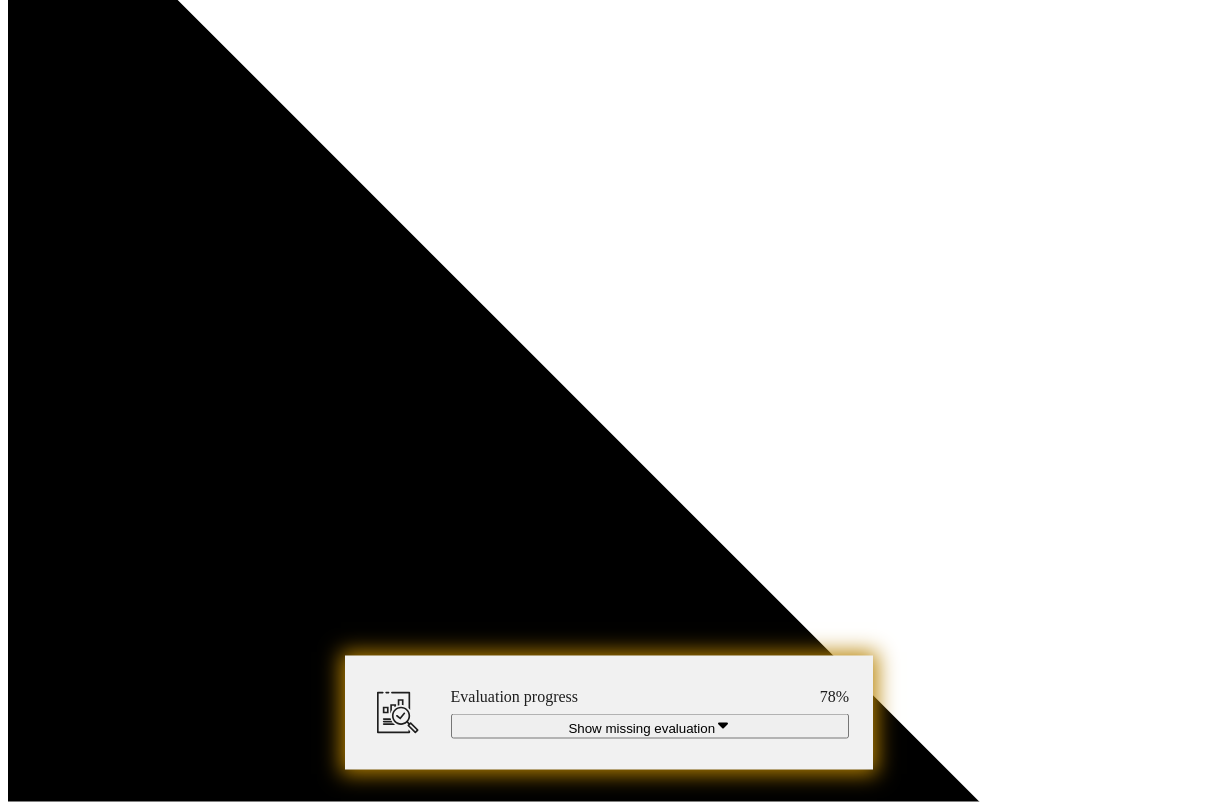 click at bounding box center (301, 10407) 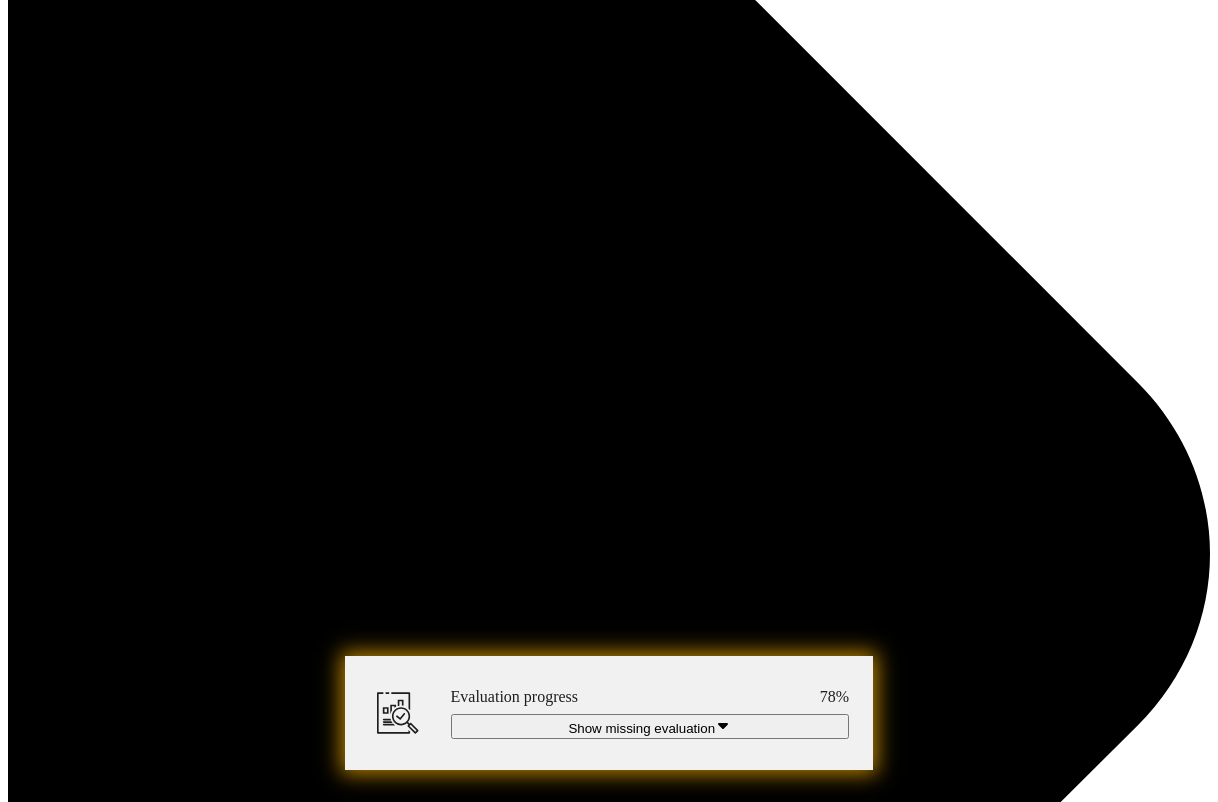 scroll, scrollTop: 1100, scrollLeft: 0, axis: vertical 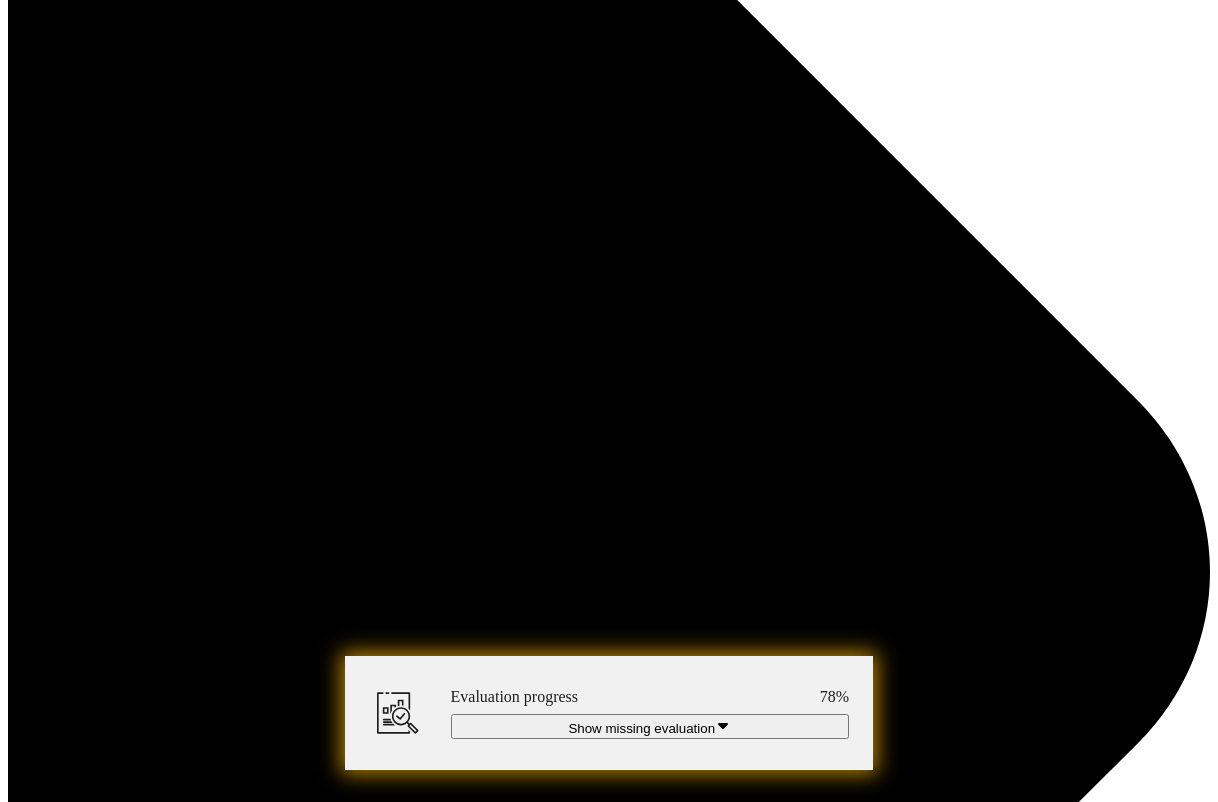 click at bounding box center [301, 10613] 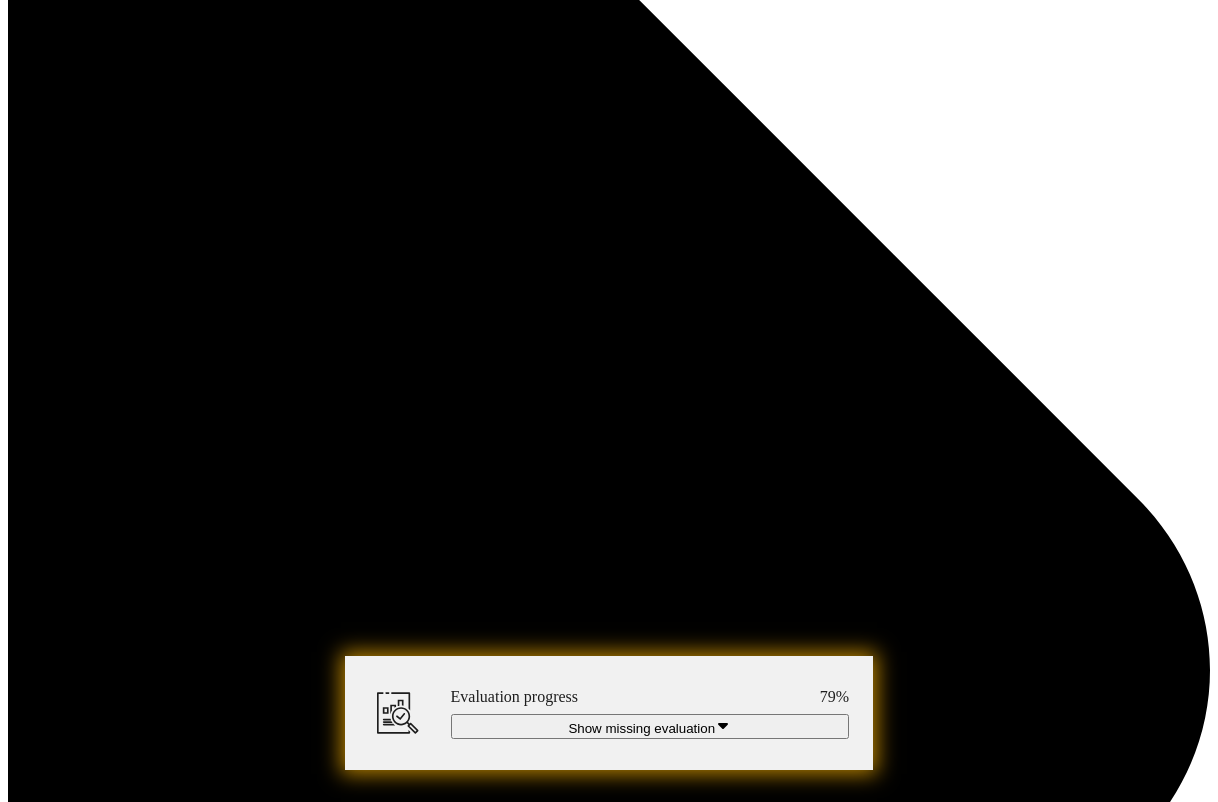 scroll, scrollTop: 998, scrollLeft: 0, axis: vertical 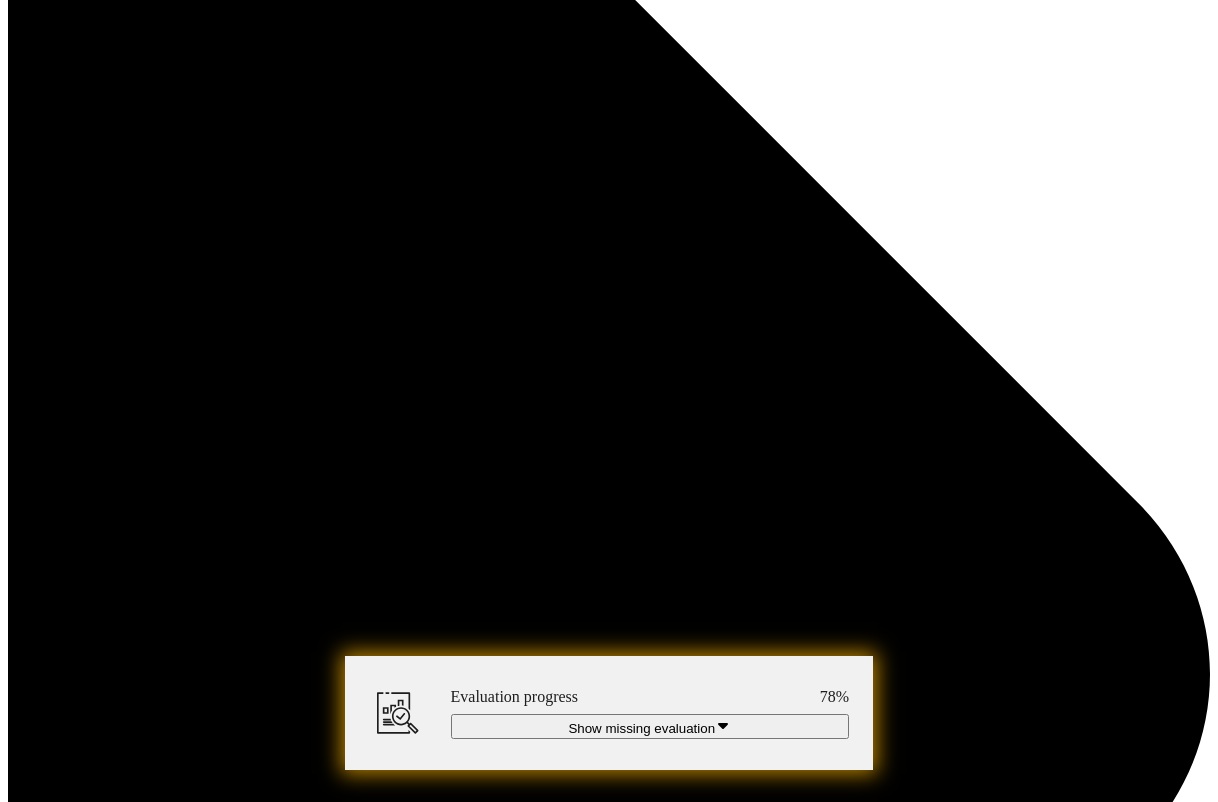 click at bounding box center [301, 10715] 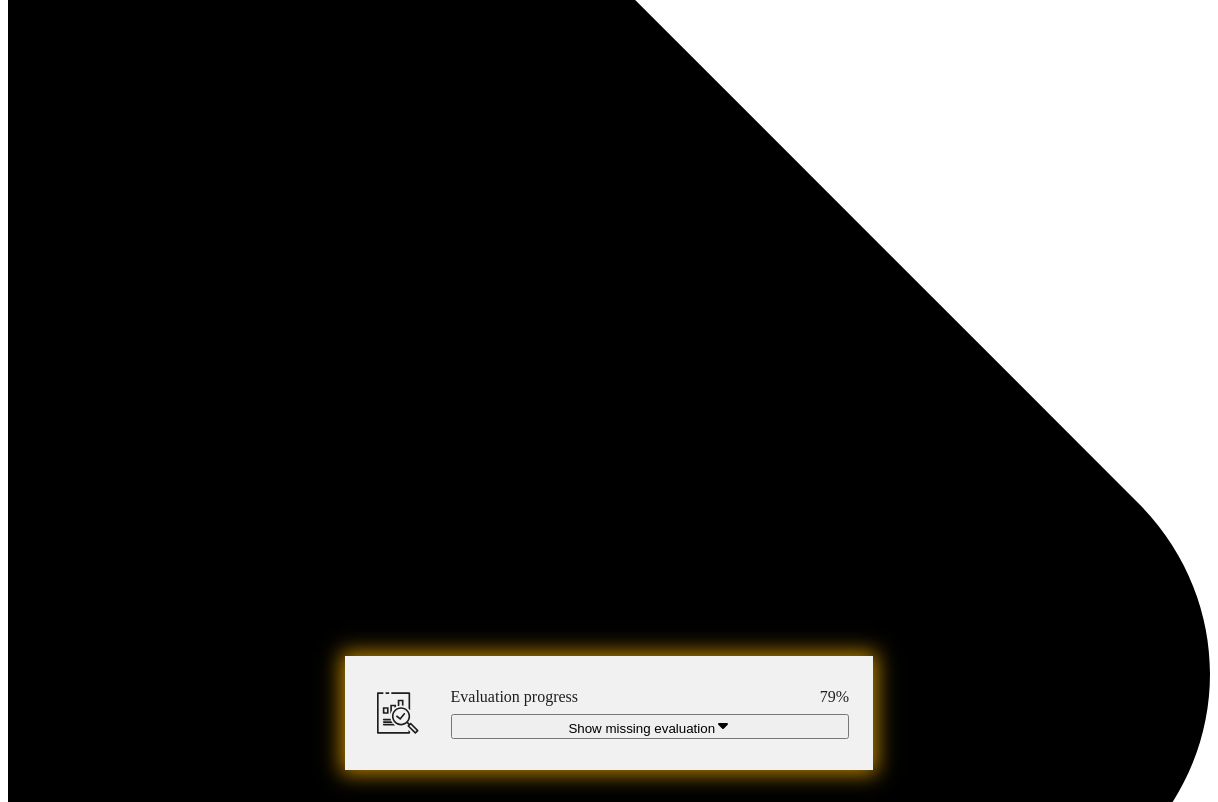 click at bounding box center [691, 10715] 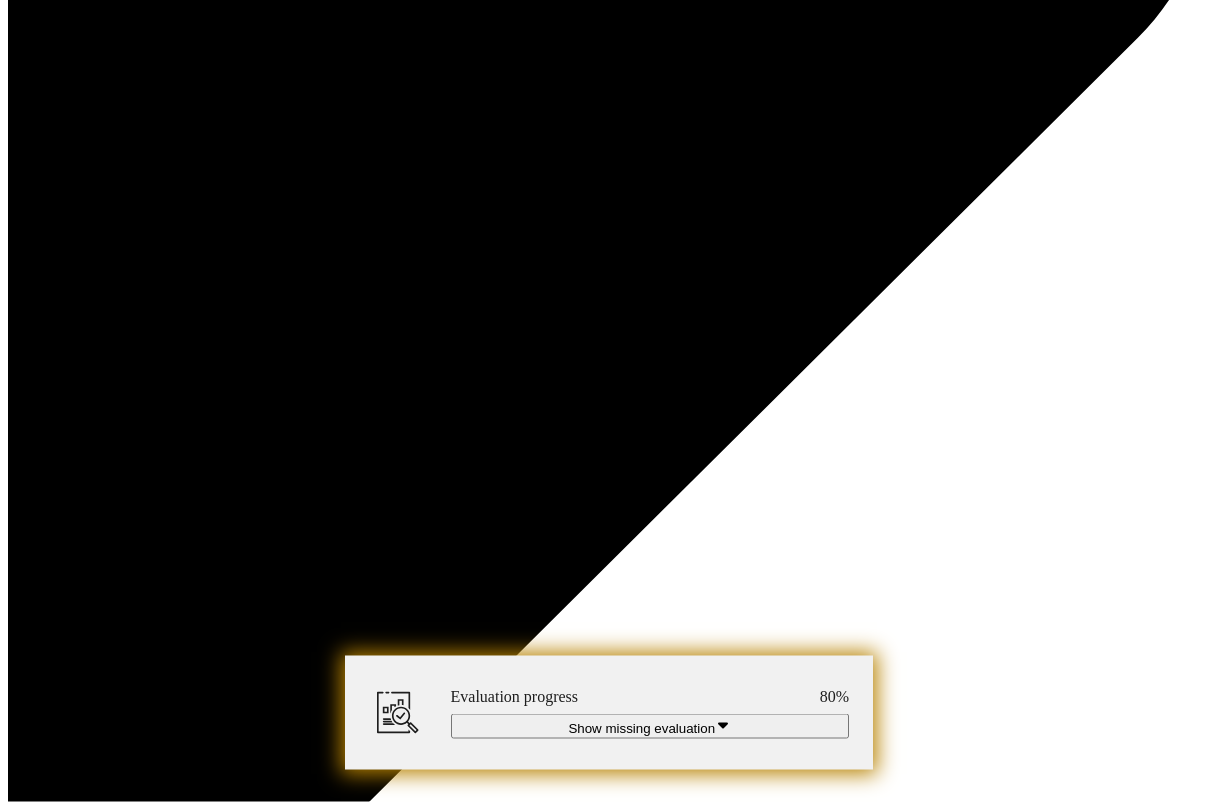 scroll, scrollTop: 1815, scrollLeft: 0, axis: vertical 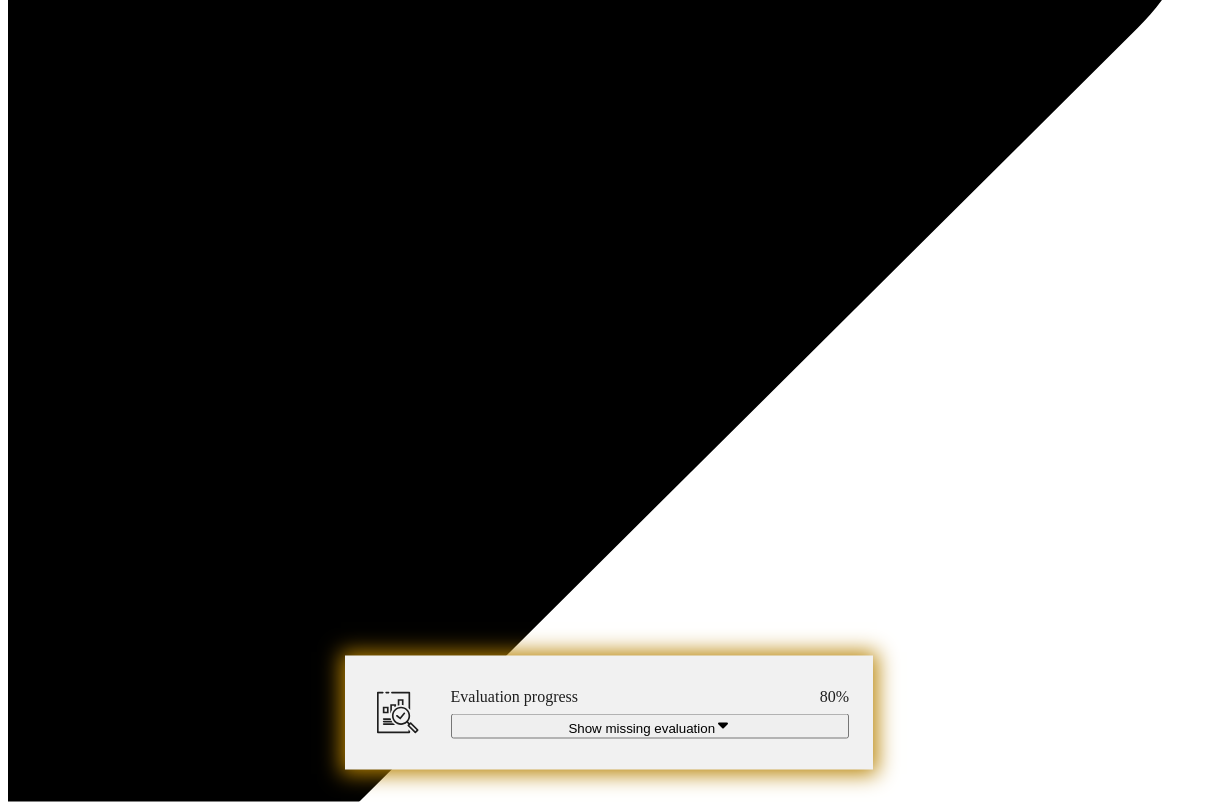 click at bounding box center [301, 10994] 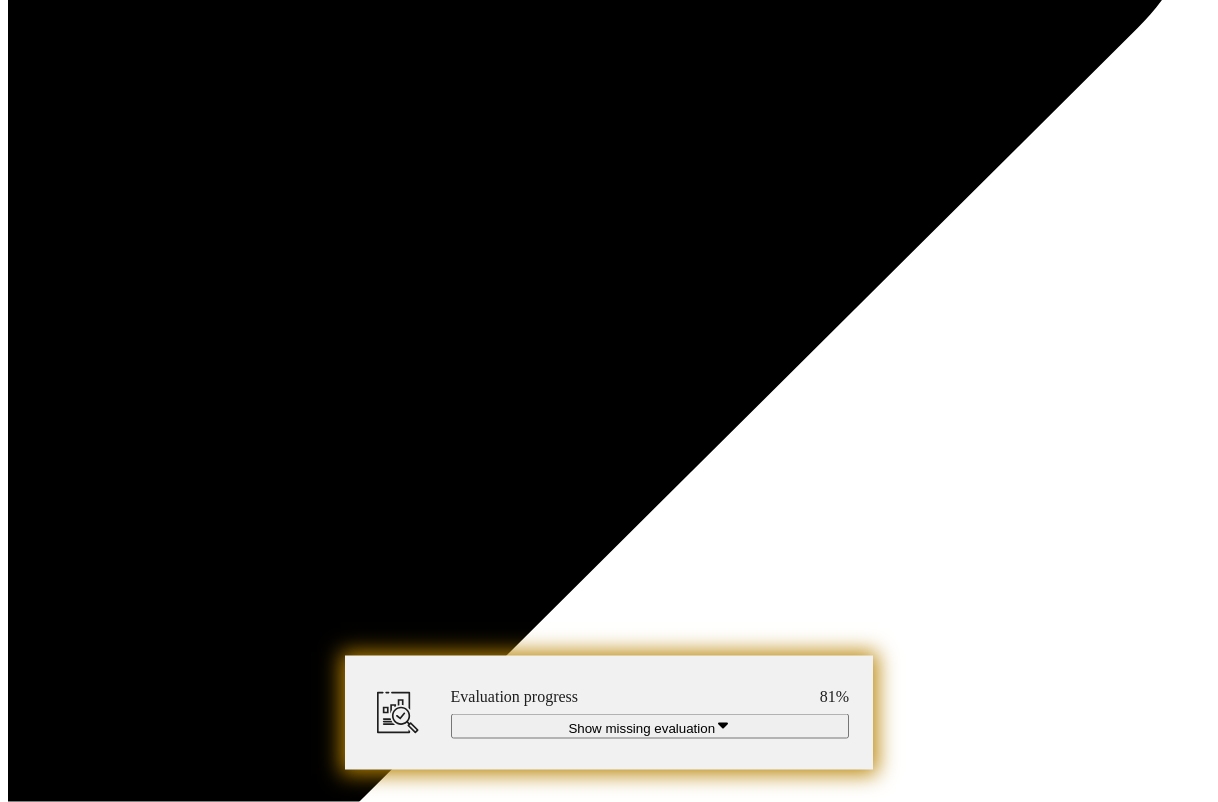 click at bounding box center [301, 9132] 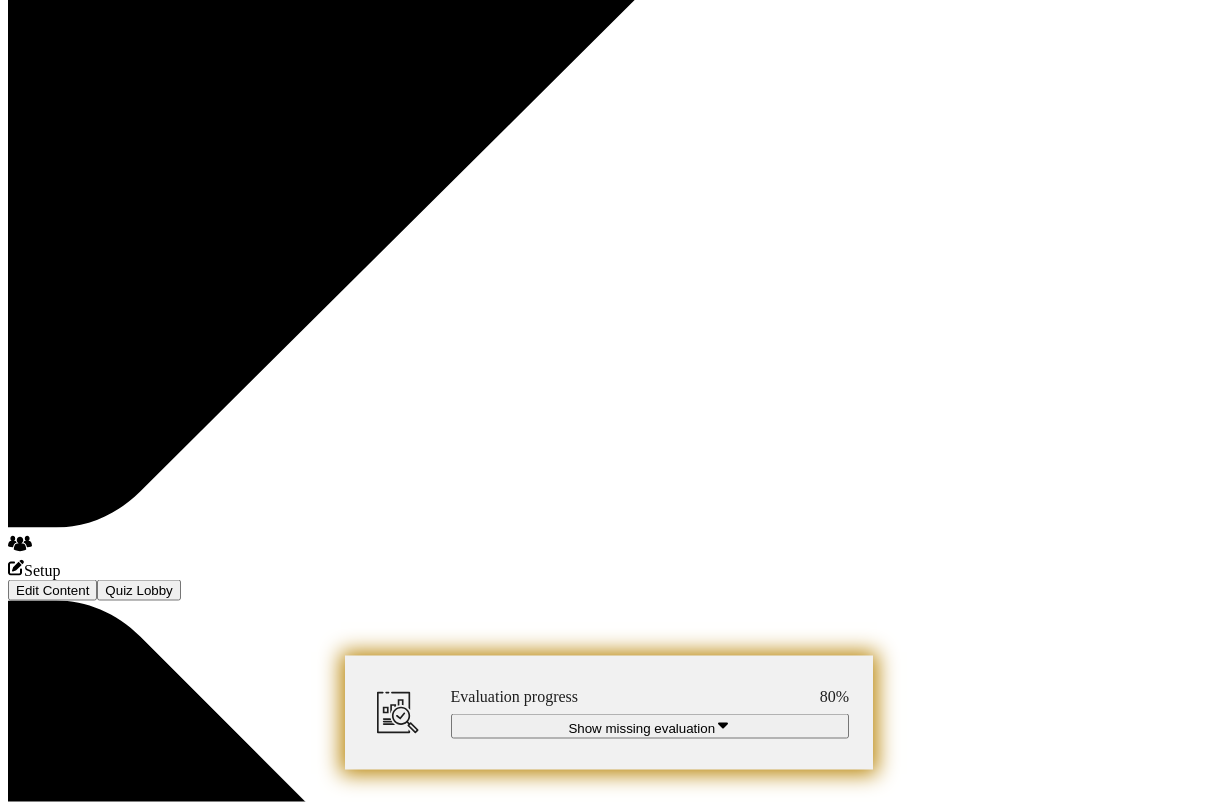 scroll, scrollTop: 2371, scrollLeft: 0, axis: vertical 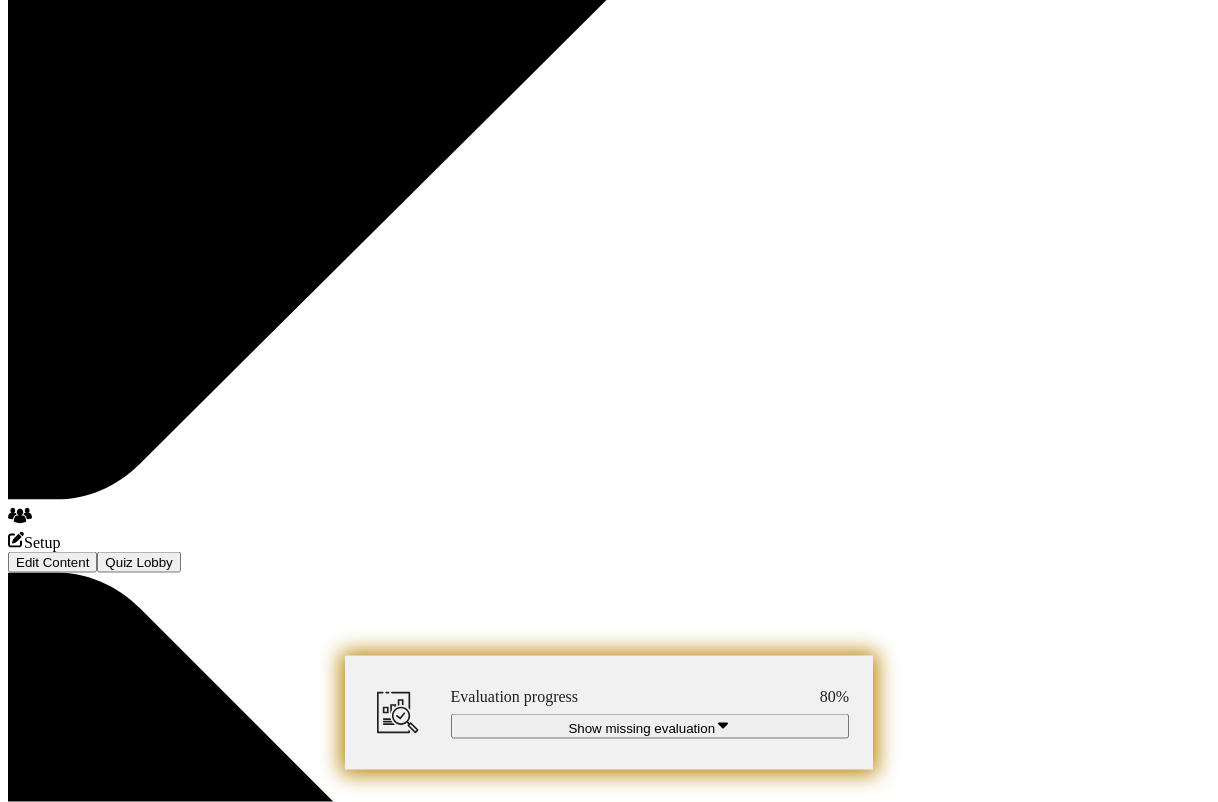 click at bounding box center (365, 11260) 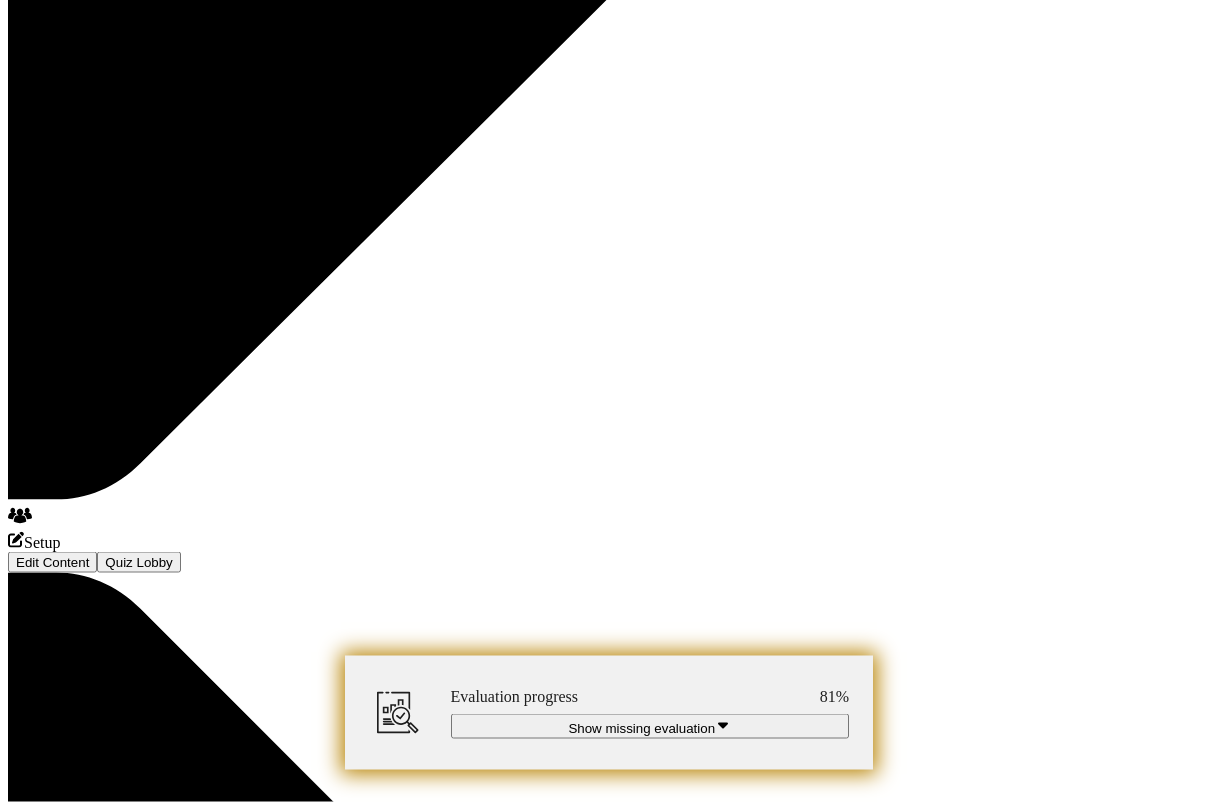 click at bounding box center [365, 11319] 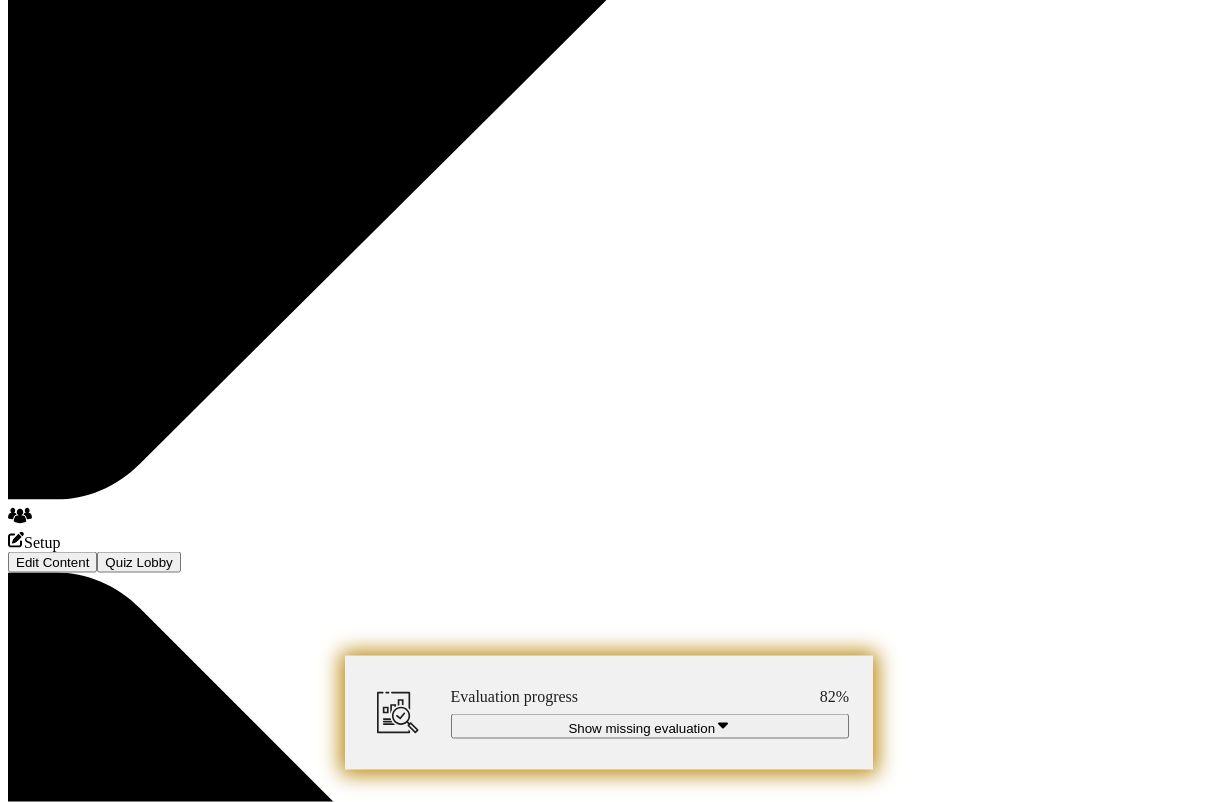click at bounding box center [301, 8576] 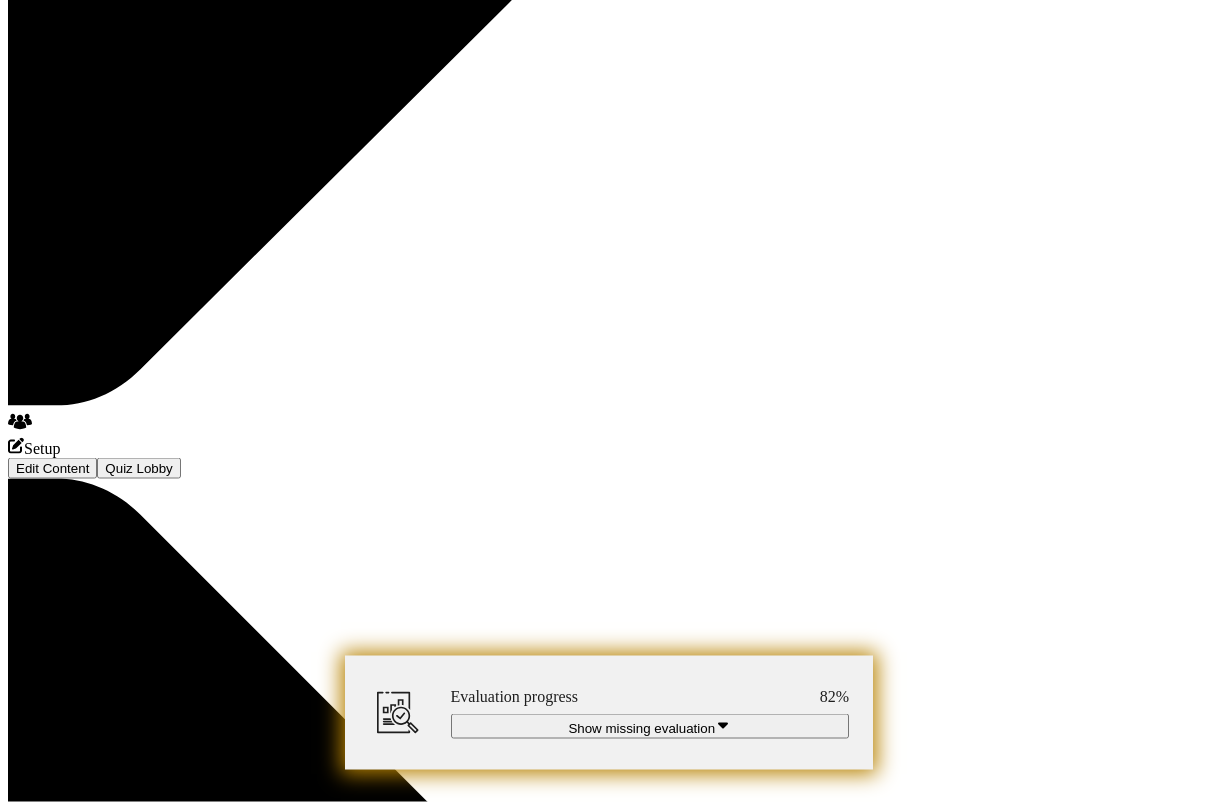 scroll, scrollTop: 2466, scrollLeft: 0, axis: vertical 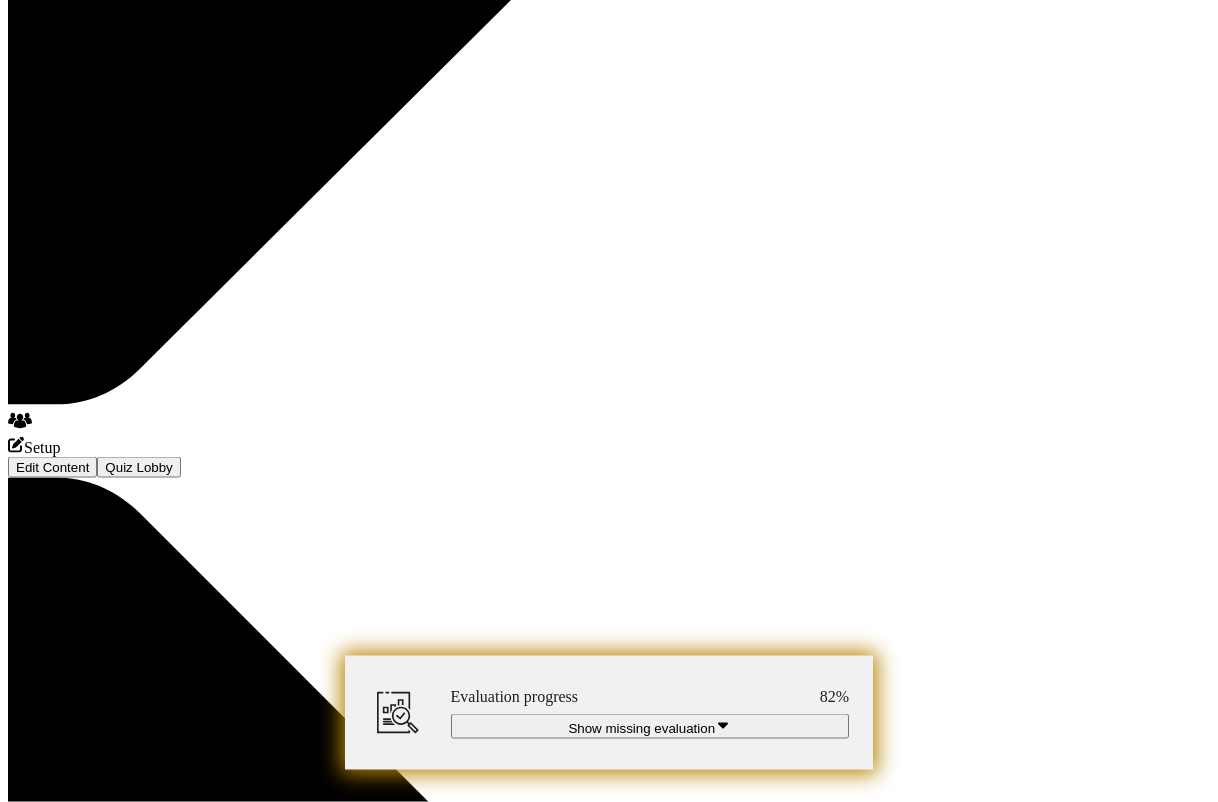 click at bounding box center [691, 11045] 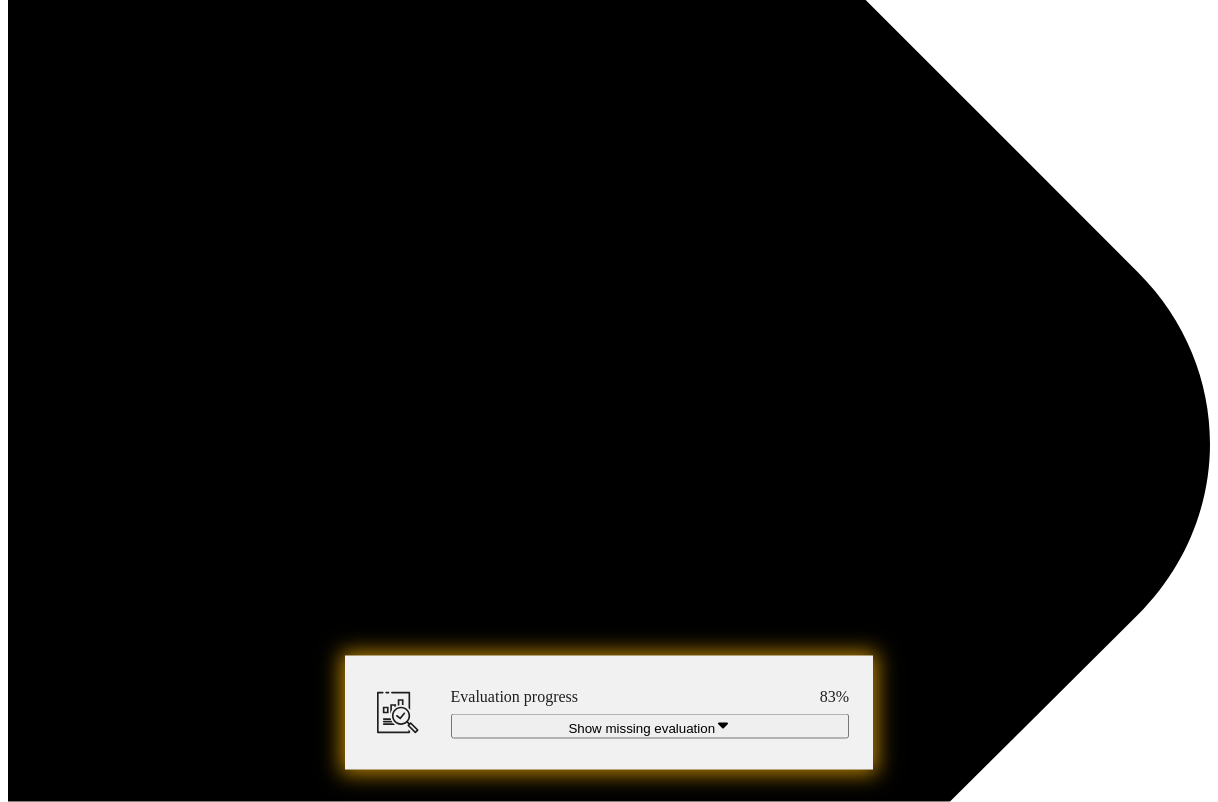 scroll, scrollTop: 3721, scrollLeft: 0, axis: vertical 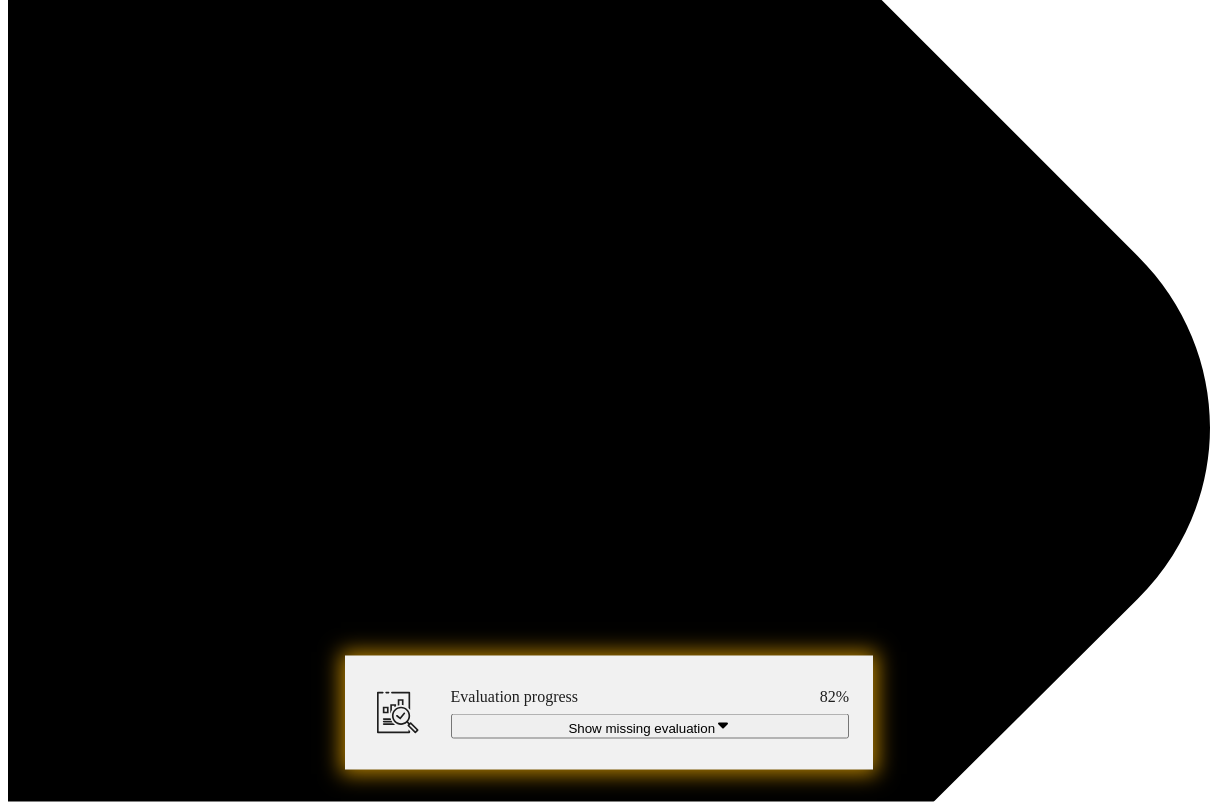 click at bounding box center [301, 11518] 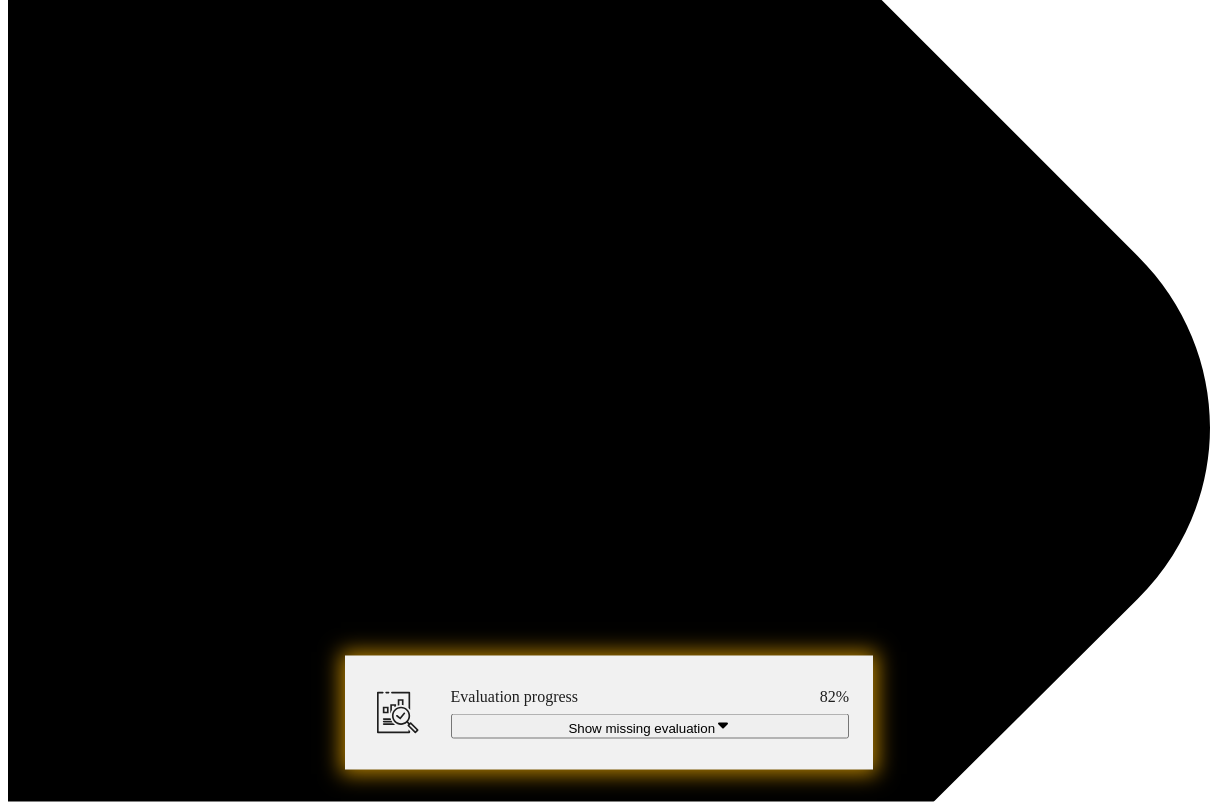click at bounding box center (0, 0) 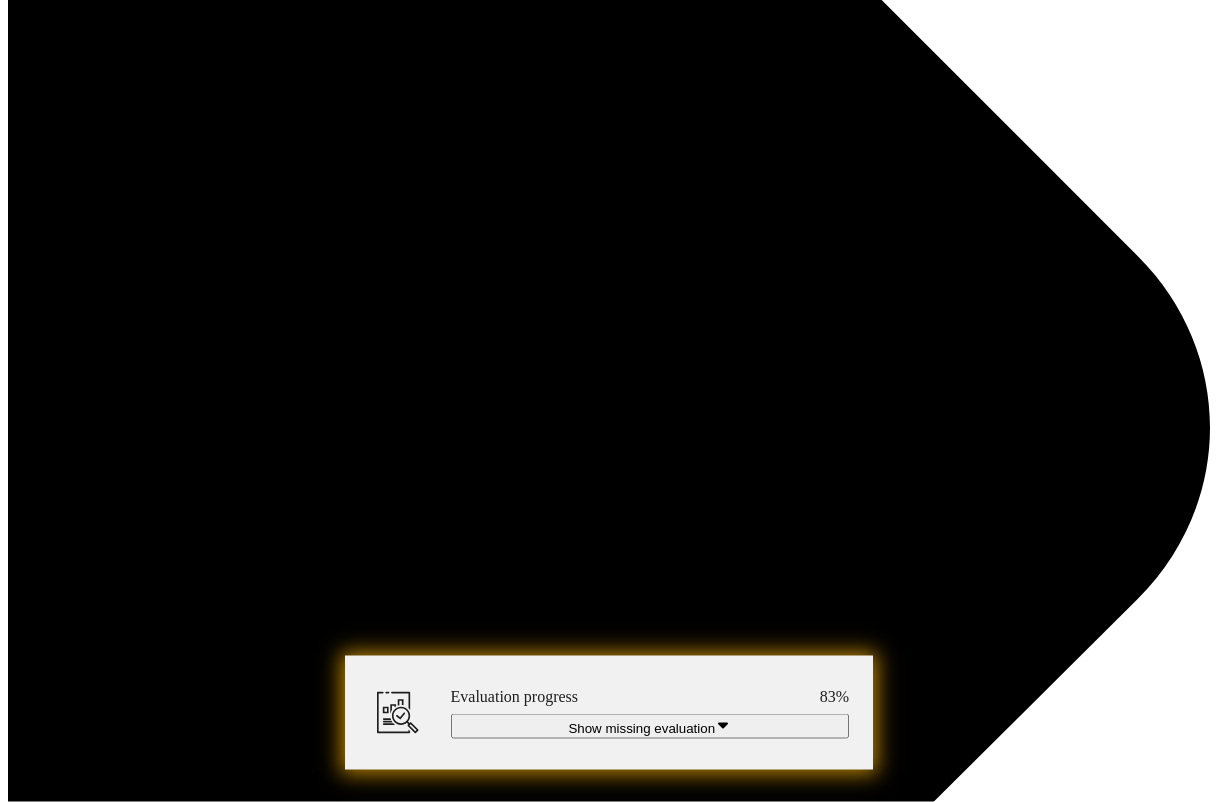click at bounding box center [301, 11339] 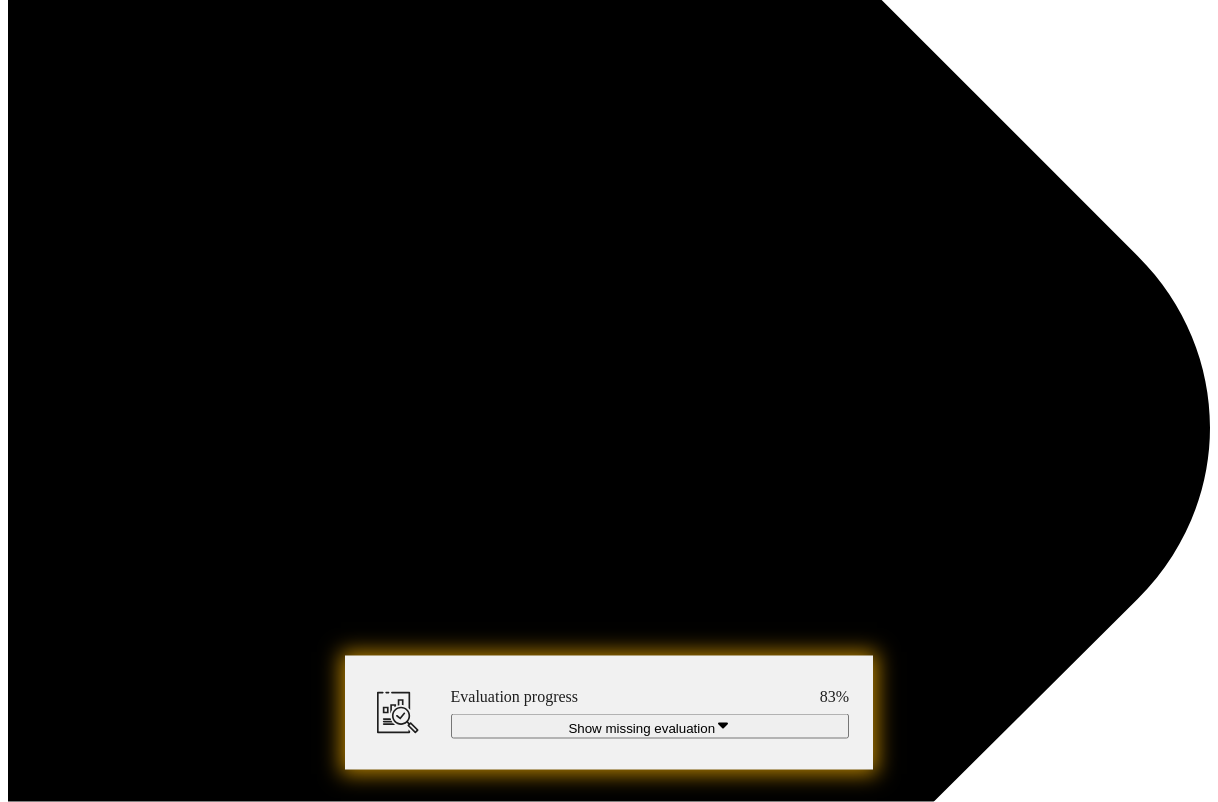click at bounding box center (0, 0) 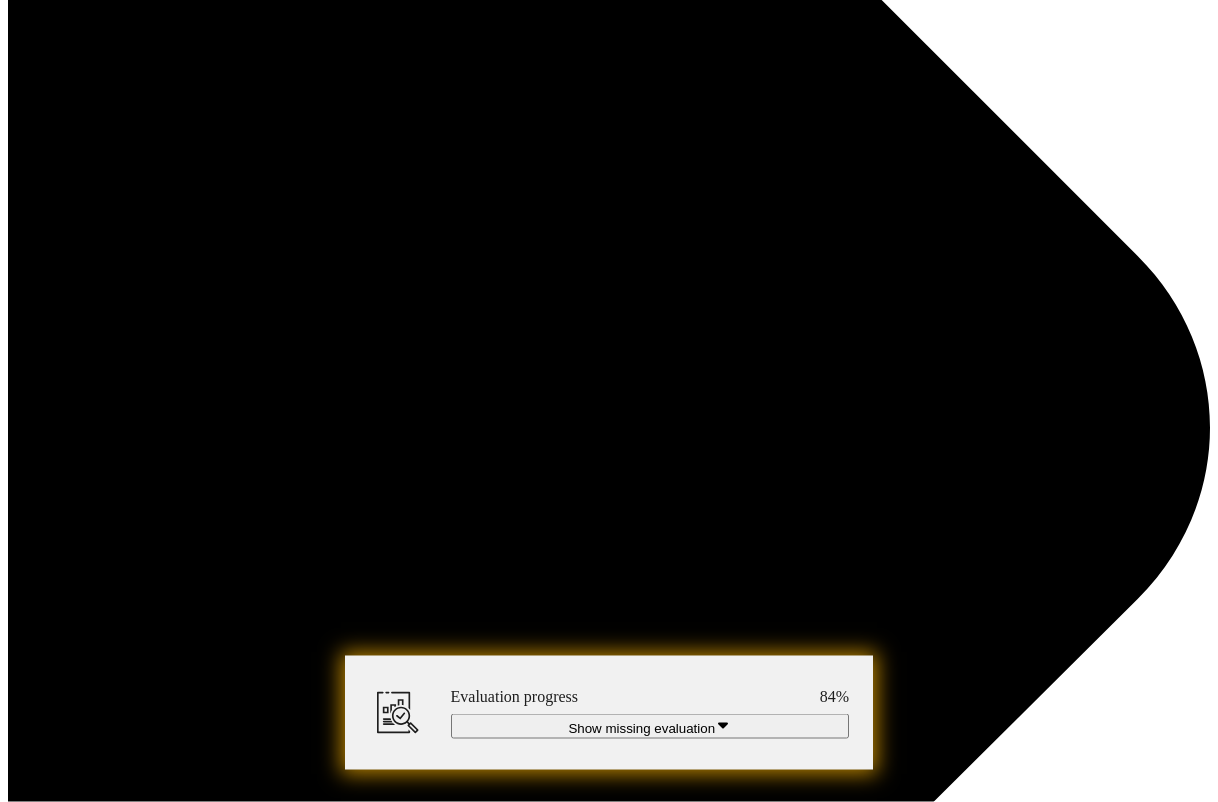 click at bounding box center (301, 11339) 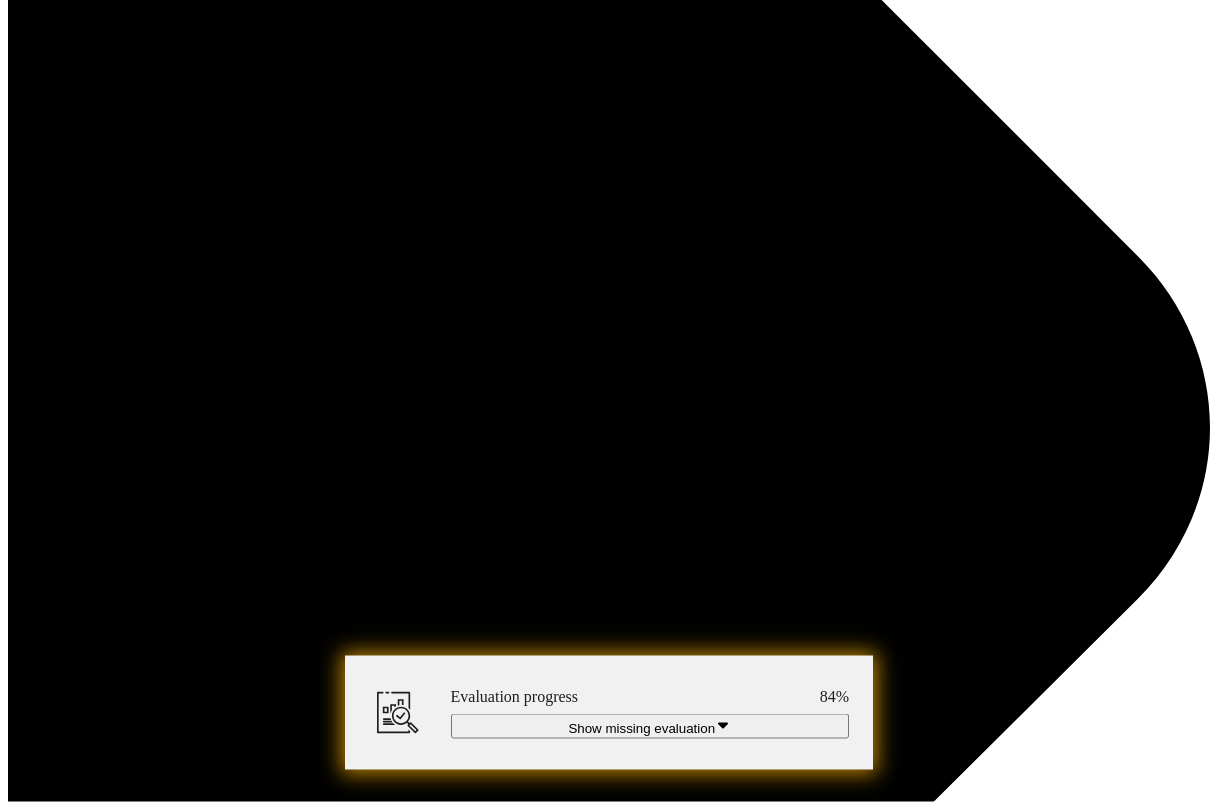 click at bounding box center [0, 0] 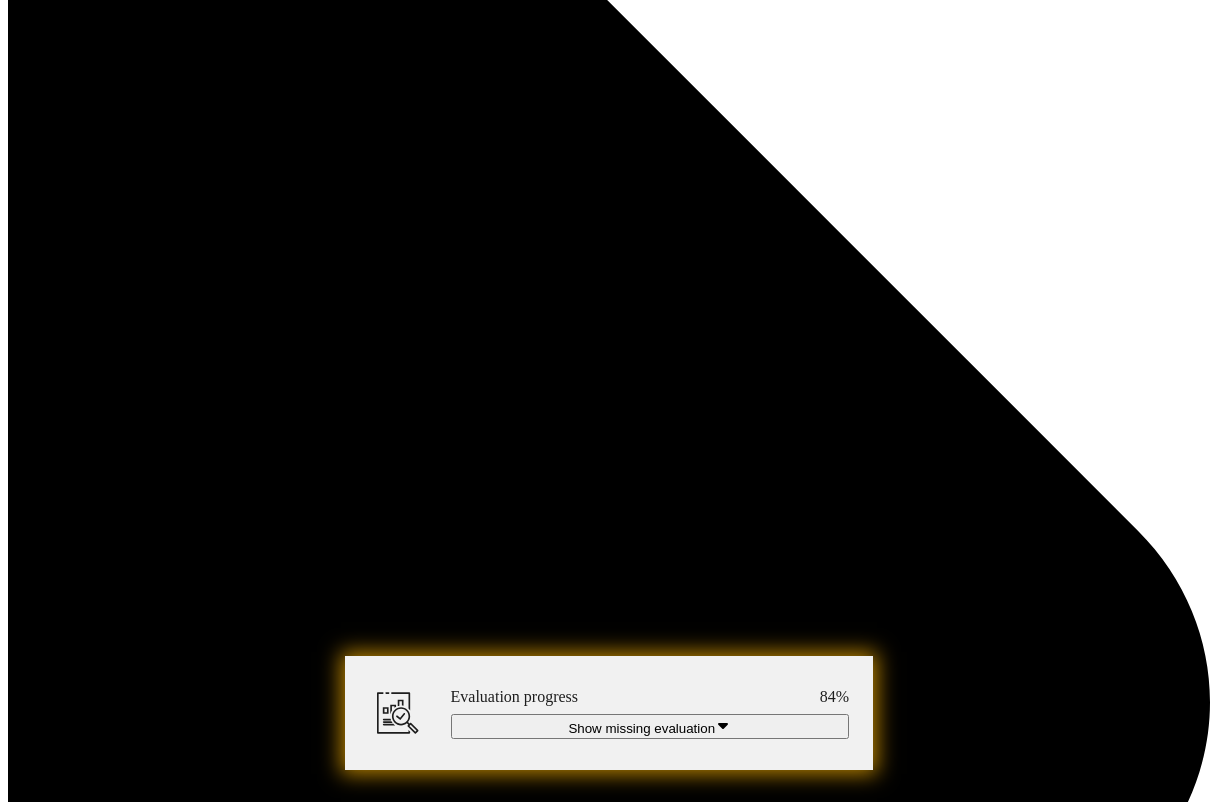 scroll, scrollTop: 5898, scrollLeft: 0, axis: vertical 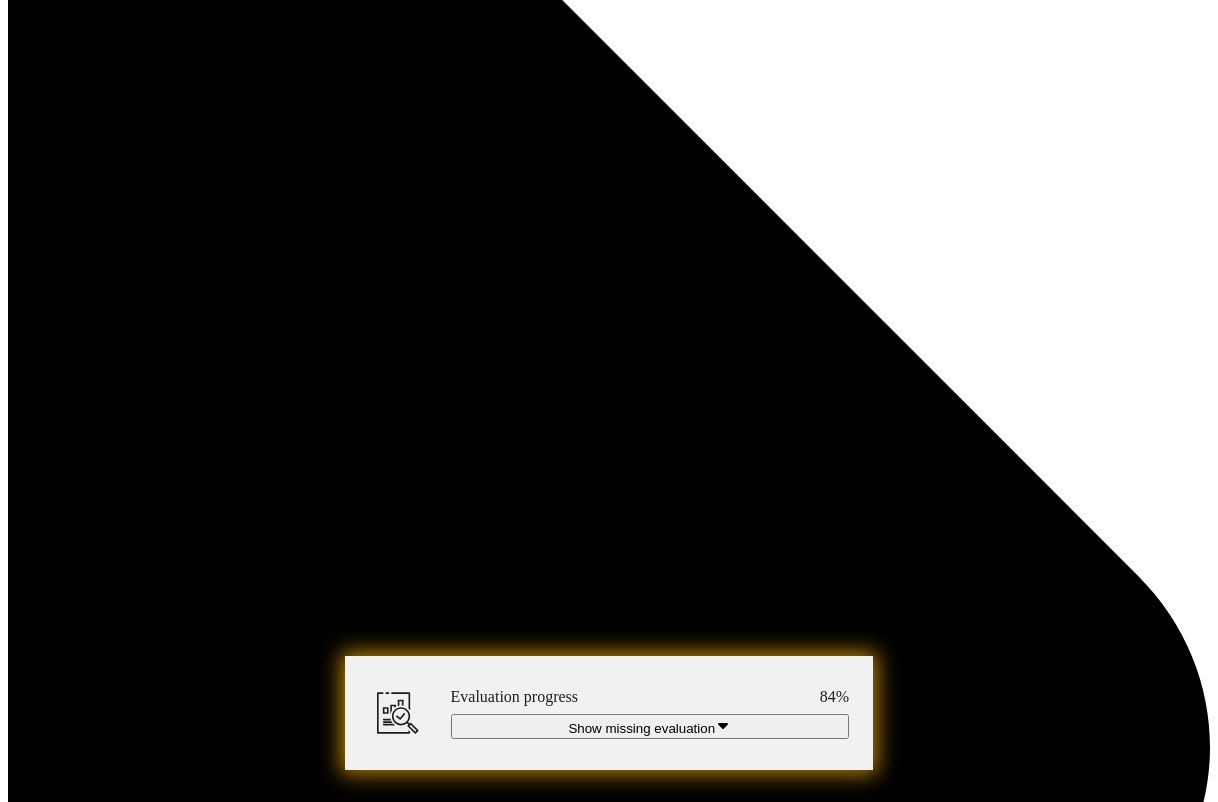 click at bounding box center [301, 11796] 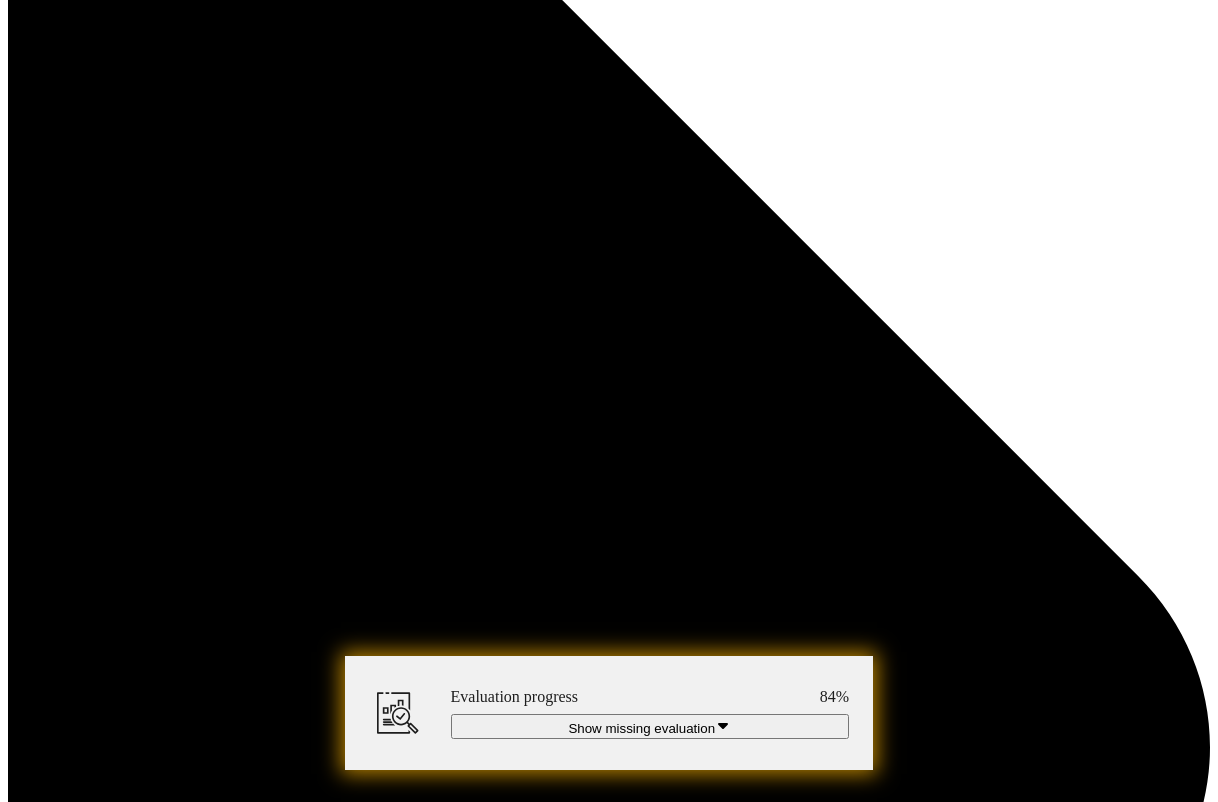 click at bounding box center (0, 0) 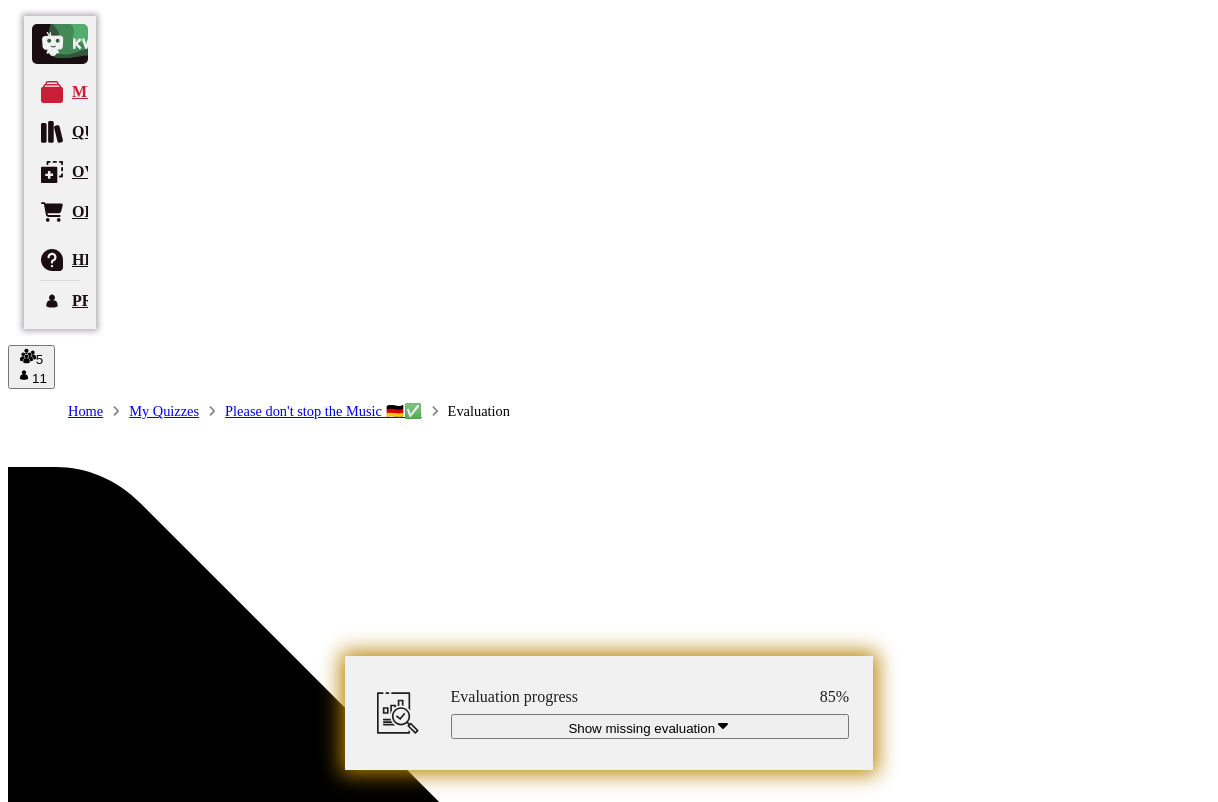 scroll, scrollTop: 0, scrollLeft: 0, axis: both 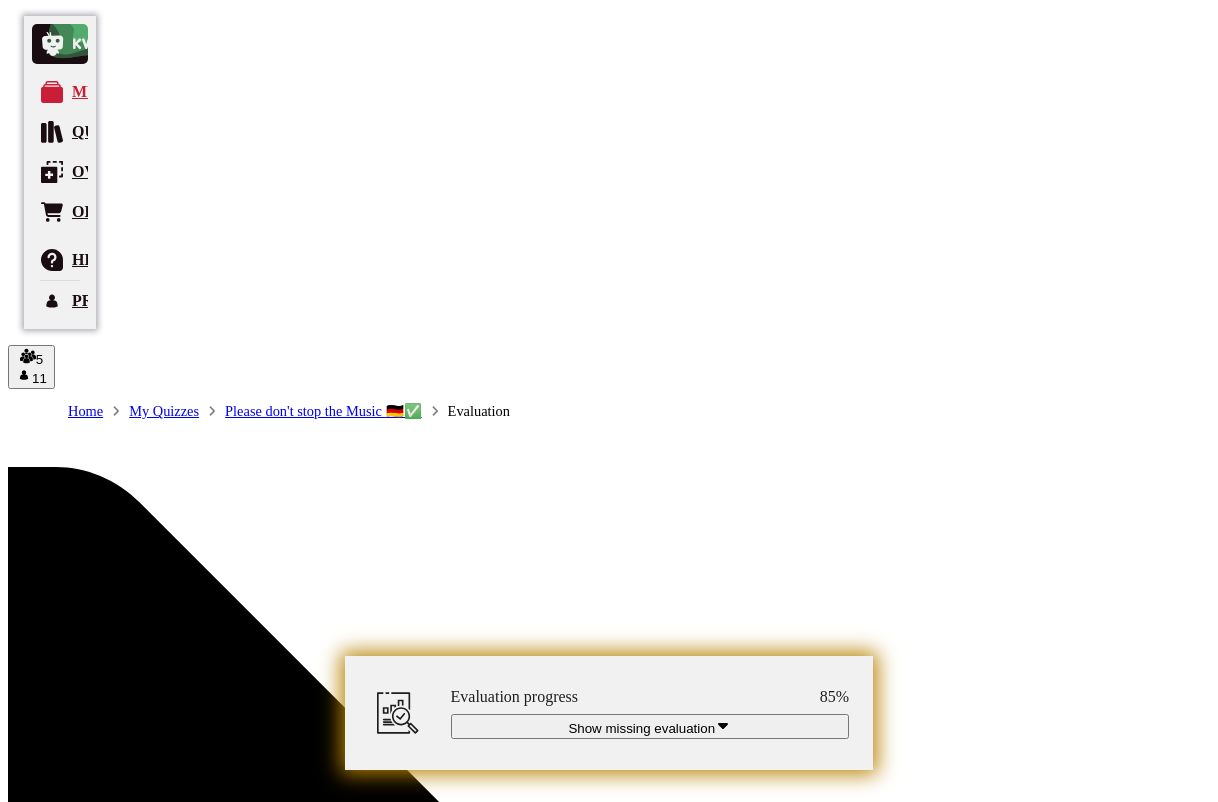 click on "Hosting undefined" at bounding box center [609, 4192] 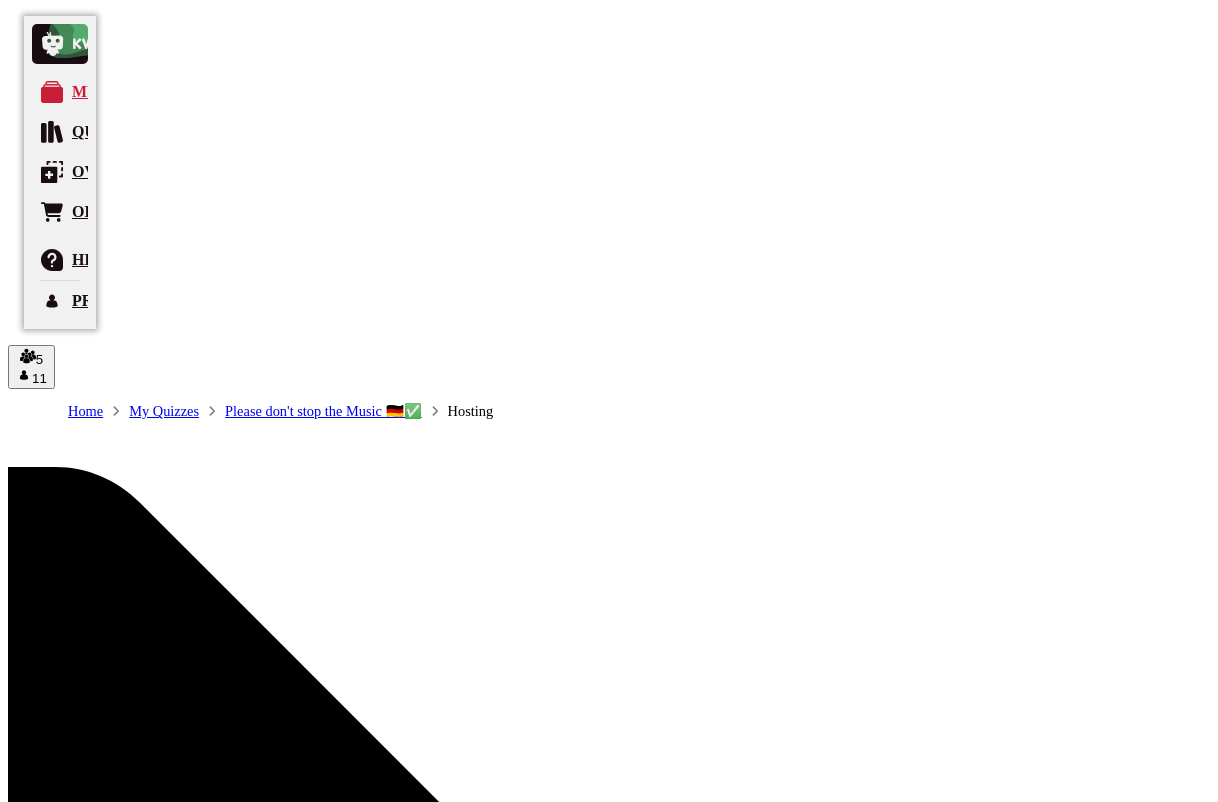 click on "8" at bounding box center (19, 5585) 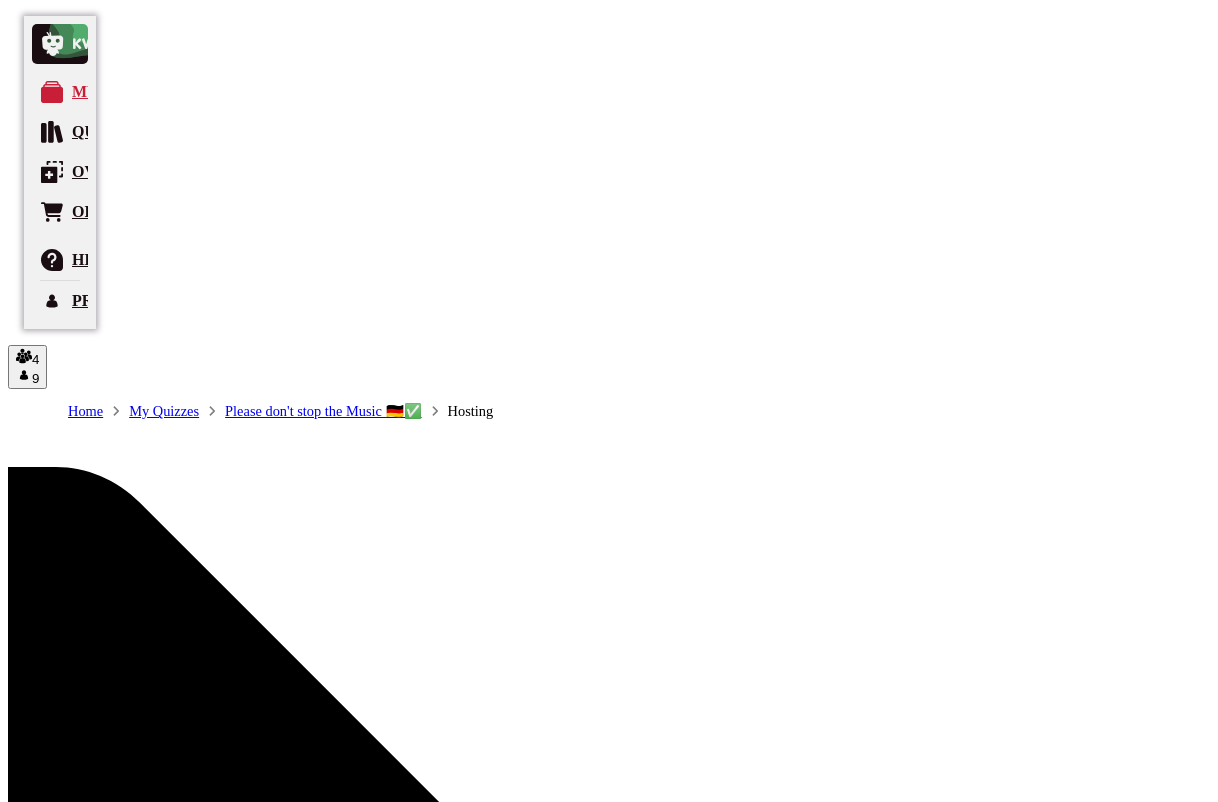 click on "Answer :   hidden" at bounding box center [609, 10995] 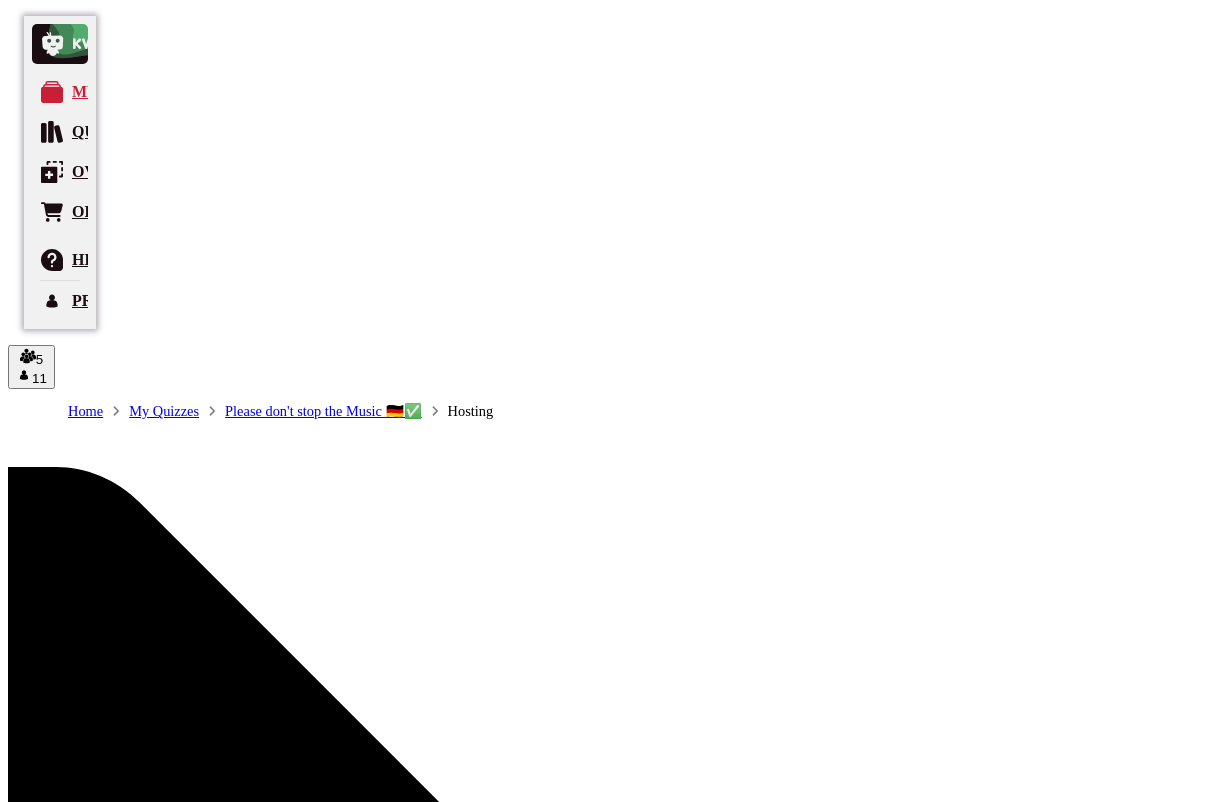 click on "Publish “Movietime”" at bounding box center [74, 10714] 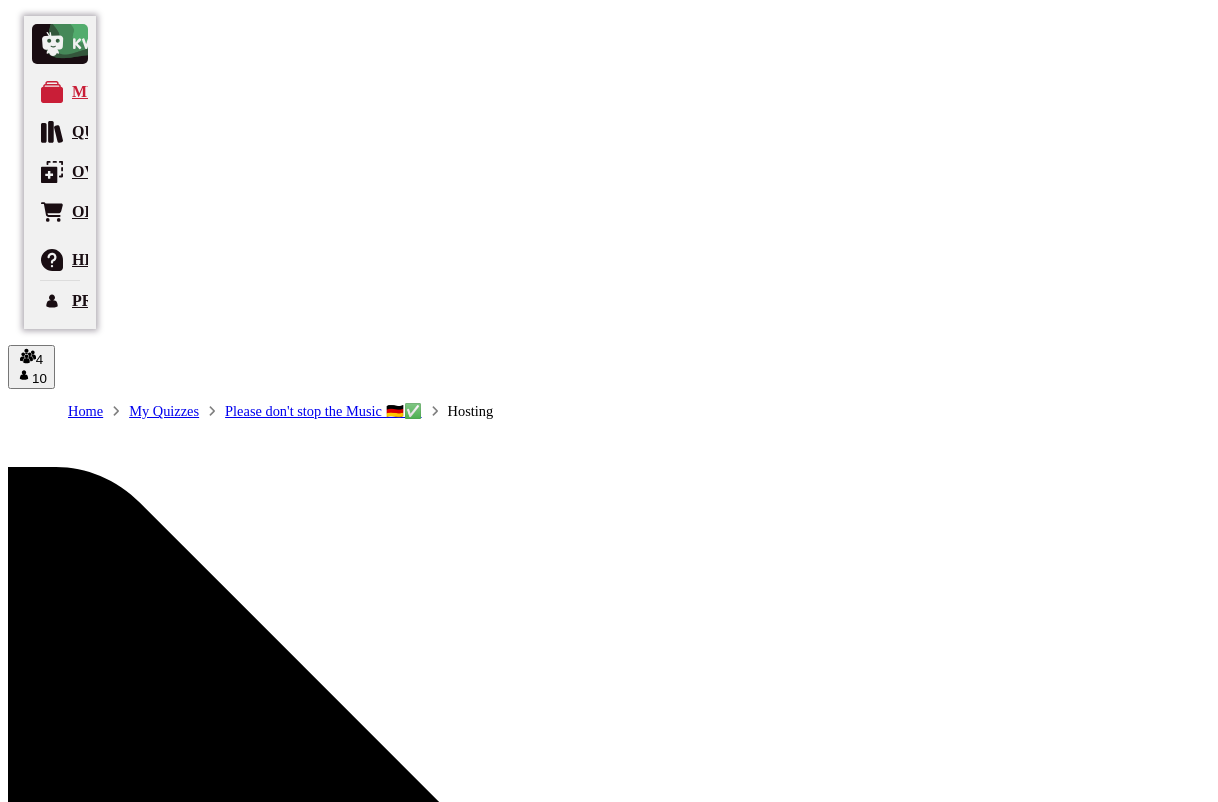 click on "9" at bounding box center [19, 5606] 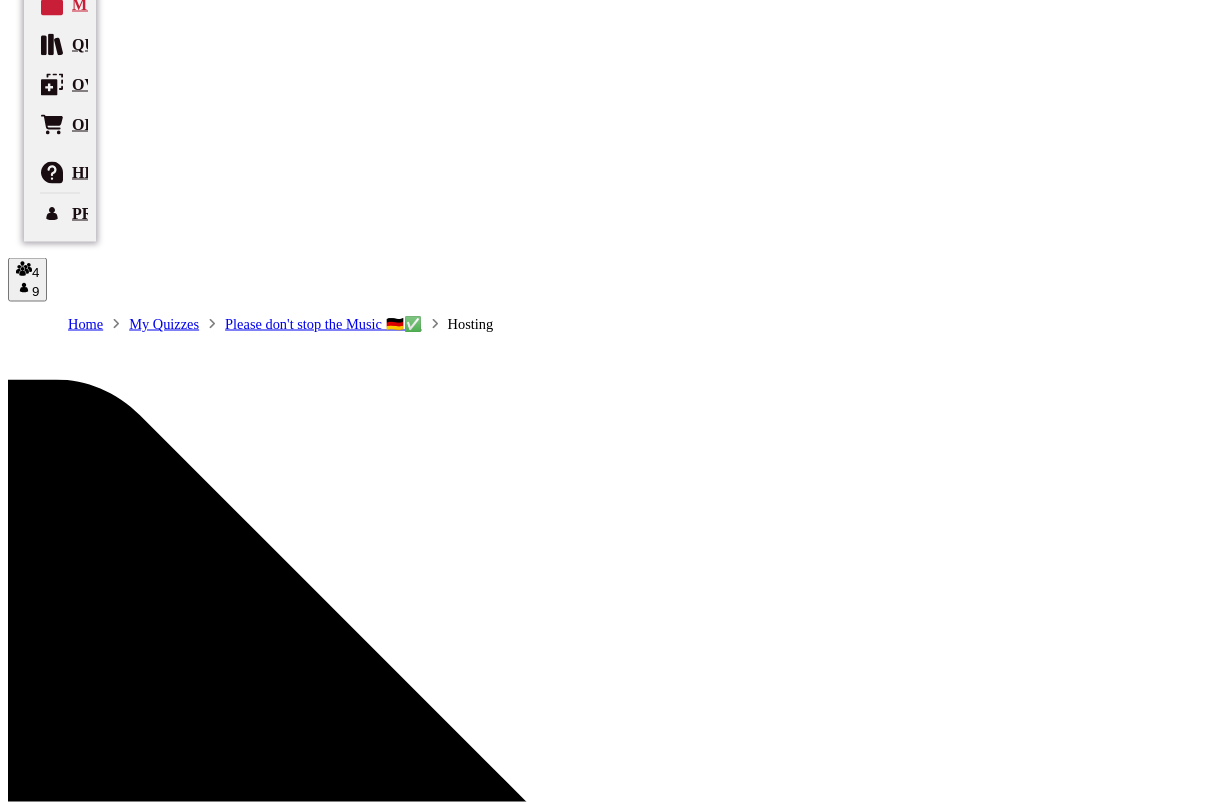 scroll, scrollTop: 58, scrollLeft: 0, axis: vertical 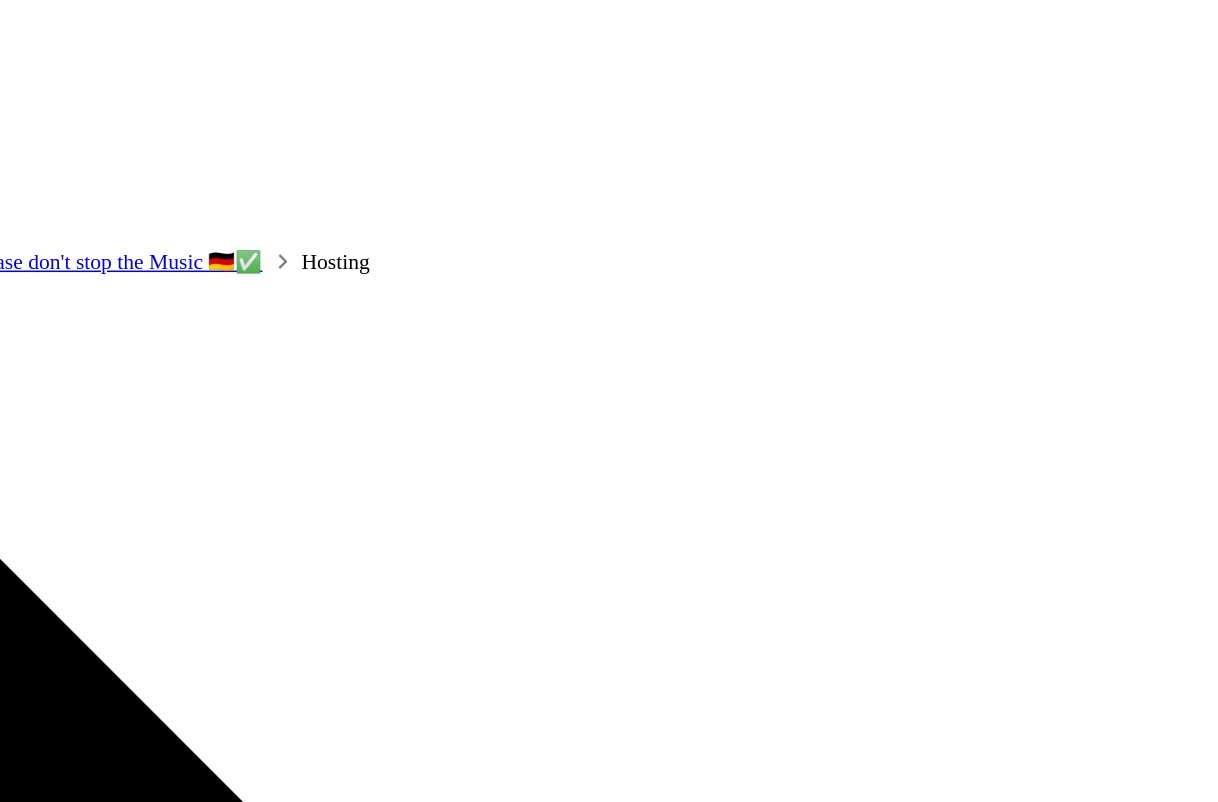 click at bounding box center [289, 10951] 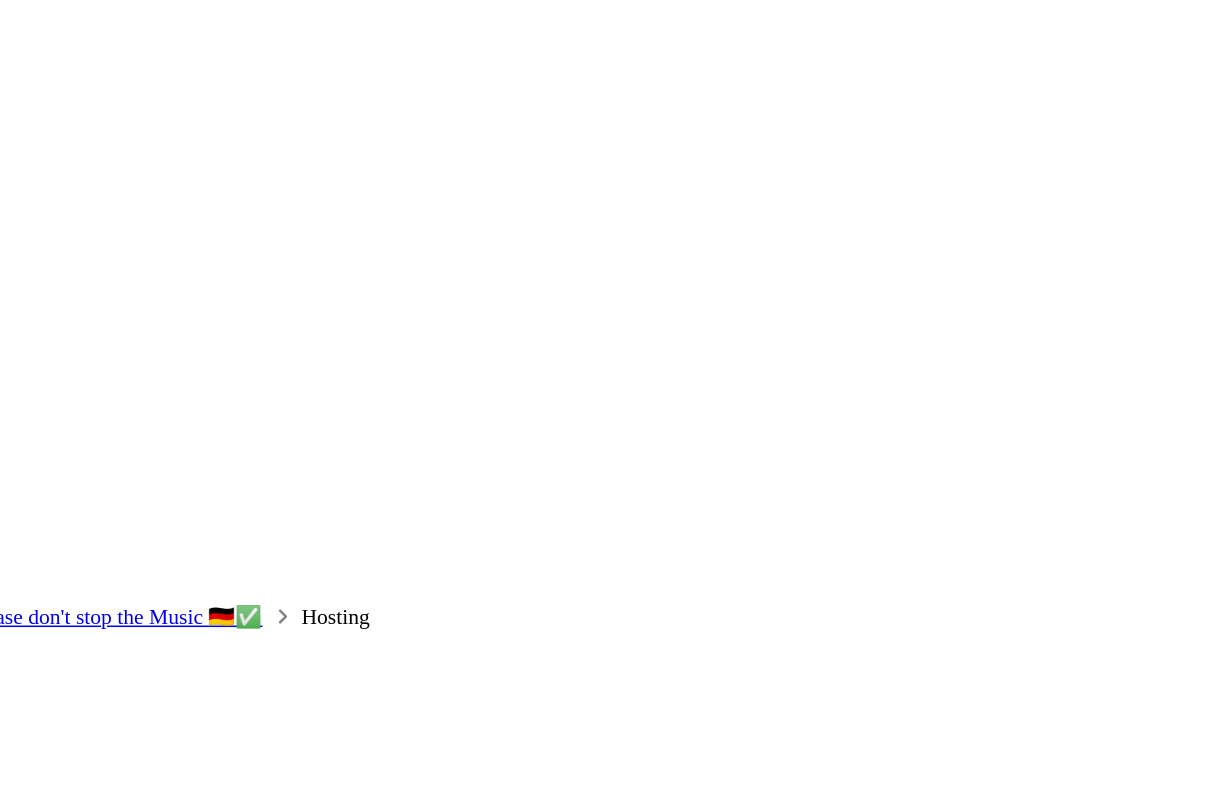 scroll, scrollTop: 0, scrollLeft: 0, axis: both 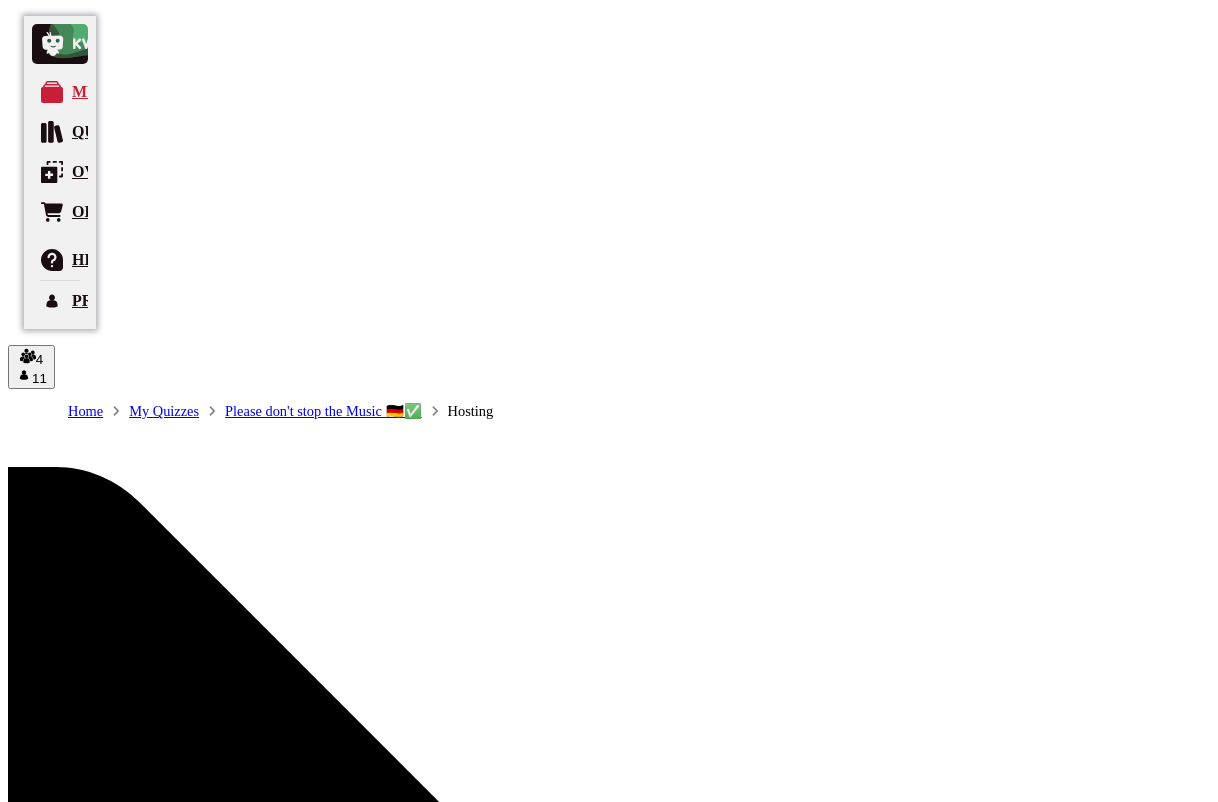 click on "10" at bounding box center [23, 5627] 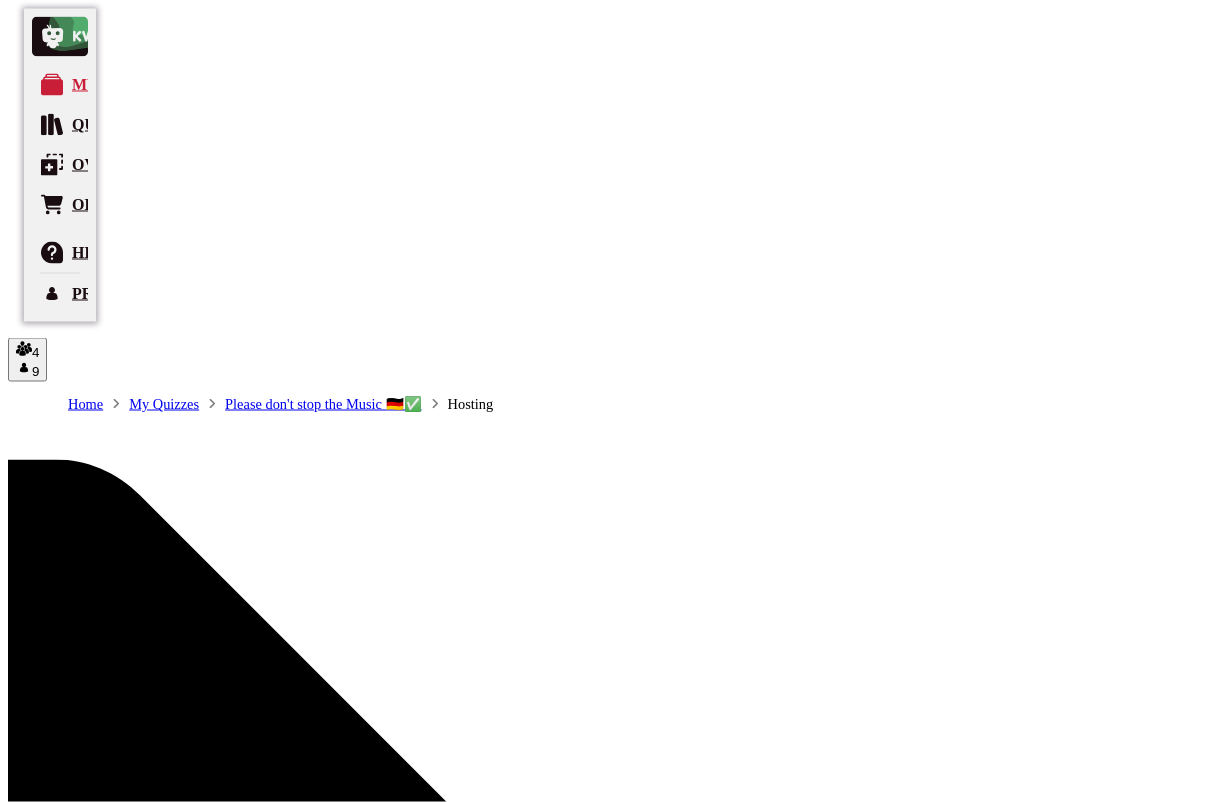 click on "Publish “Incomplete”" at bounding box center (77, 10707) 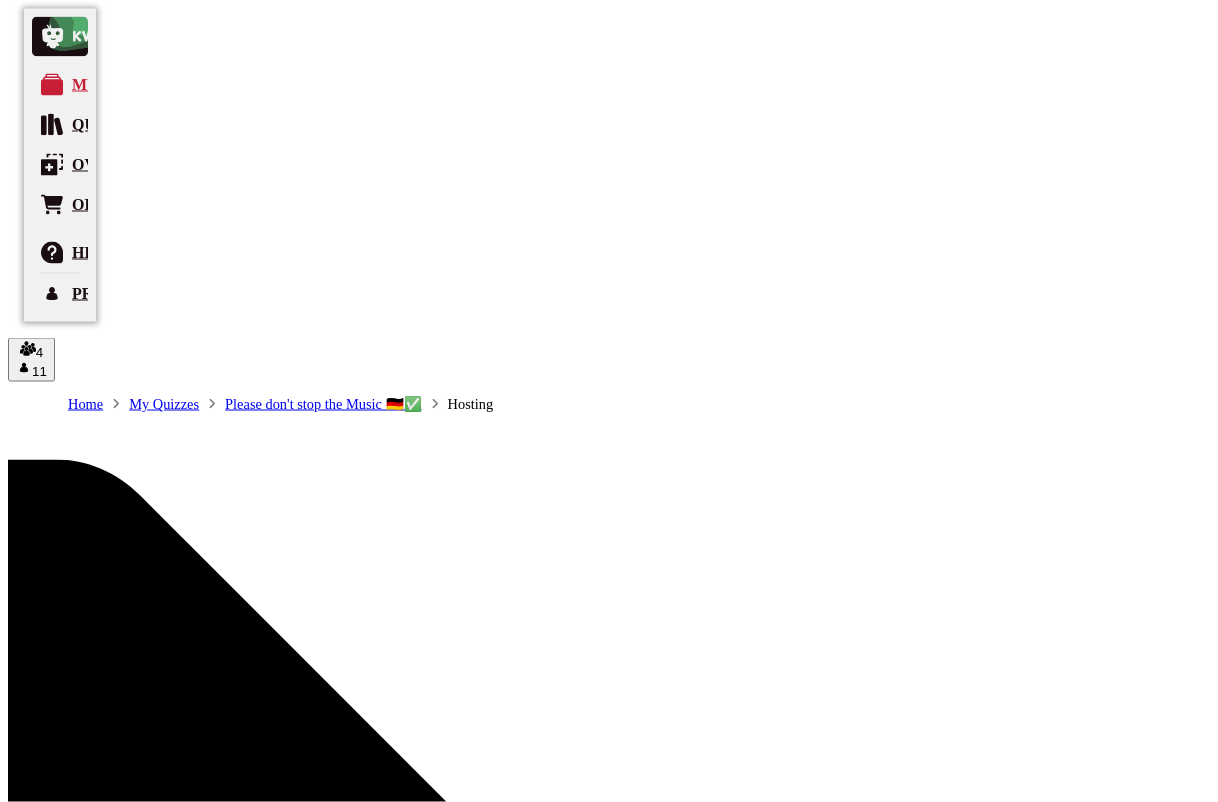 click on "Evaluation" at bounding box center (42, 2906) 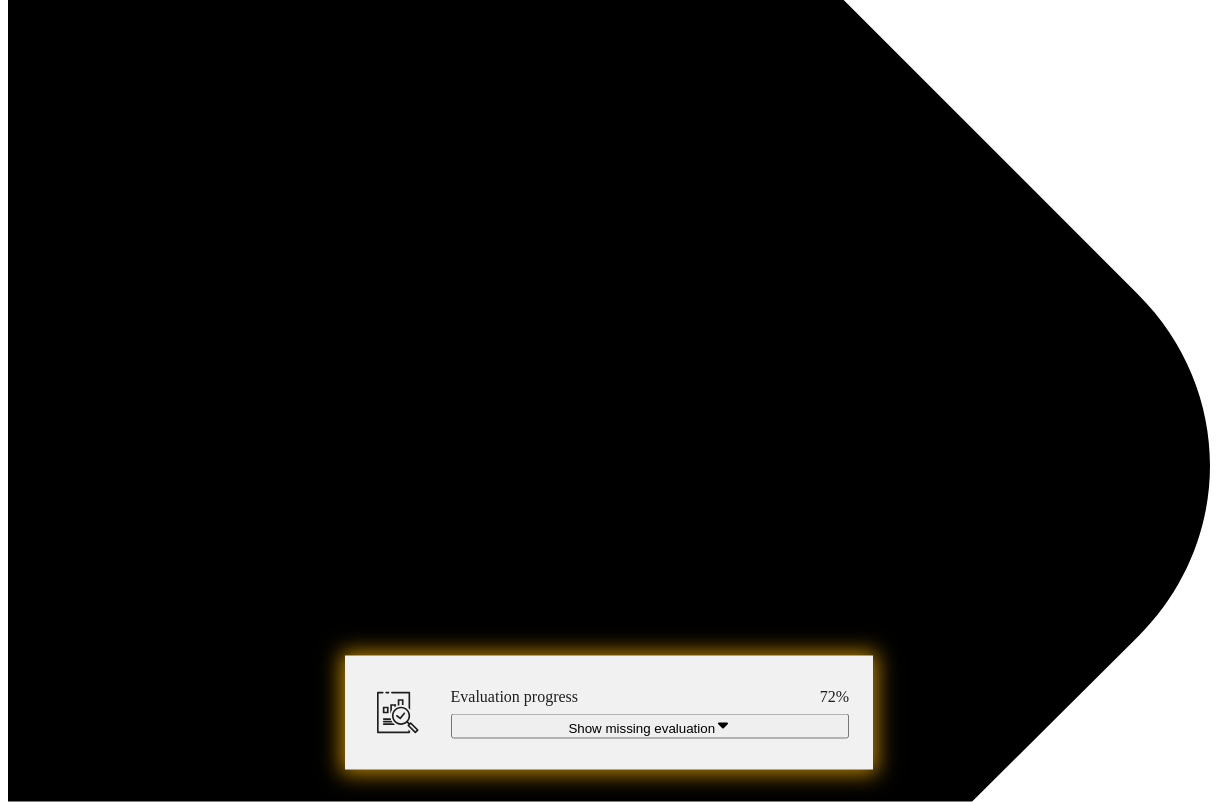 scroll, scrollTop: 3727, scrollLeft: 0, axis: vertical 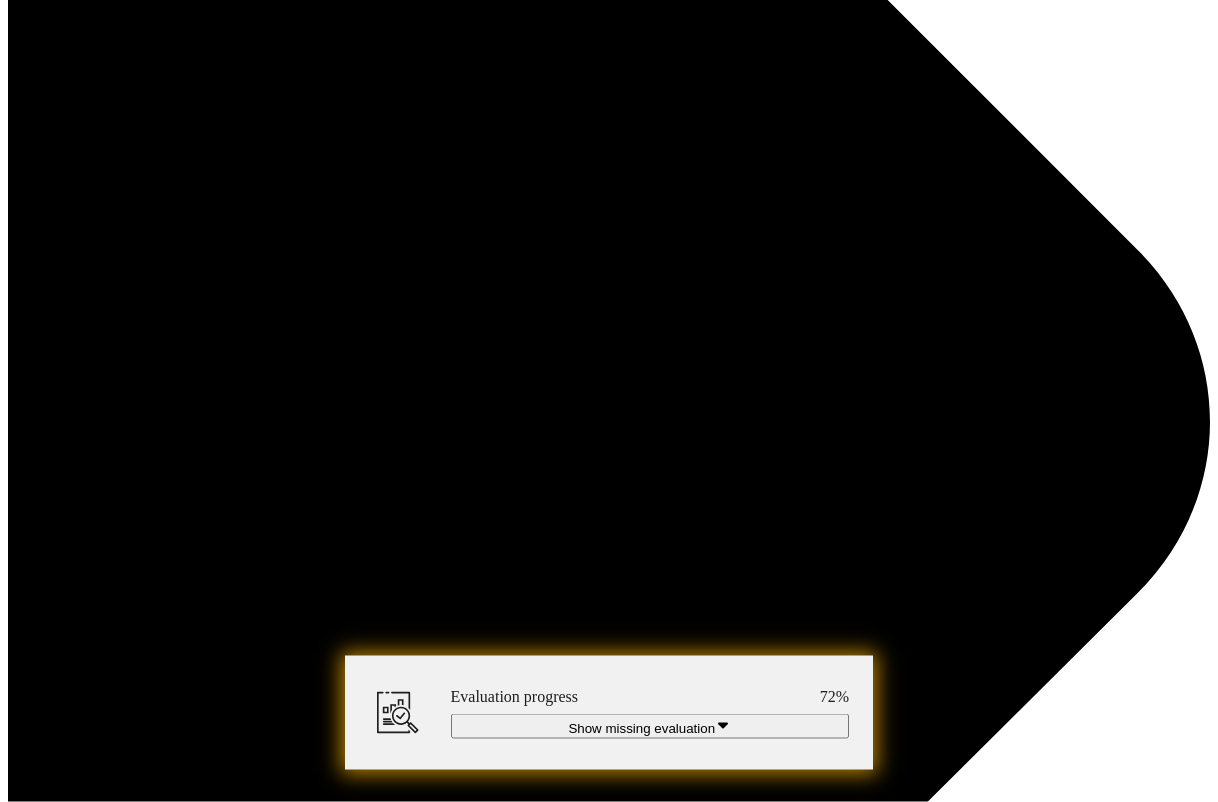 click at bounding box center (301, 11333) 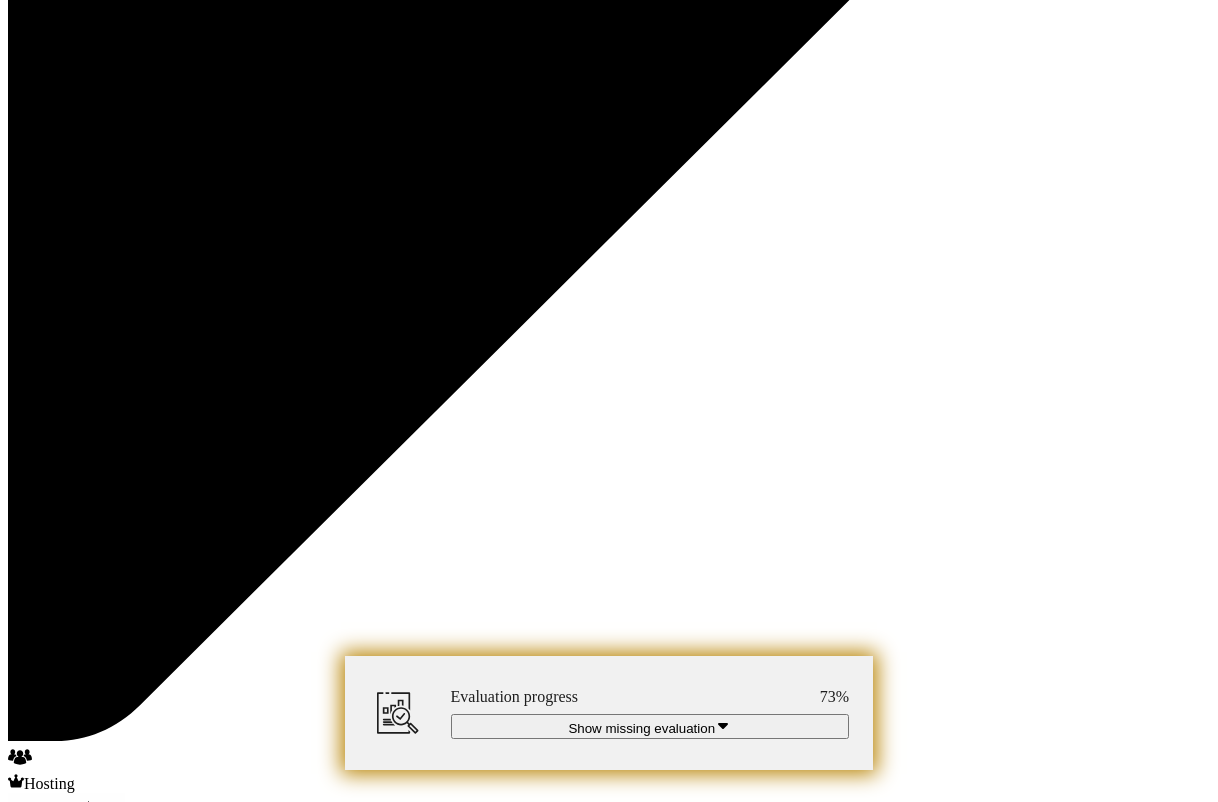 scroll, scrollTop: 4604, scrollLeft: 0, axis: vertical 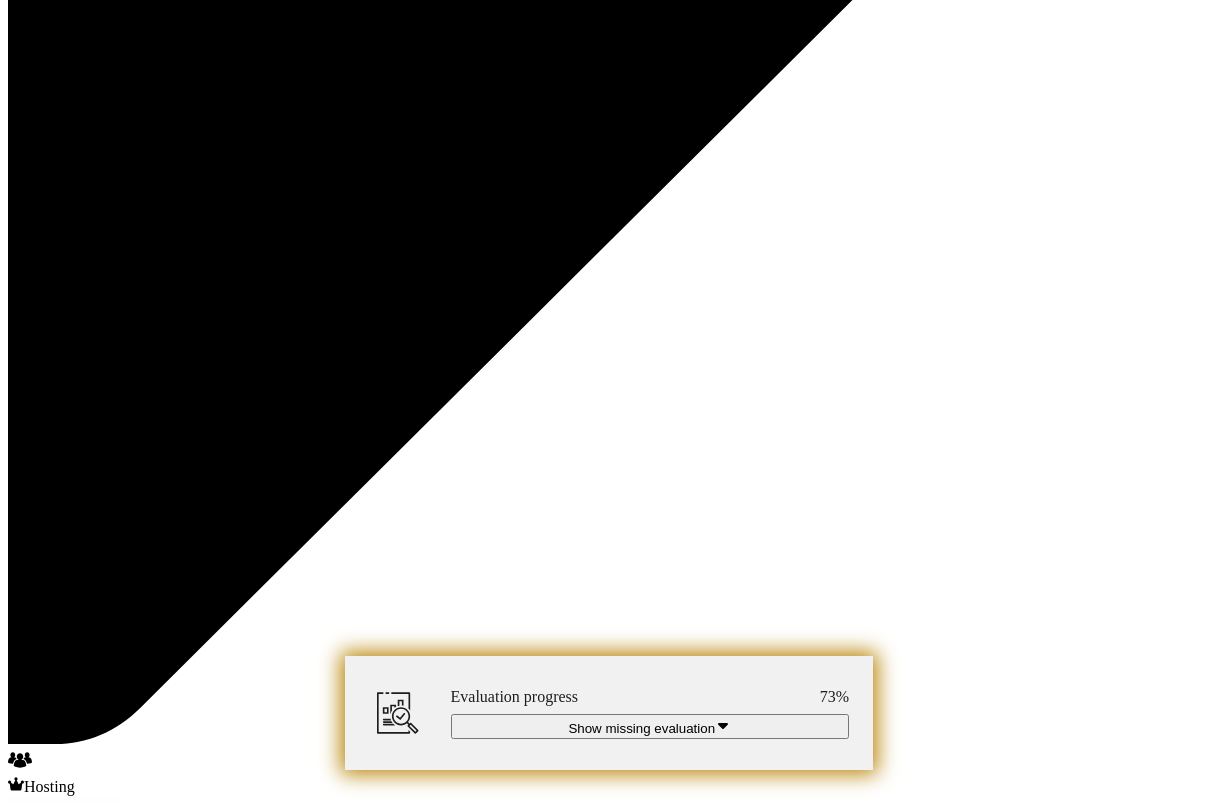 click at bounding box center (301, 11166) 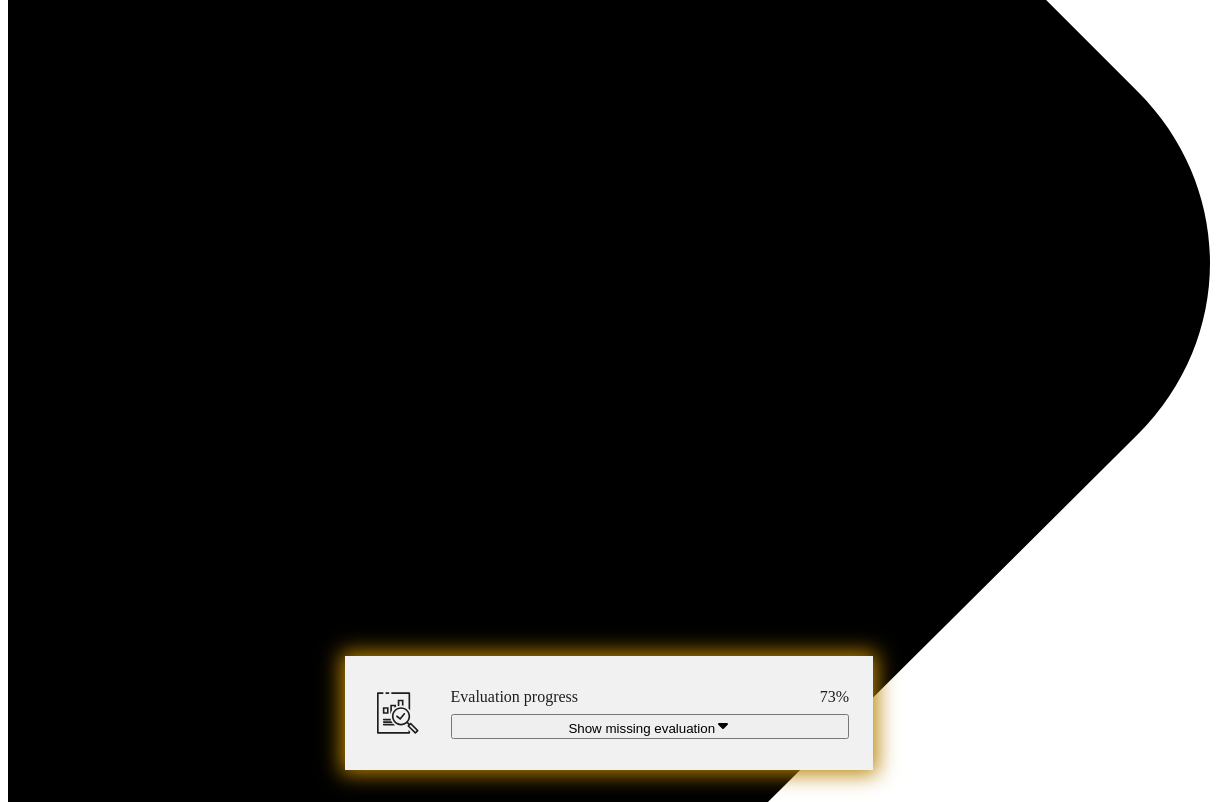 scroll, scrollTop: 6382, scrollLeft: 0, axis: vertical 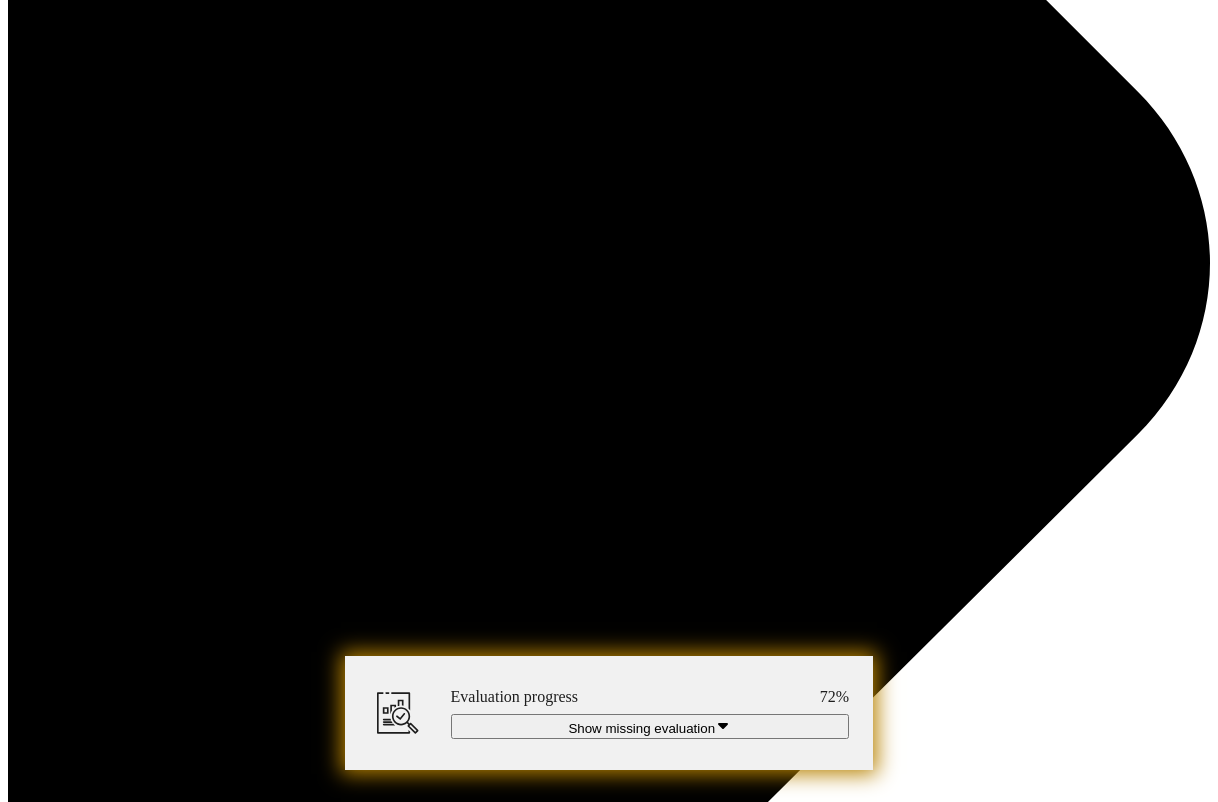 click at bounding box center (301, 11914) 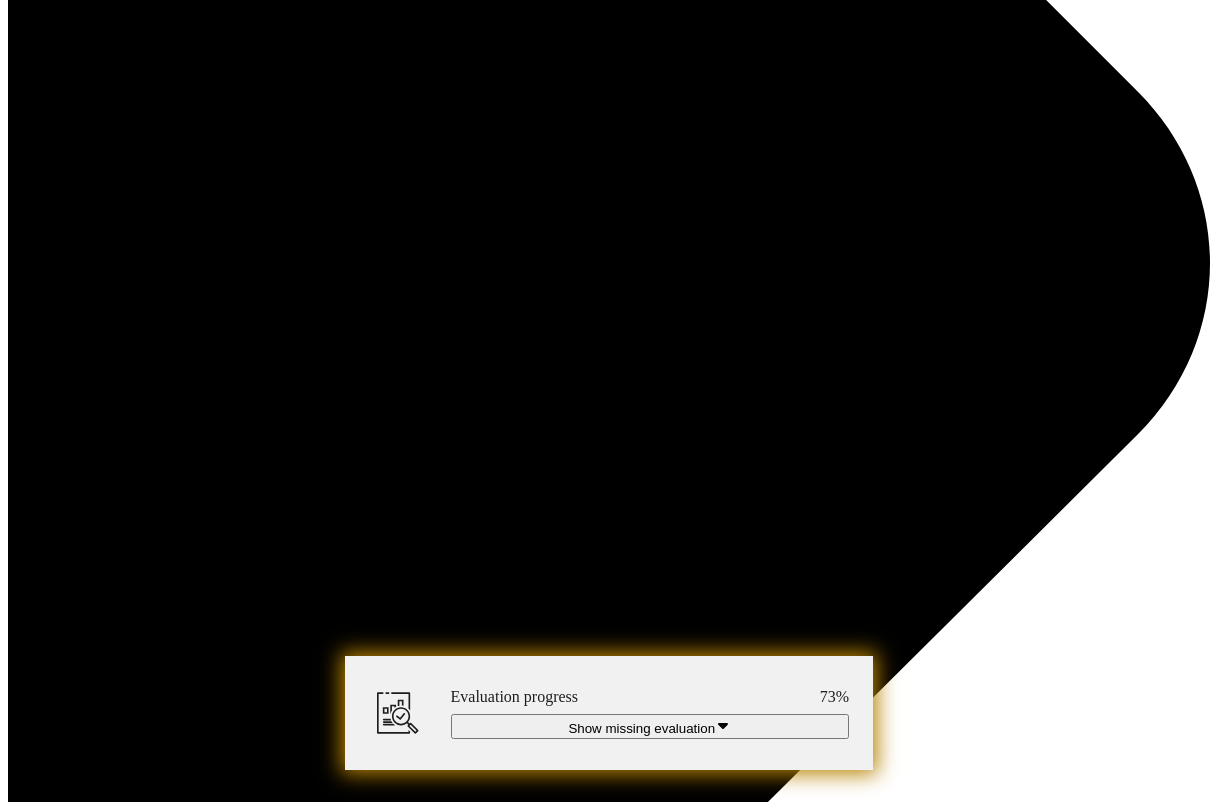 click at bounding box center [301, 11914] 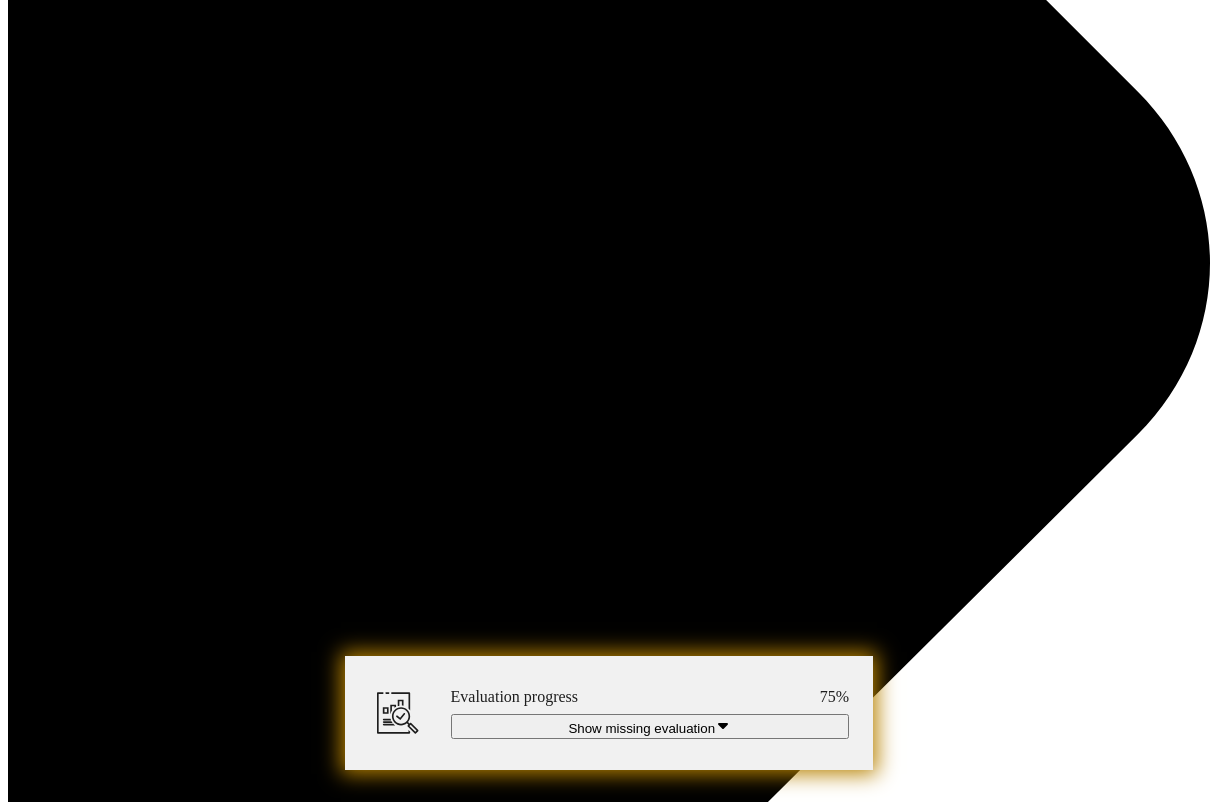click at bounding box center (691, 11914) 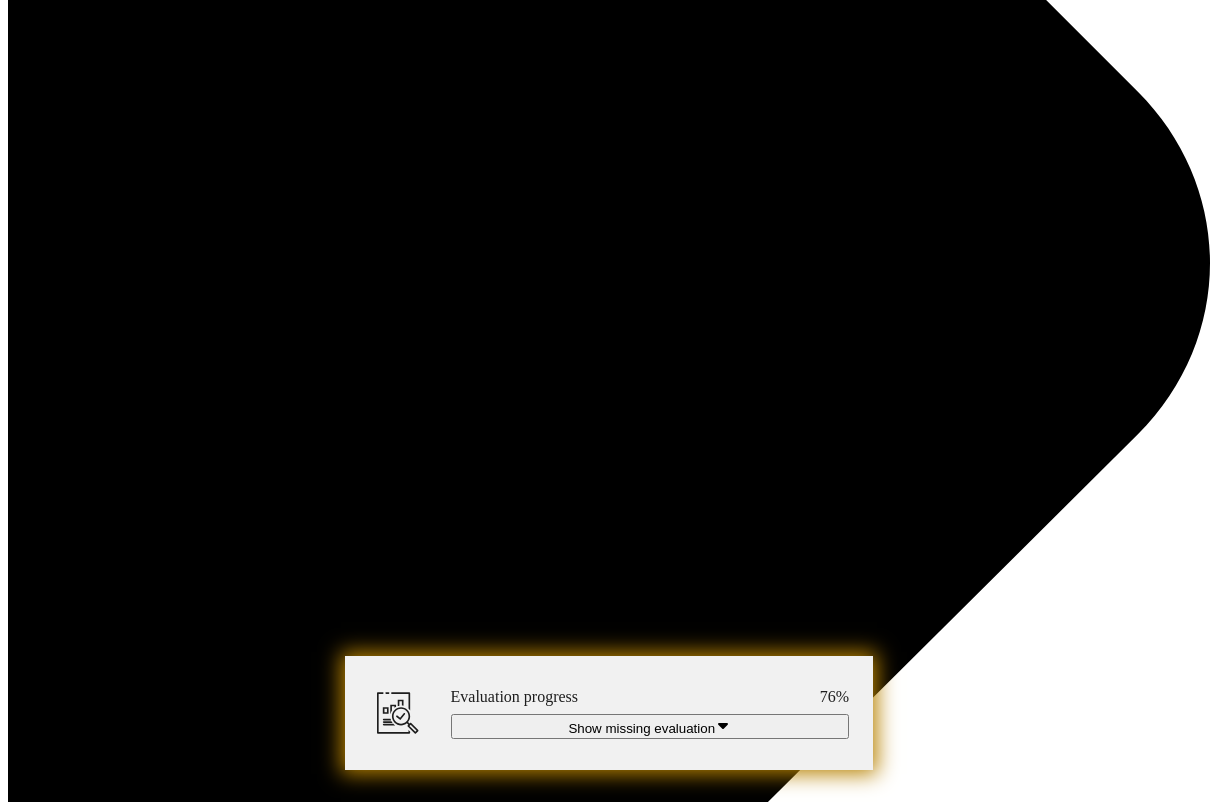 click at bounding box center [691, 11914] 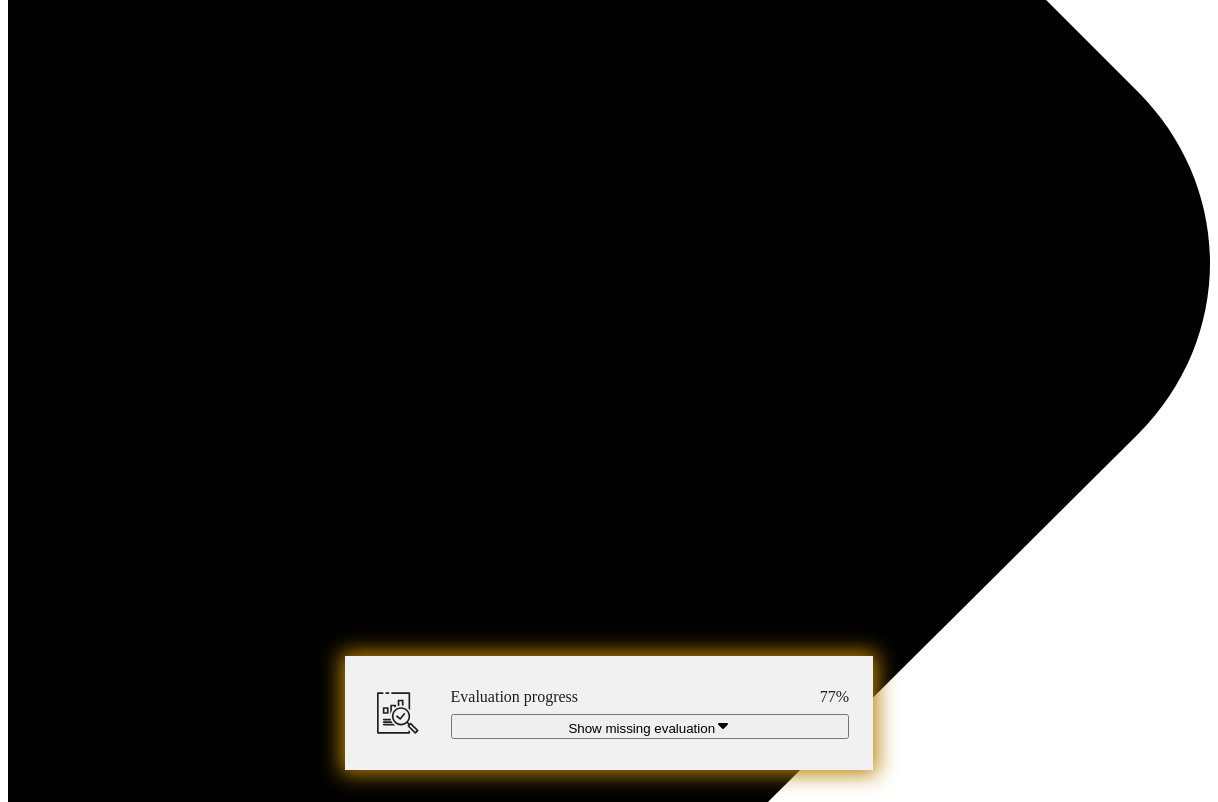 click at bounding box center (1081, 11914) 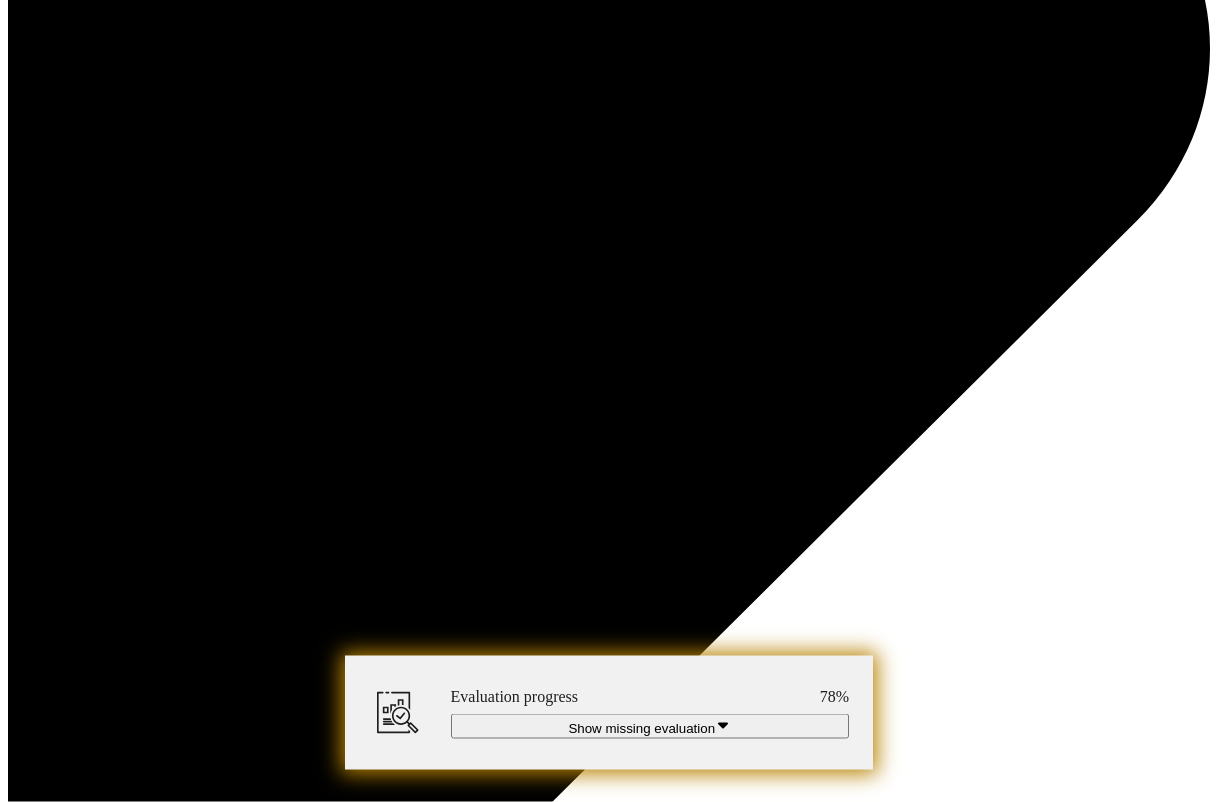 scroll, scrollTop: 6601, scrollLeft: 0, axis: vertical 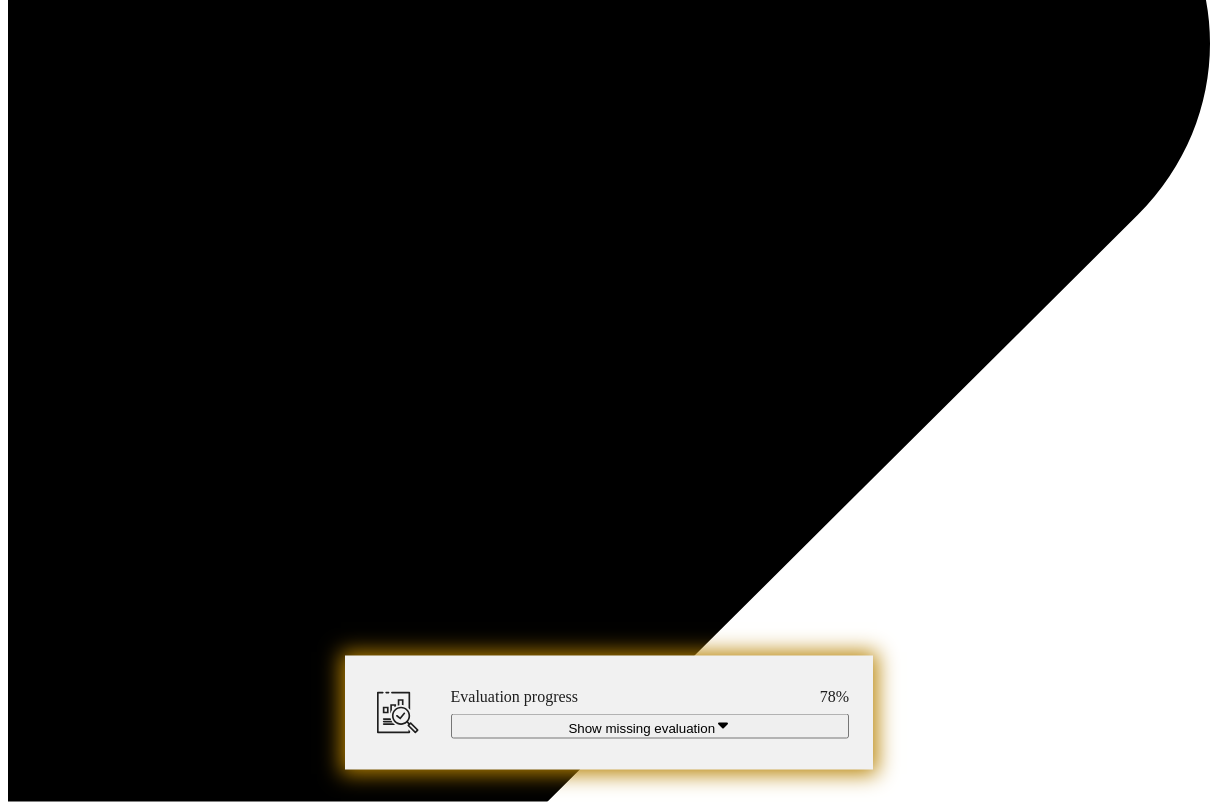 click at bounding box center [301, 12084] 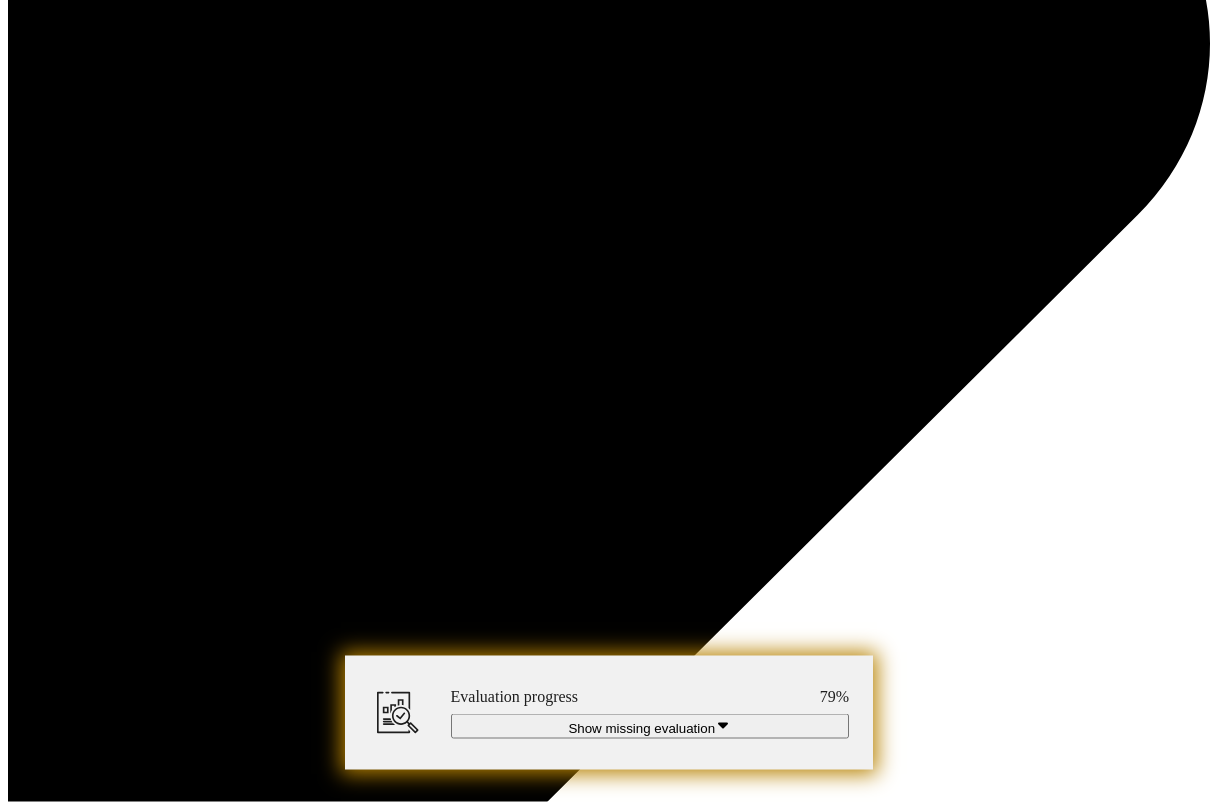 click at bounding box center [301, 12084] 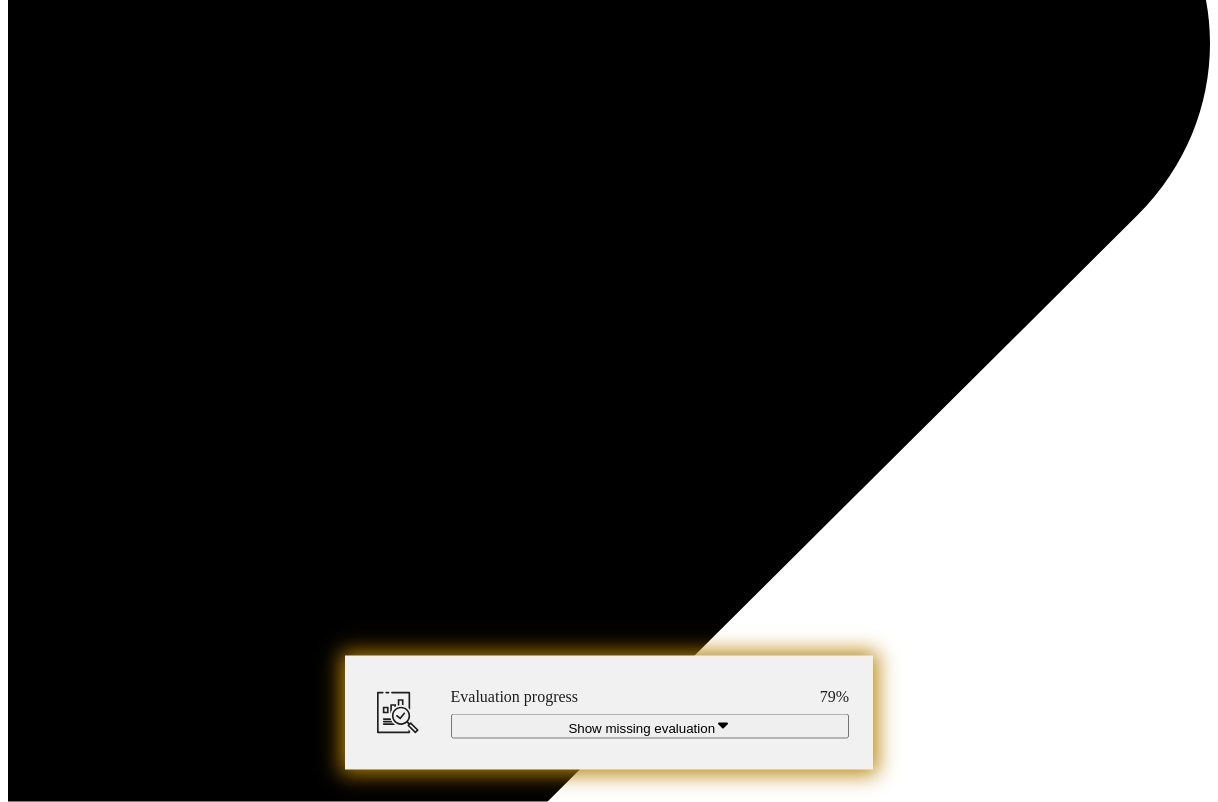 click at bounding box center (301, 12084) 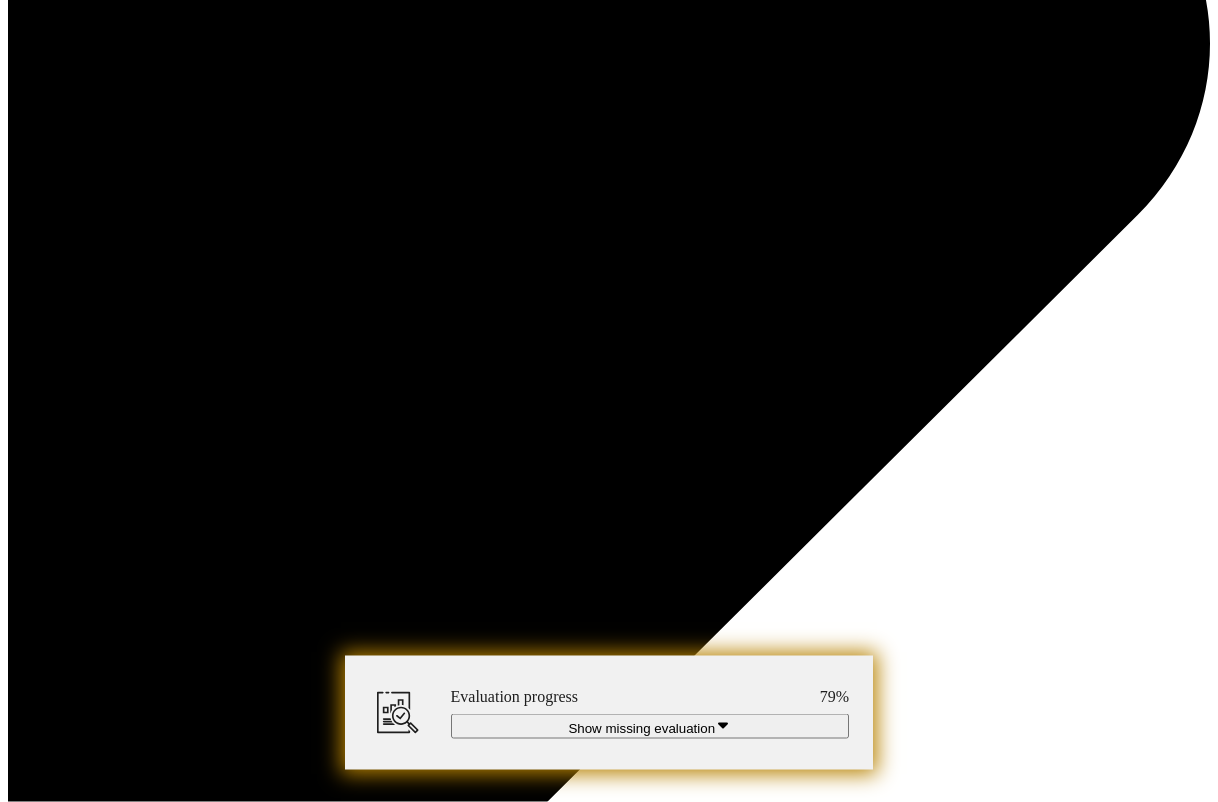 click at bounding box center [0, 0] 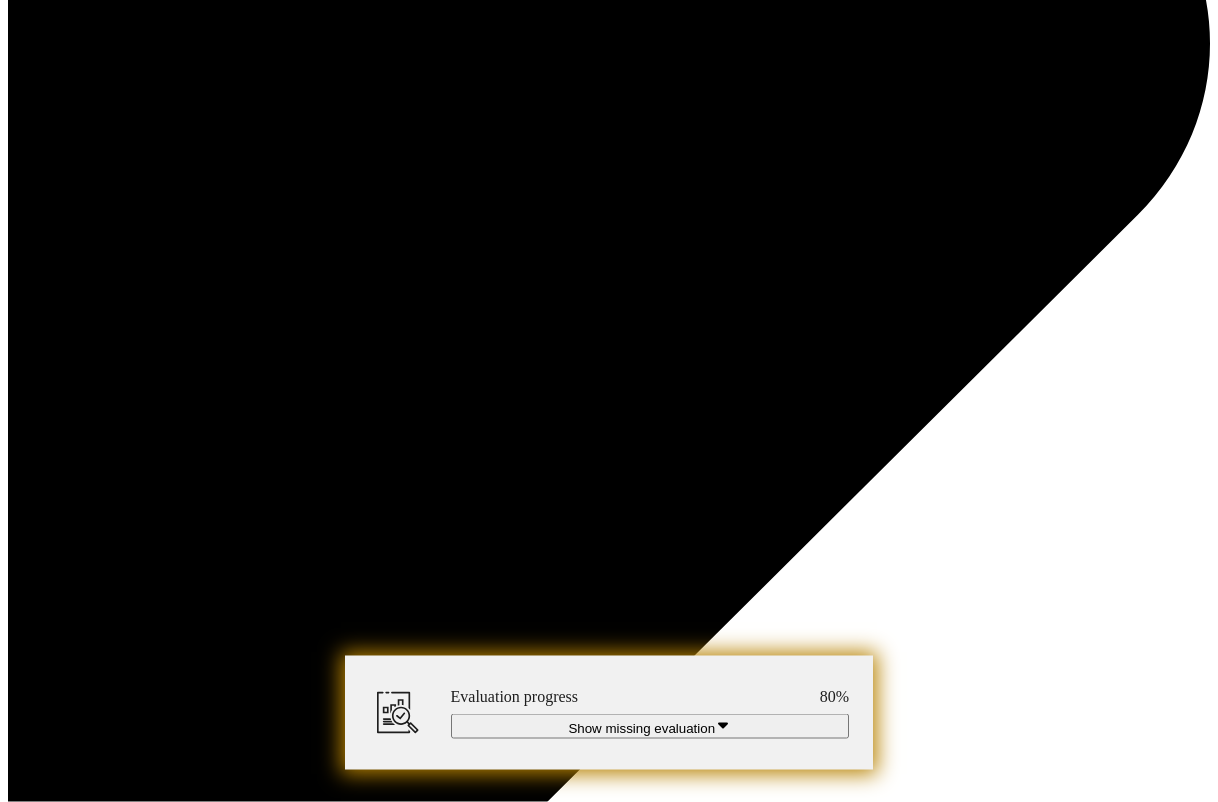 click at bounding box center (691, 12084) 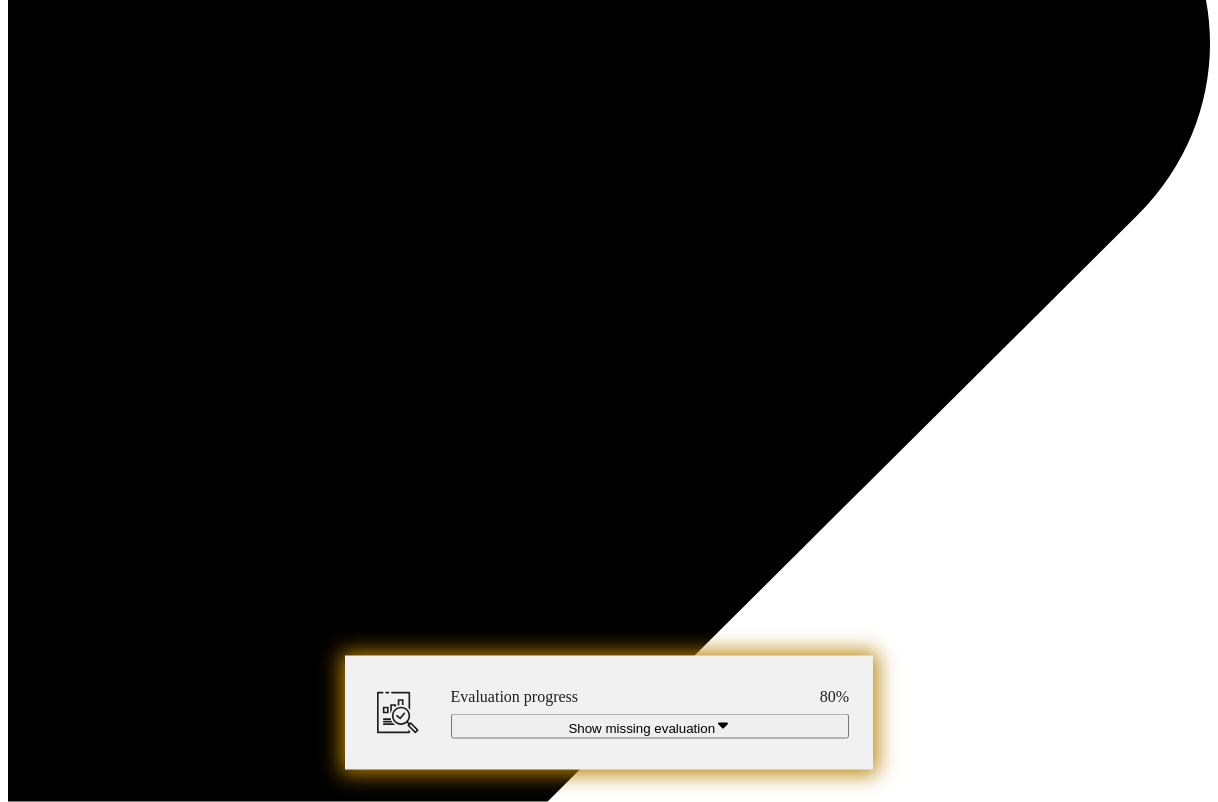 click at bounding box center [0, 0] 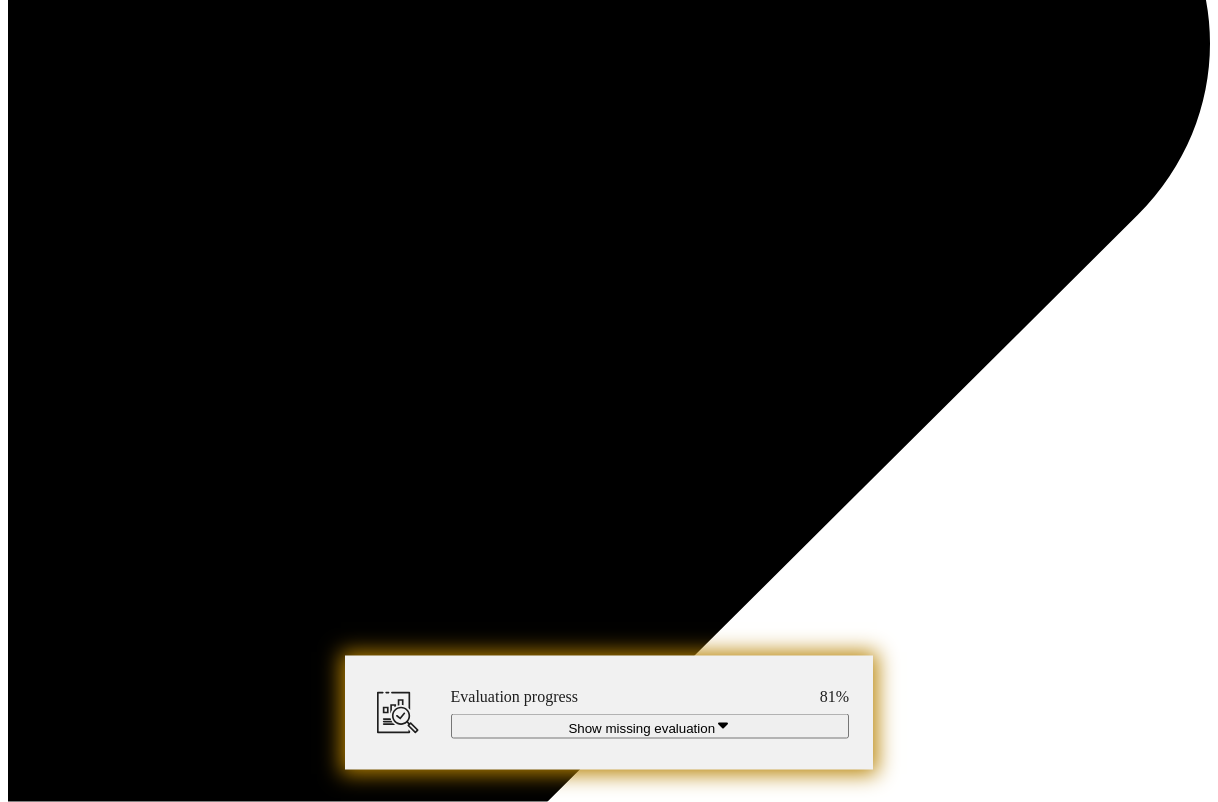 click at bounding box center [691, 12084] 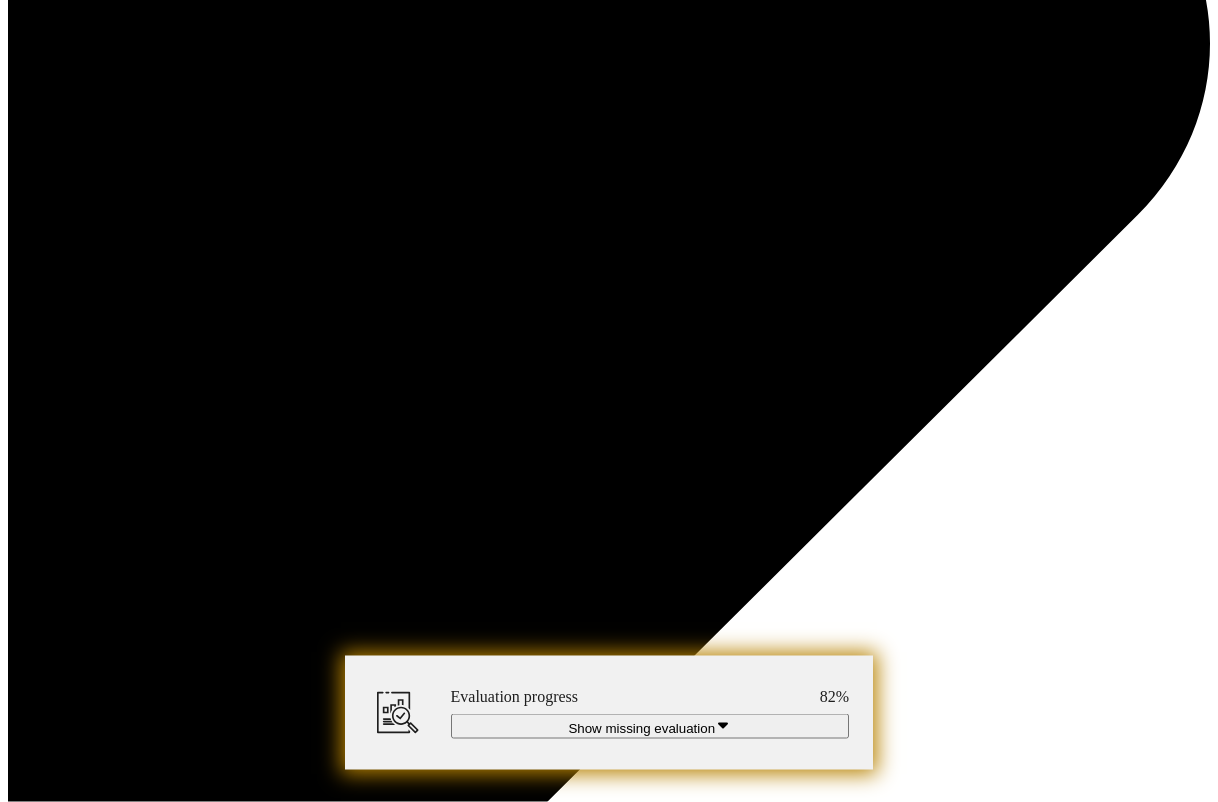 click at bounding box center (691, 12084) 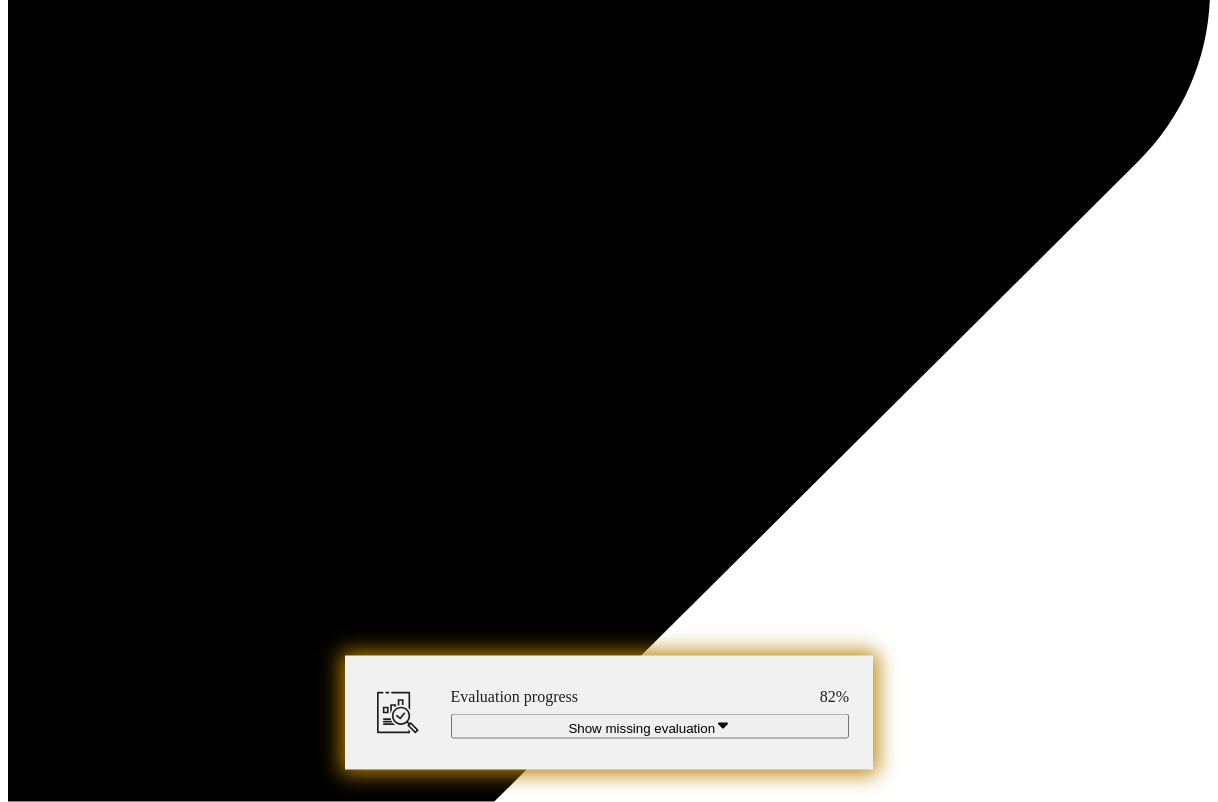 scroll, scrollTop: 6655, scrollLeft: 0, axis: vertical 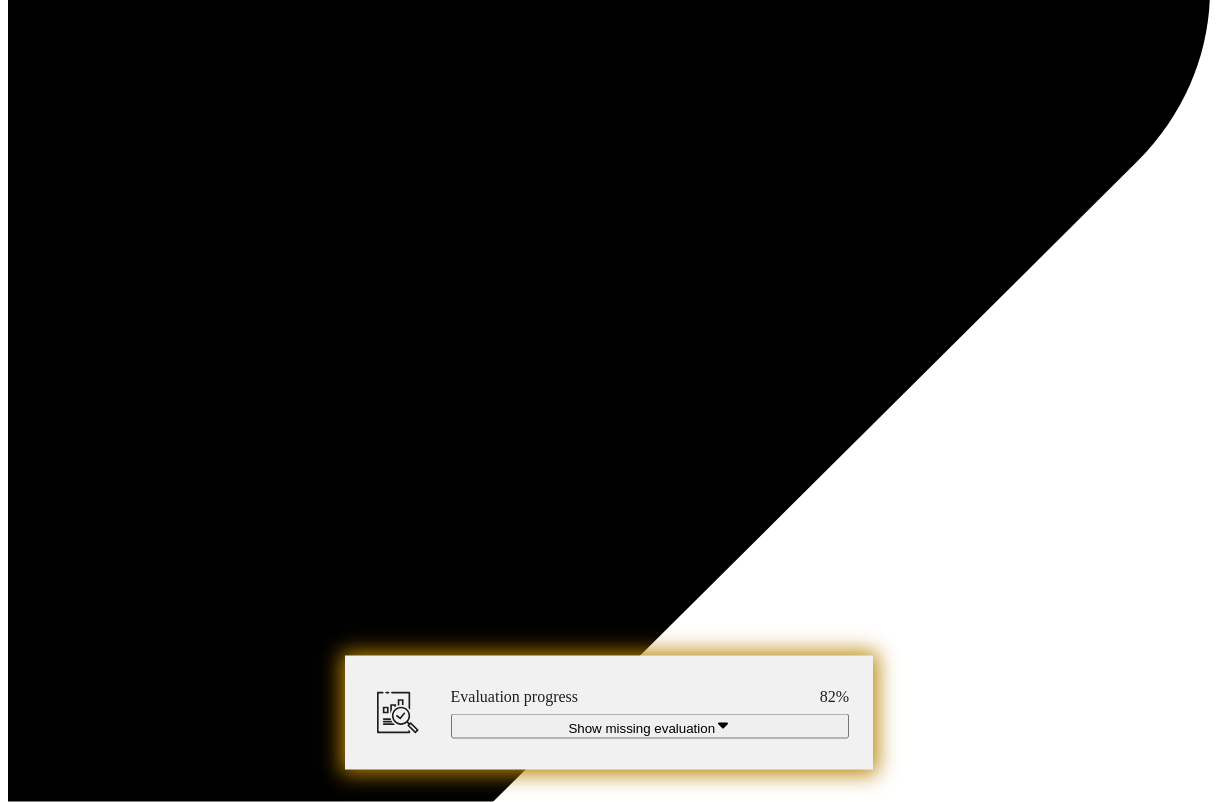 click at bounding box center (723, 4354) 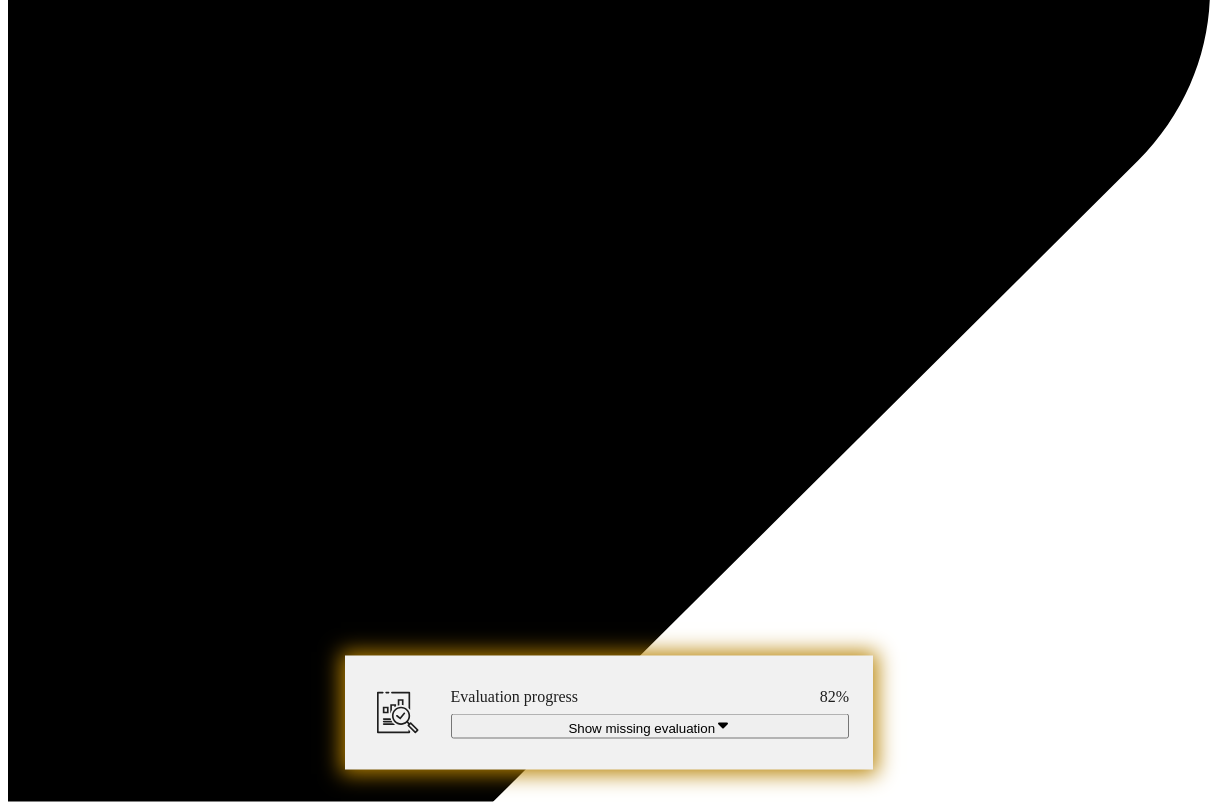 click at bounding box center [301, 4292] 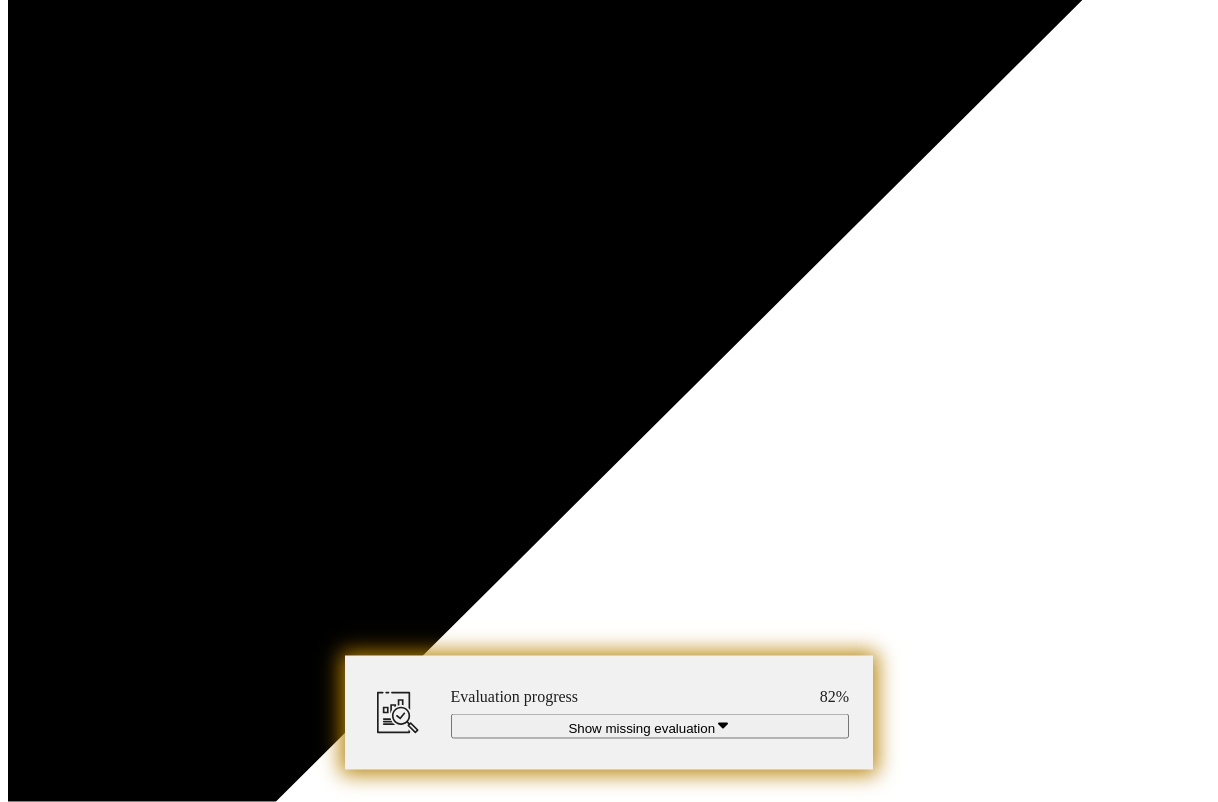 scroll, scrollTop: 6873, scrollLeft: 0, axis: vertical 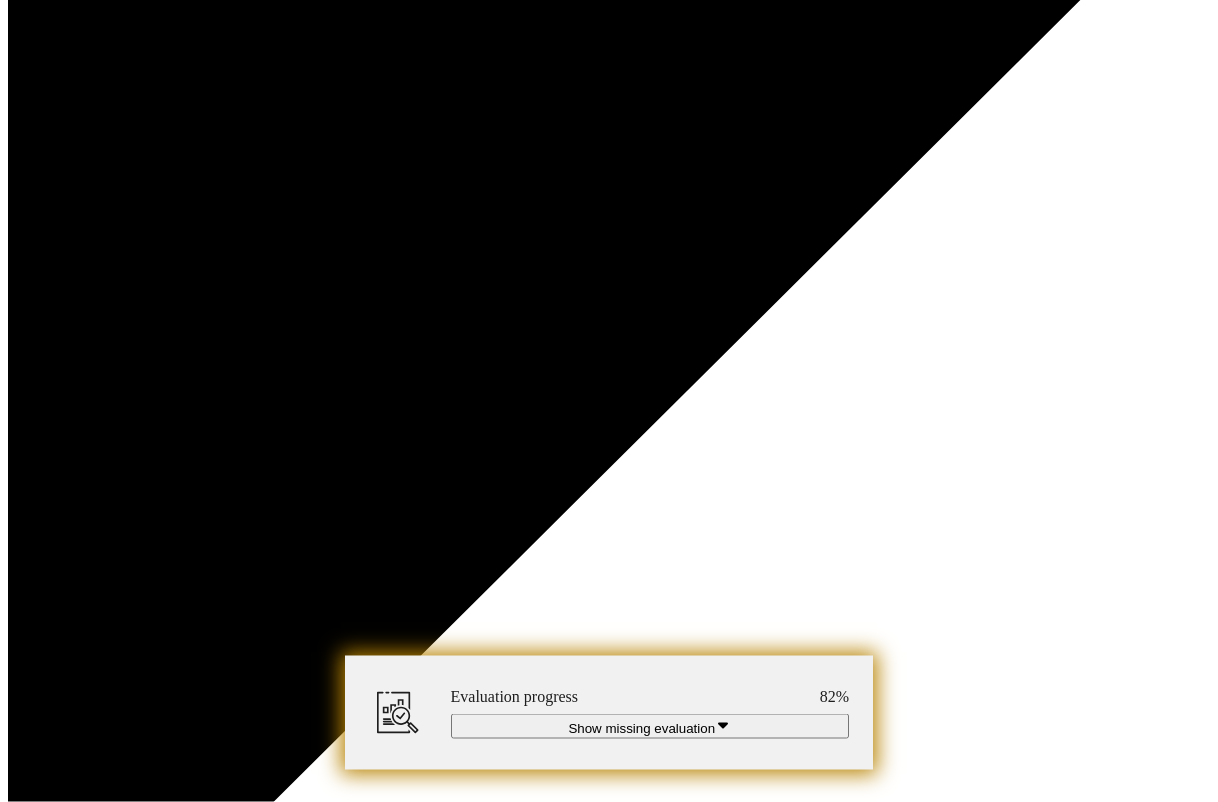 click at bounding box center [301, 12325] 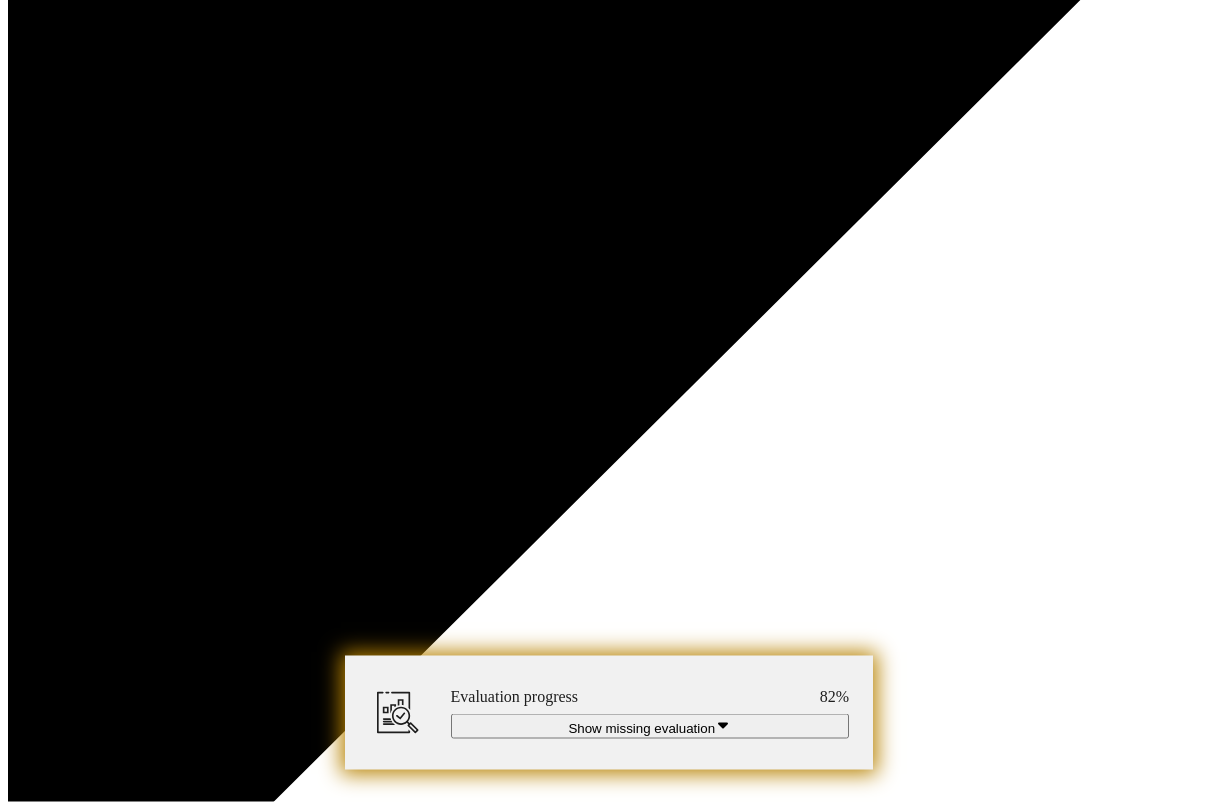 click at bounding box center [0, 0] 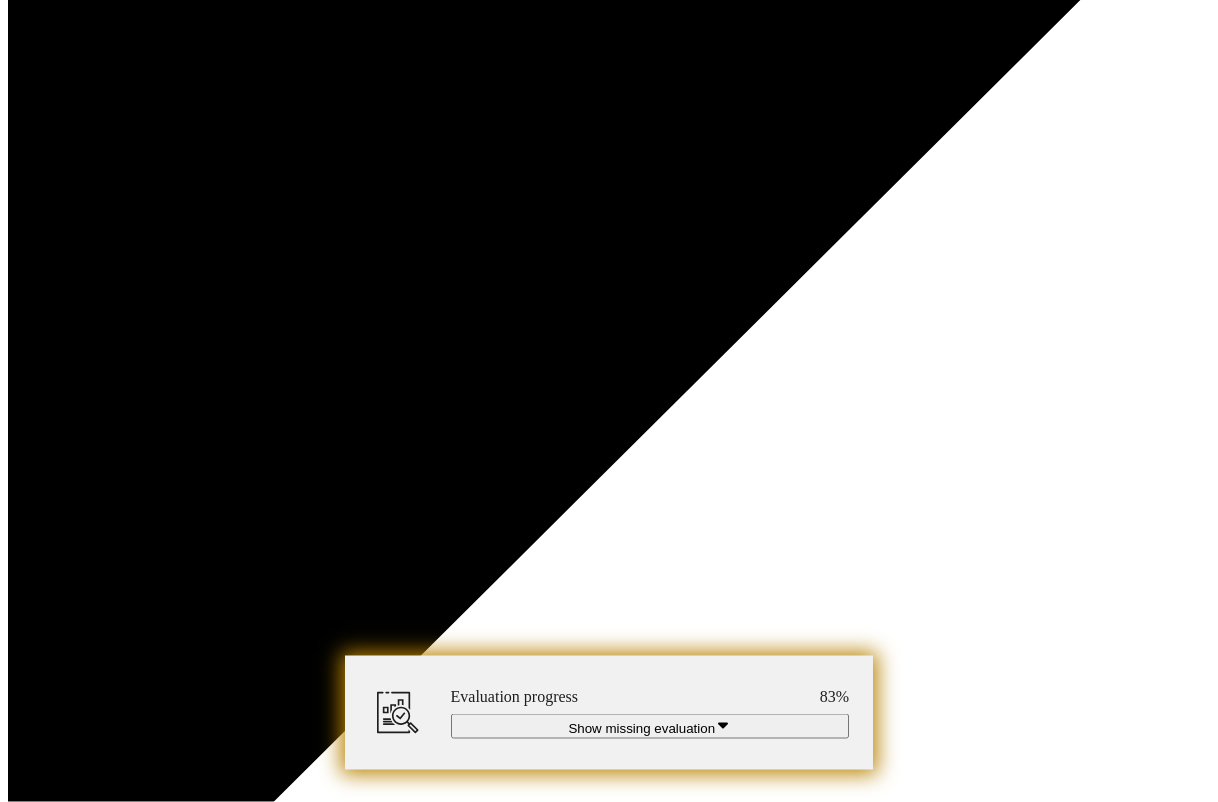click at bounding box center (365, 12325) 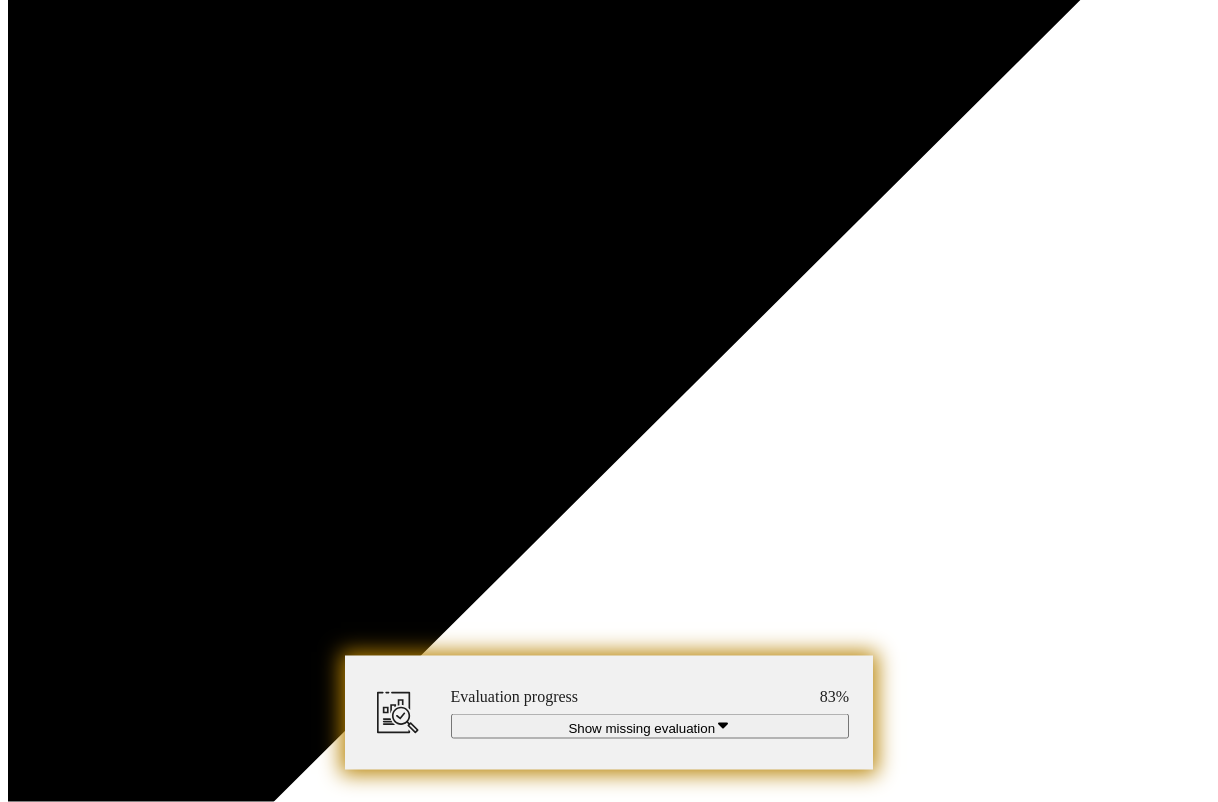 click at bounding box center (0, 0) 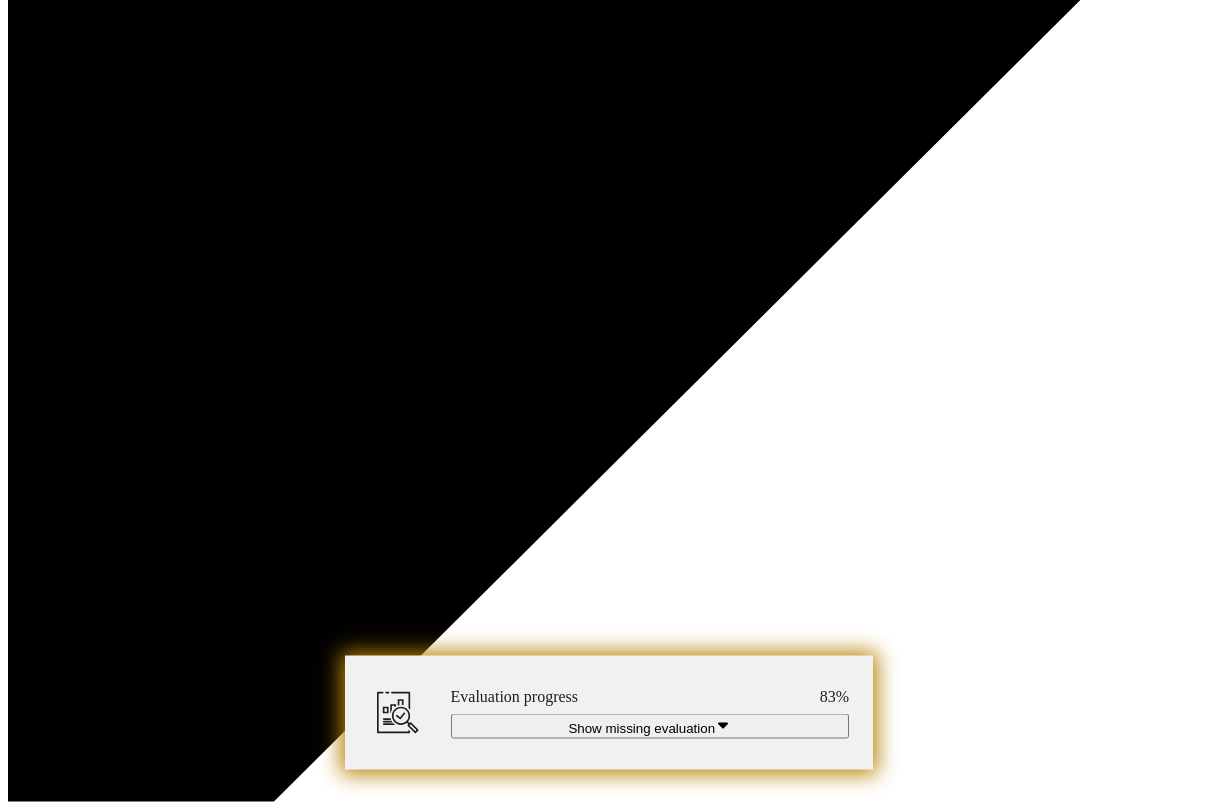 click at bounding box center [691, 12325] 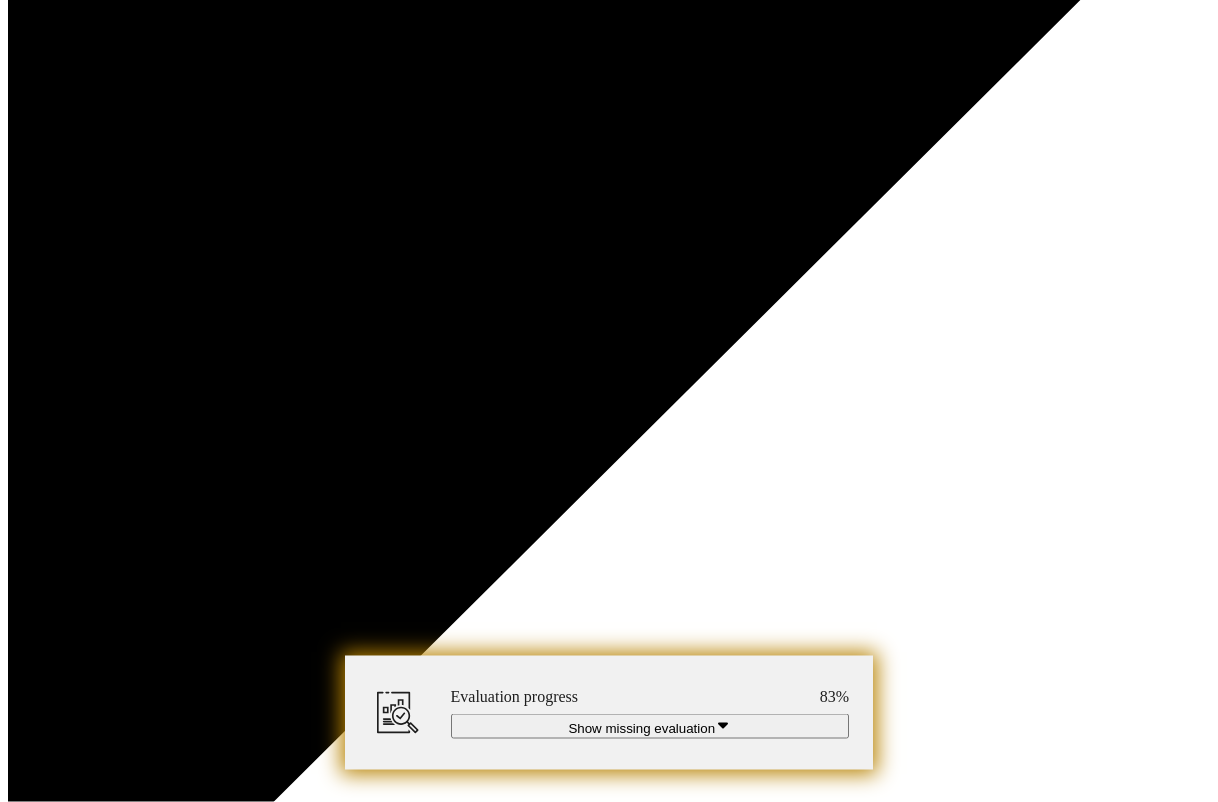 click at bounding box center (0, 0) 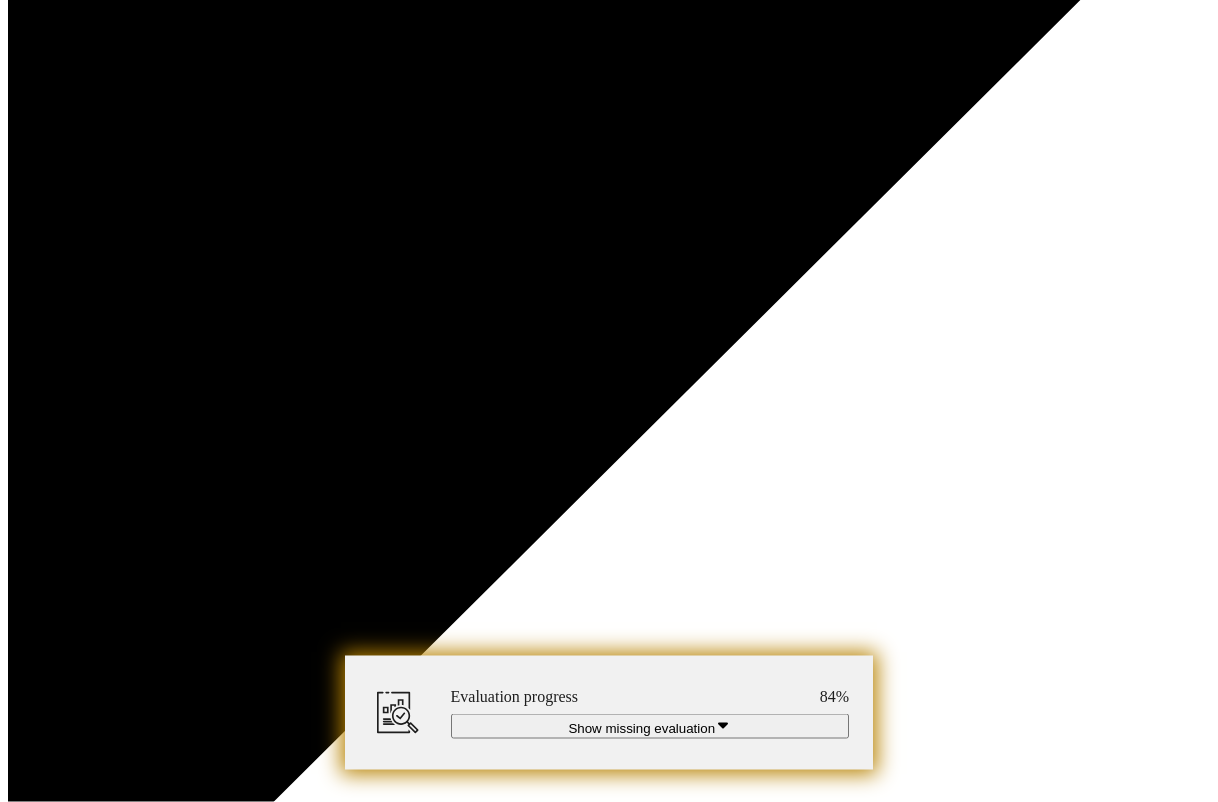 click at bounding box center [691, 12325] 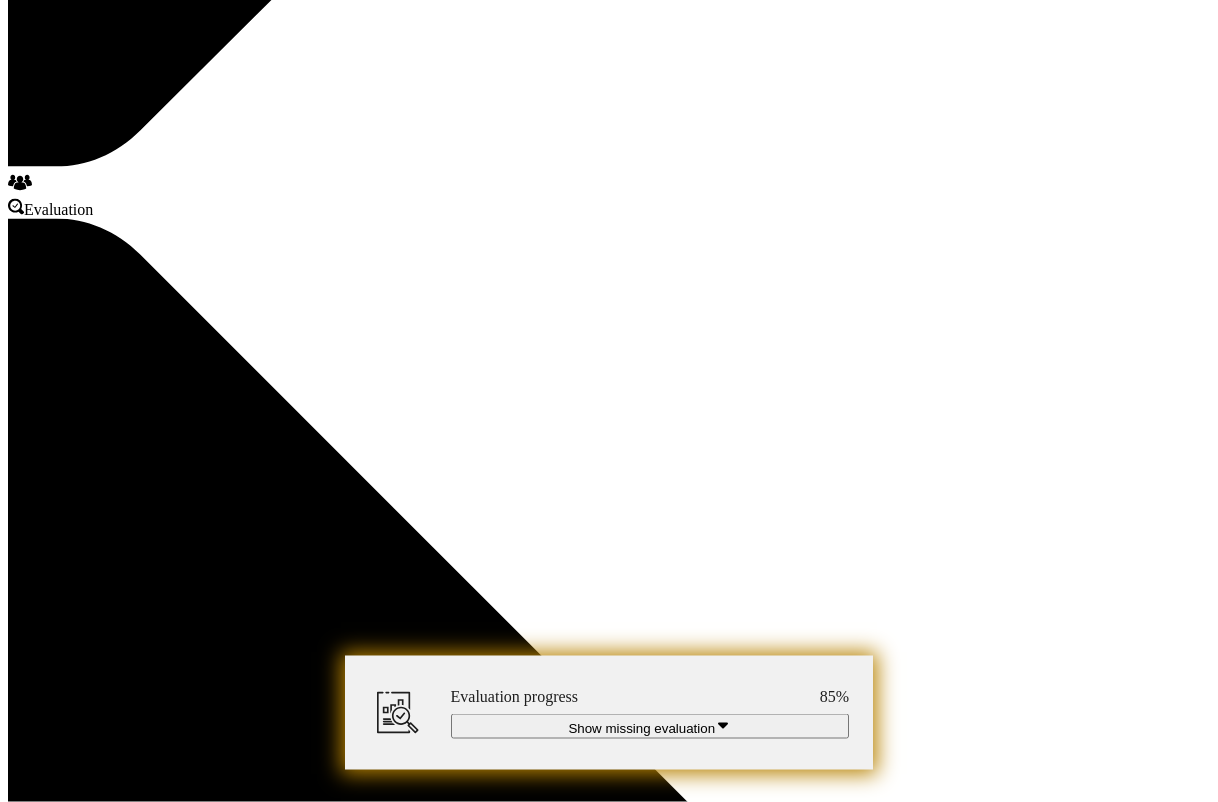 scroll, scrollTop: 7670, scrollLeft: 0, axis: vertical 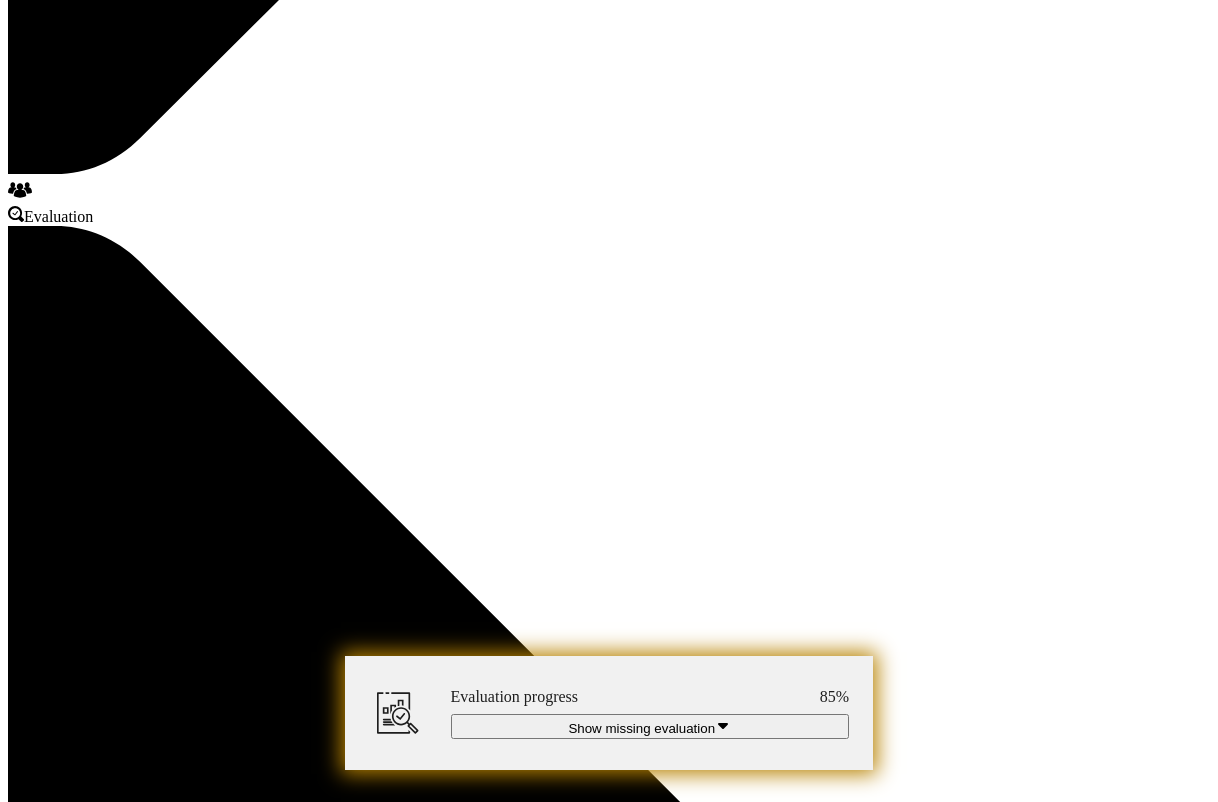 click at bounding box center (301, 12111) 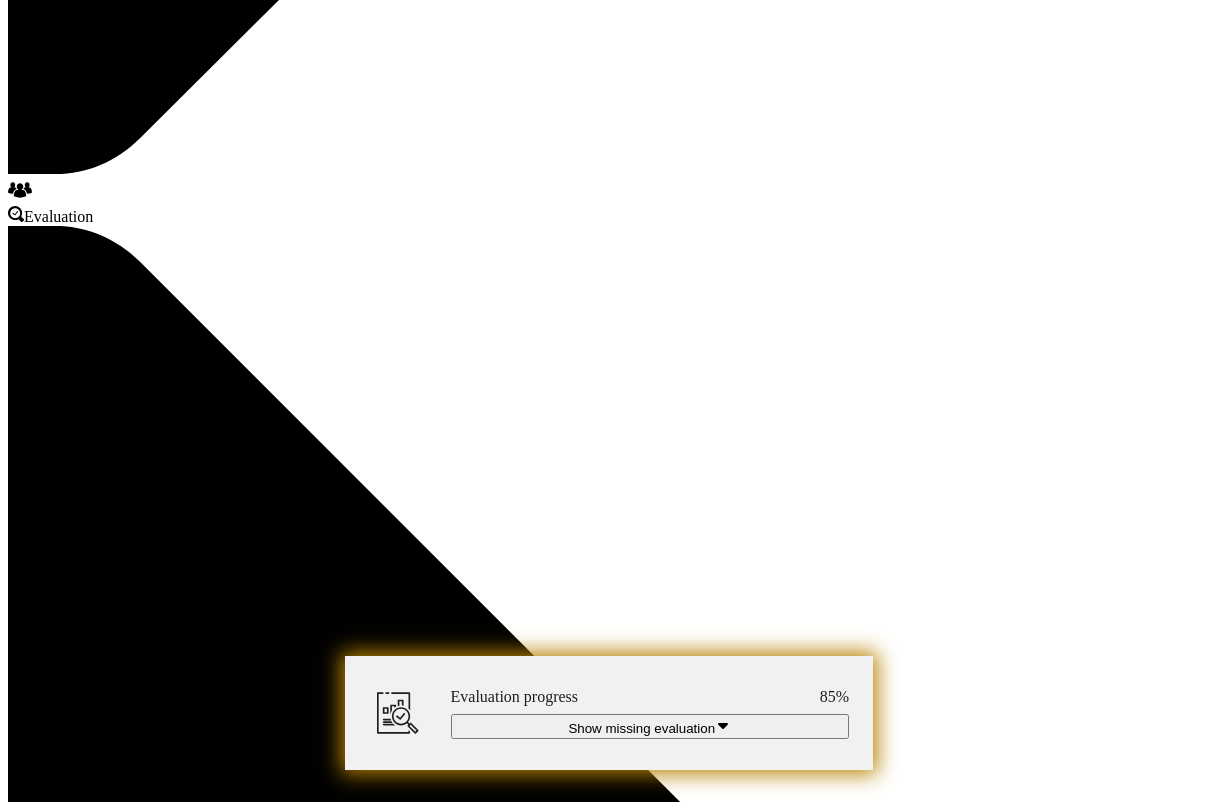 click at bounding box center (0, 0) 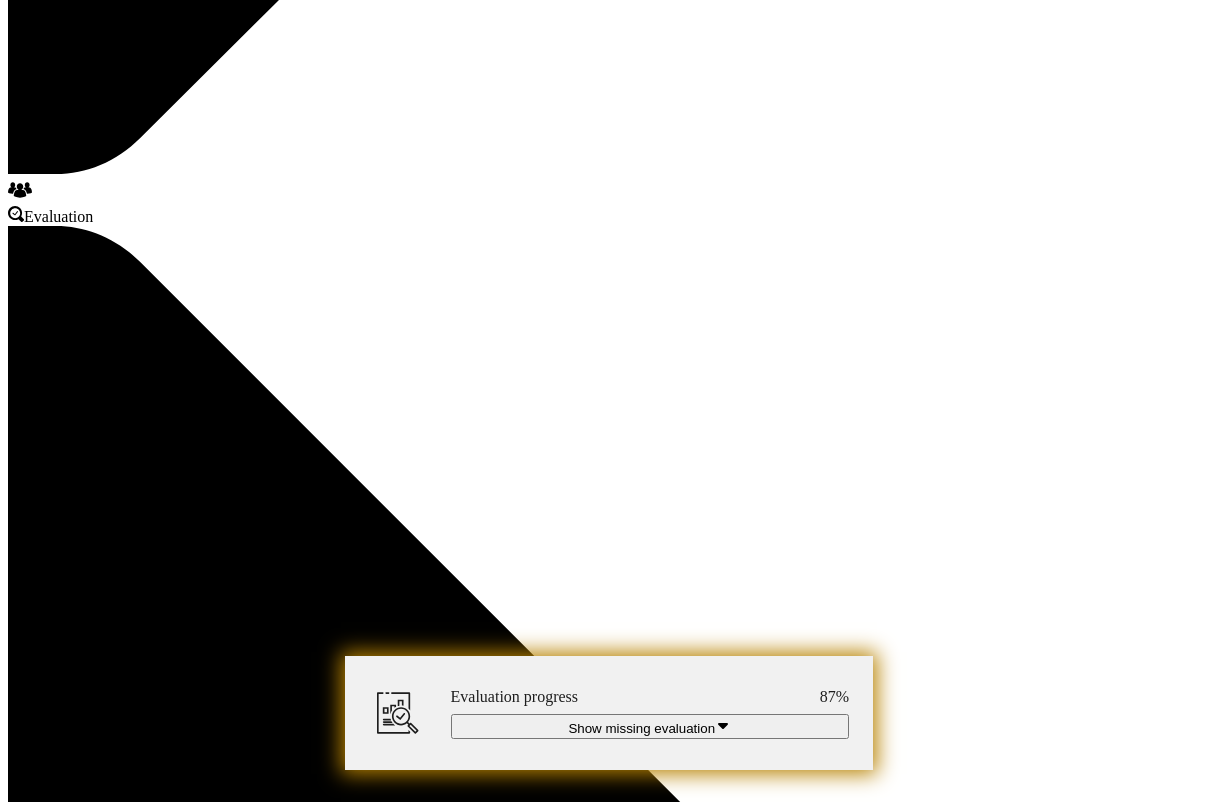 click at bounding box center [301, 12111] 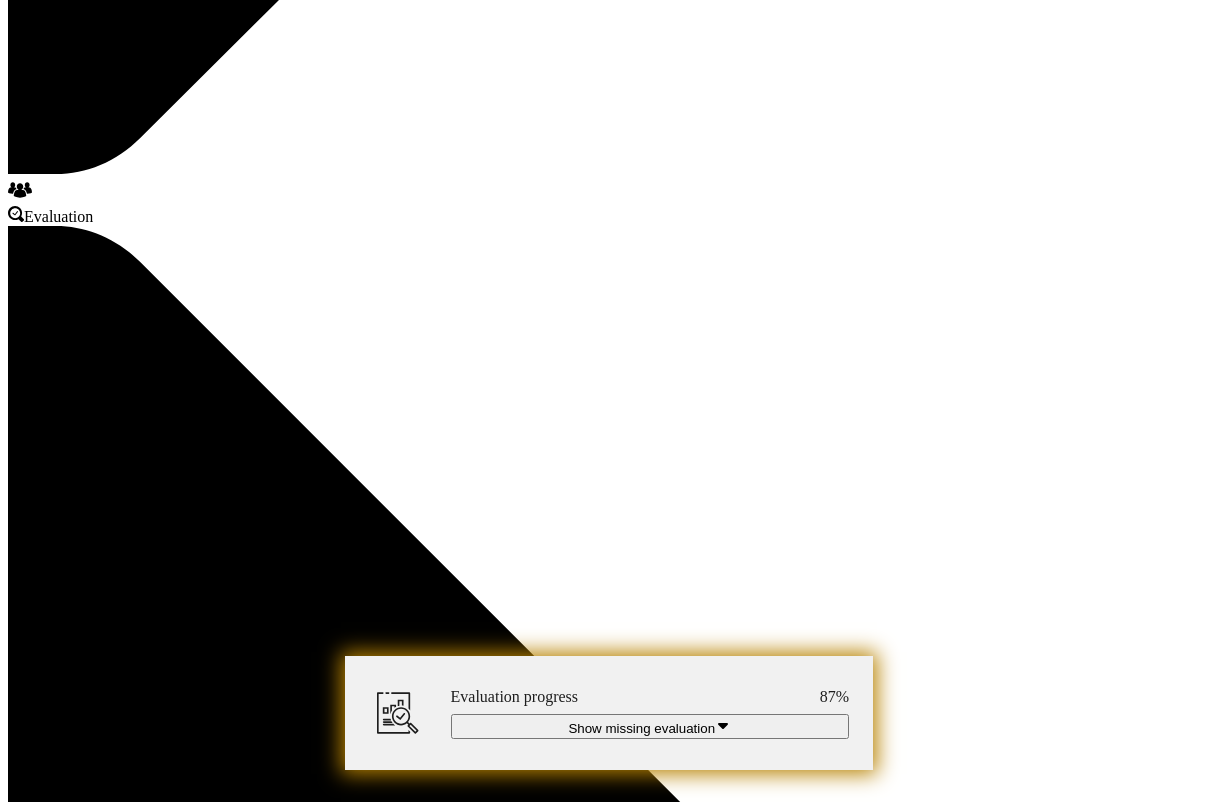 click at bounding box center (0, 0) 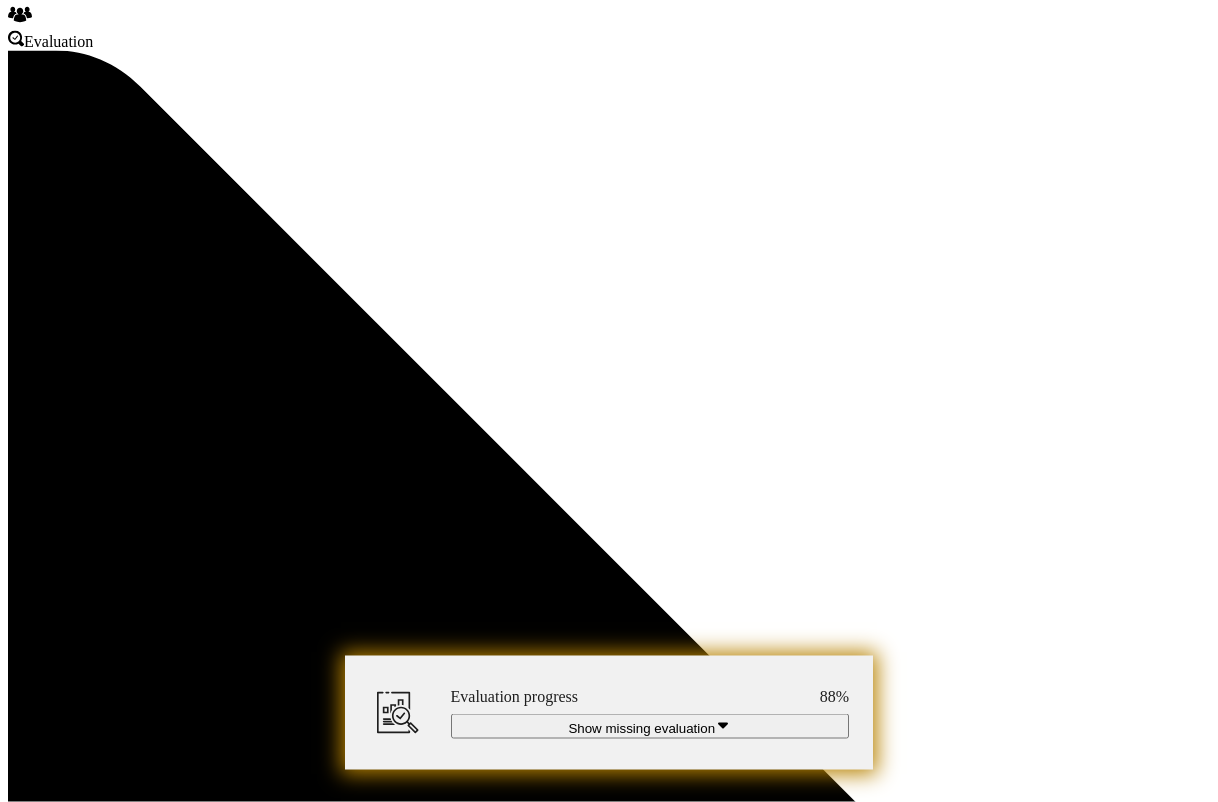 scroll, scrollTop: 7846, scrollLeft: 0, axis: vertical 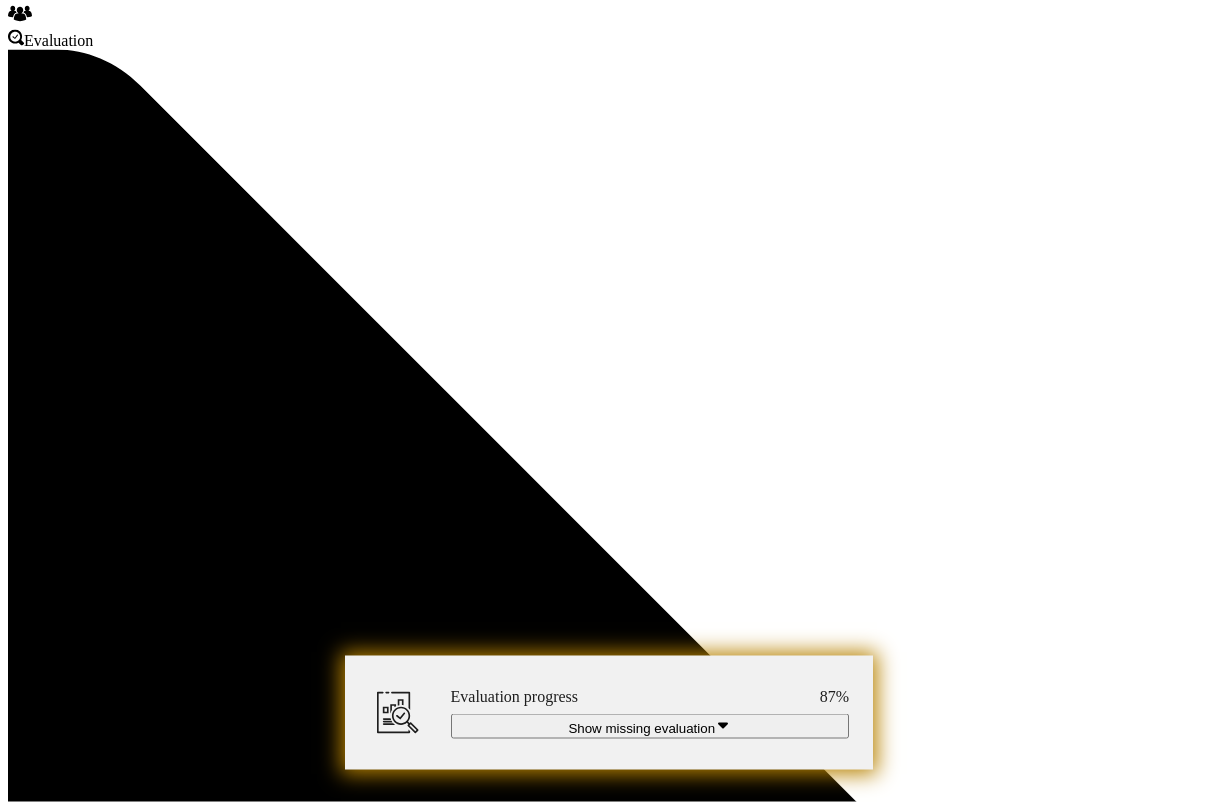 click at bounding box center (301, 12328) 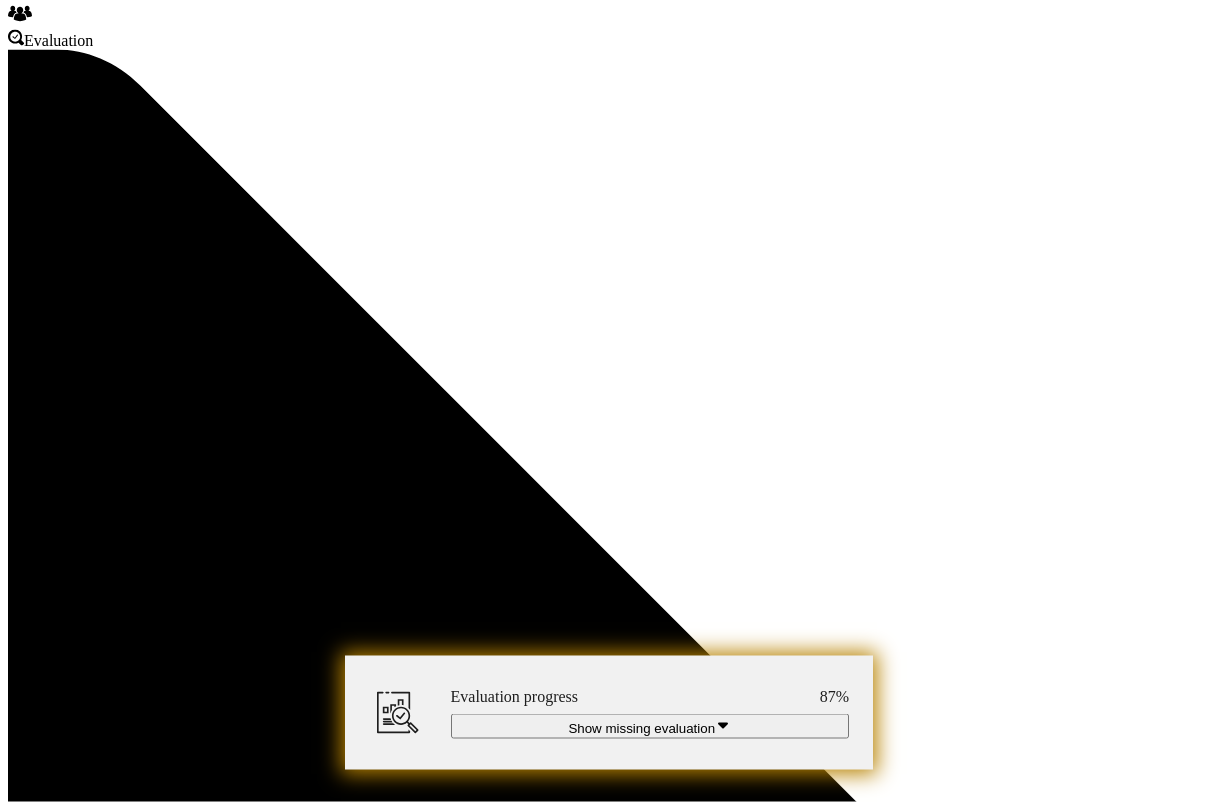 click at bounding box center (0, 0) 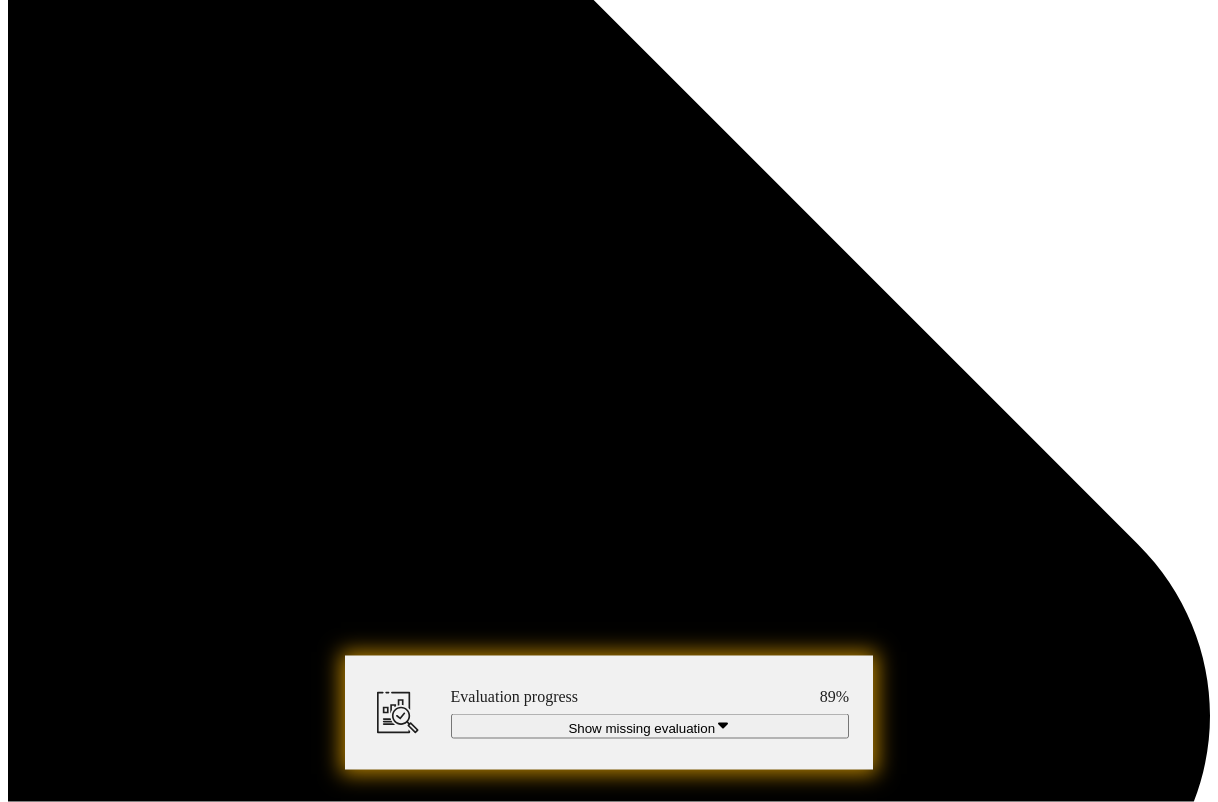 scroll, scrollTop: 8454, scrollLeft: 0, axis: vertical 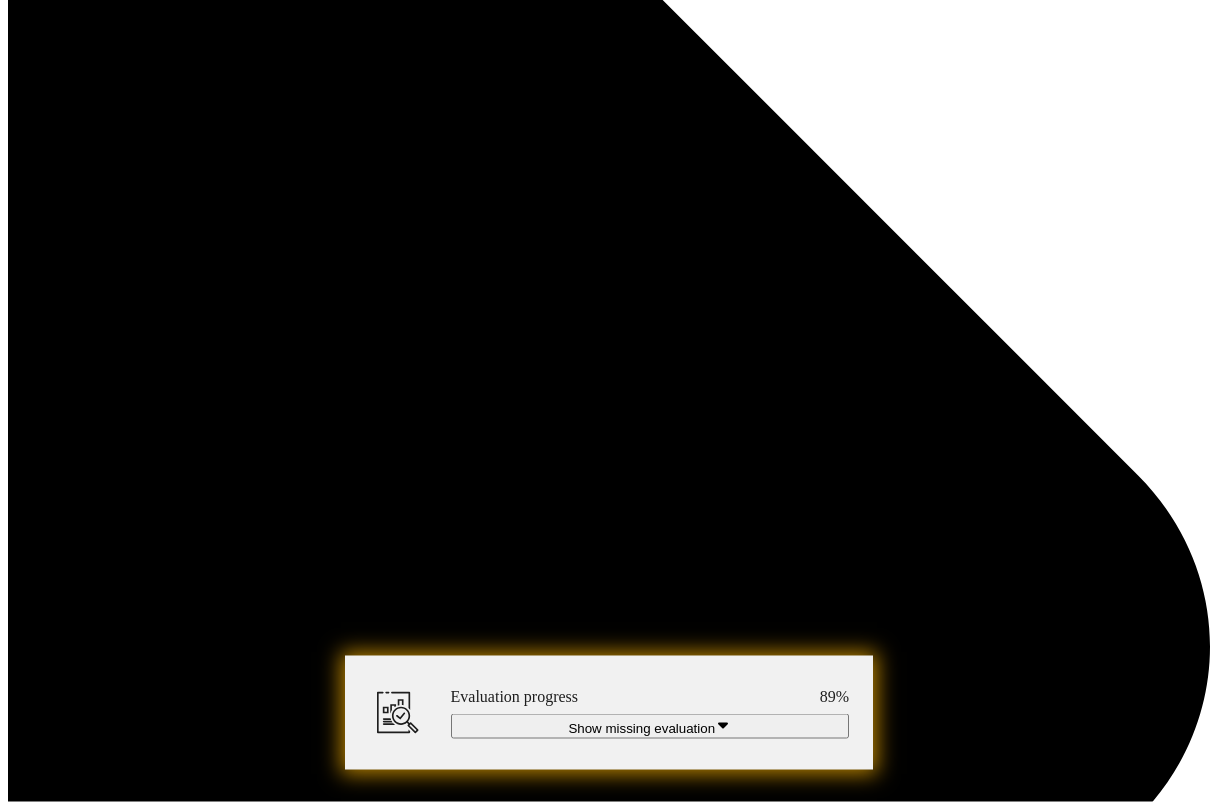 click at bounding box center (301, 12244) 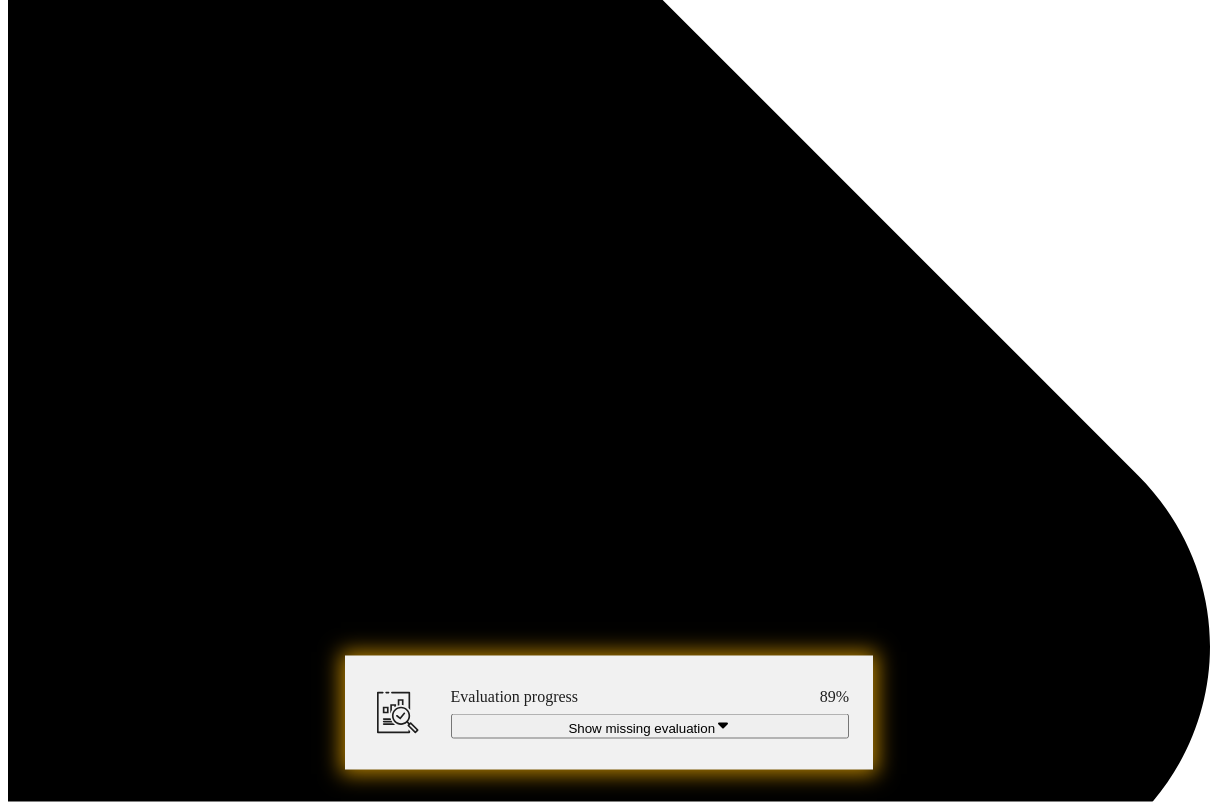 click at bounding box center (0, 0) 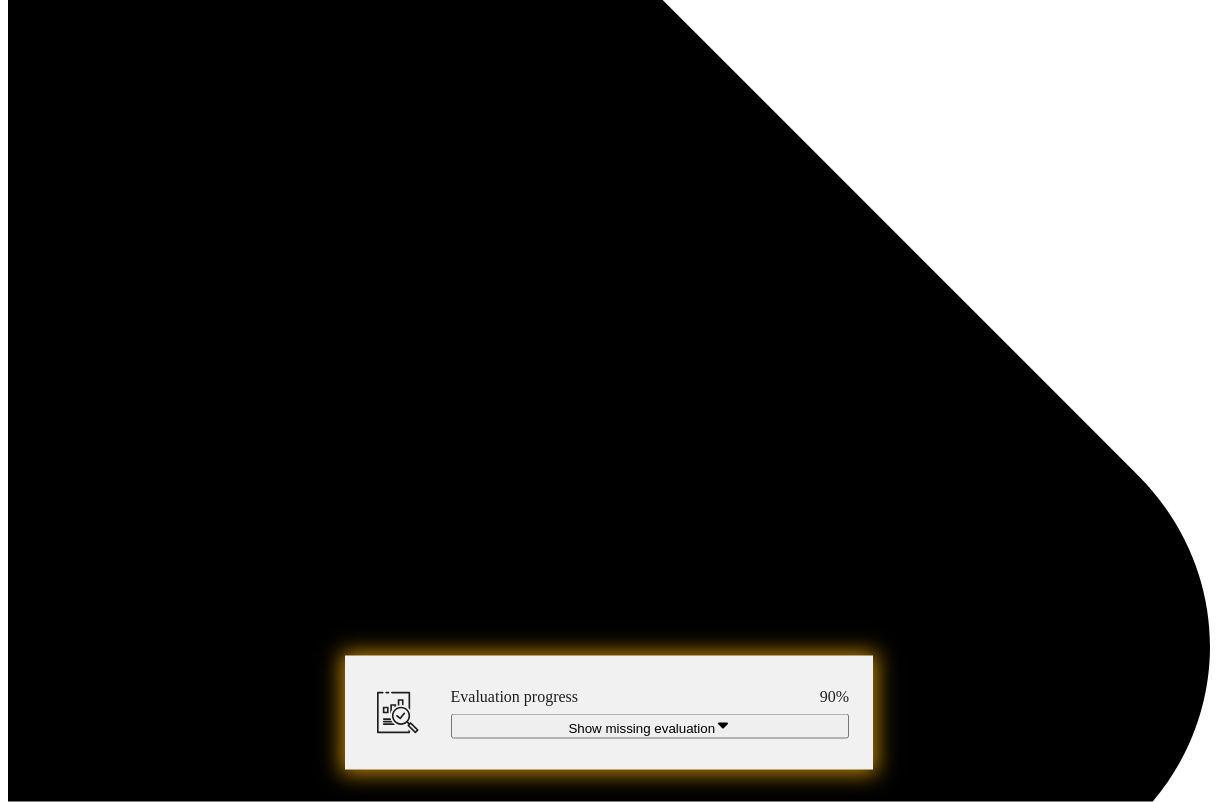 click at bounding box center (691, 12244) 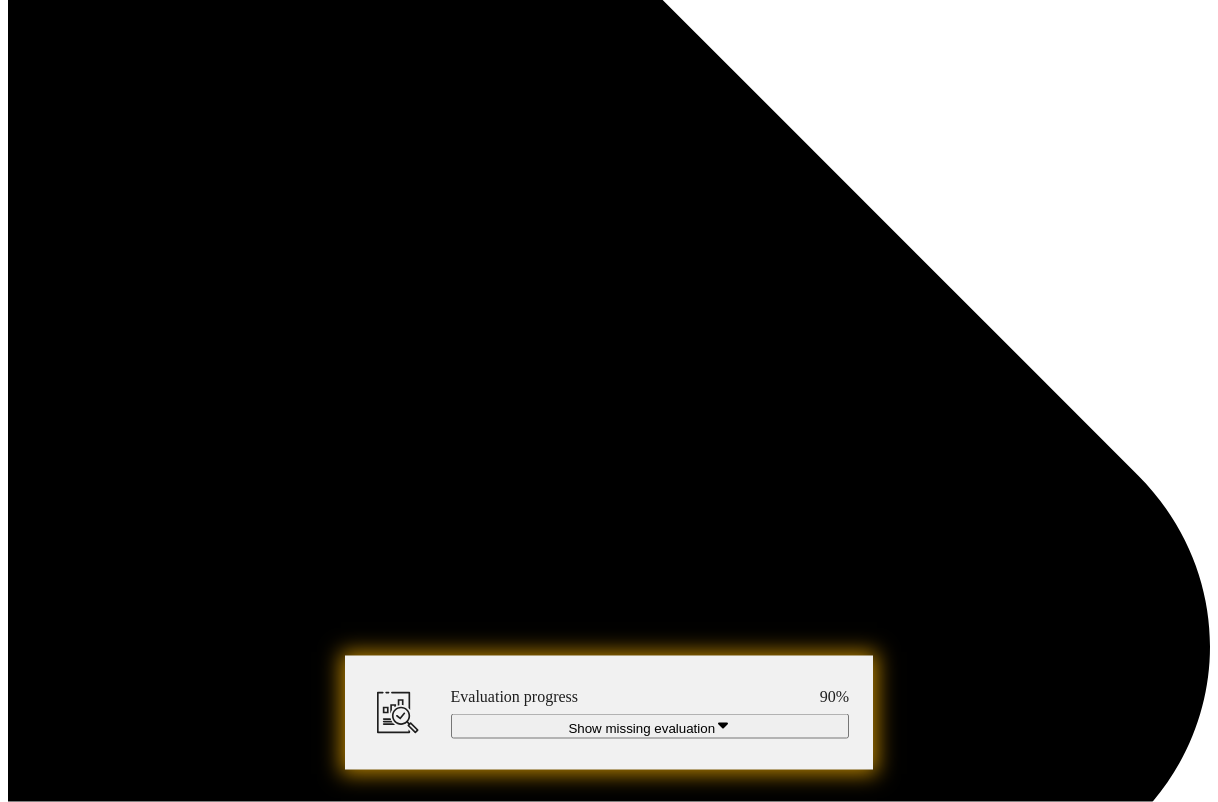 click at bounding box center [0, 0] 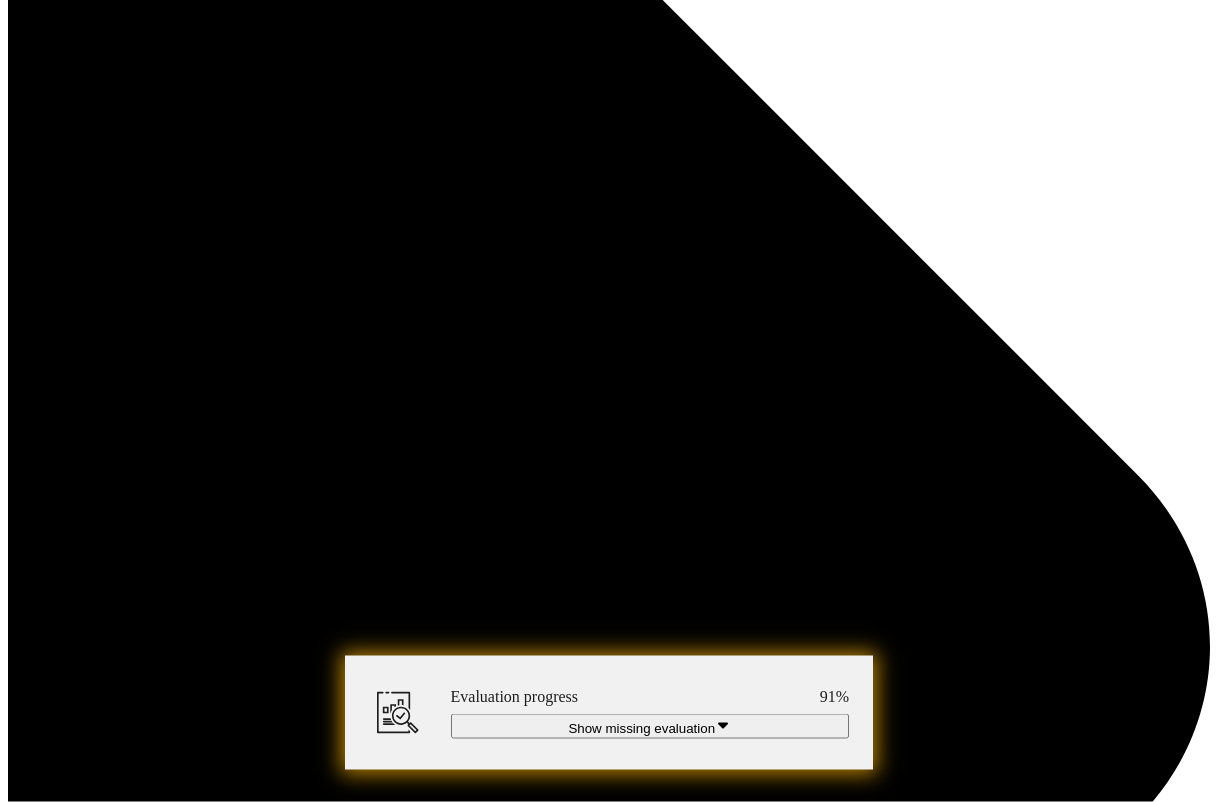 click at bounding box center [1081, 12244] 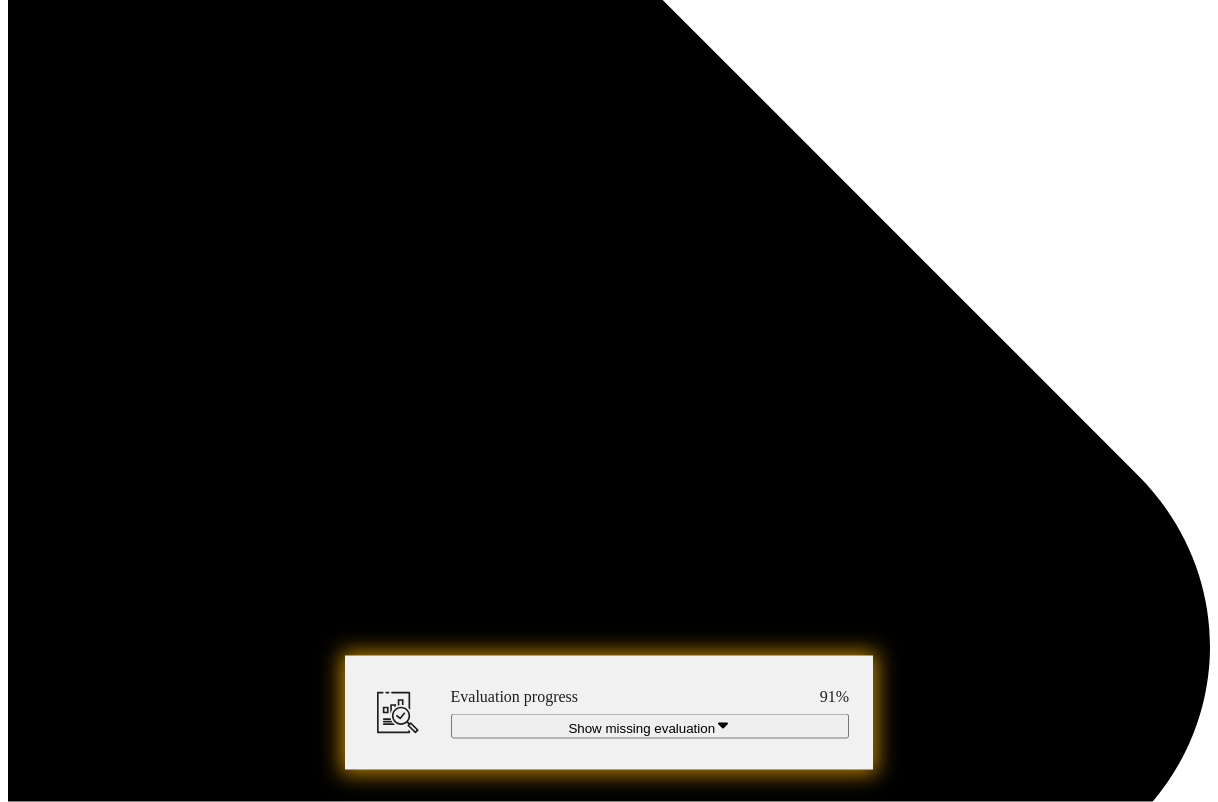 click at bounding box center (0, 0) 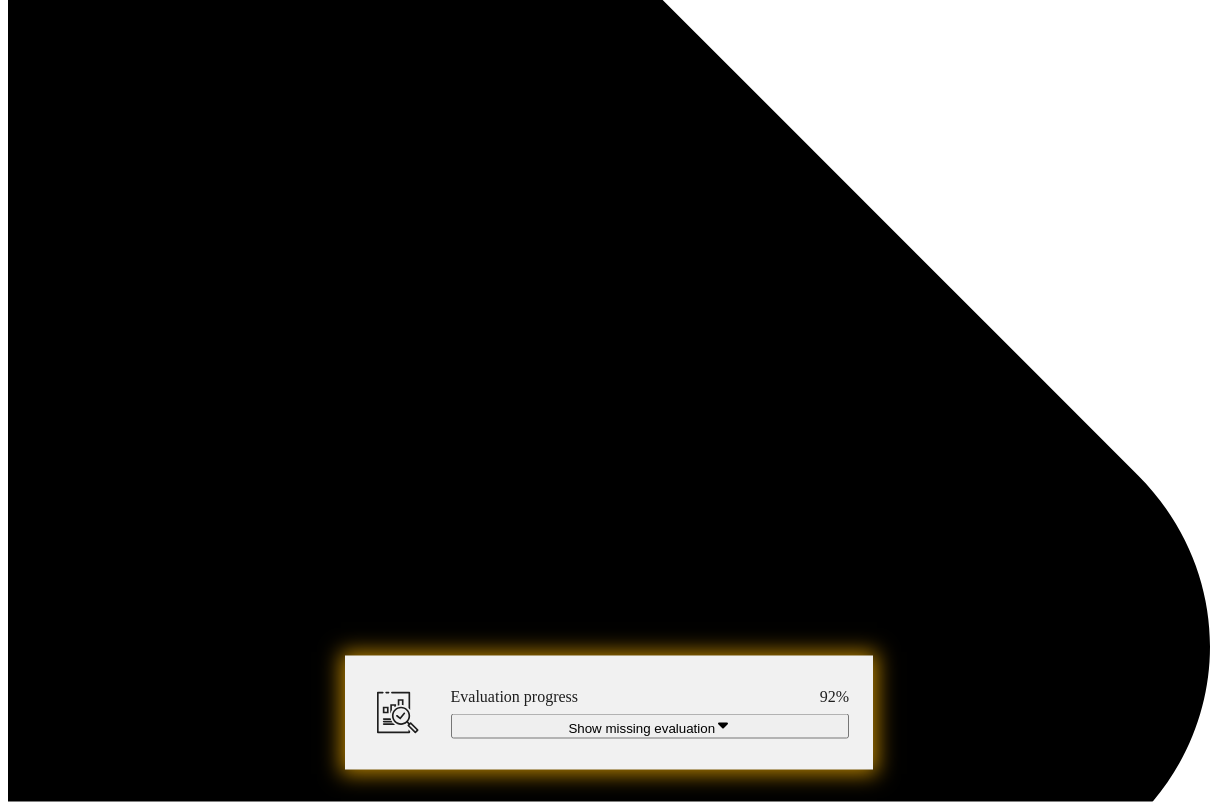 click at bounding box center (1081, 12244) 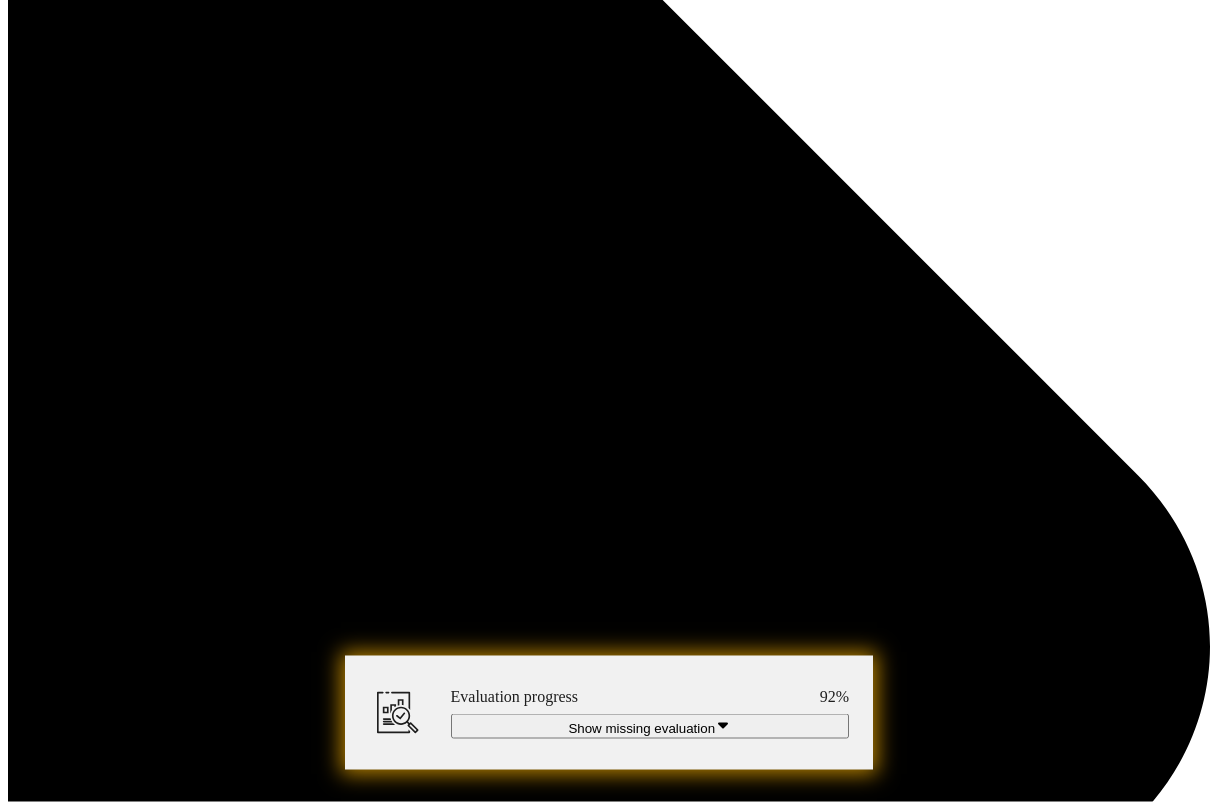 click at bounding box center (0, 0) 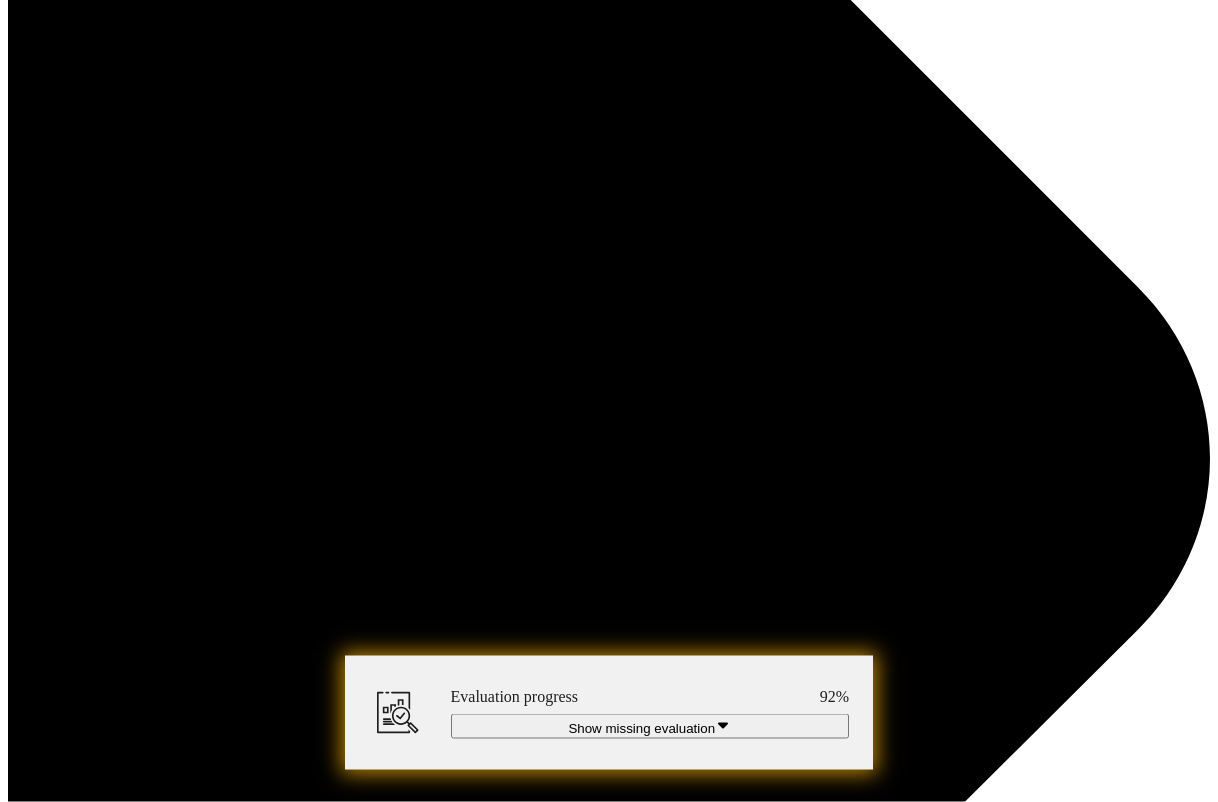 scroll, scrollTop: 8663, scrollLeft: 0, axis: vertical 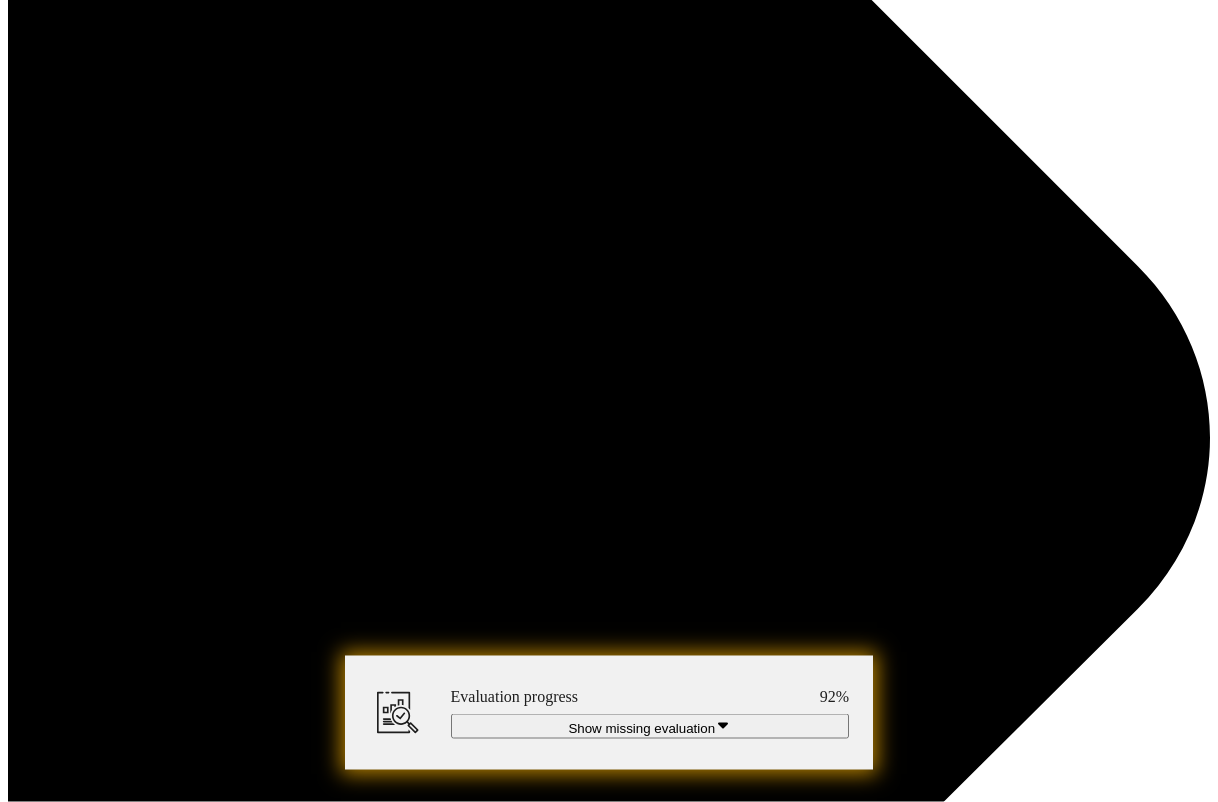 click at bounding box center (301, 12698) 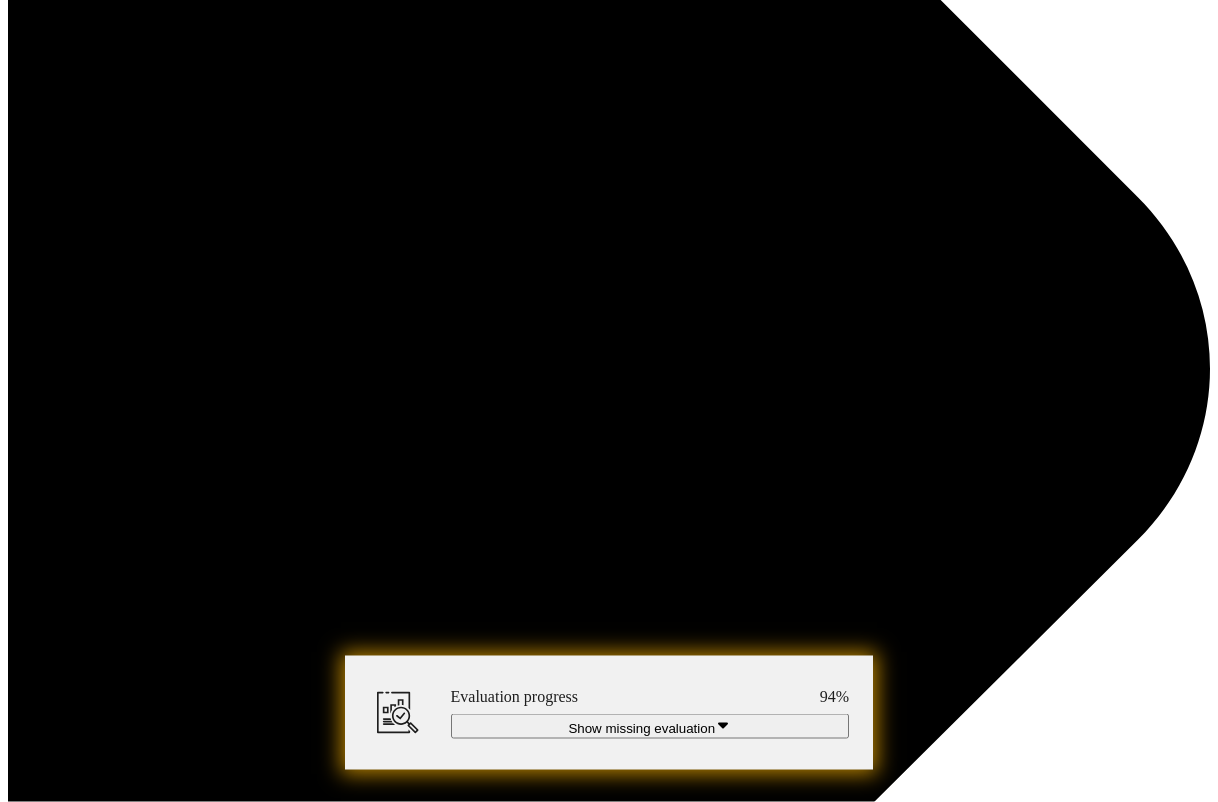 scroll, scrollTop: 8747, scrollLeft: 0, axis: vertical 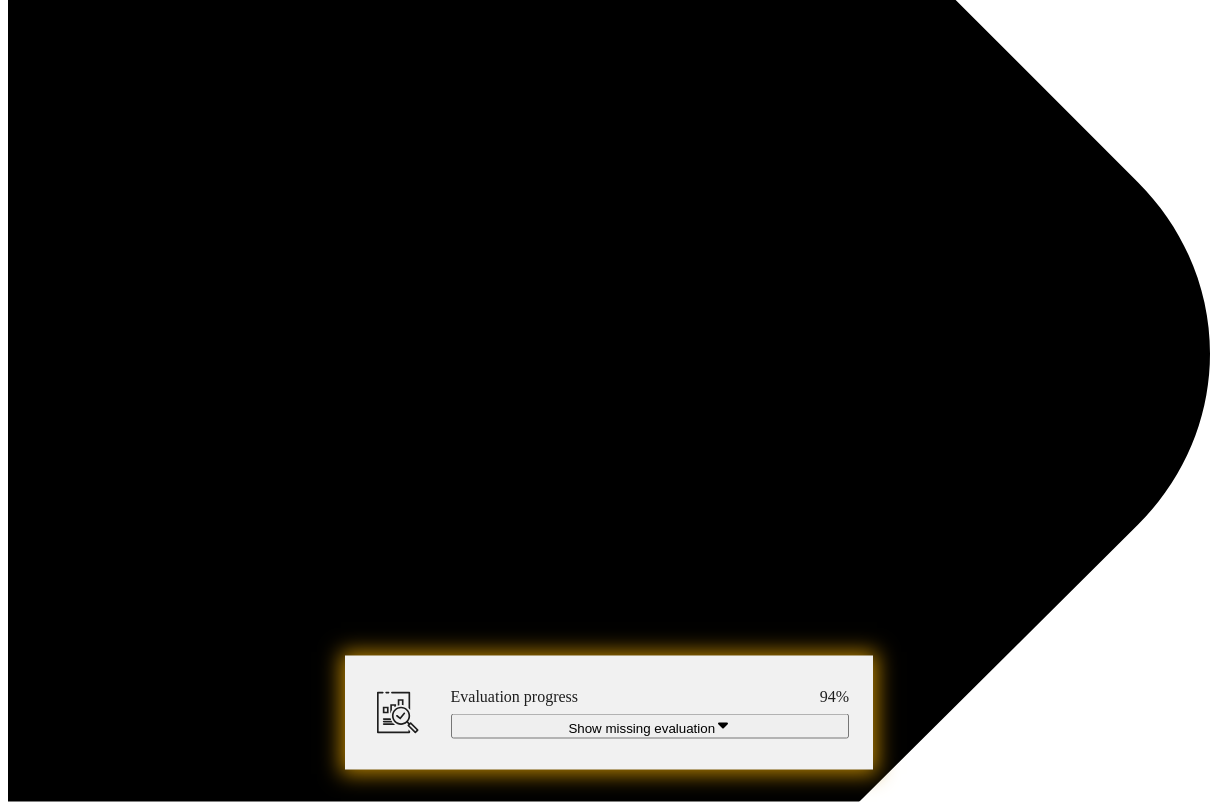 click at bounding box center (691, 12614) 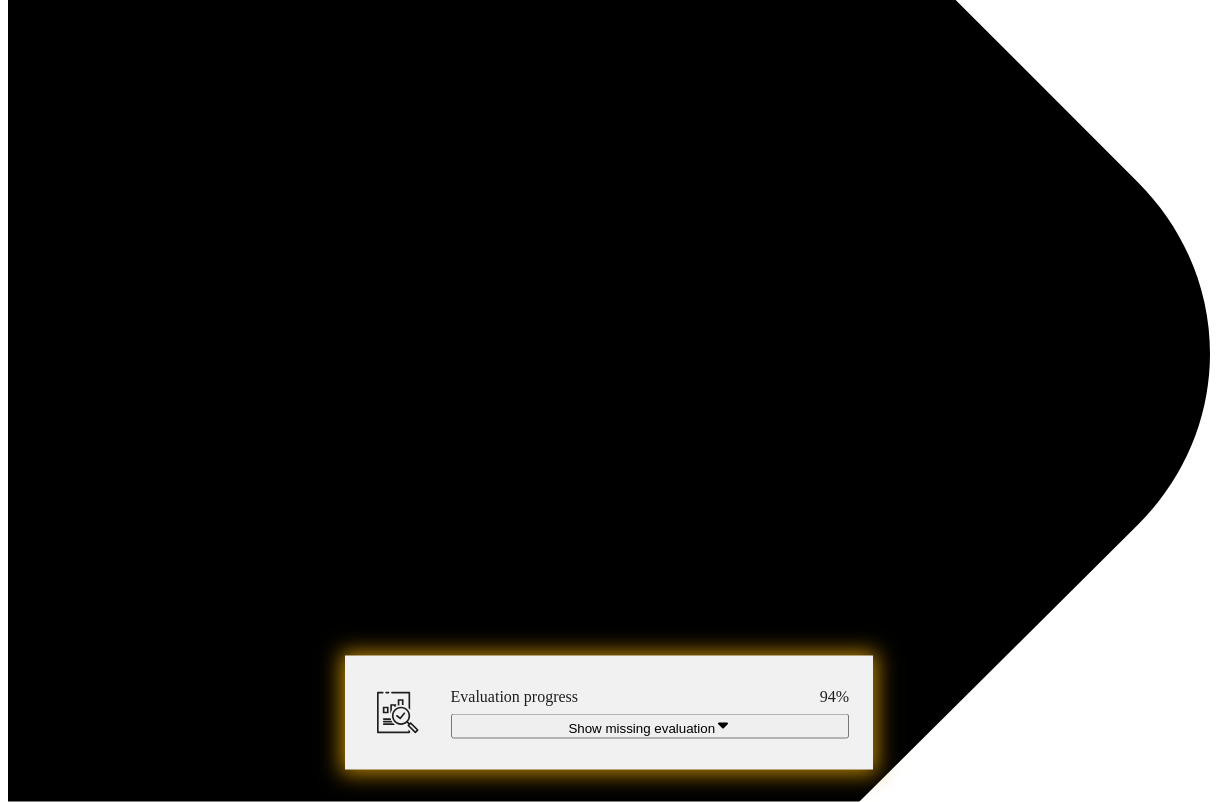 click at bounding box center (0, 0) 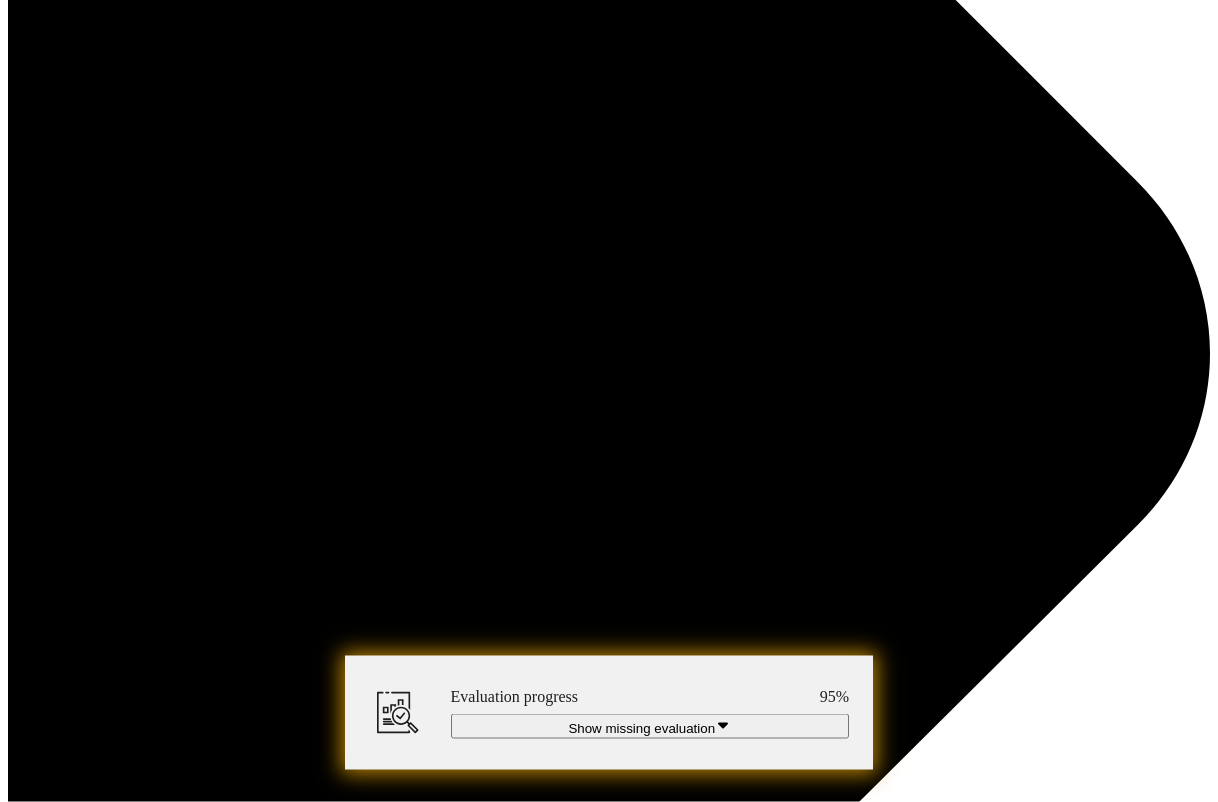 click at bounding box center (691, 12614) 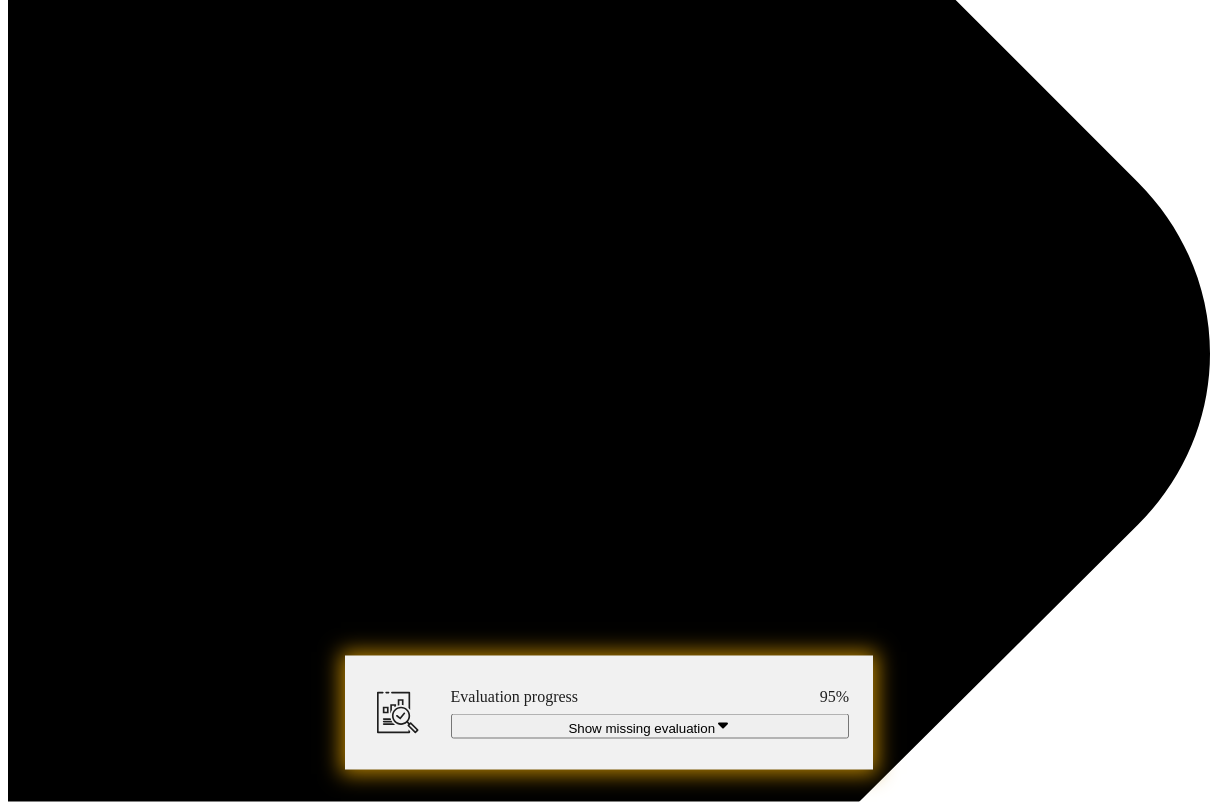 click at bounding box center [0, 0] 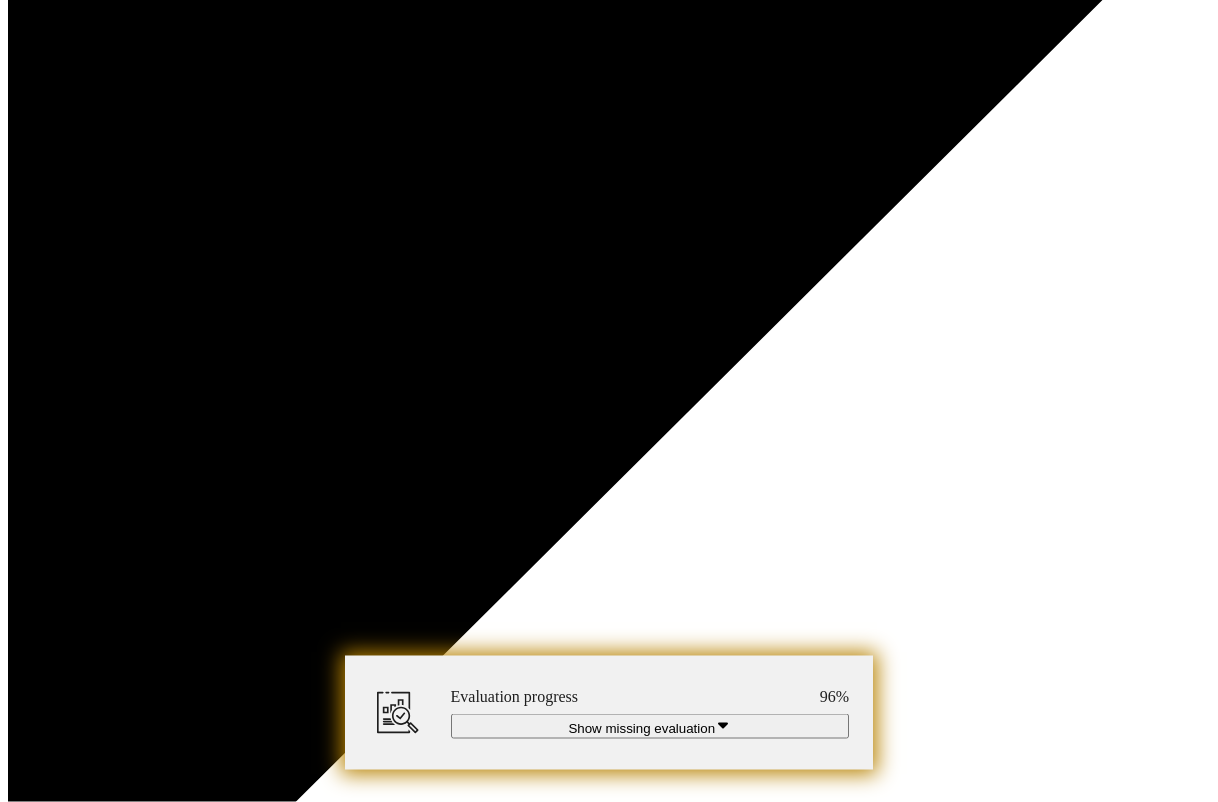 scroll, scrollTop: 9341, scrollLeft: 0, axis: vertical 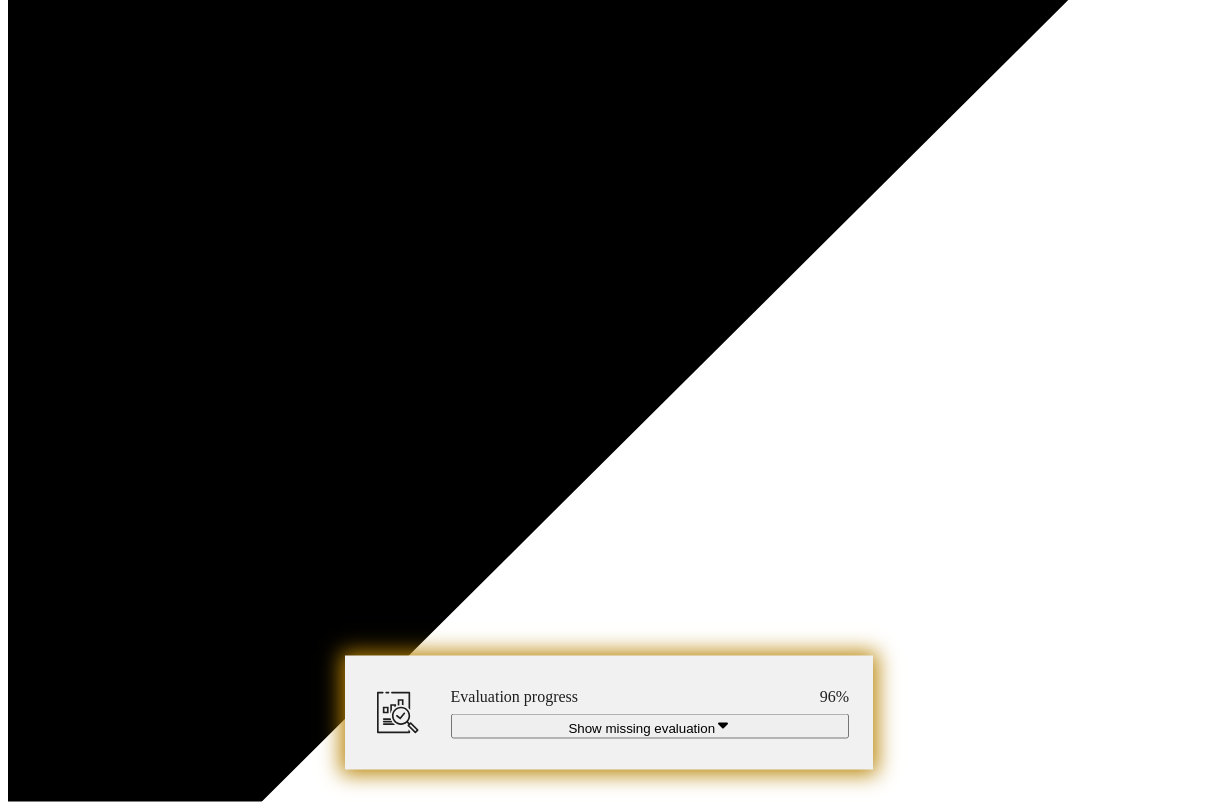 click at bounding box center [301, 12604] 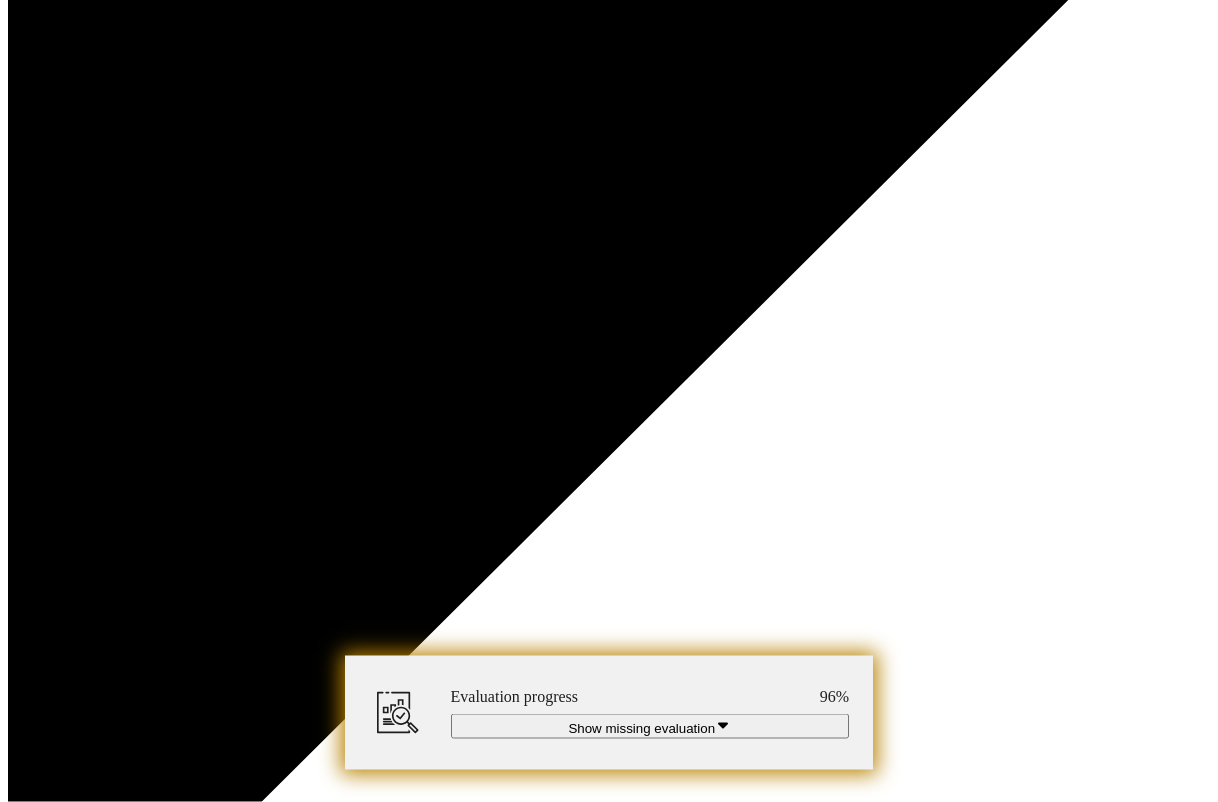 click at bounding box center (0, 0) 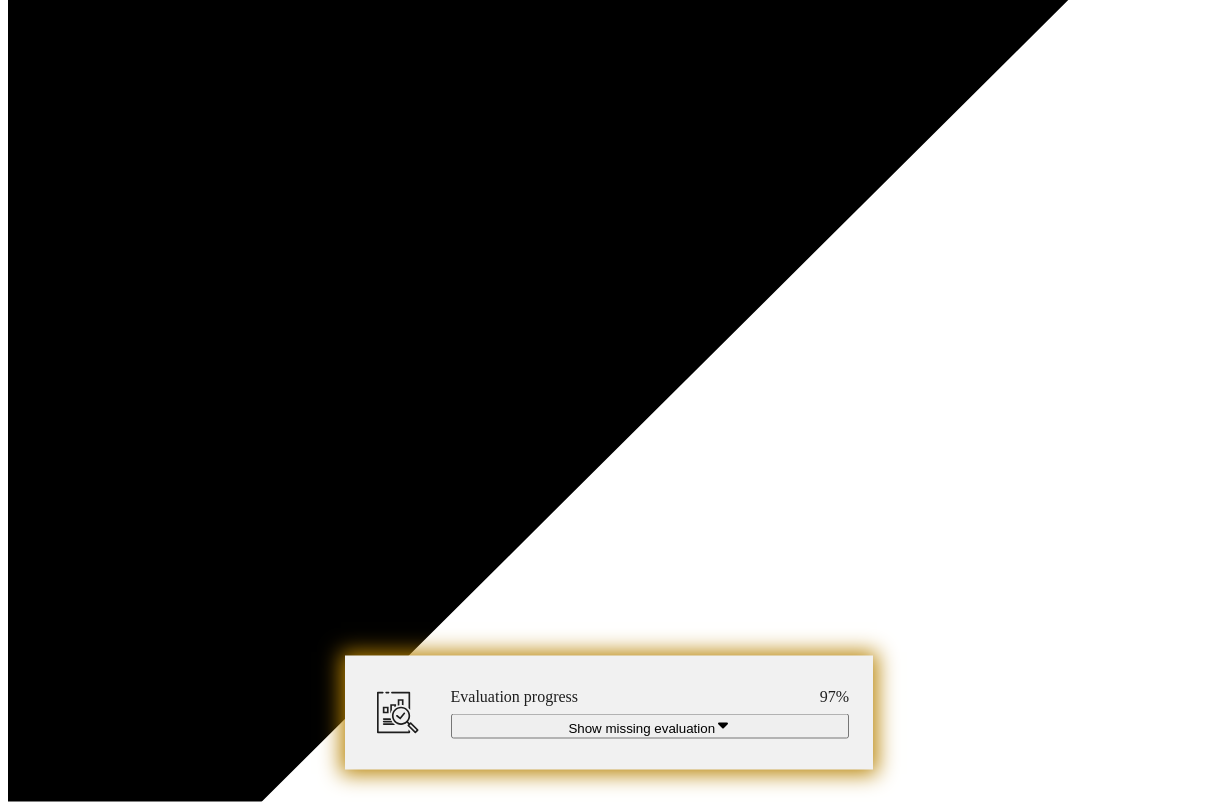 click at bounding box center (301, 12604) 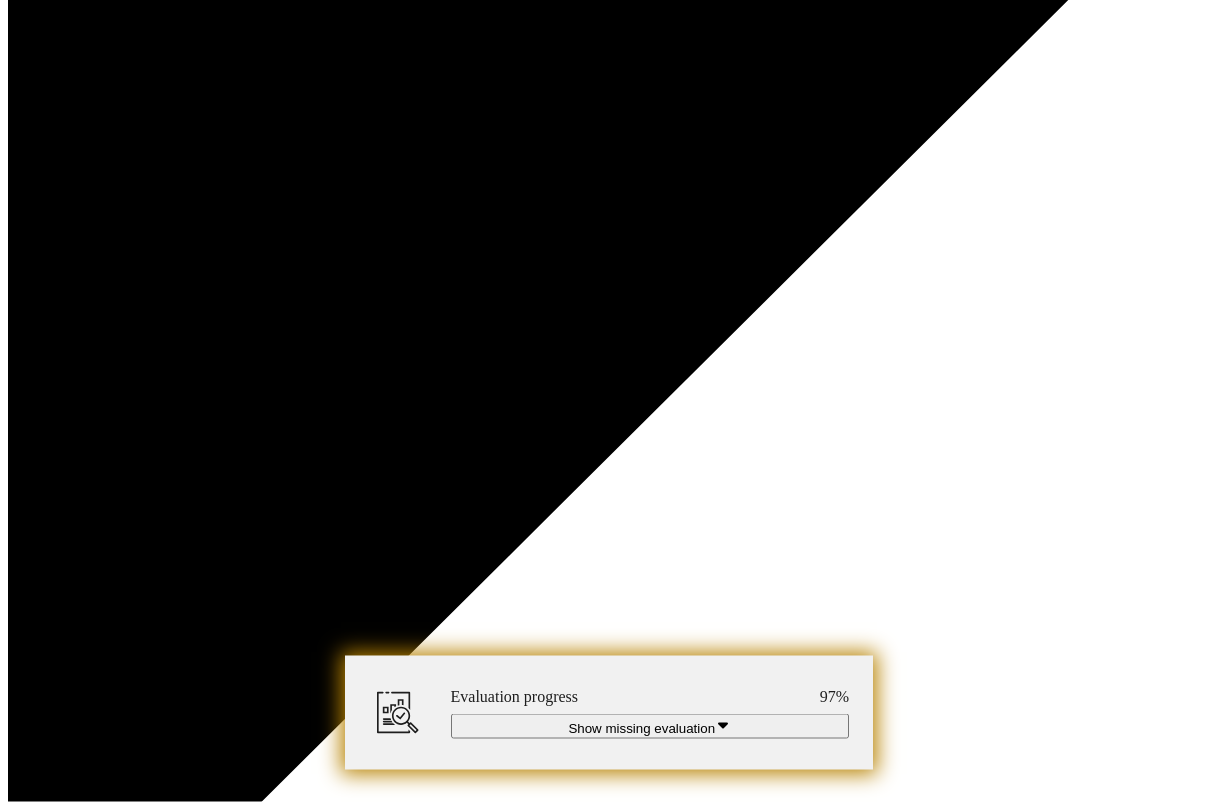 click at bounding box center (0, 0) 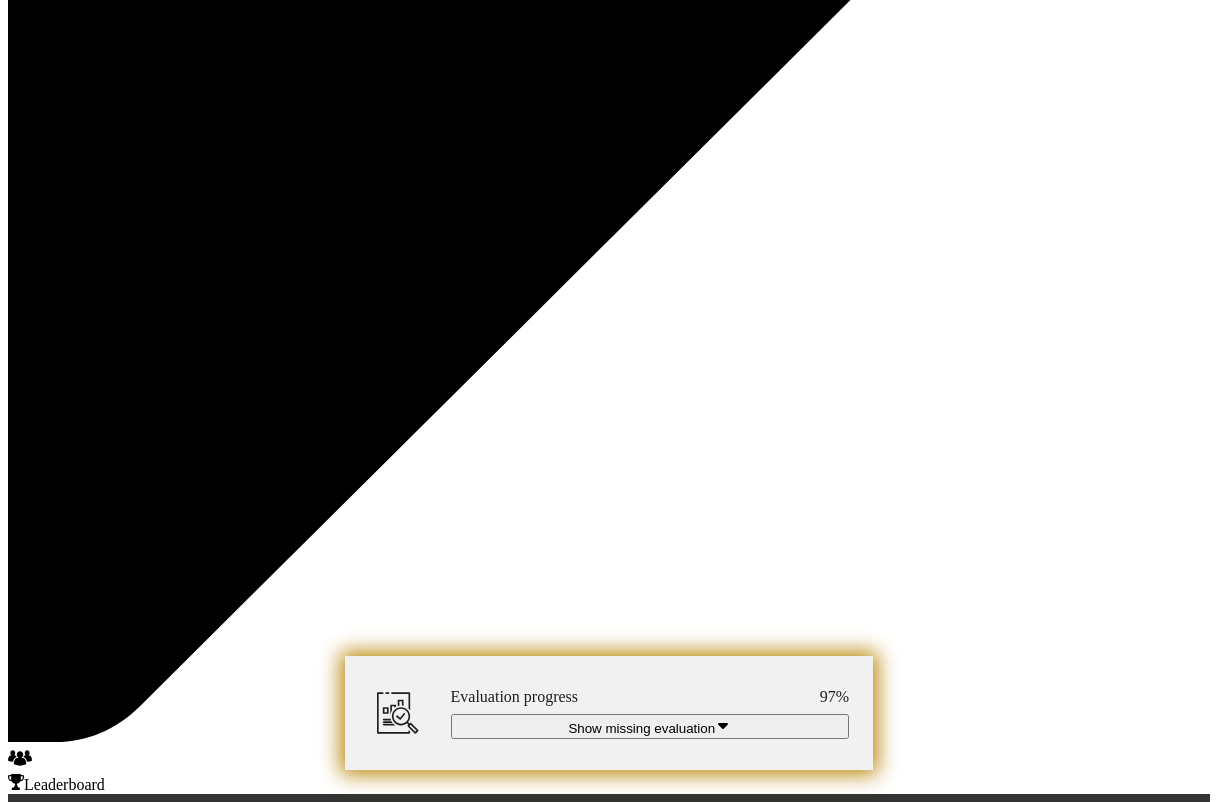 scroll, scrollTop: 9557, scrollLeft: 0, axis: vertical 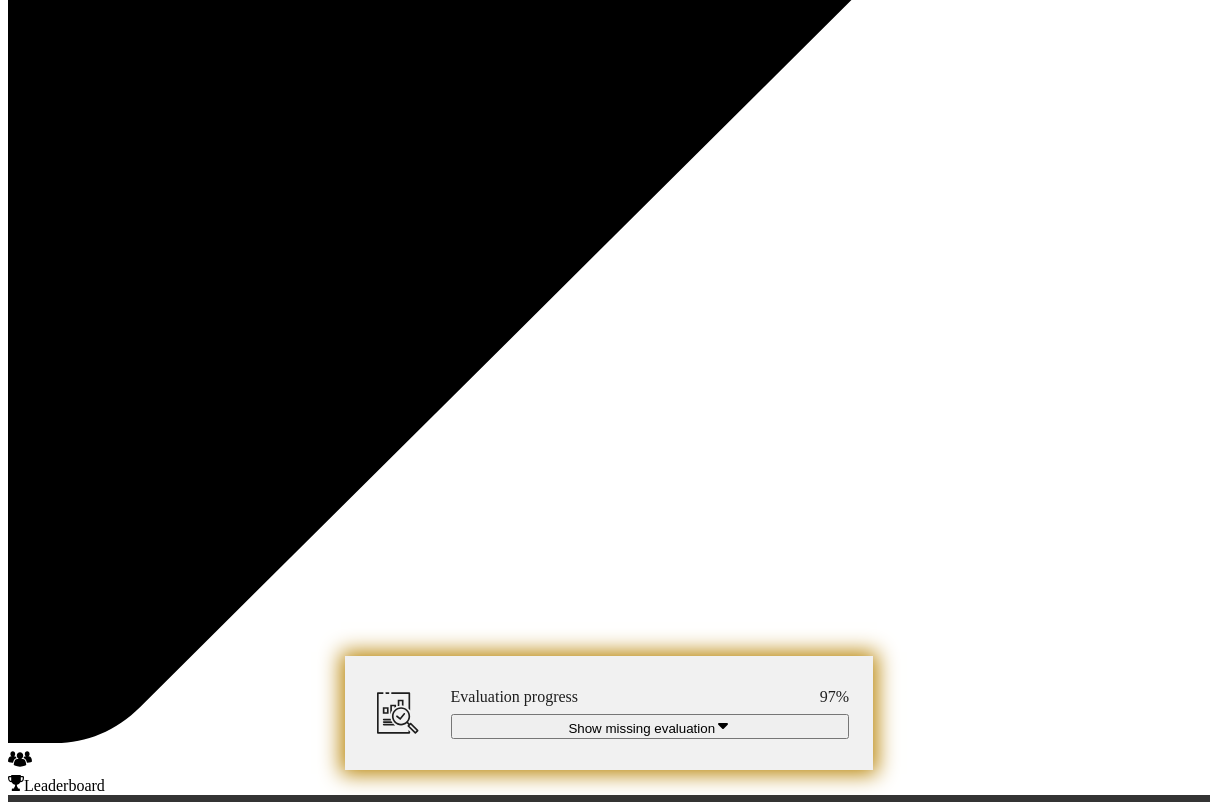 click at bounding box center [723, 13018] 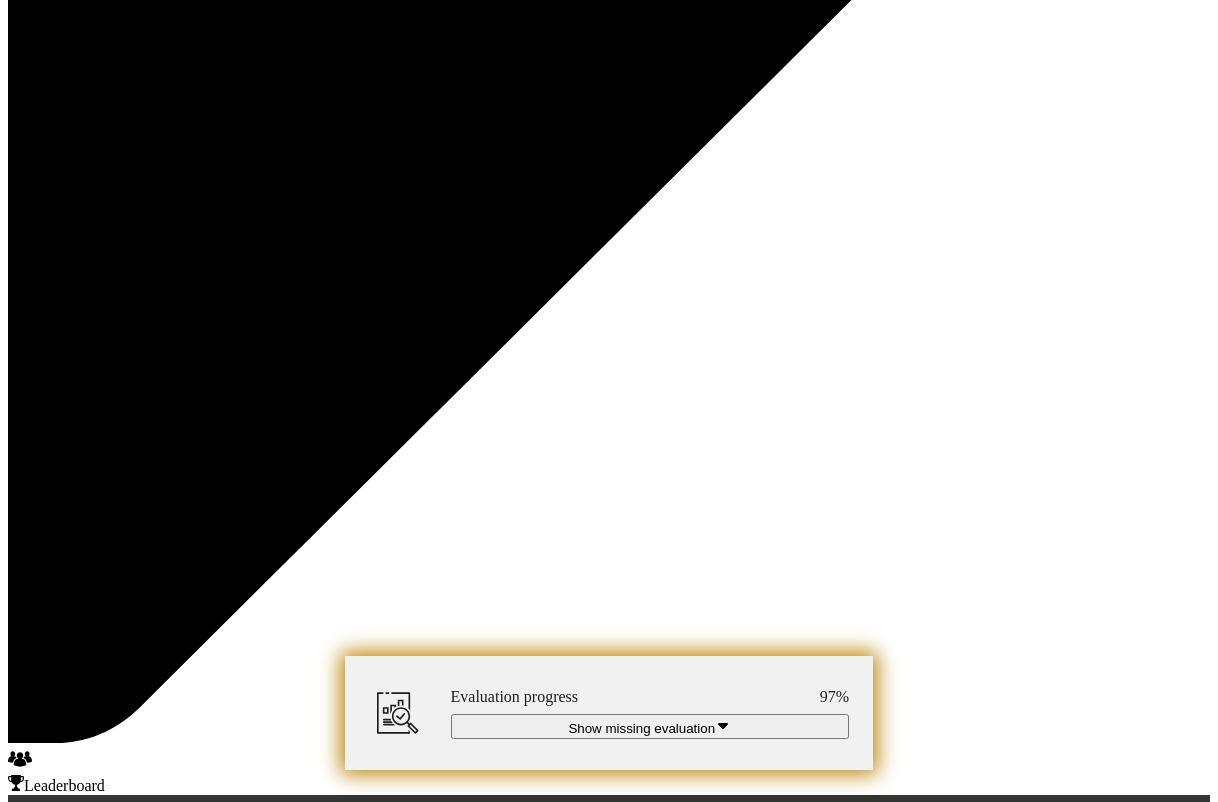 click at bounding box center (691, 13015) 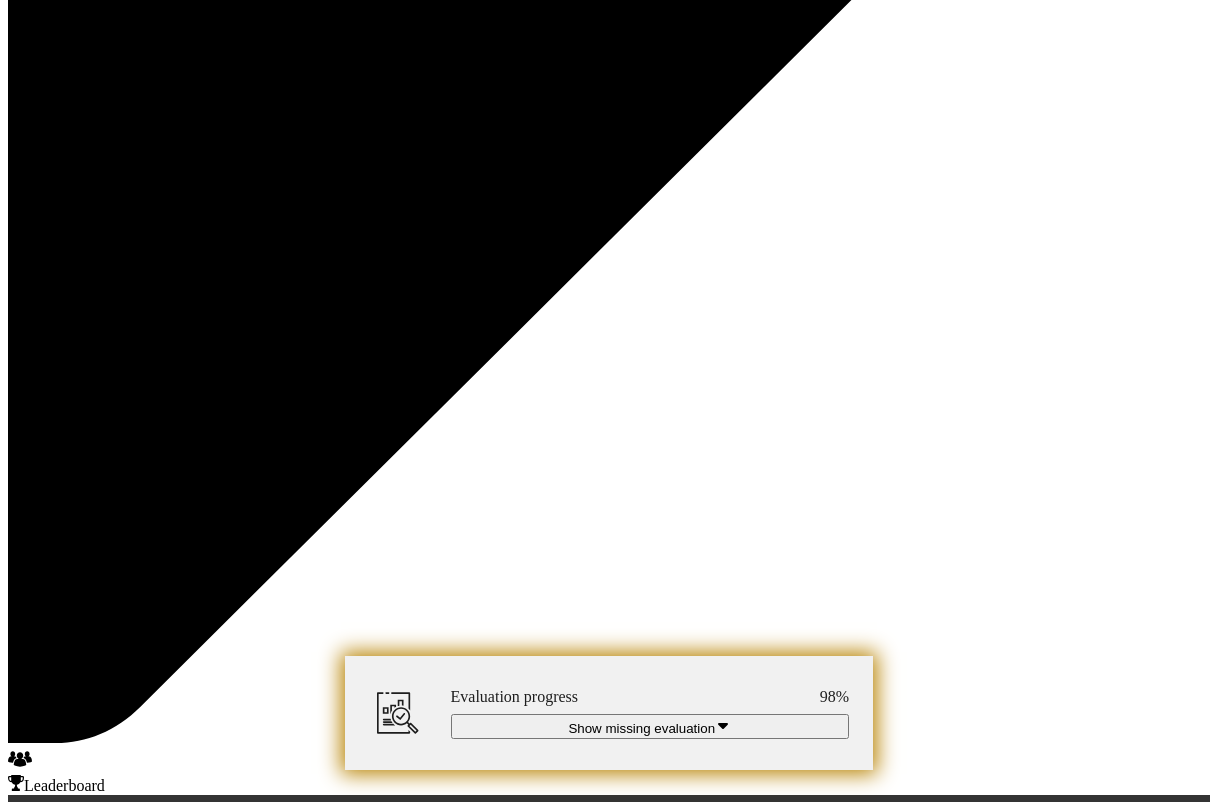 click at bounding box center (691, 13015) 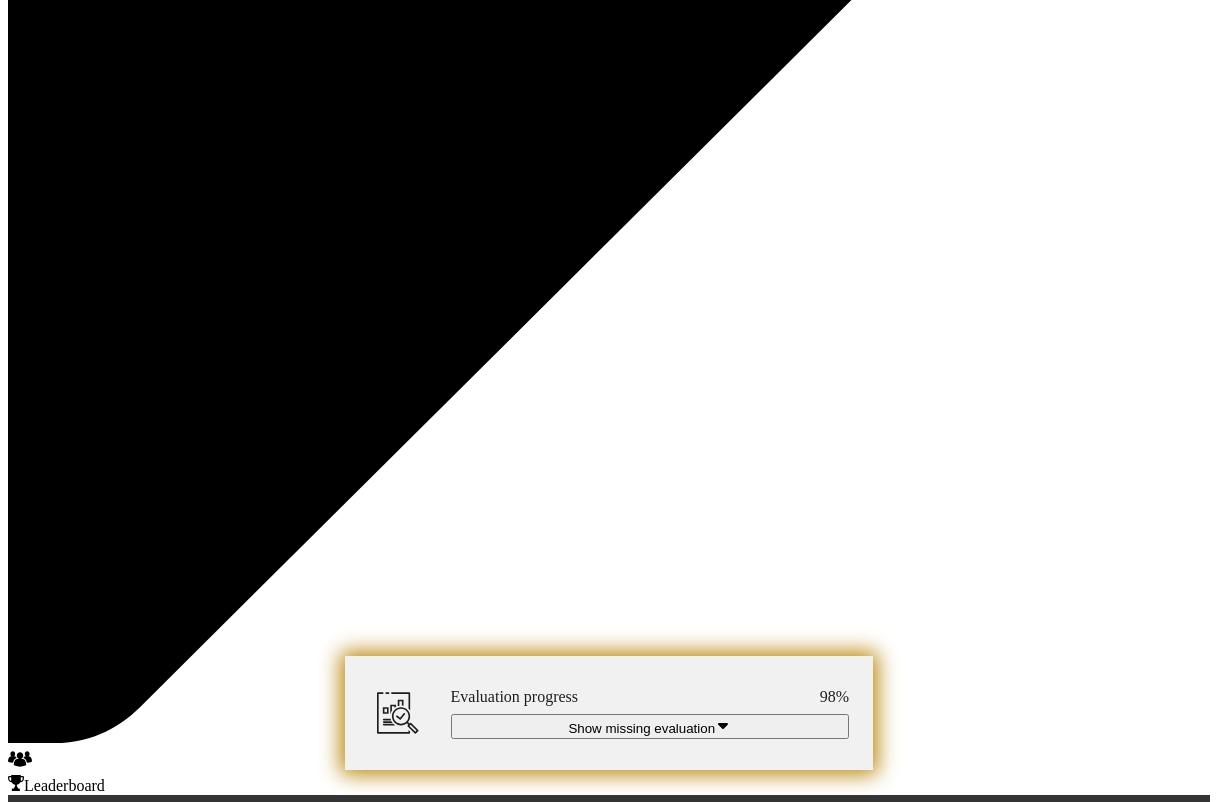 click at bounding box center [0, 0] 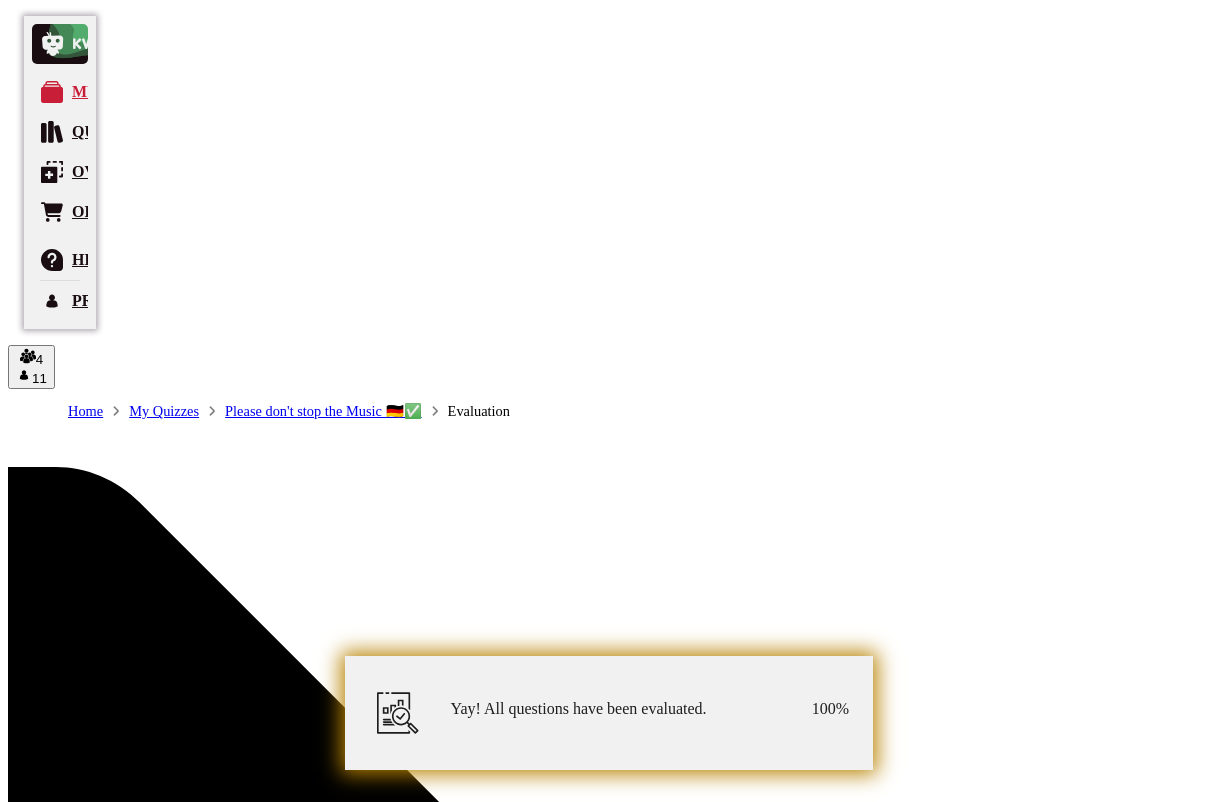 scroll, scrollTop: 0, scrollLeft: 0, axis: both 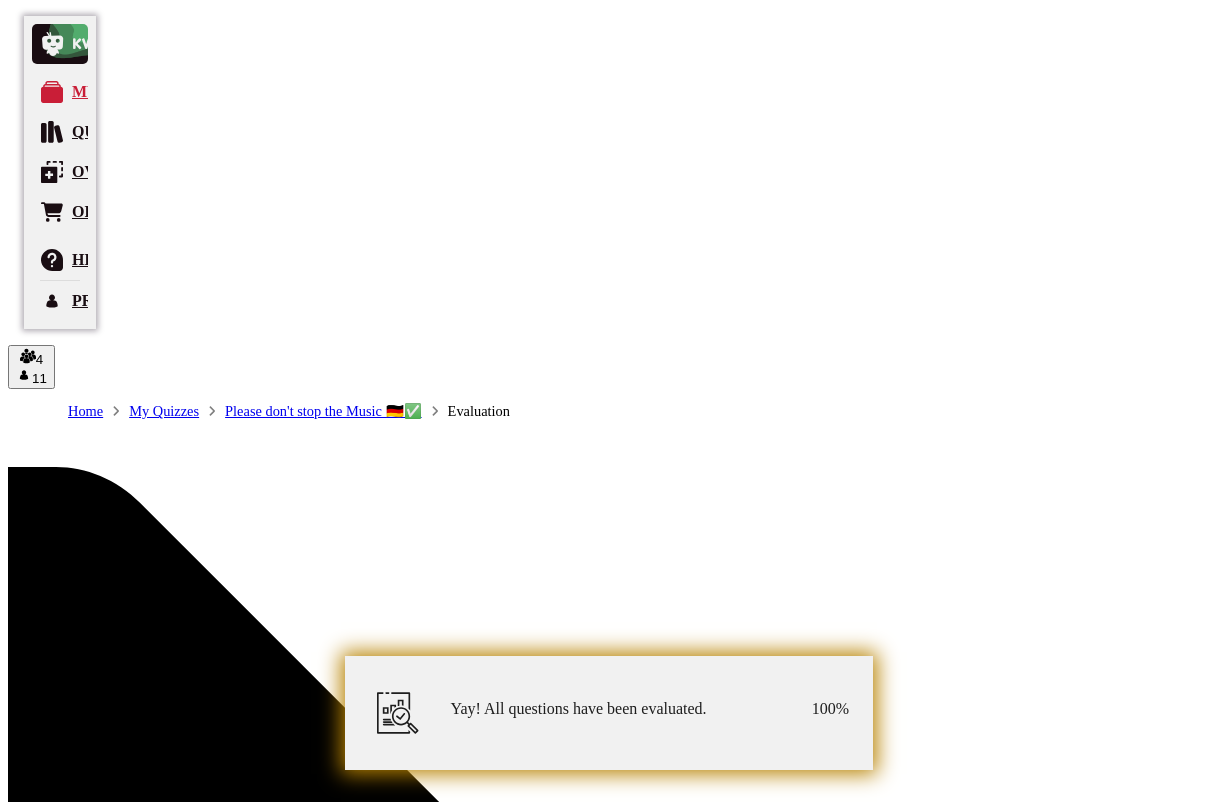 click at bounding box center [16, 2911] 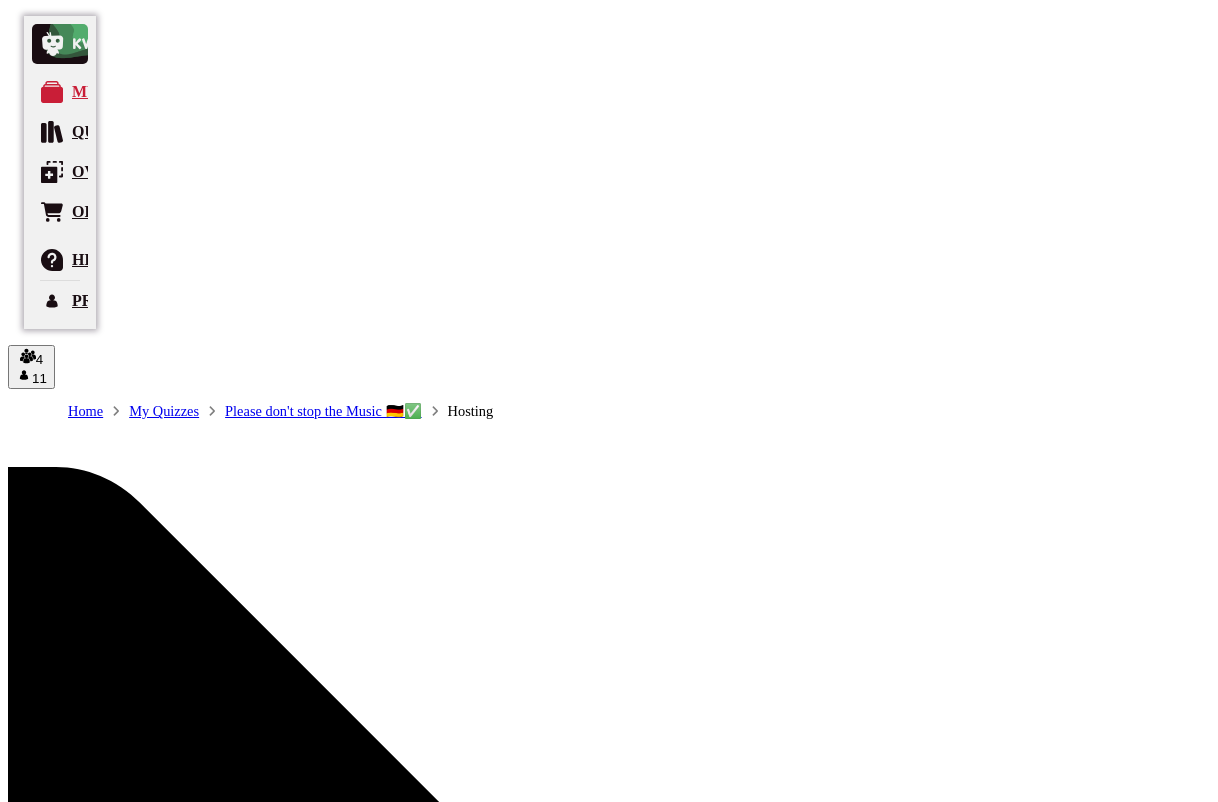 click on "11" at bounding box center [23, 5648] 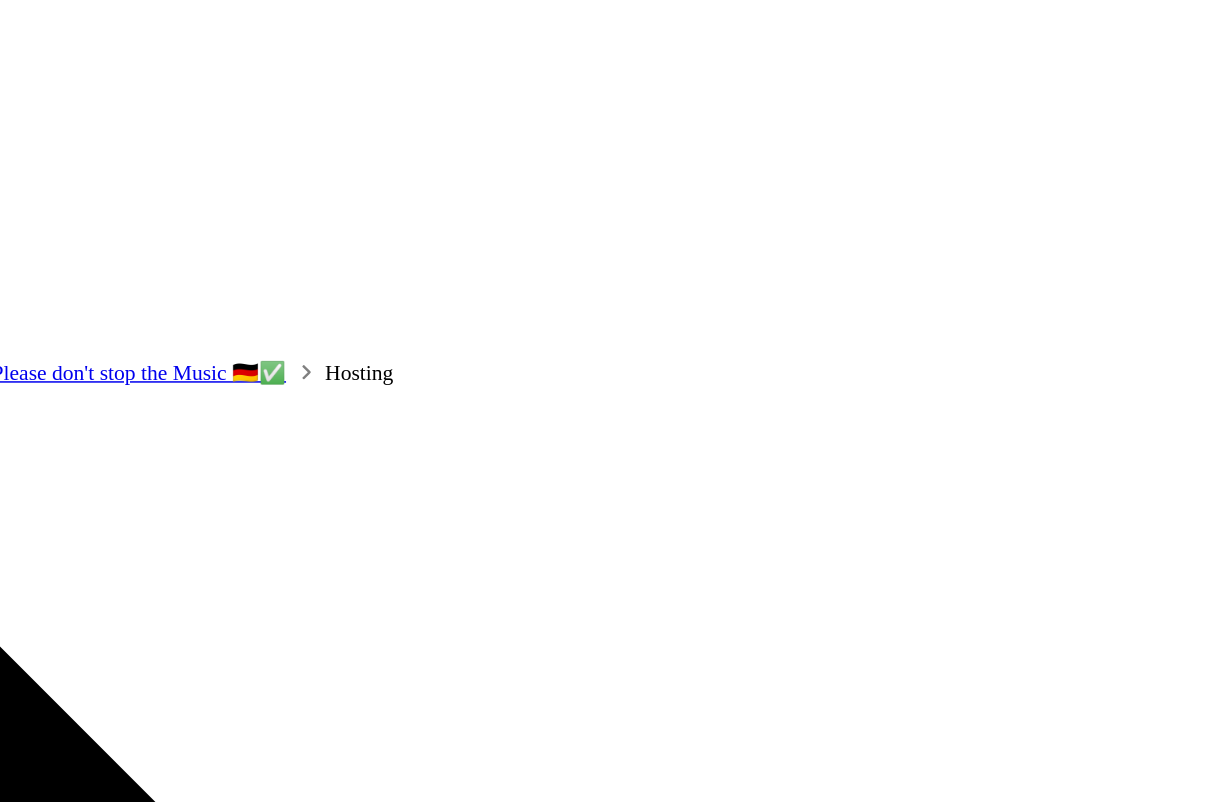 scroll, scrollTop: 41, scrollLeft: 0, axis: vertical 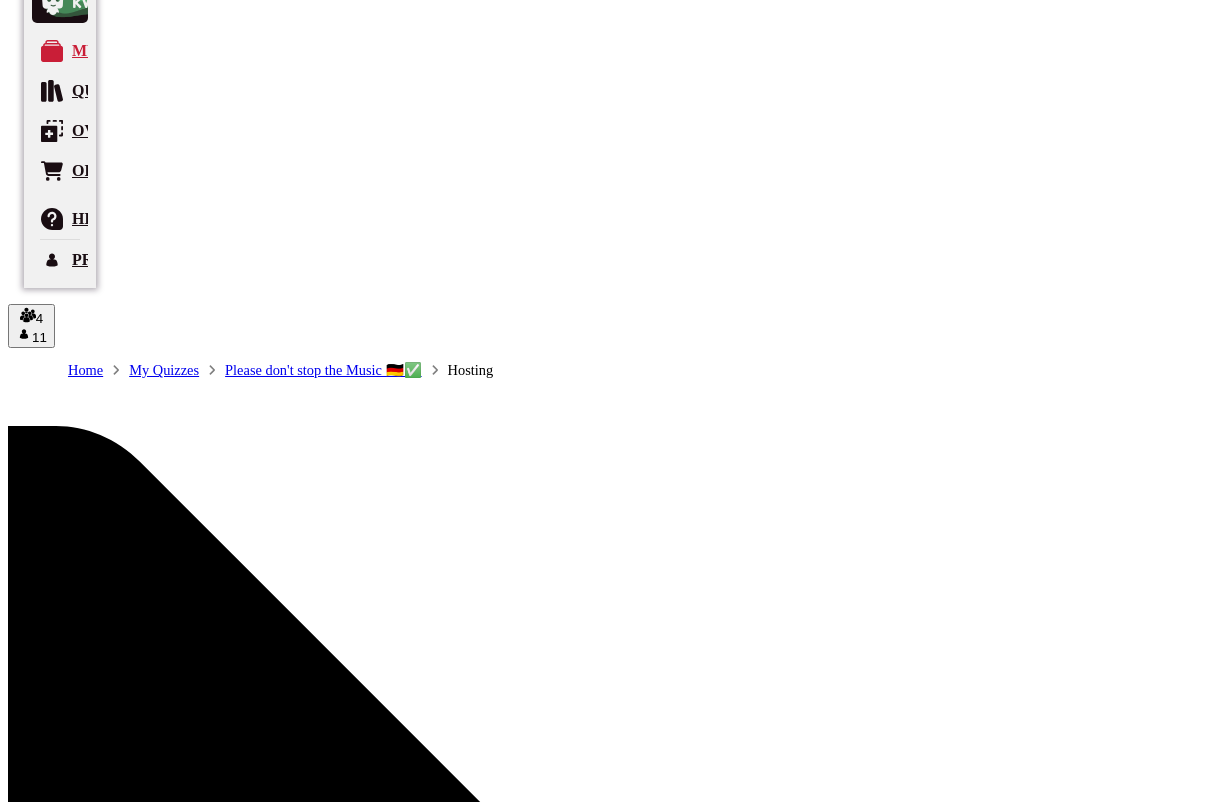 click on "Publish “Who's missing”" at bounding box center (87, 10673) 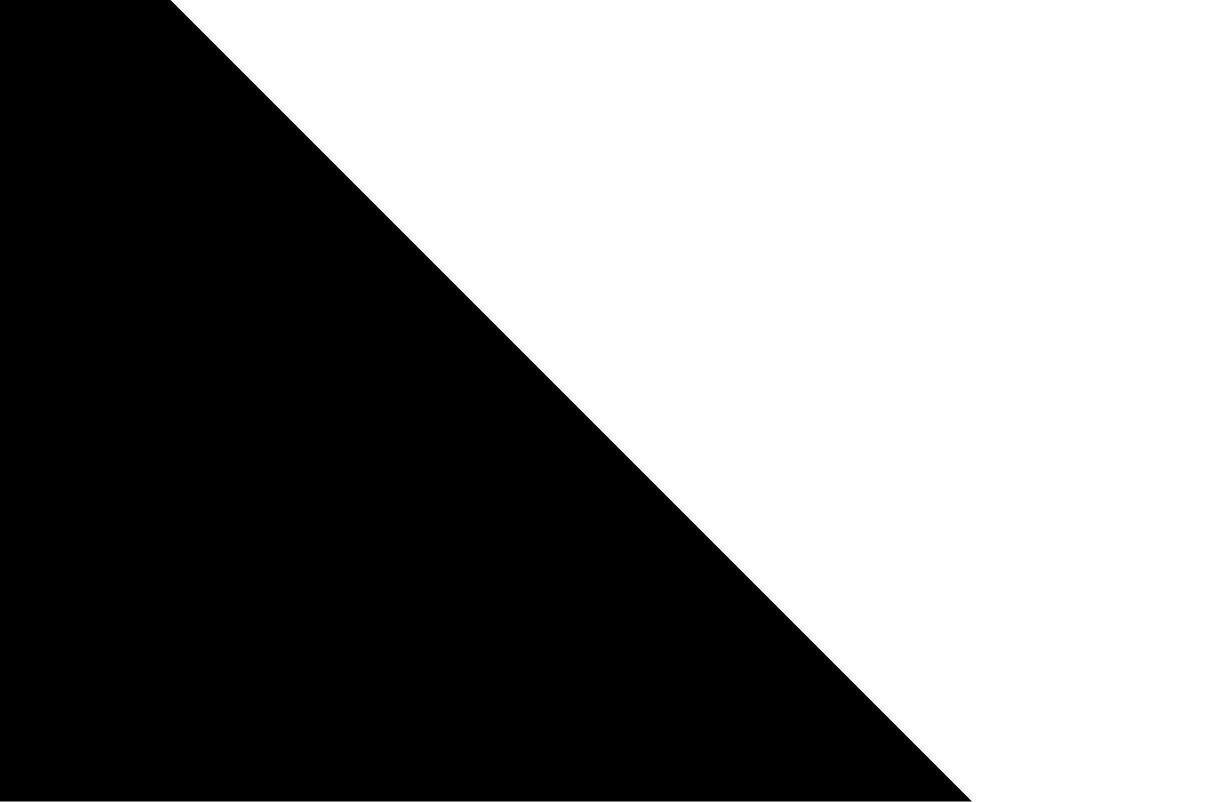 scroll, scrollTop: 339, scrollLeft: 0, axis: vertical 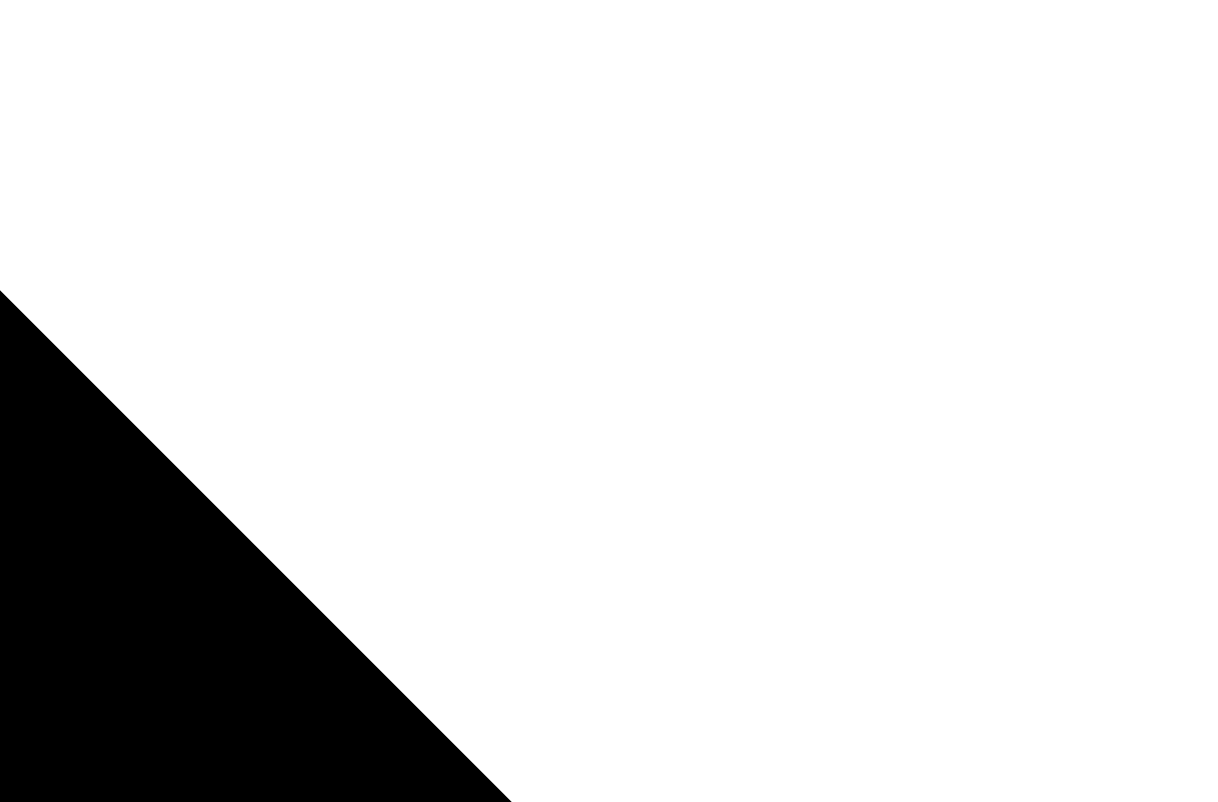 click at bounding box center [235, 10913] 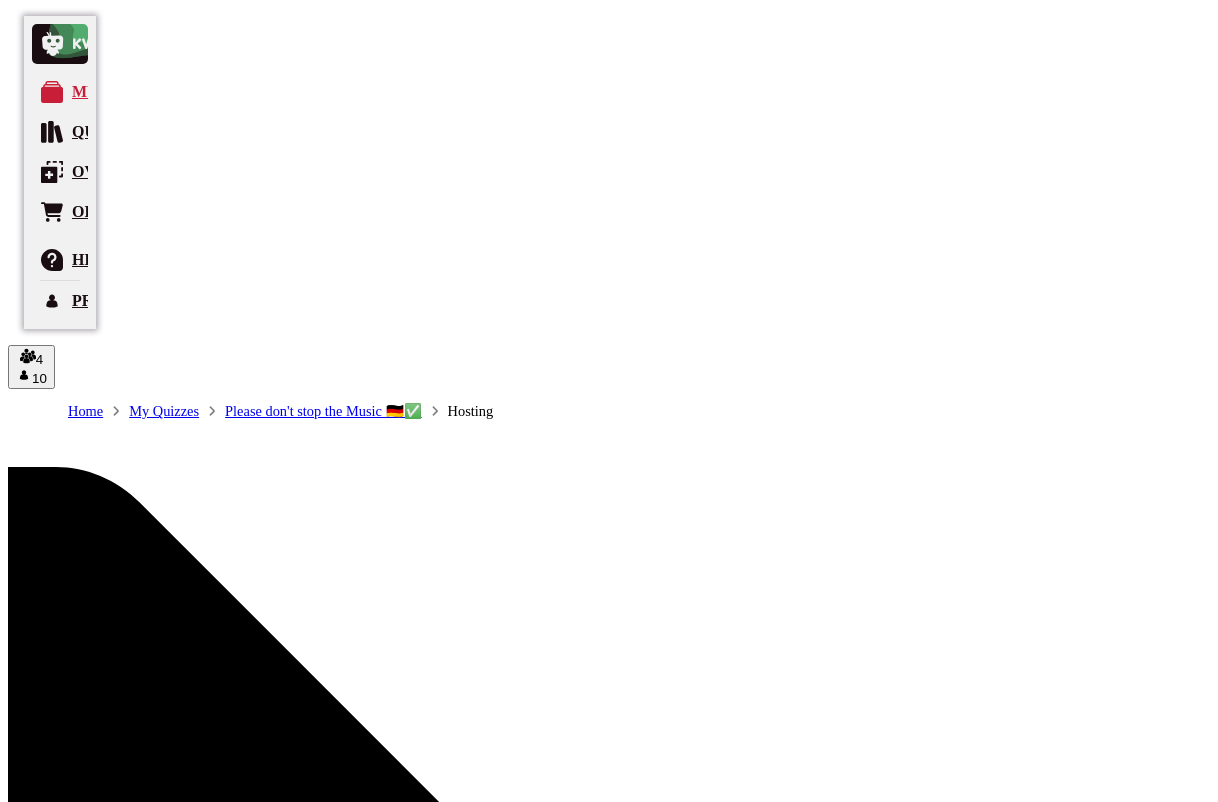 scroll, scrollTop: 0, scrollLeft: 0, axis: both 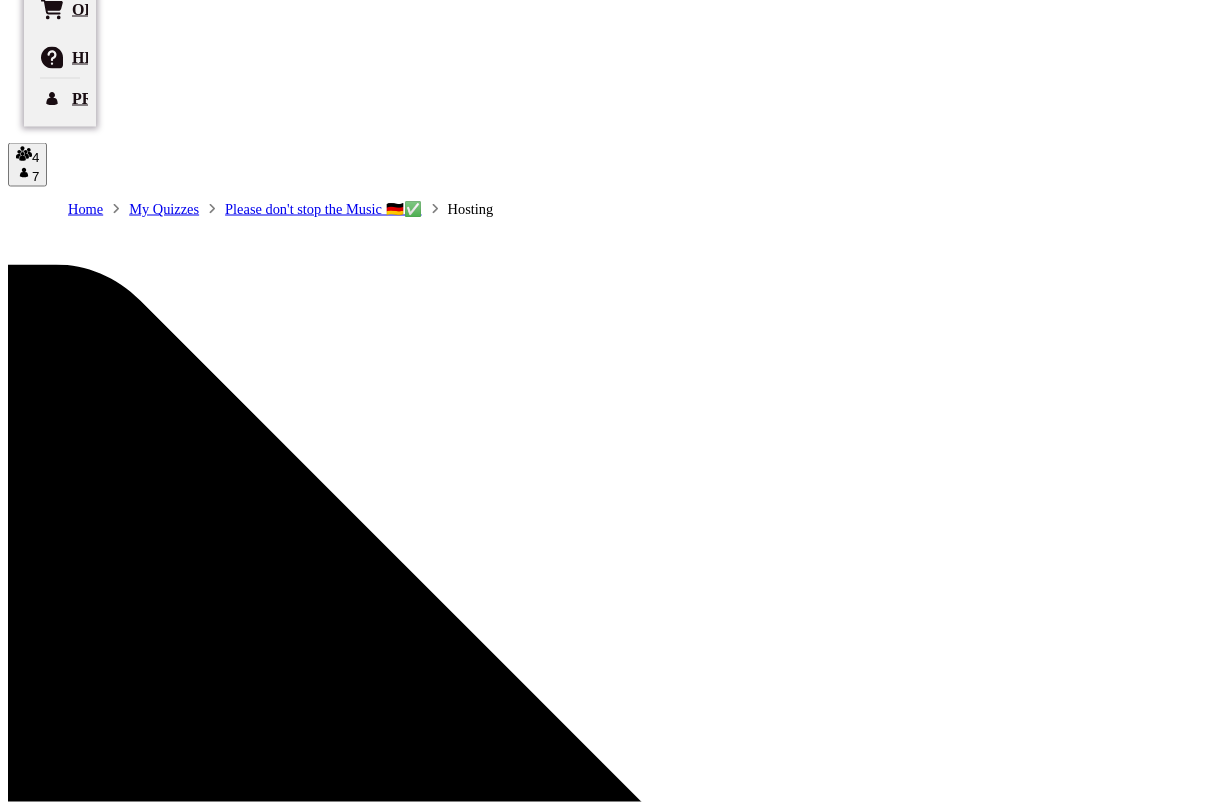 click at bounding box center (666, 10834) 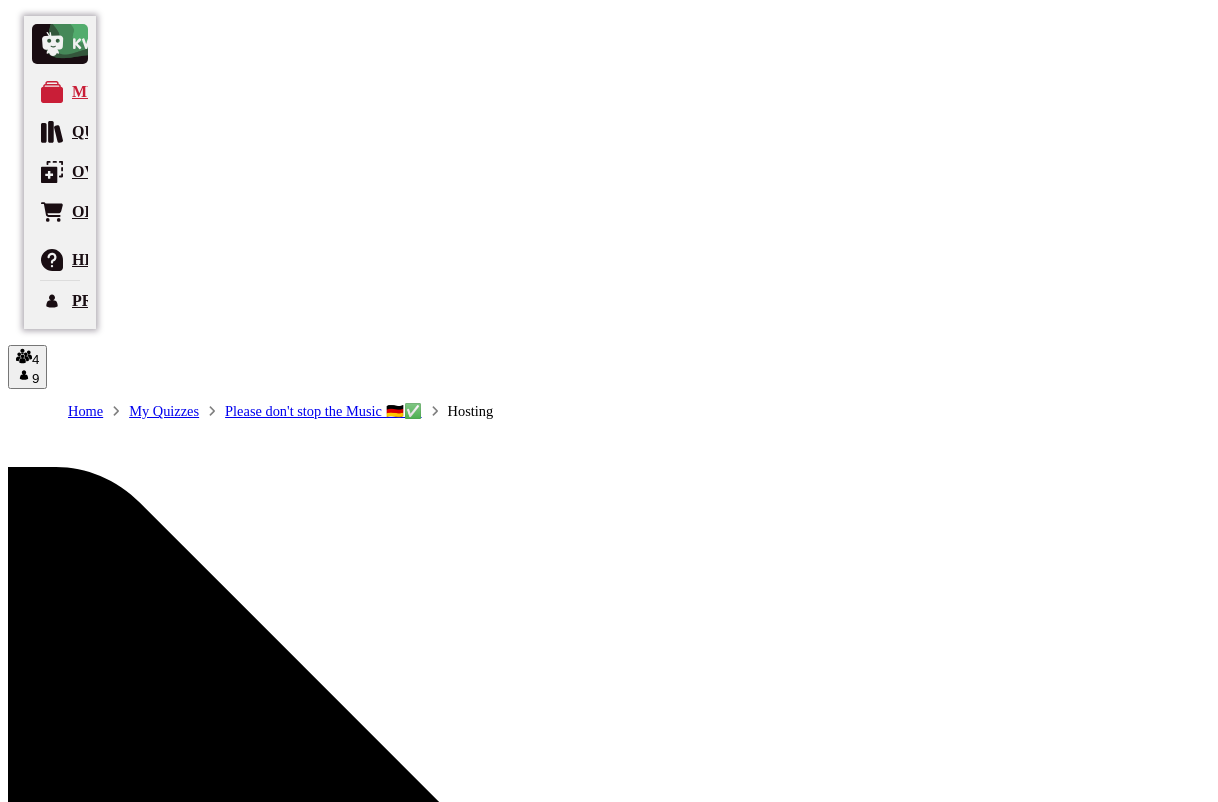 scroll, scrollTop: 5, scrollLeft: 0, axis: vertical 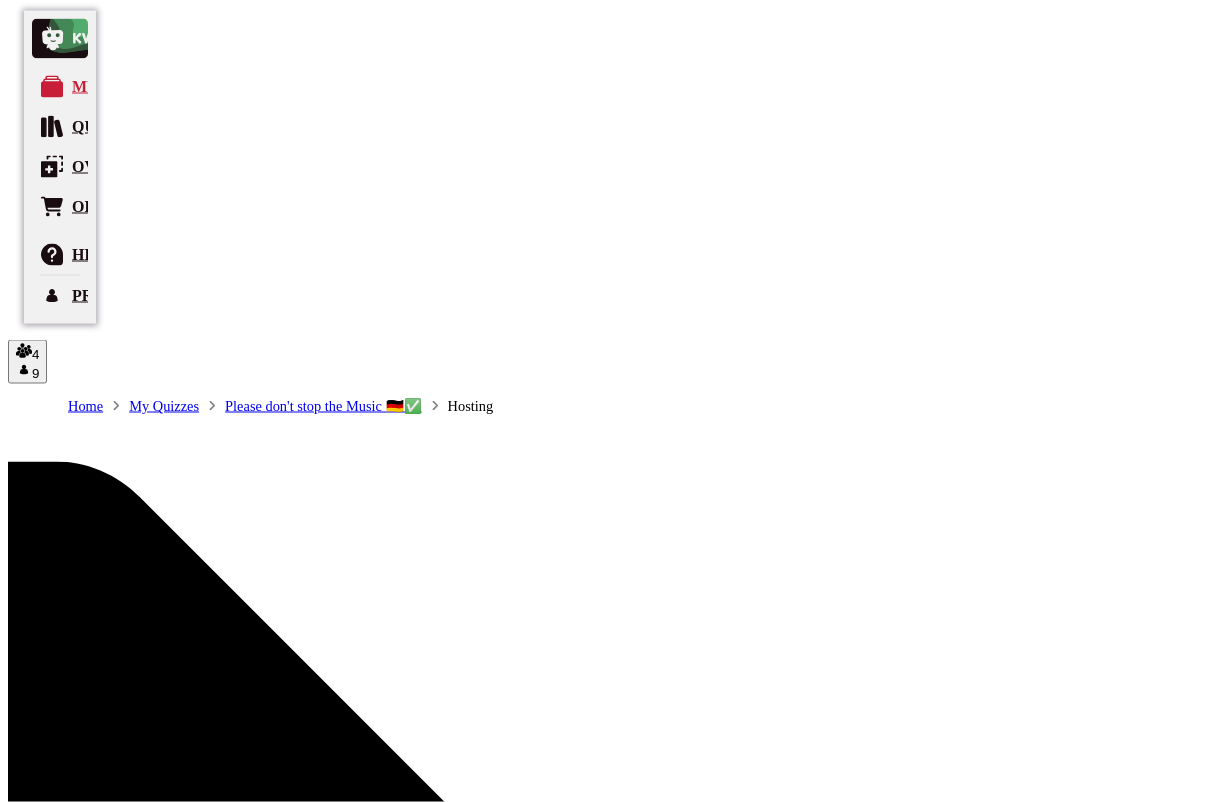 click on "13" at bounding box center (23, 5685) 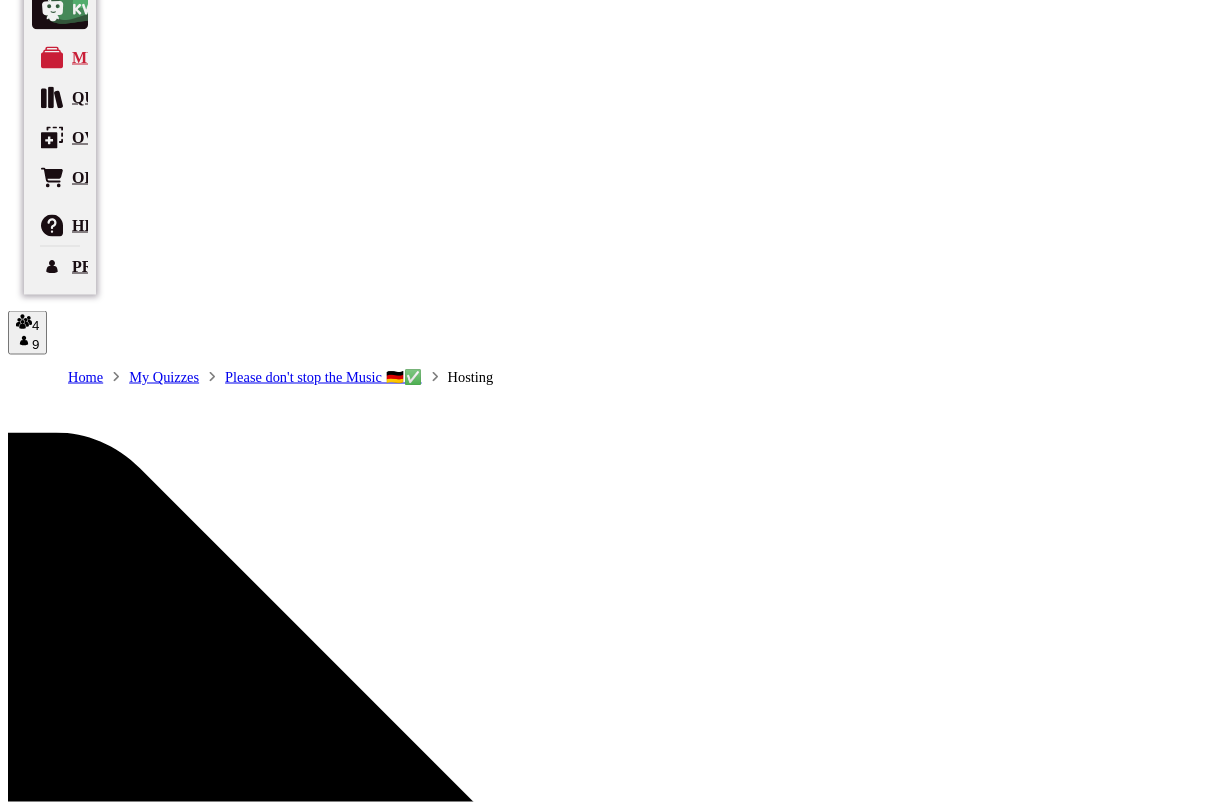 scroll, scrollTop: 34, scrollLeft: 0, axis: vertical 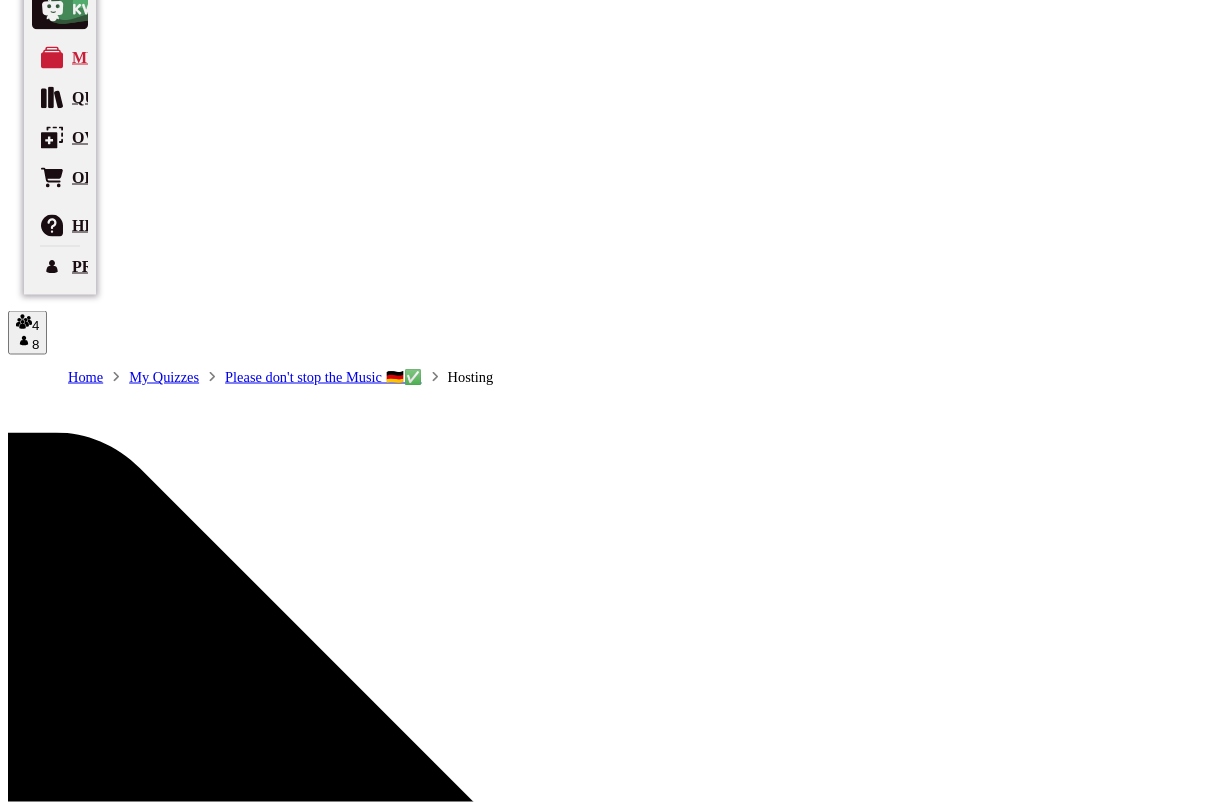click at bounding box center [282, 10987] 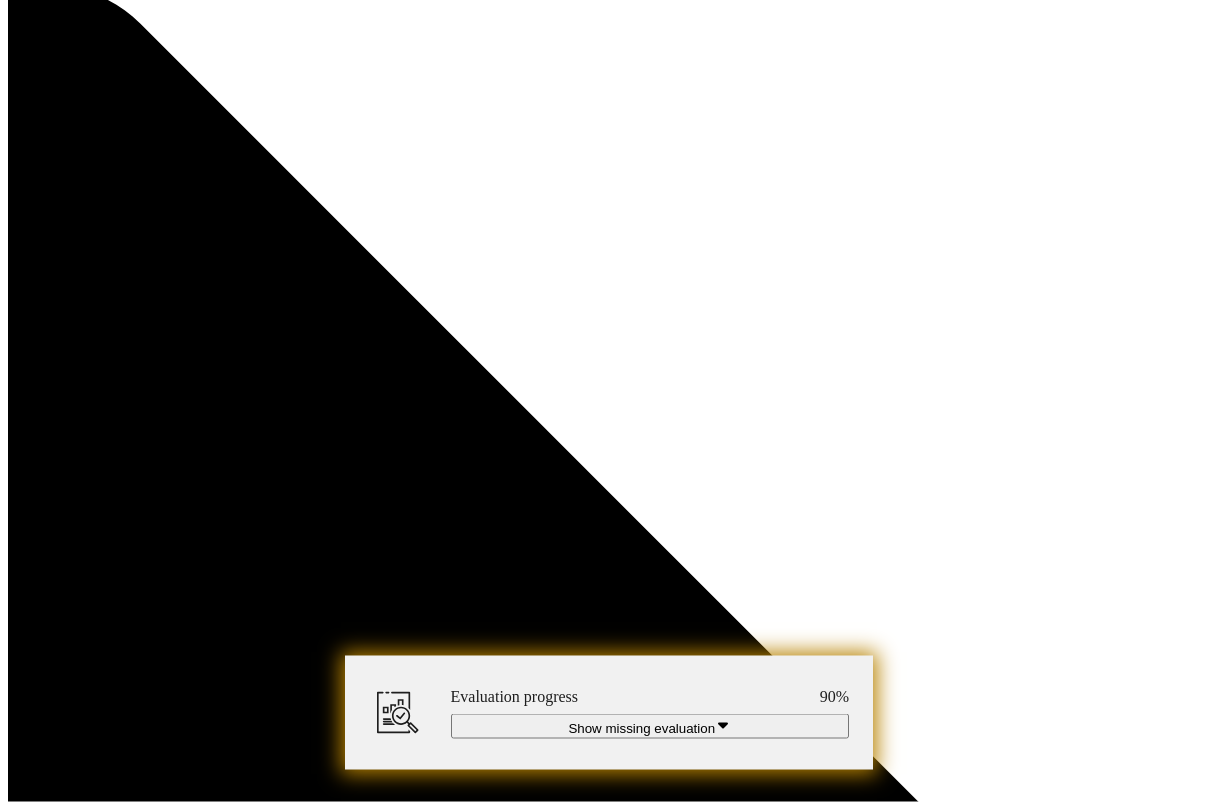 scroll, scrollTop: 488, scrollLeft: 0, axis: vertical 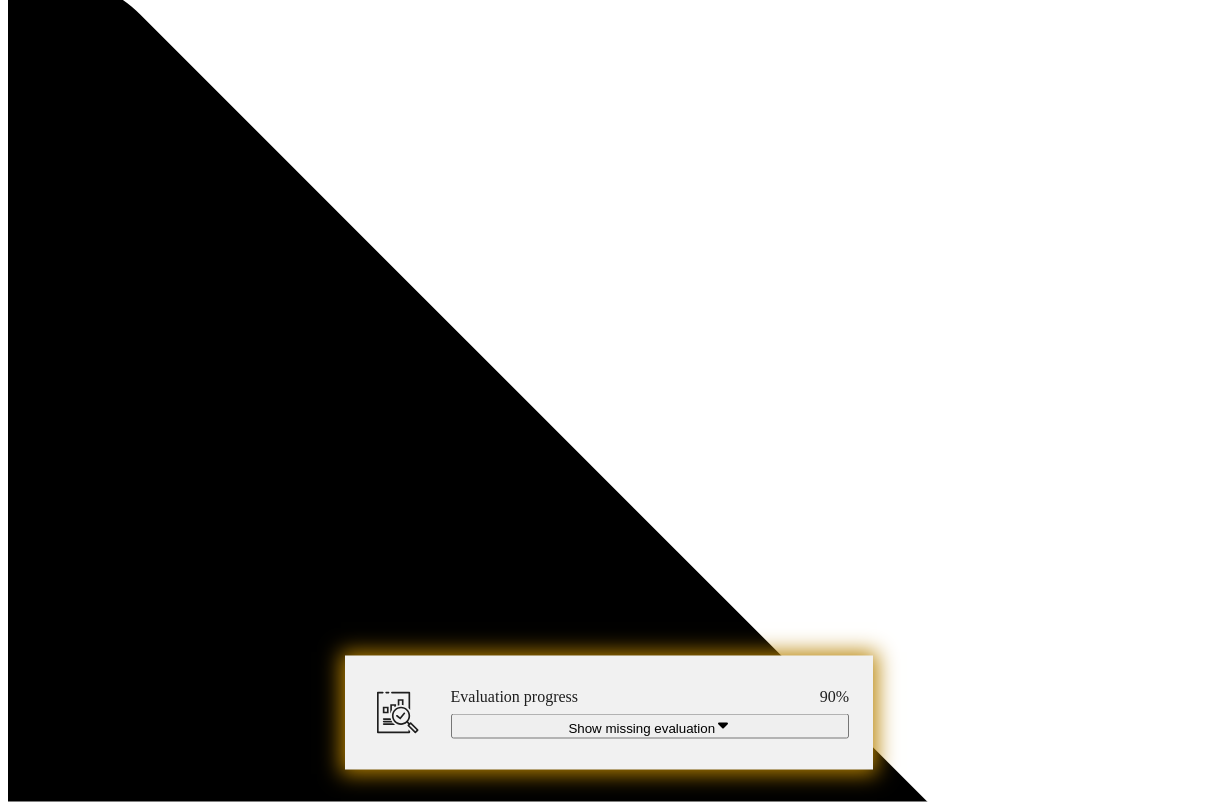 click at bounding box center [301, 10772] 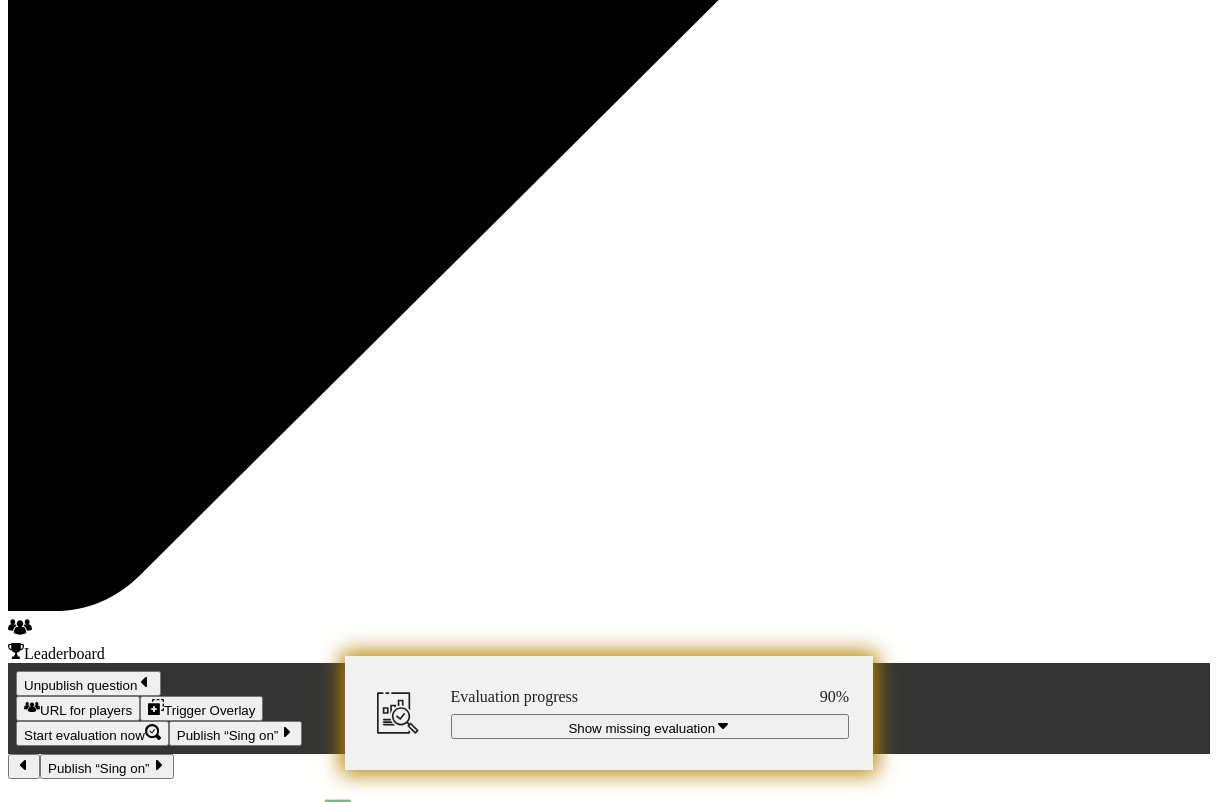 scroll, scrollTop: 9647, scrollLeft: 0, axis: vertical 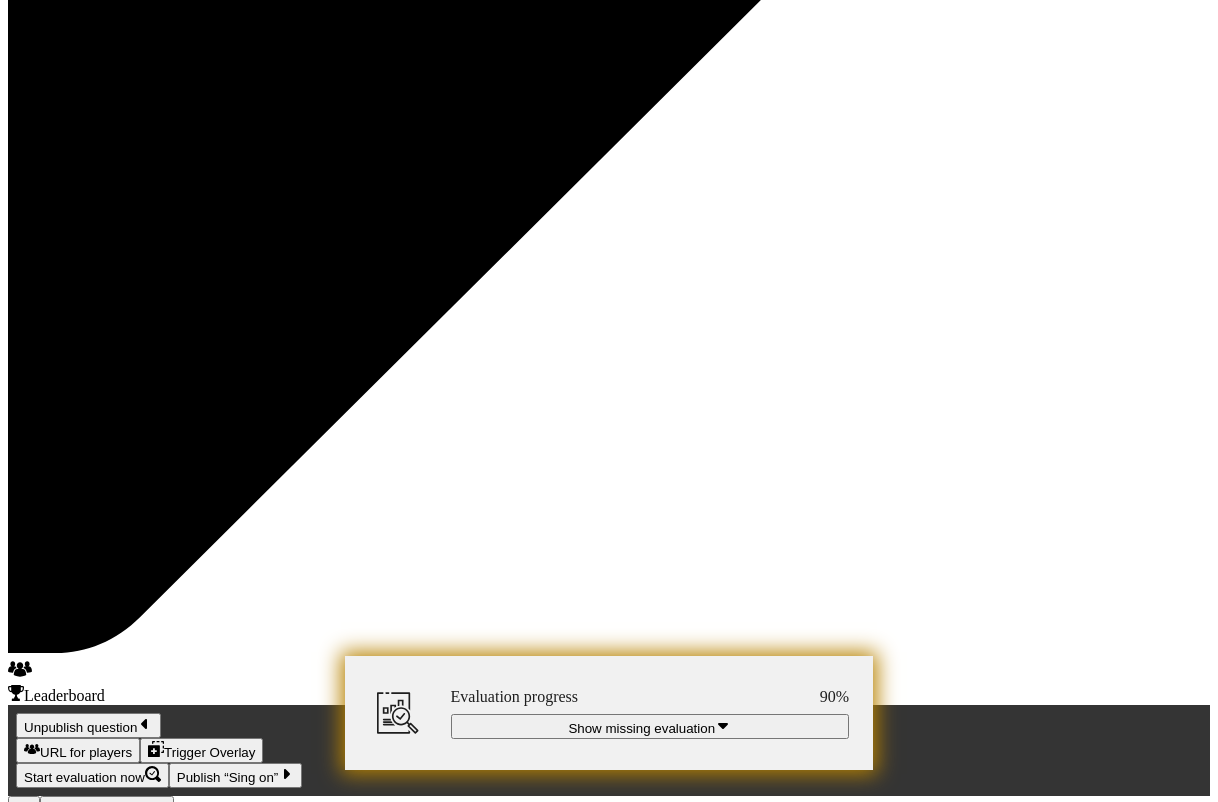 click at bounding box center (691, 12357) 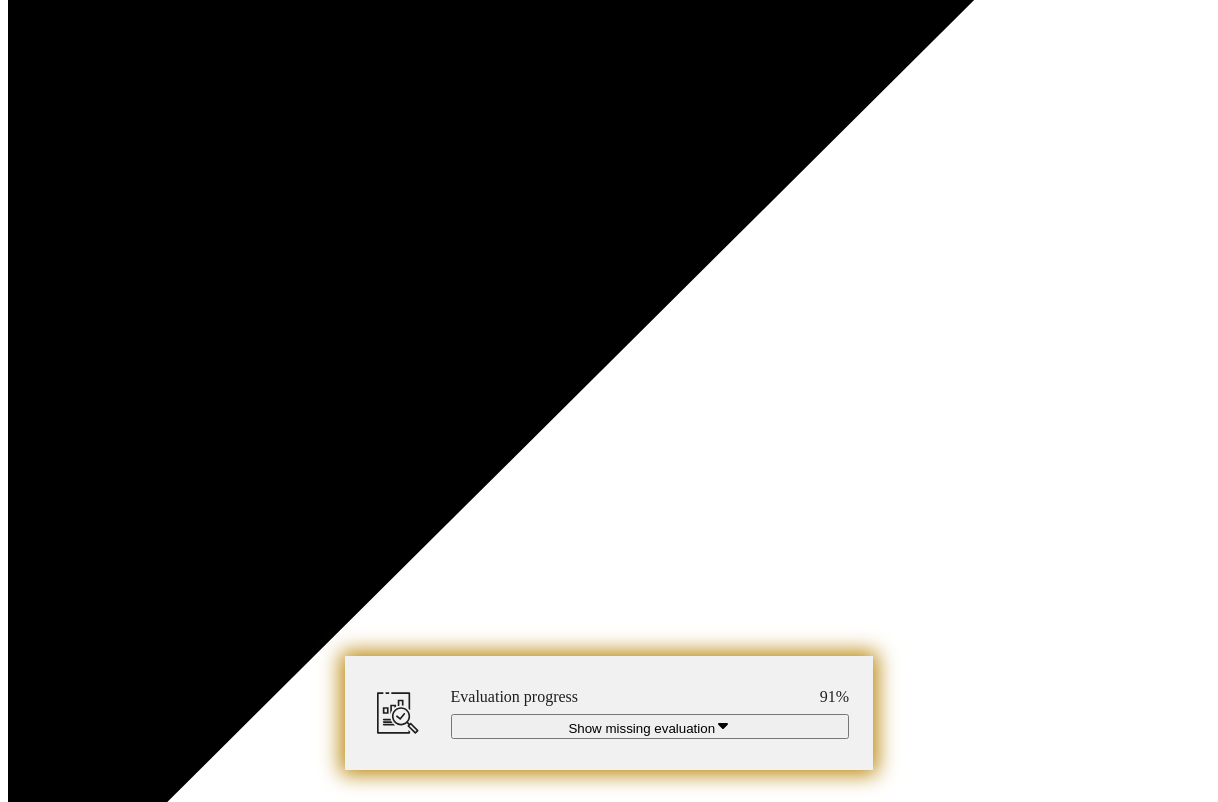 scroll, scrollTop: 9430, scrollLeft: 0, axis: vertical 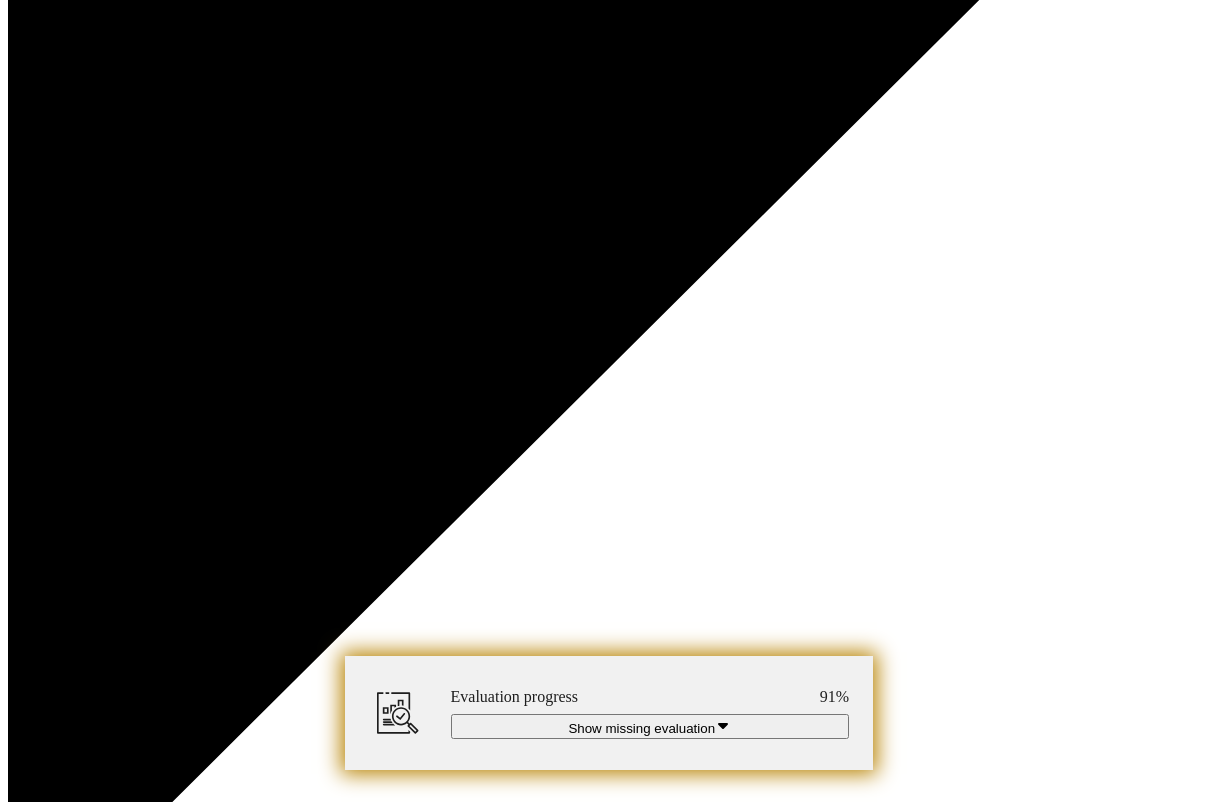 click at bounding box center [691, 12574] 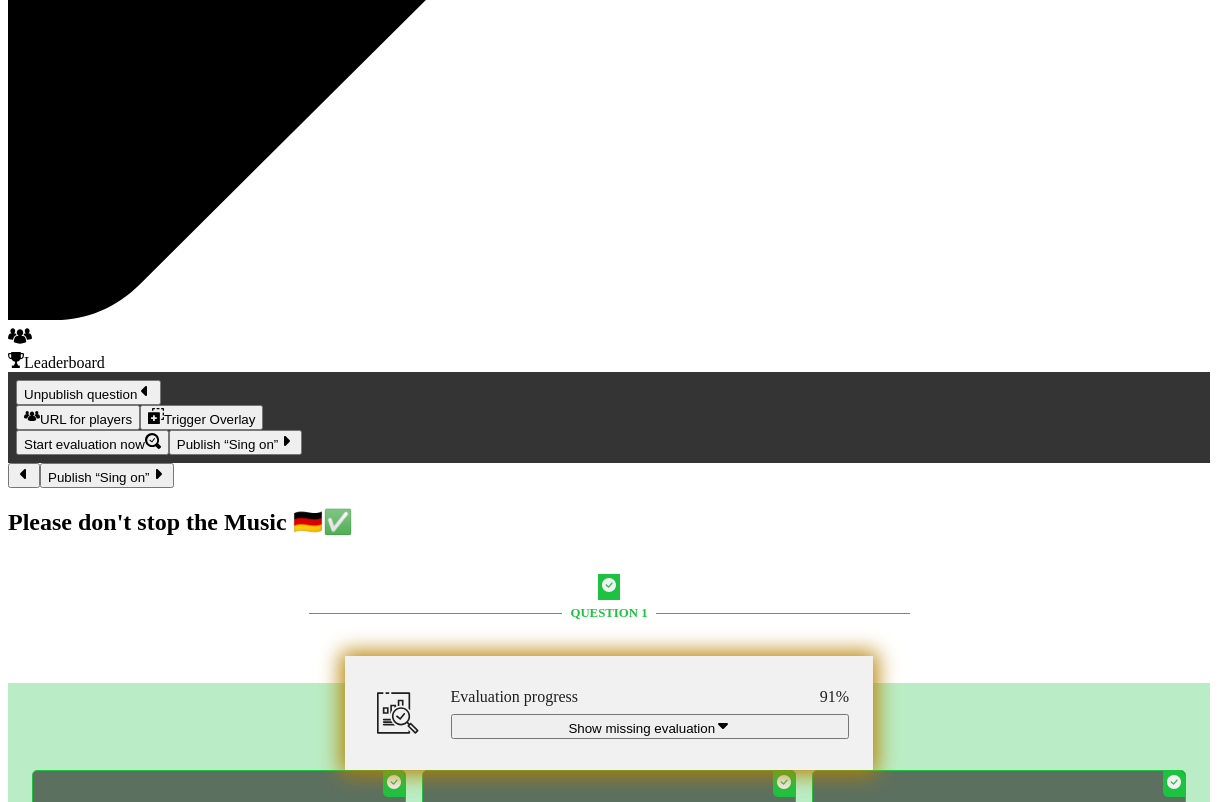scroll, scrollTop: 9979, scrollLeft: 0, axis: vertical 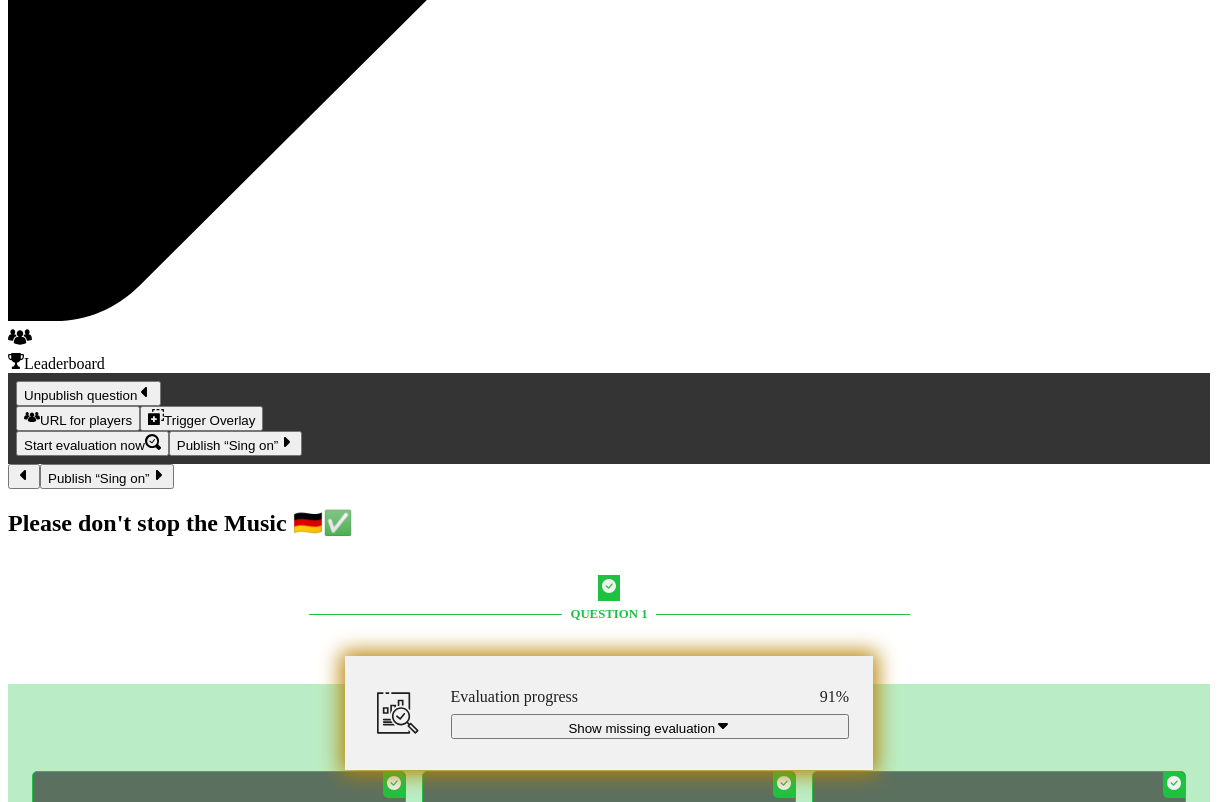 click at bounding box center (301, 12748) 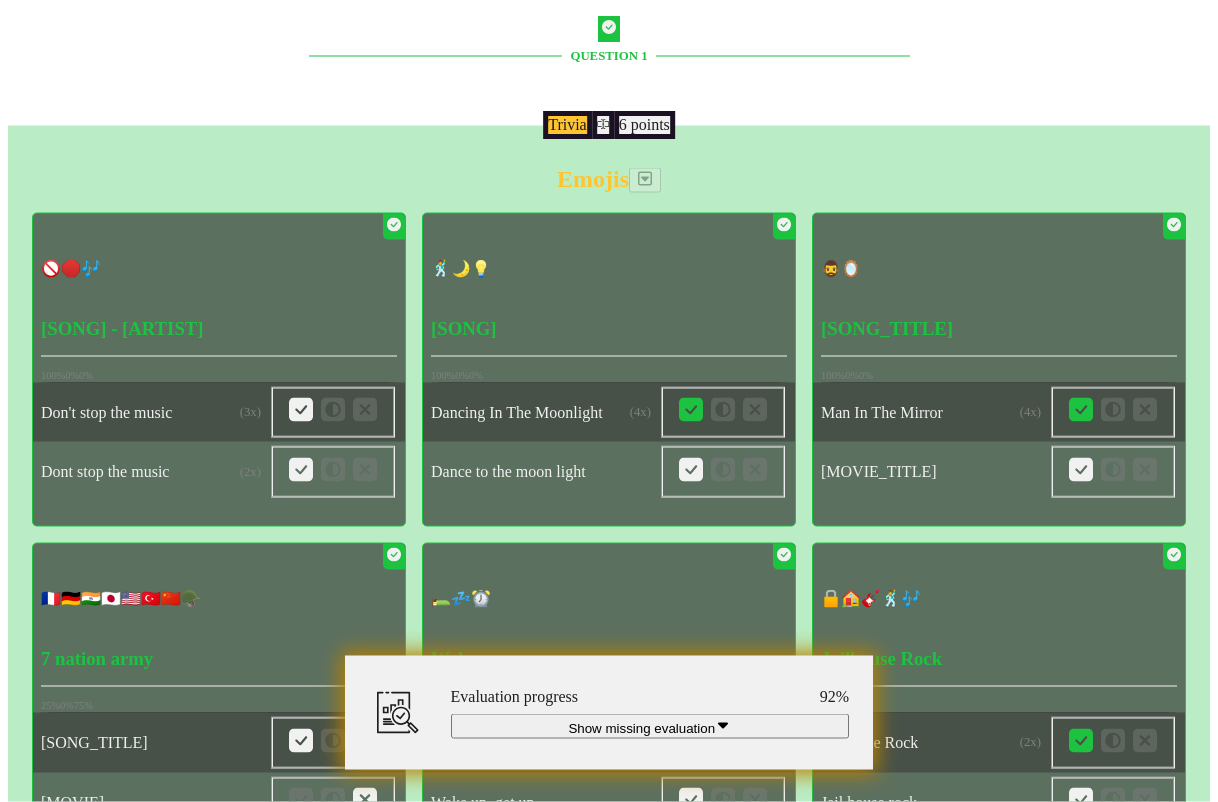 scroll, scrollTop: 10539, scrollLeft: 0, axis: vertical 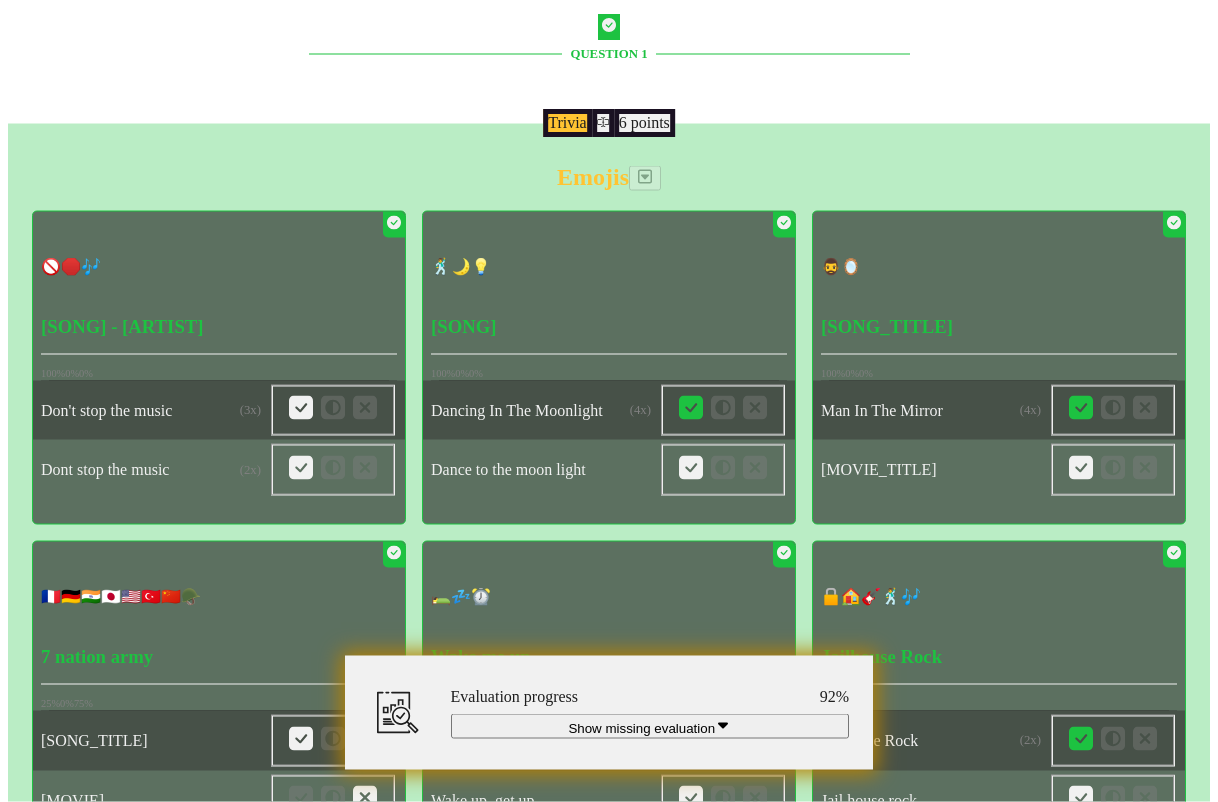 click at bounding box center (301, 12771) 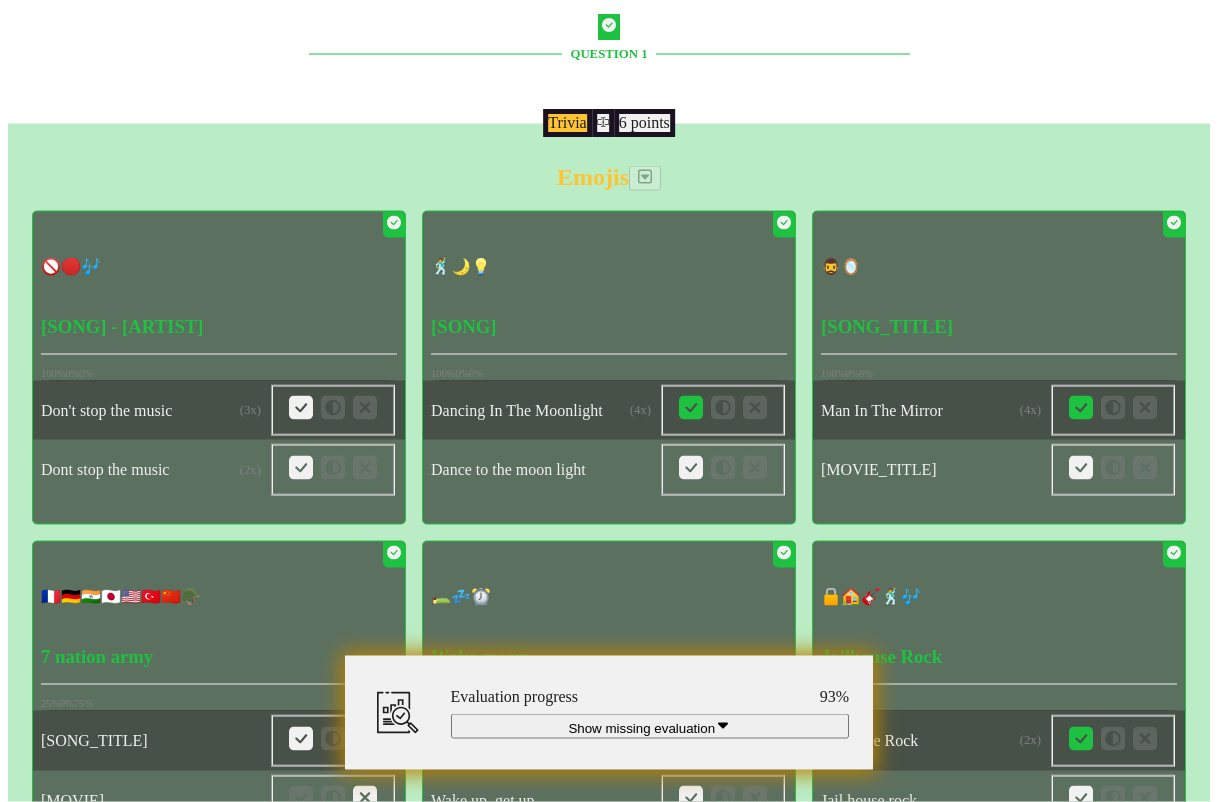 click at bounding box center [301, 12771] 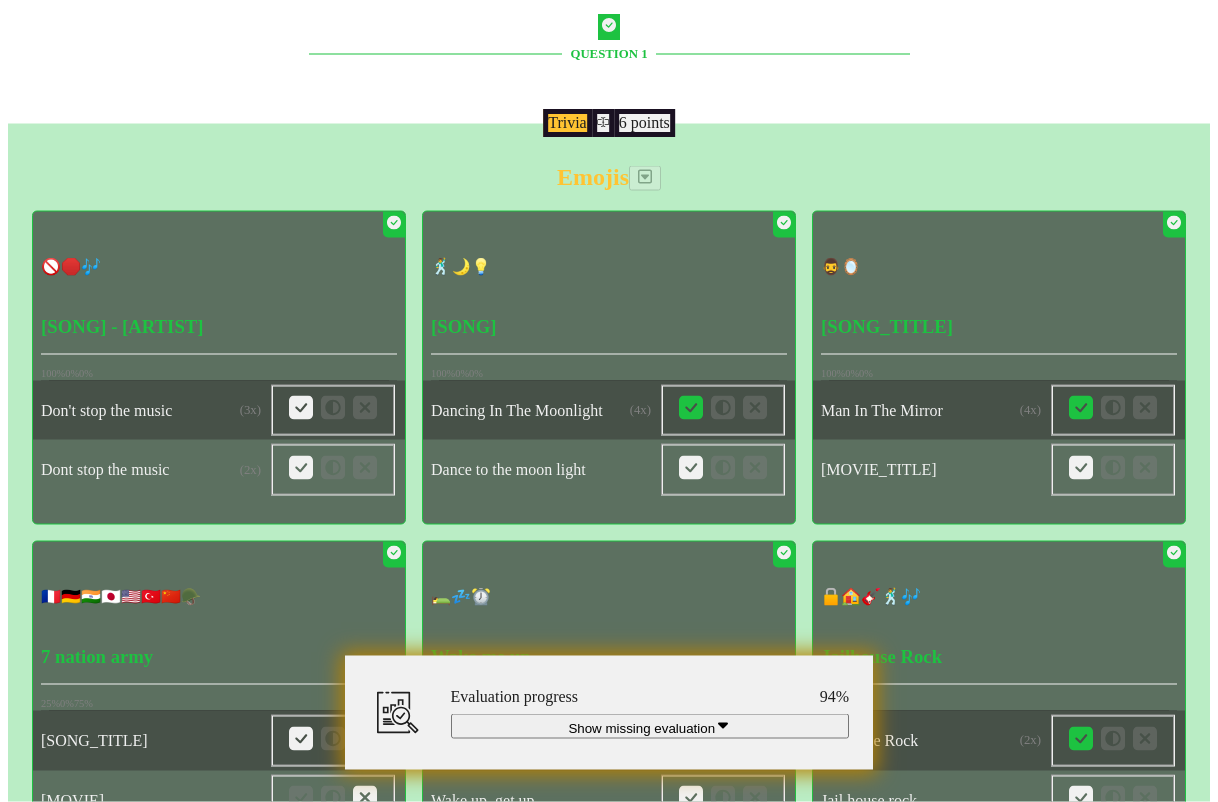 click at bounding box center (691, 12771) 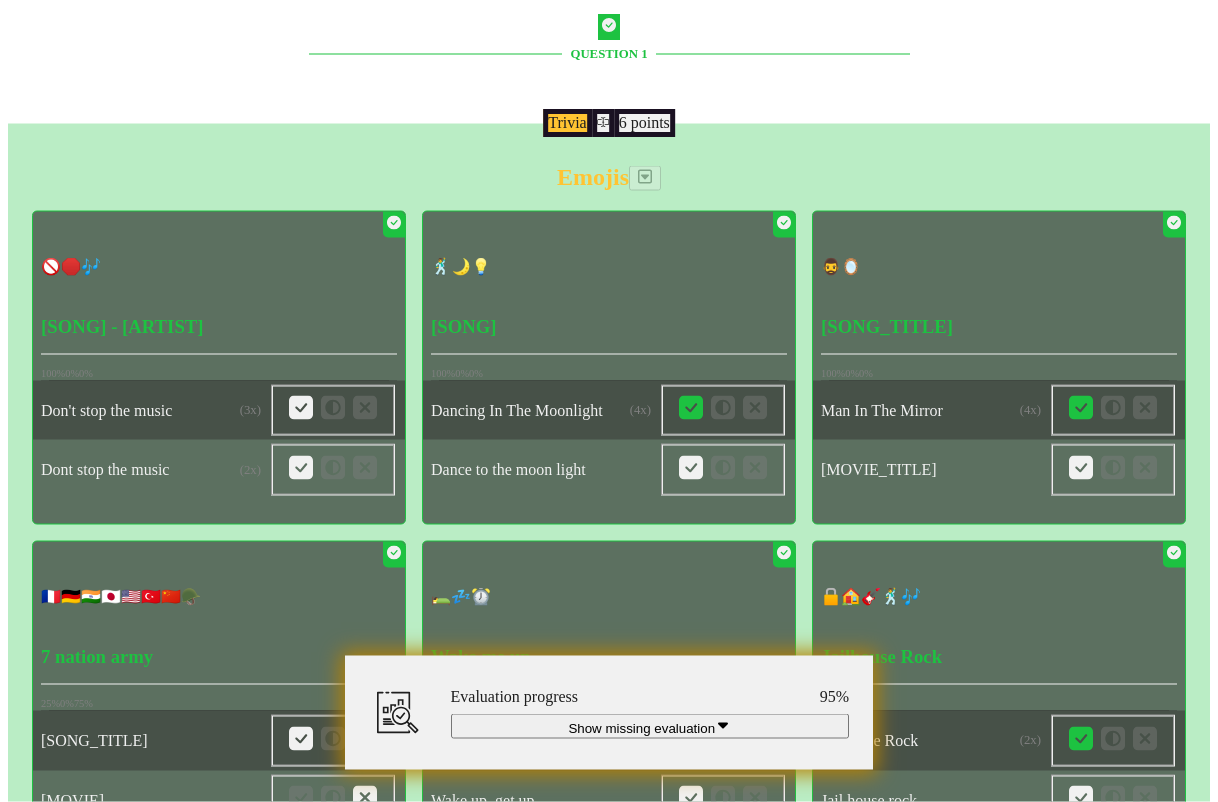 click at bounding box center (755, 12891) 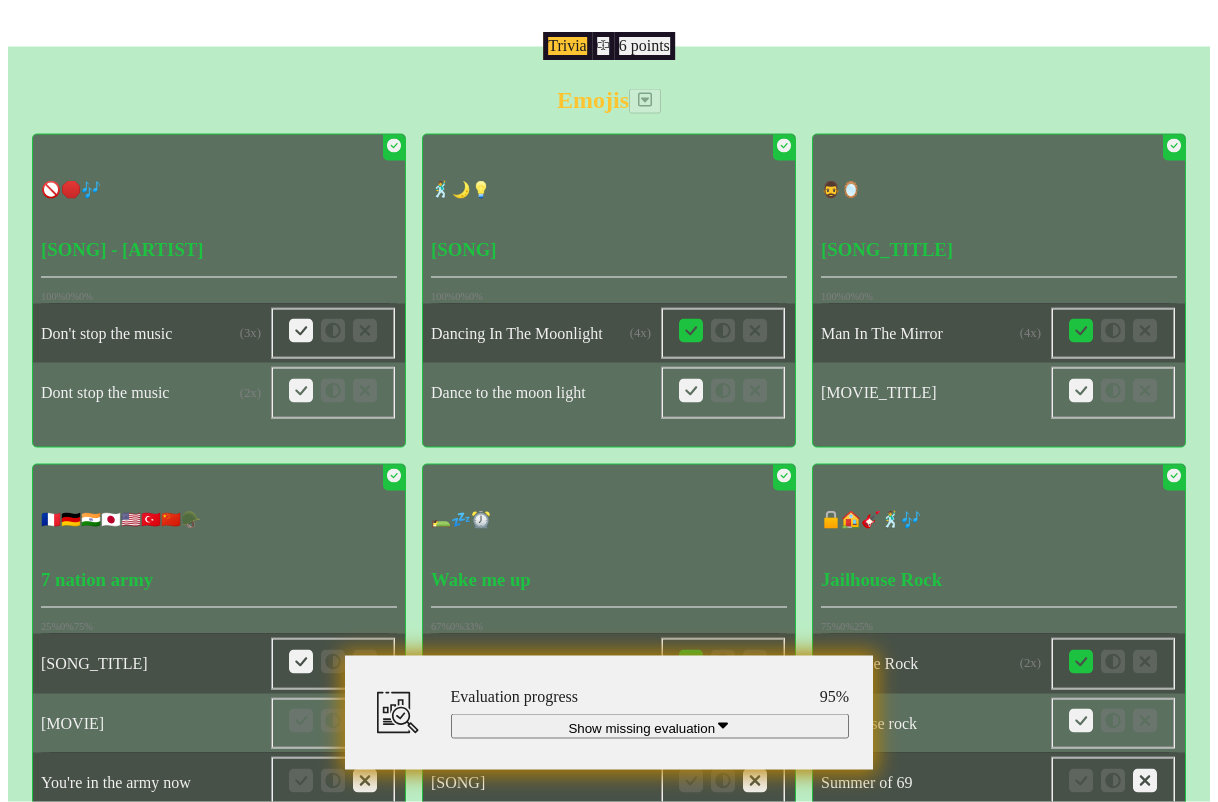 scroll, scrollTop: 10731, scrollLeft: 0, axis: vertical 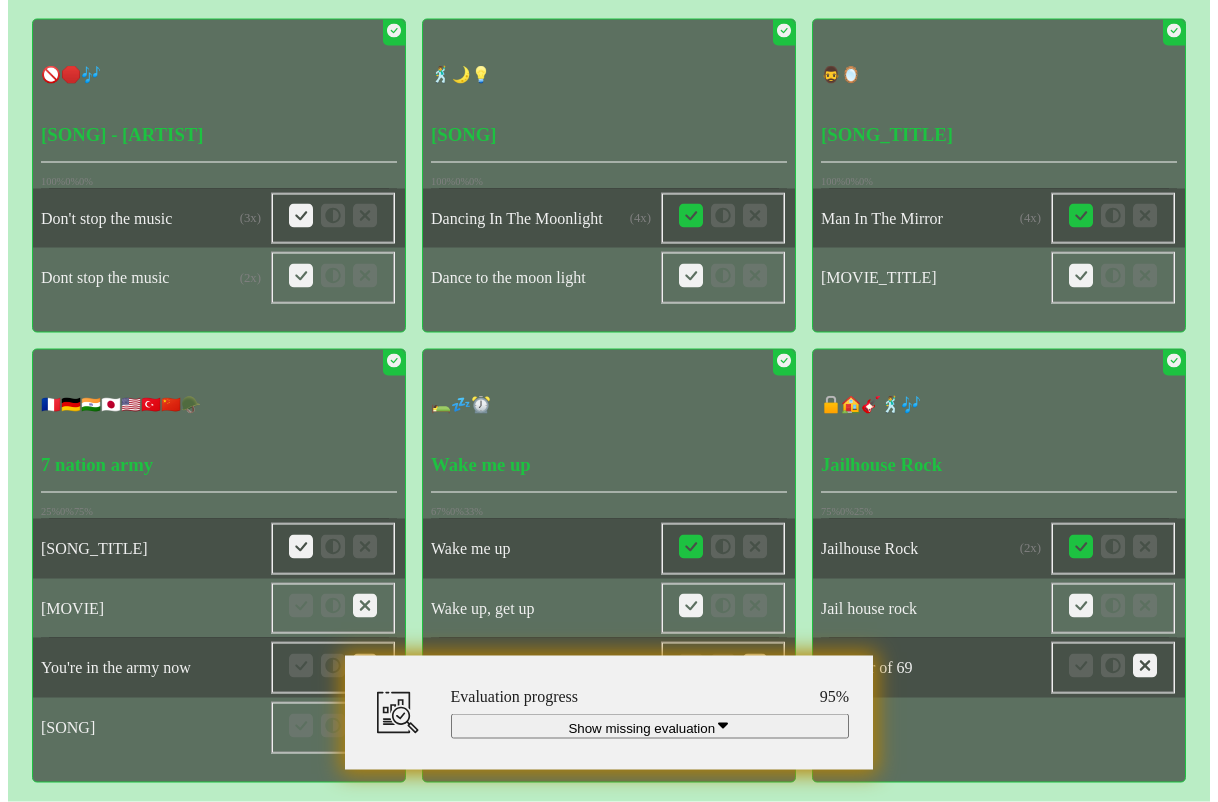 click at bounding box center [301, 12969] 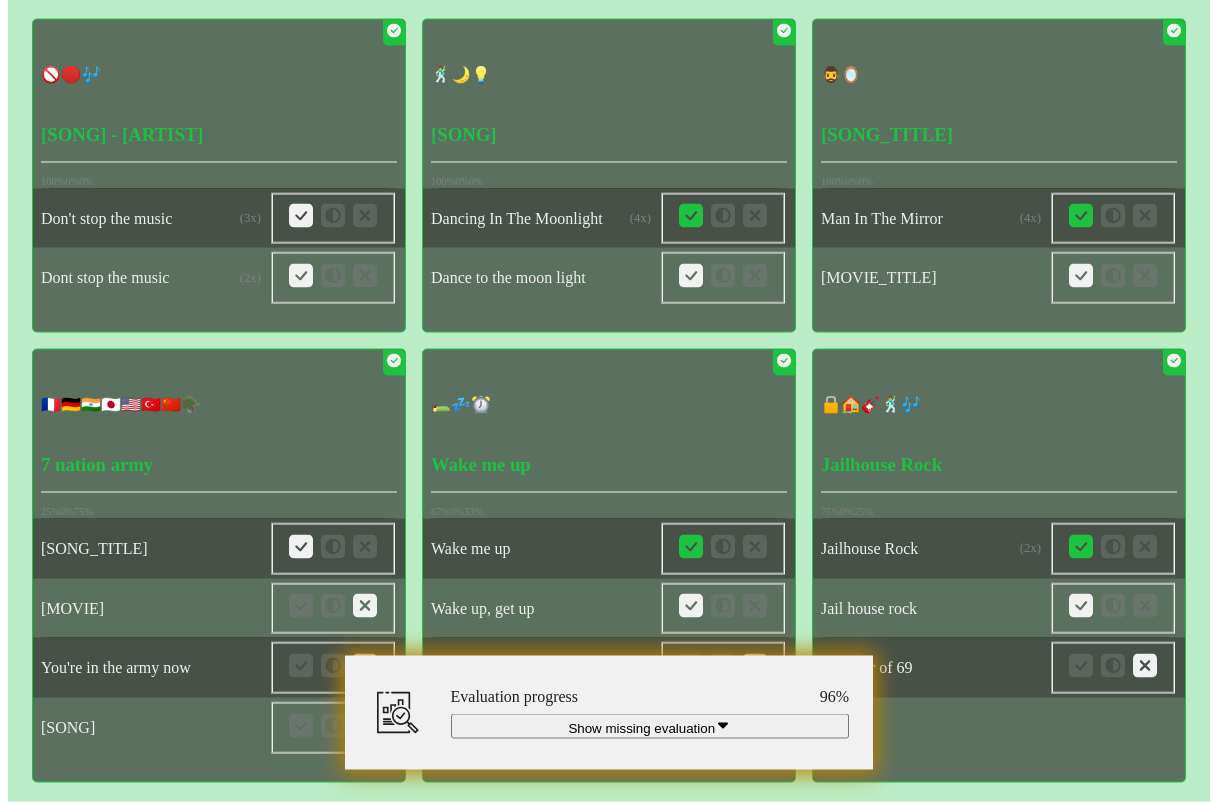 click at bounding box center (301, 12969) 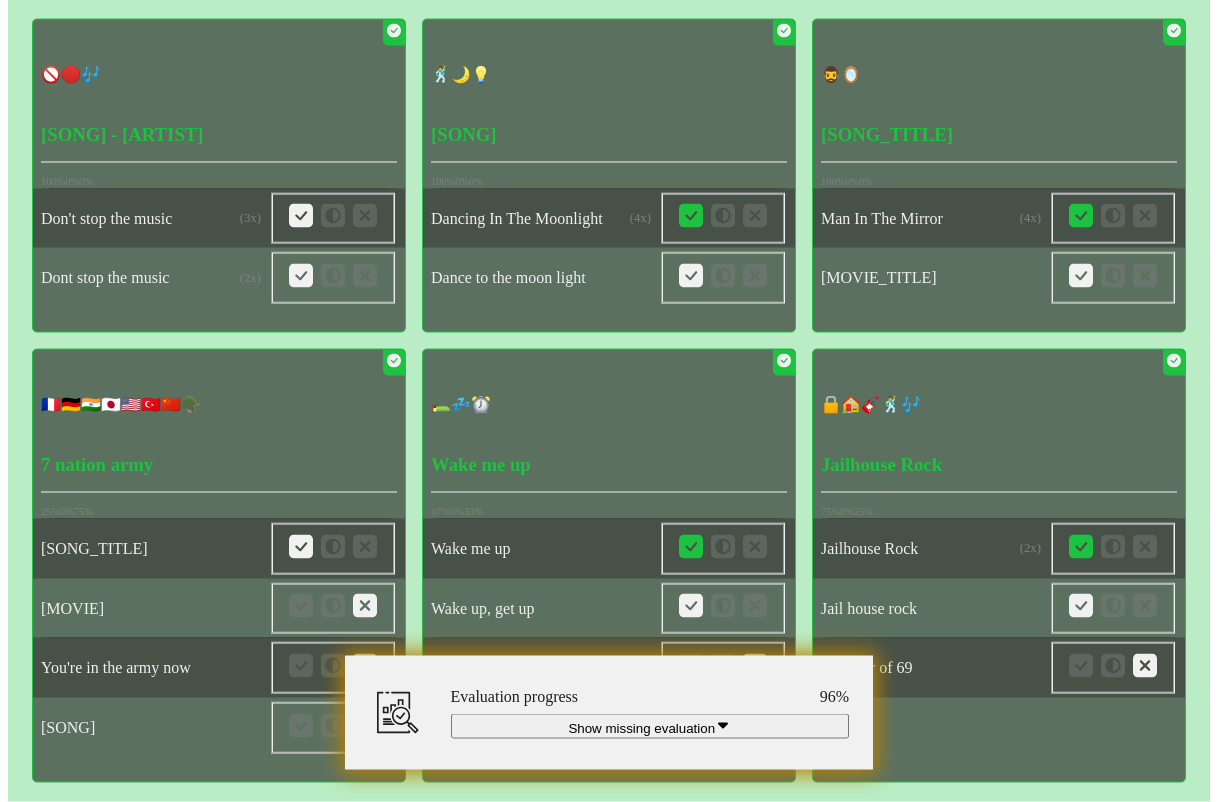 click at bounding box center (333, 13031) 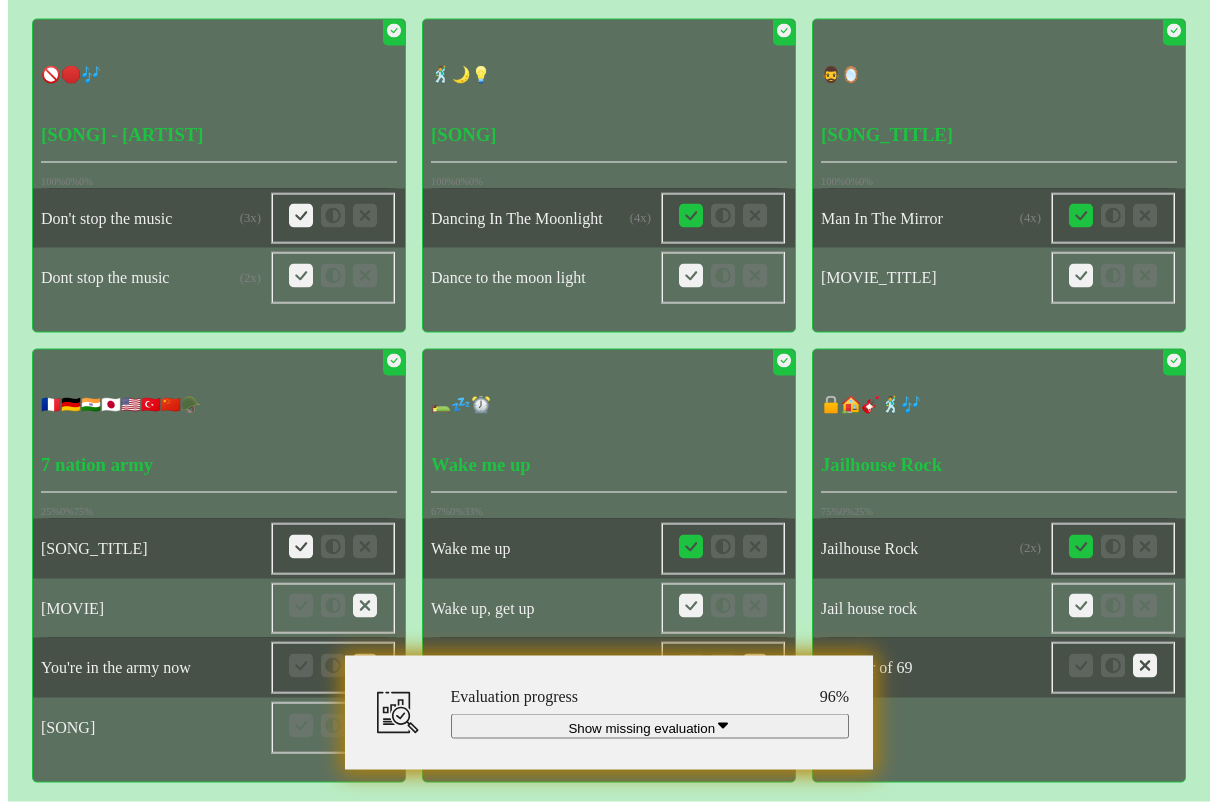 click at bounding box center (0, 0) 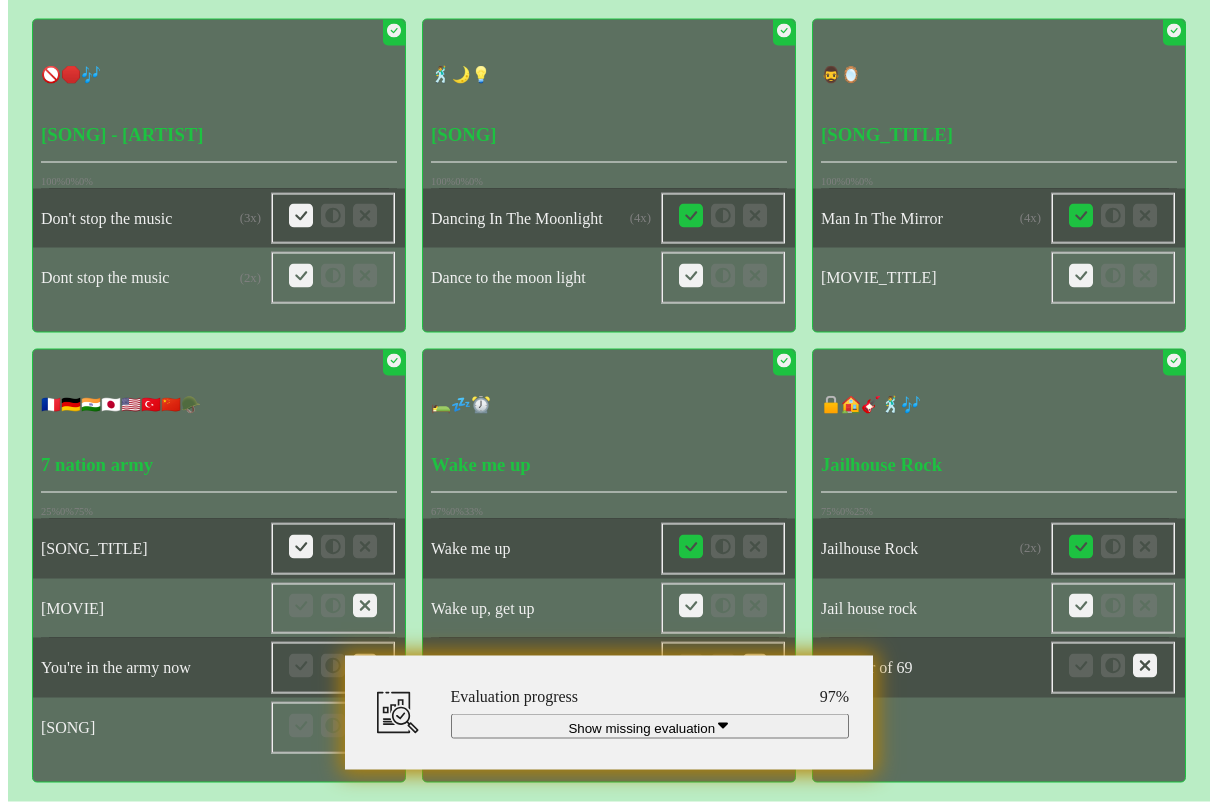 click at bounding box center [301, 13028] 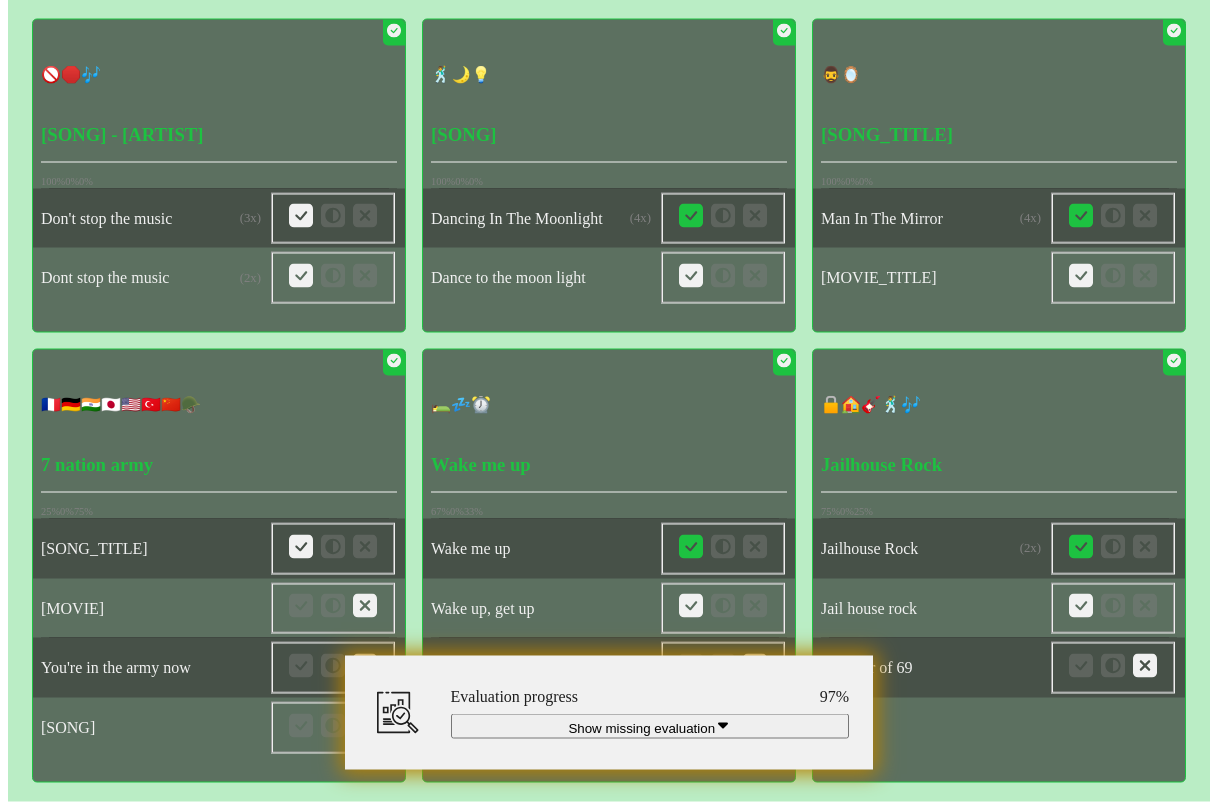 click at bounding box center [0, 0] 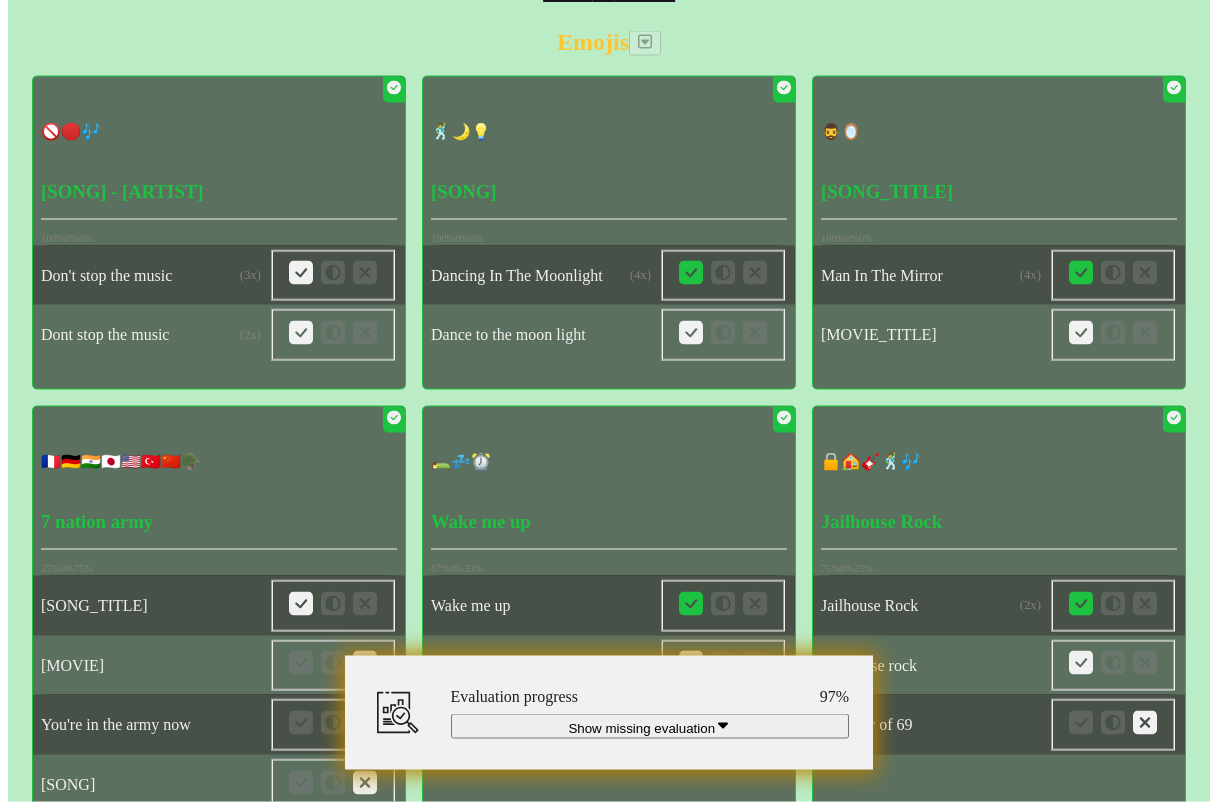scroll, scrollTop: 10675, scrollLeft: 0, axis: vertical 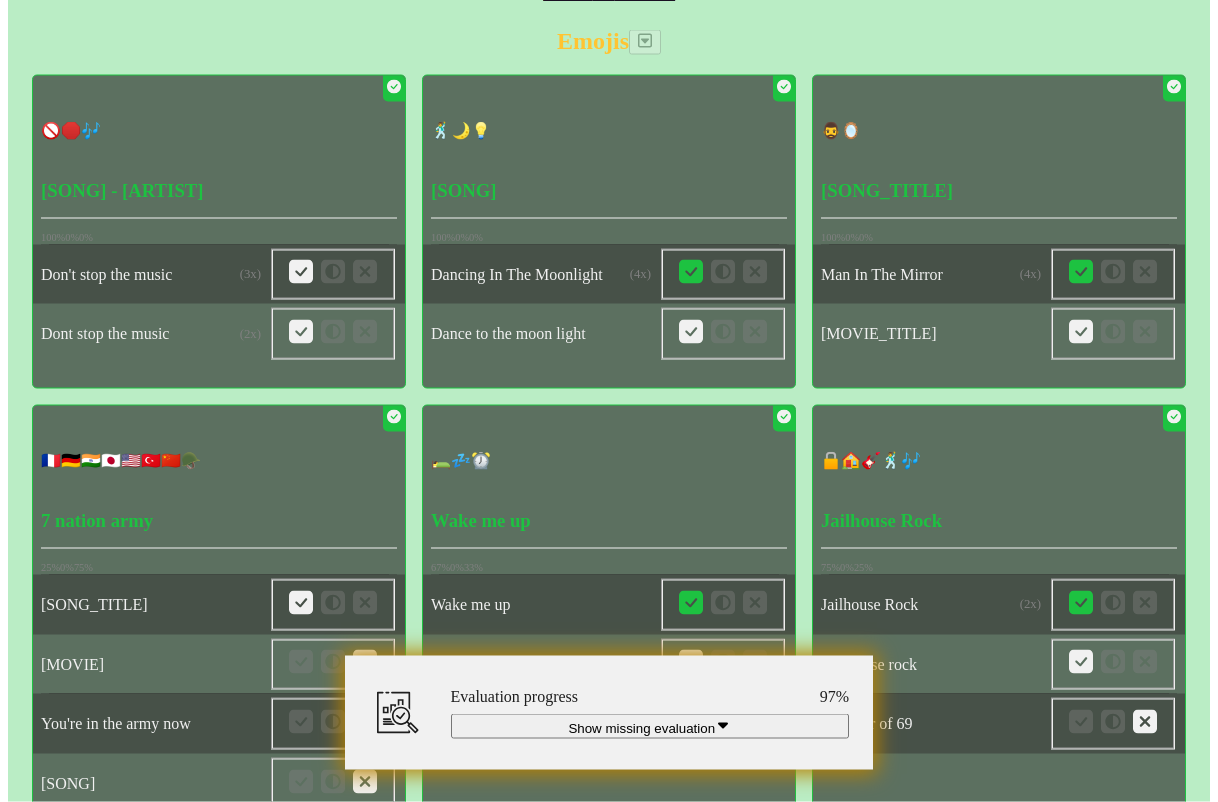 click at bounding box center (1081, 13084) 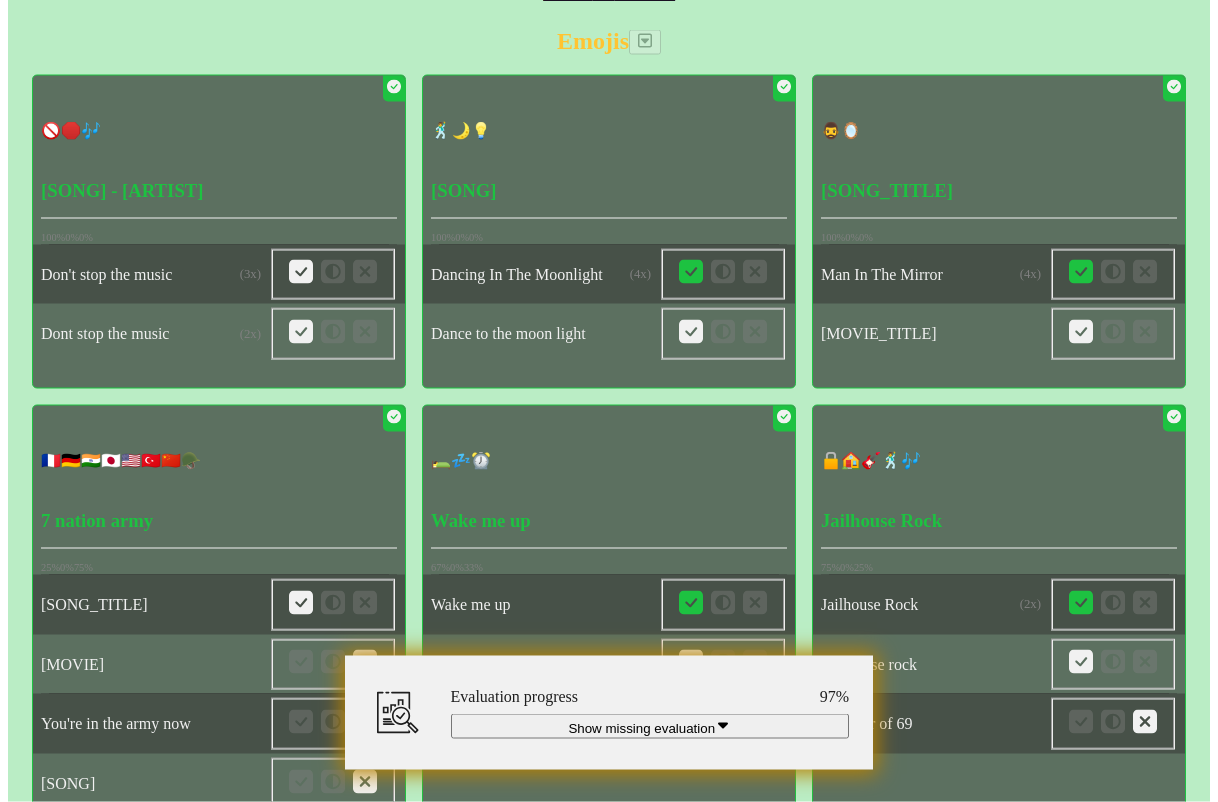 click at bounding box center [0, 0] 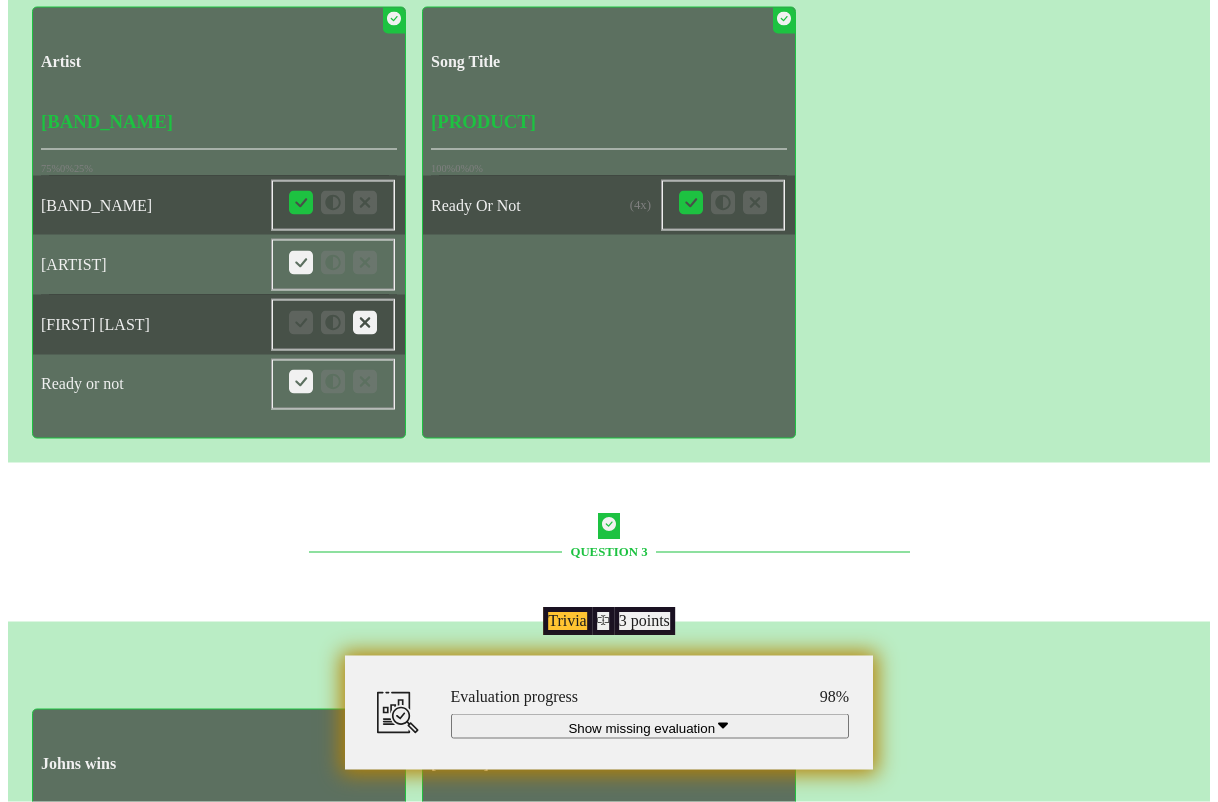 scroll, scrollTop: 12631, scrollLeft: 0, axis: vertical 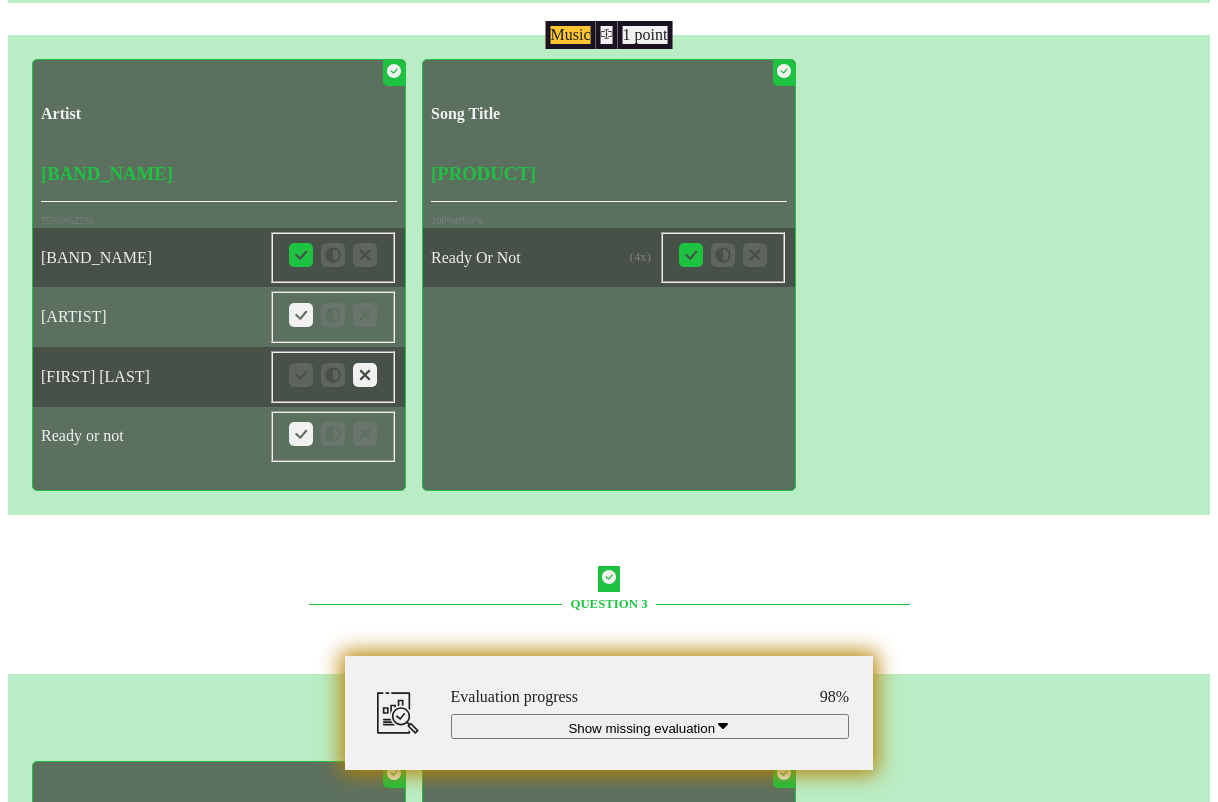 click at bounding box center [333, 13372] 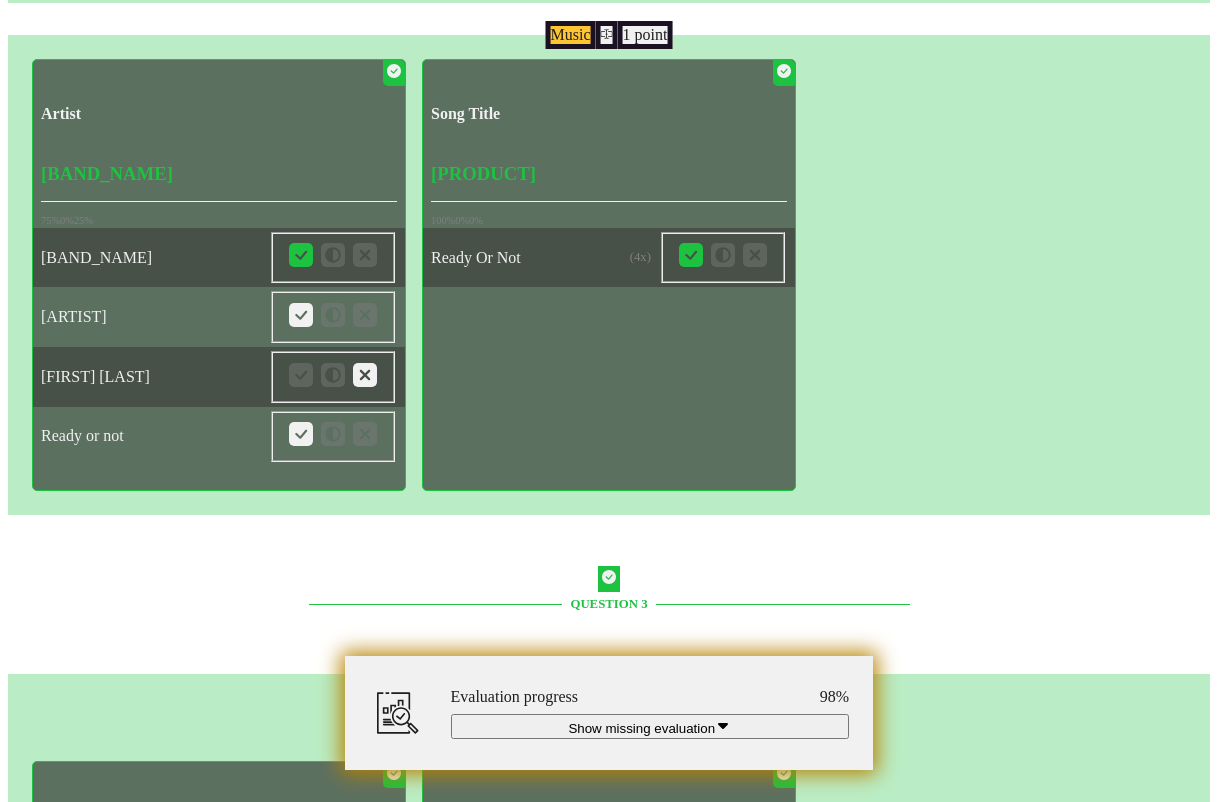 click at bounding box center (0, 0) 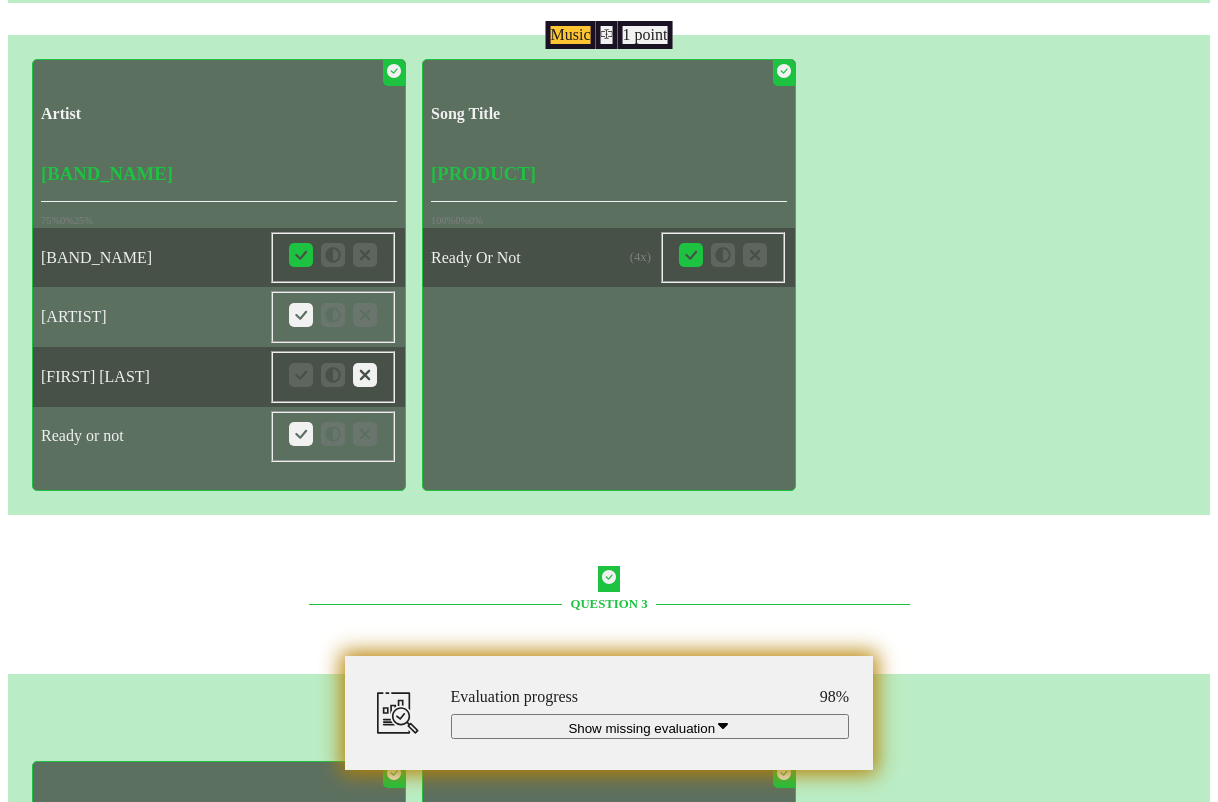 click at bounding box center (301, 13370) 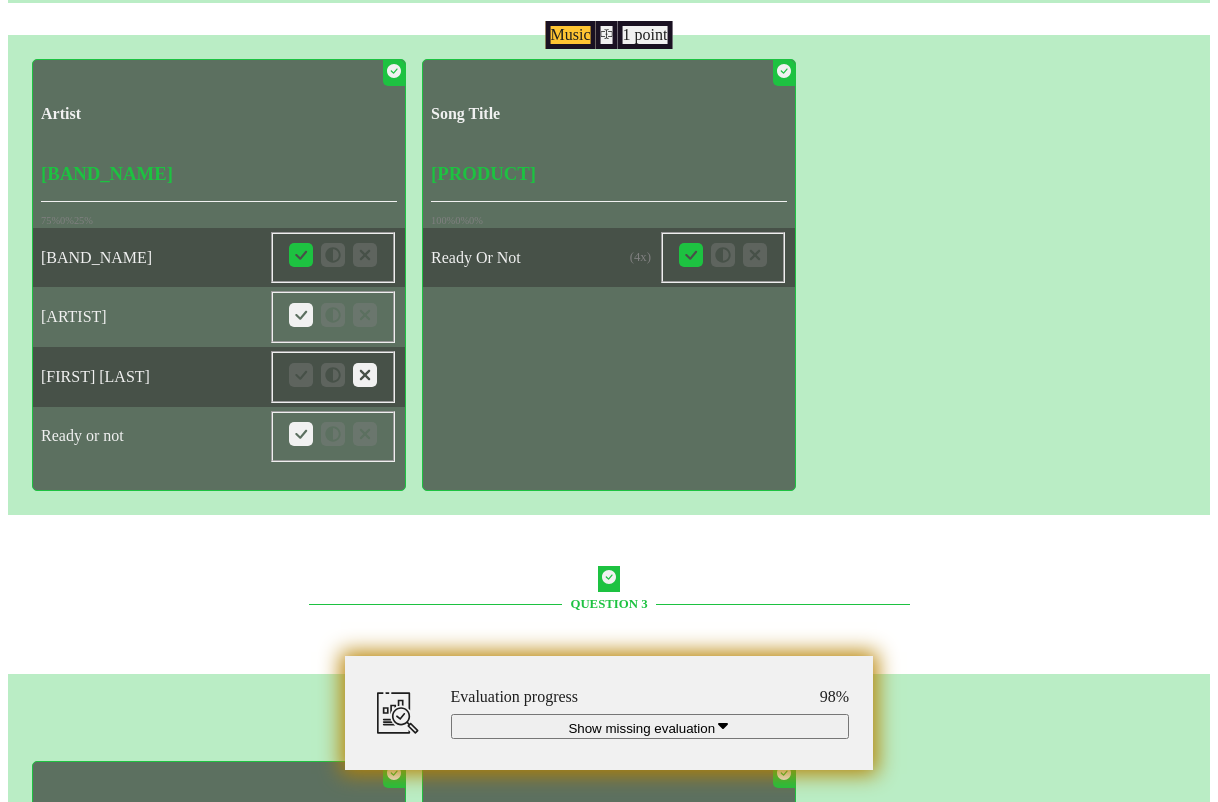 click at bounding box center (0, 0) 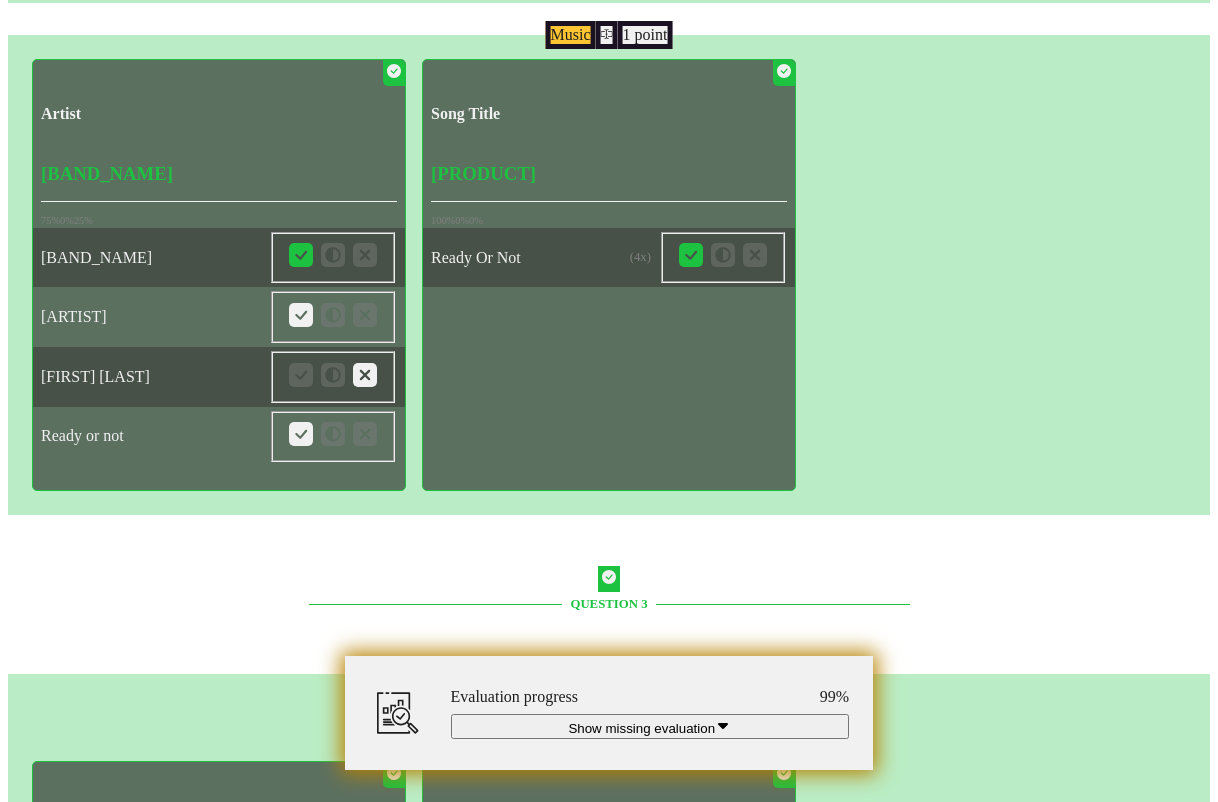 click at bounding box center (365, 13370) 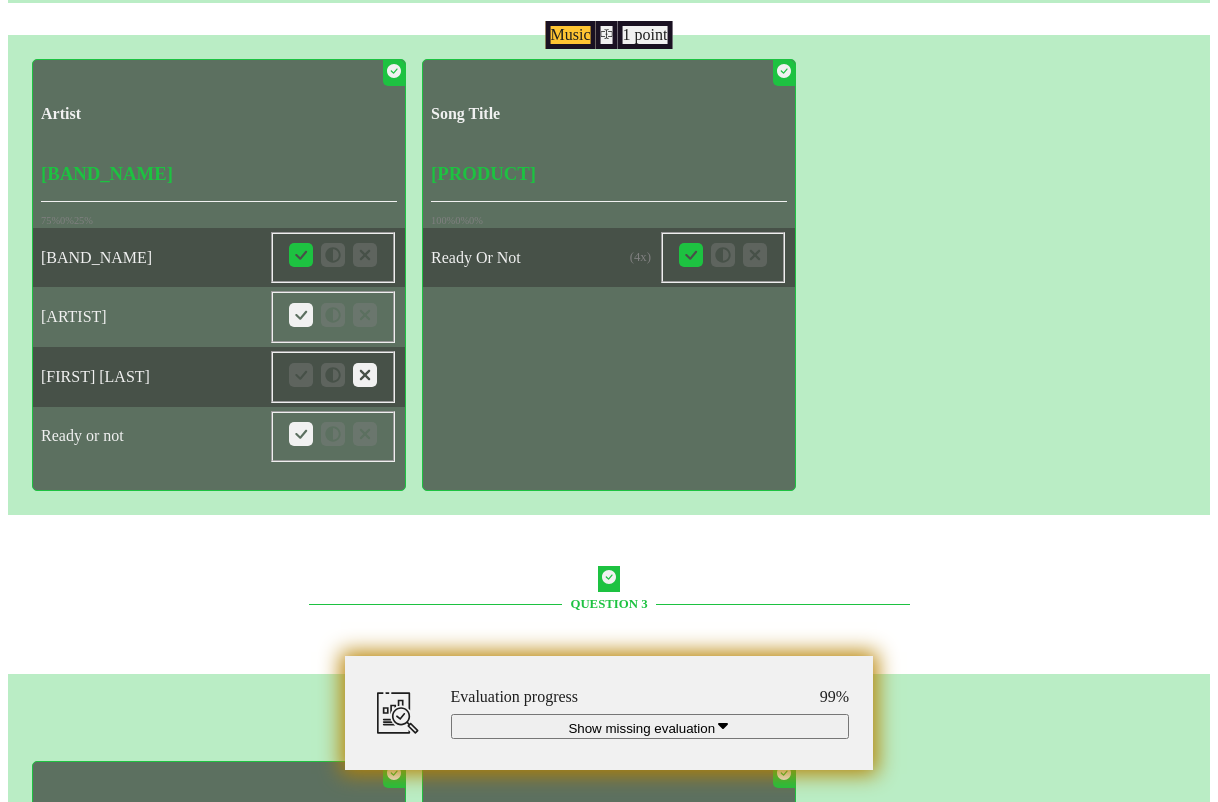 click at bounding box center (0, 0) 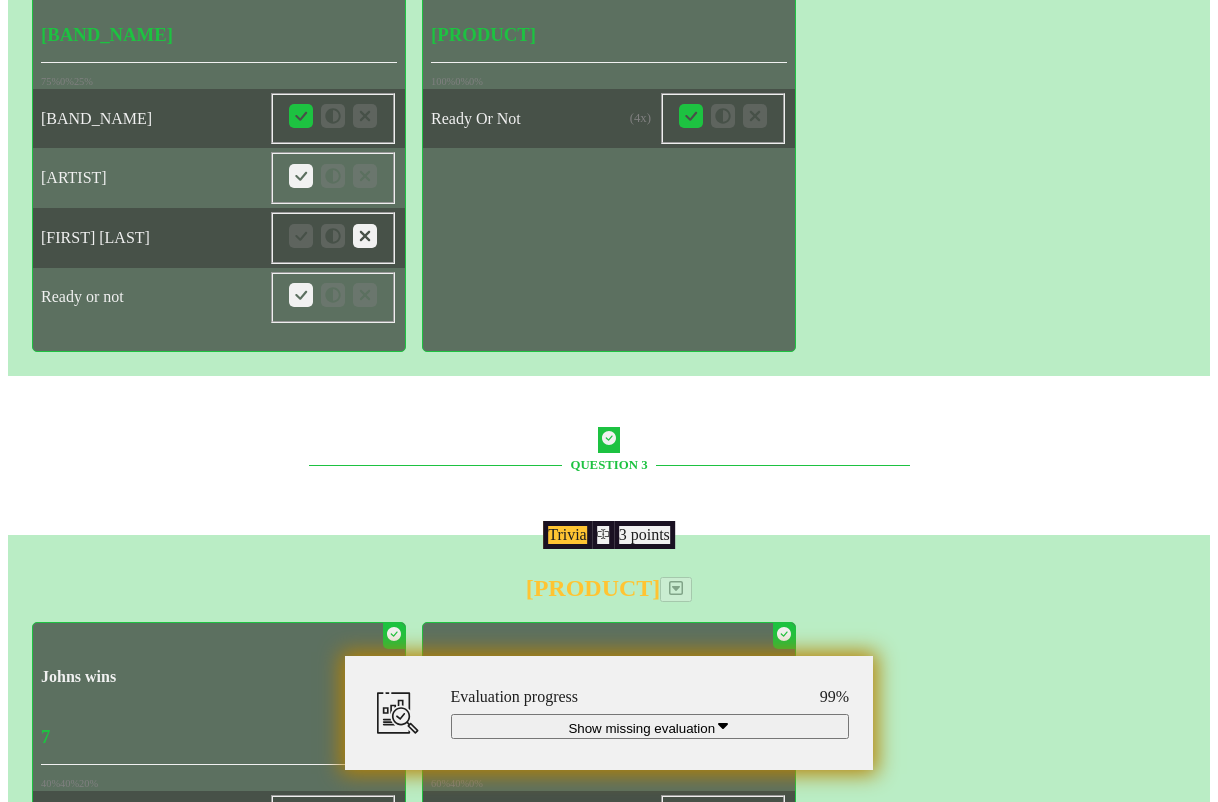scroll, scrollTop: 12769, scrollLeft: 0, axis: vertical 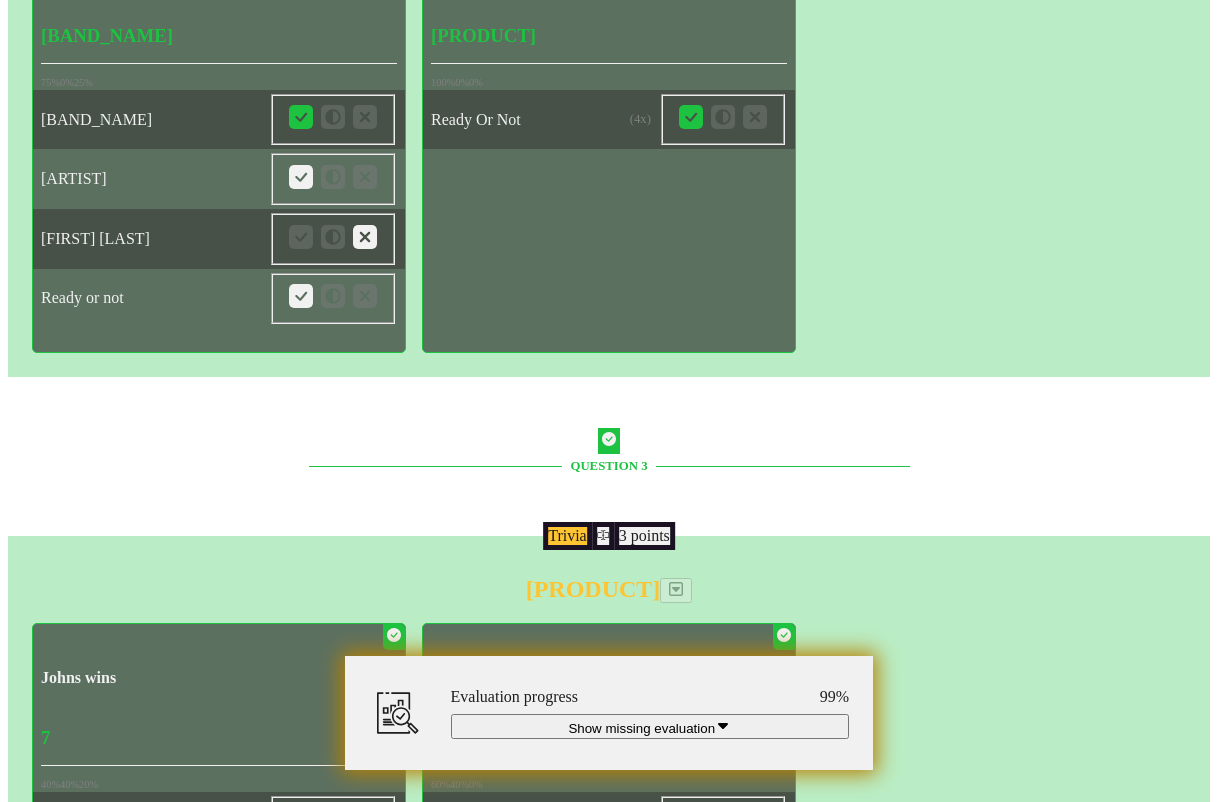click at bounding box center [755, 13895] 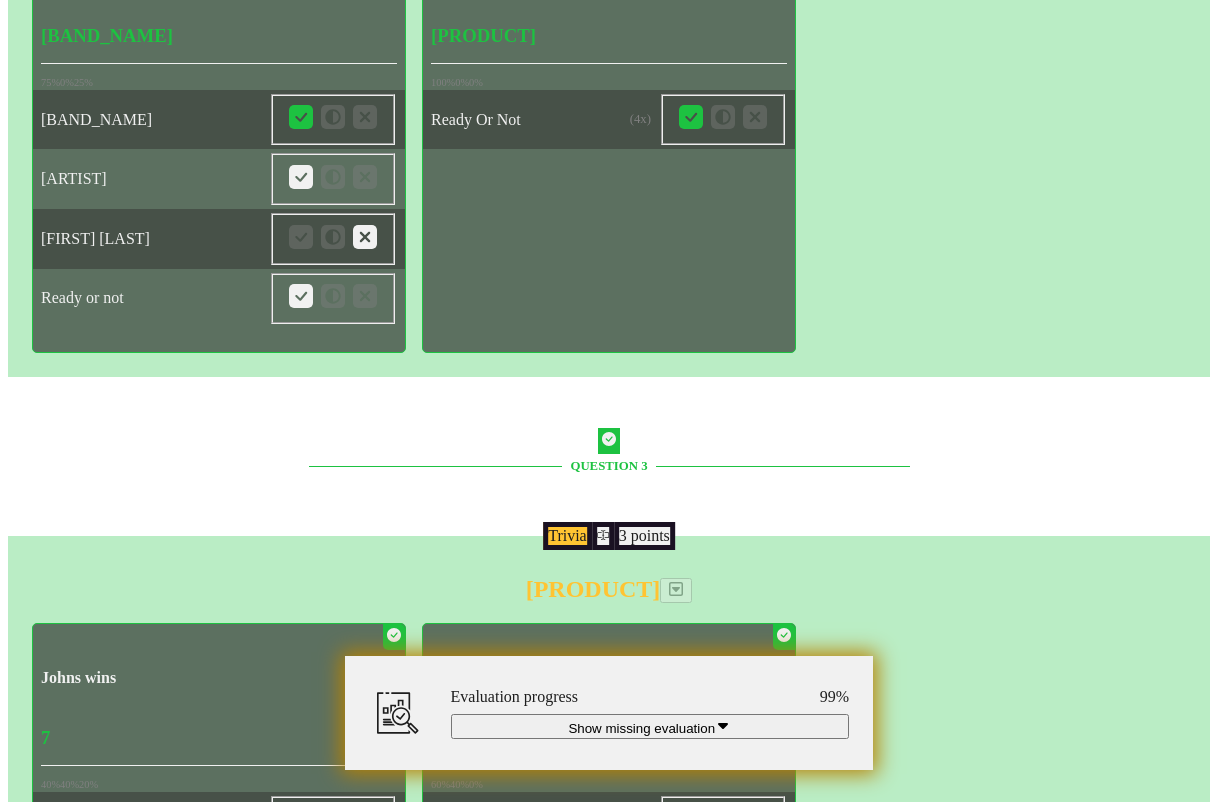 click at bounding box center (0, 0) 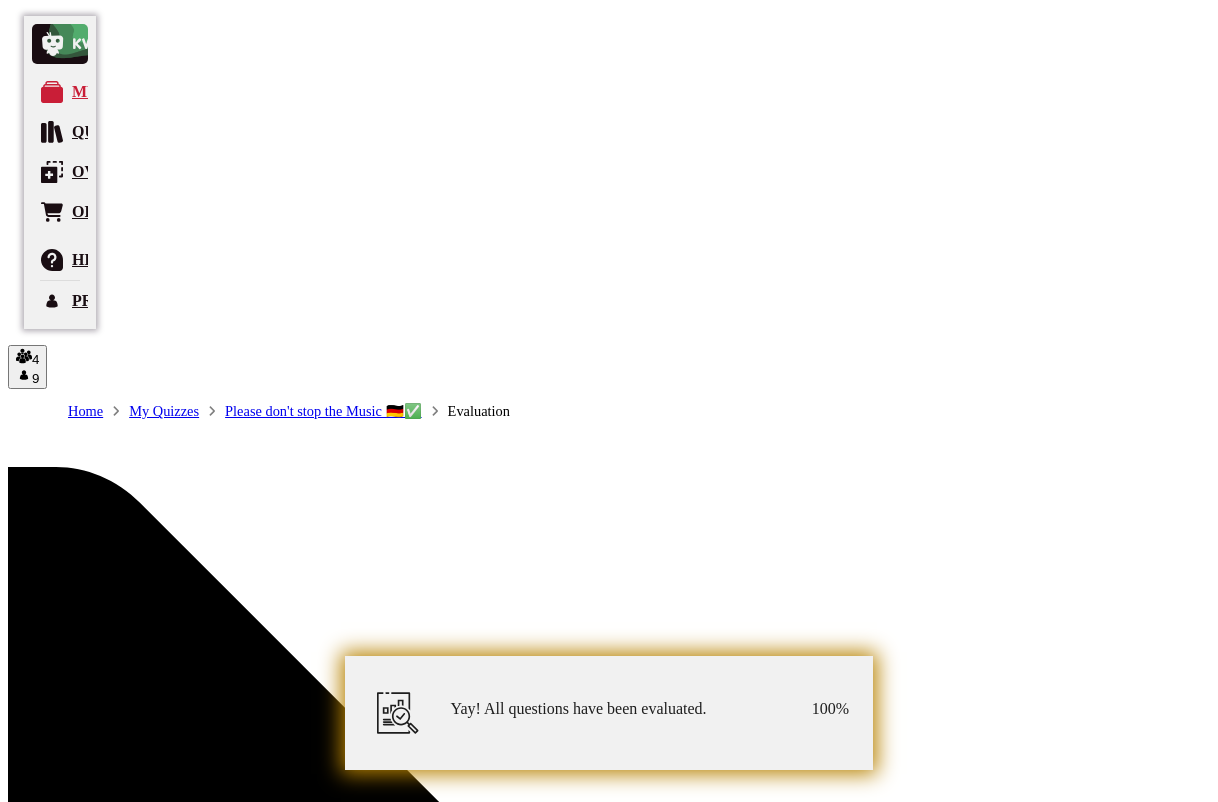 scroll, scrollTop: 0, scrollLeft: 0, axis: both 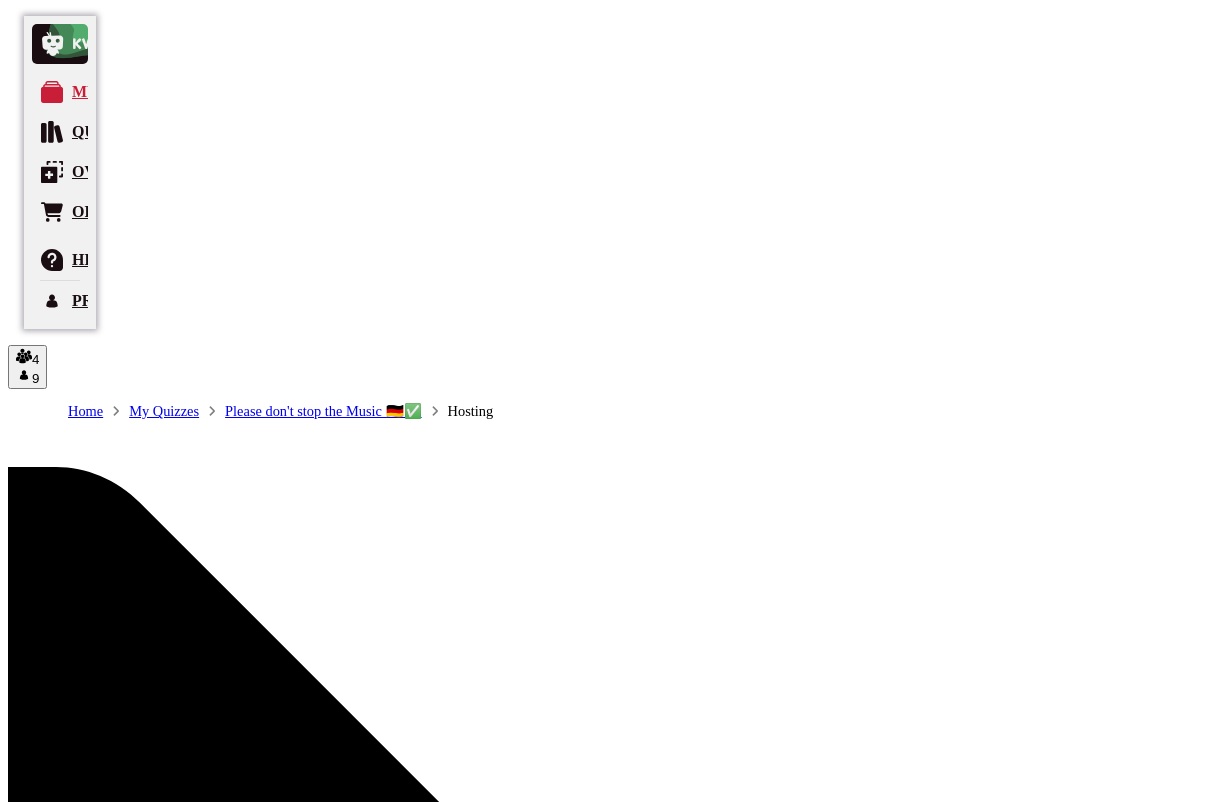 click on "14" at bounding box center (23, 5711) 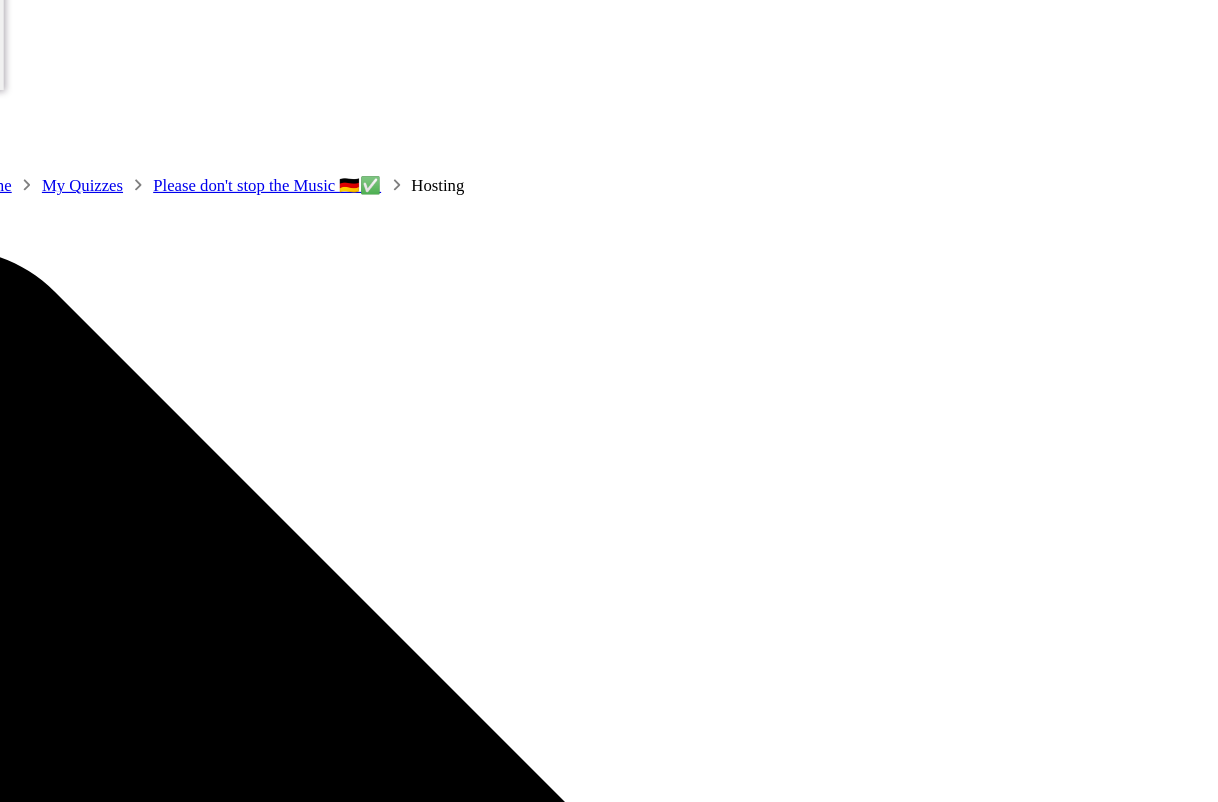 scroll, scrollTop: 180, scrollLeft: 0, axis: vertical 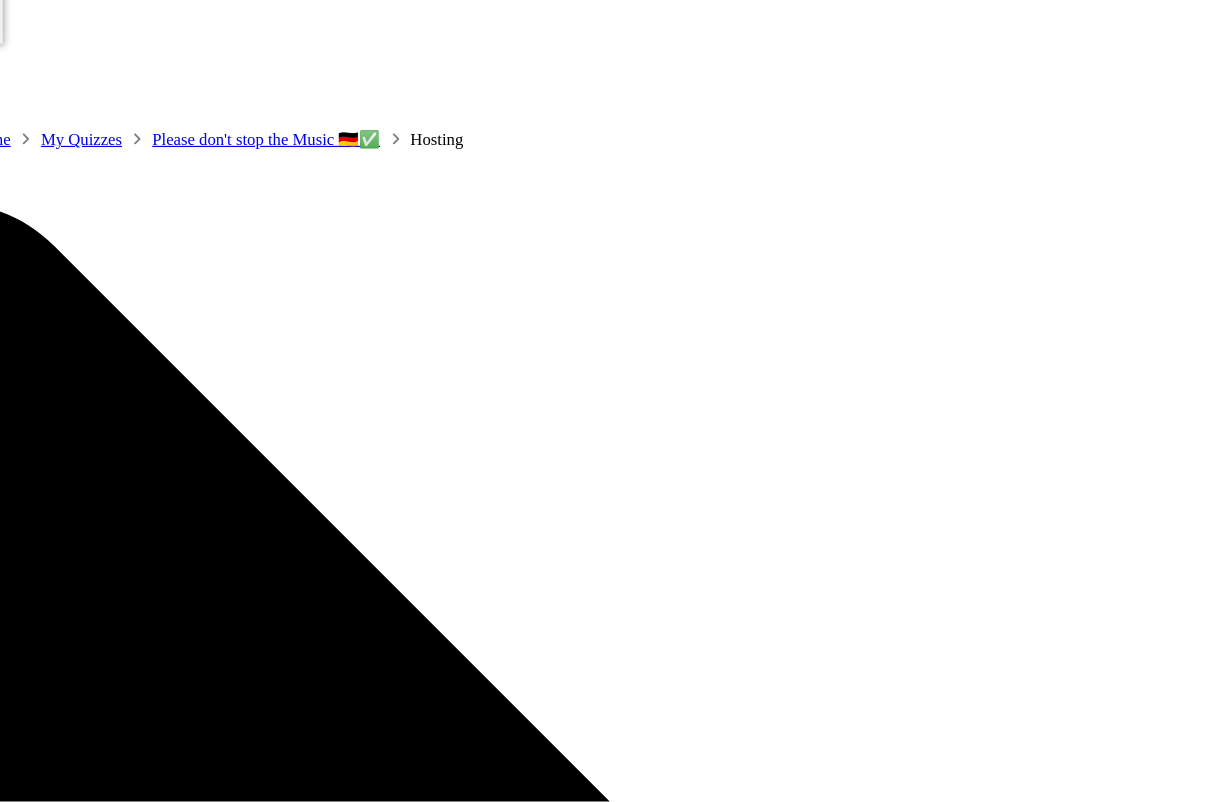 click on "https://drive.google.com/file/d/1iN1w2CgRYzoYubAOyajObZzktNembeBc/view?usp=sharing" at bounding box center (151, 11269) 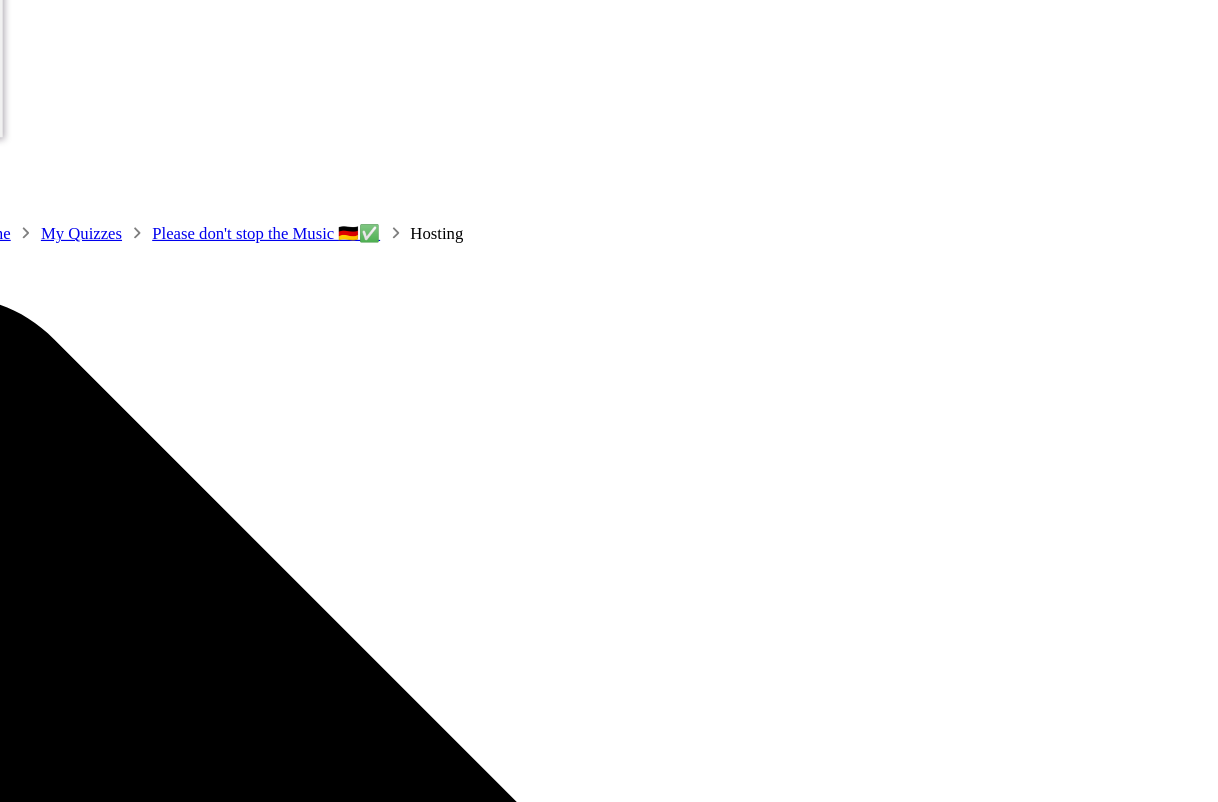 scroll, scrollTop: 187, scrollLeft: 0, axis: vertical 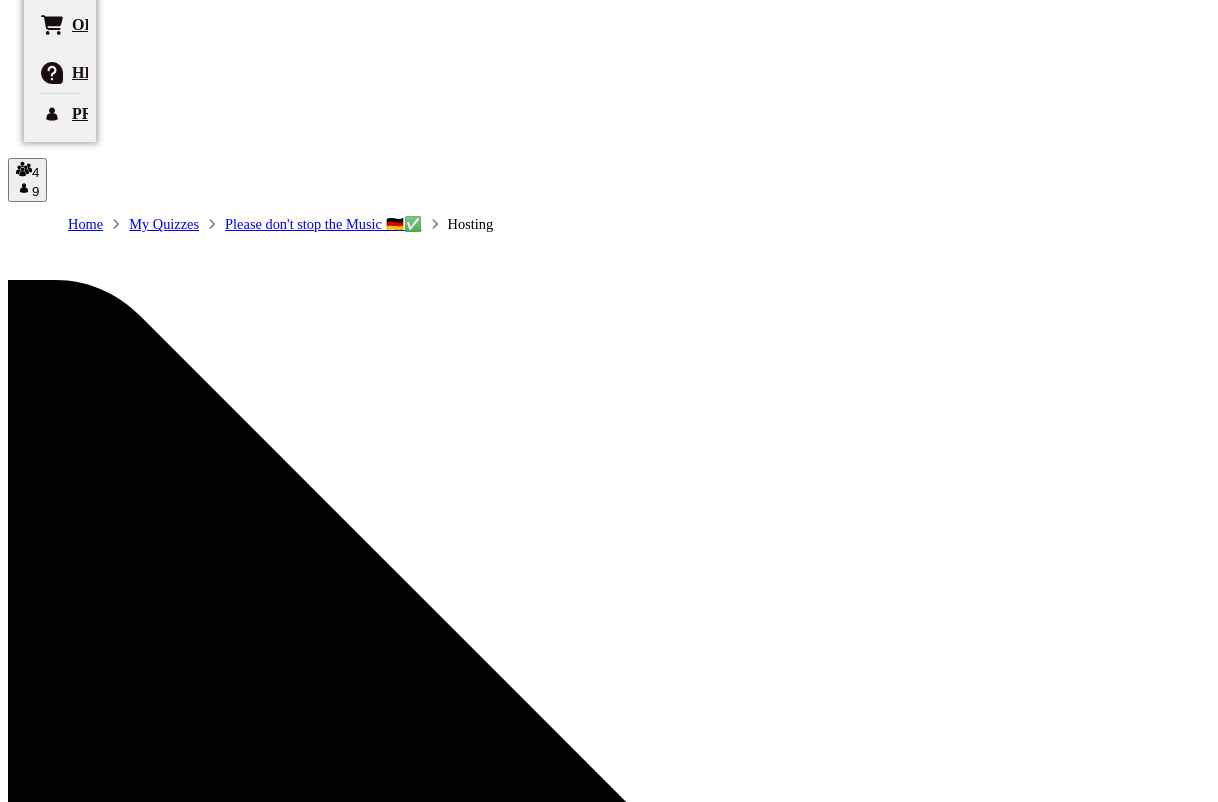 click on "Publish “Sing on”" at bounding box center (83, 10533) 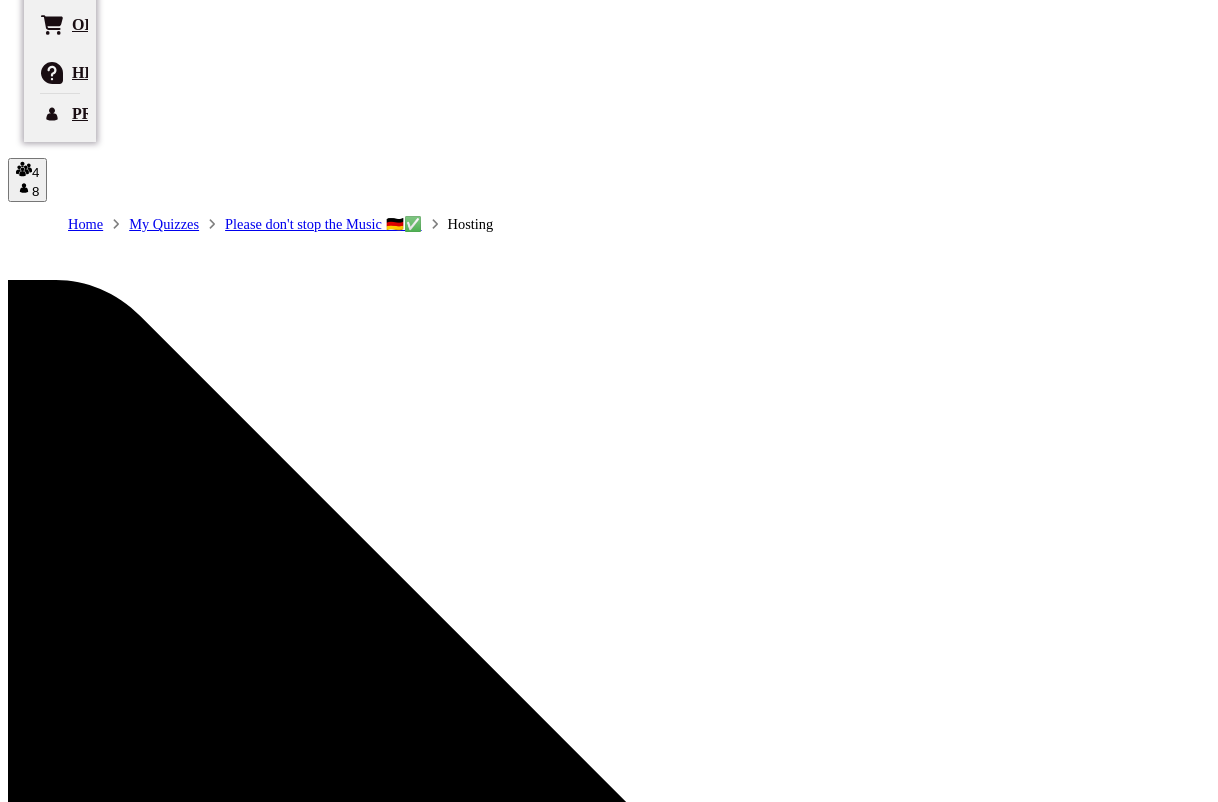 click on "https://drive.google.com/file/d/1w_kviOhgx1TFKYWQnUDuRmZm6FfdTXqN/view?usp=sharing" at bounding box center (124, 11318) 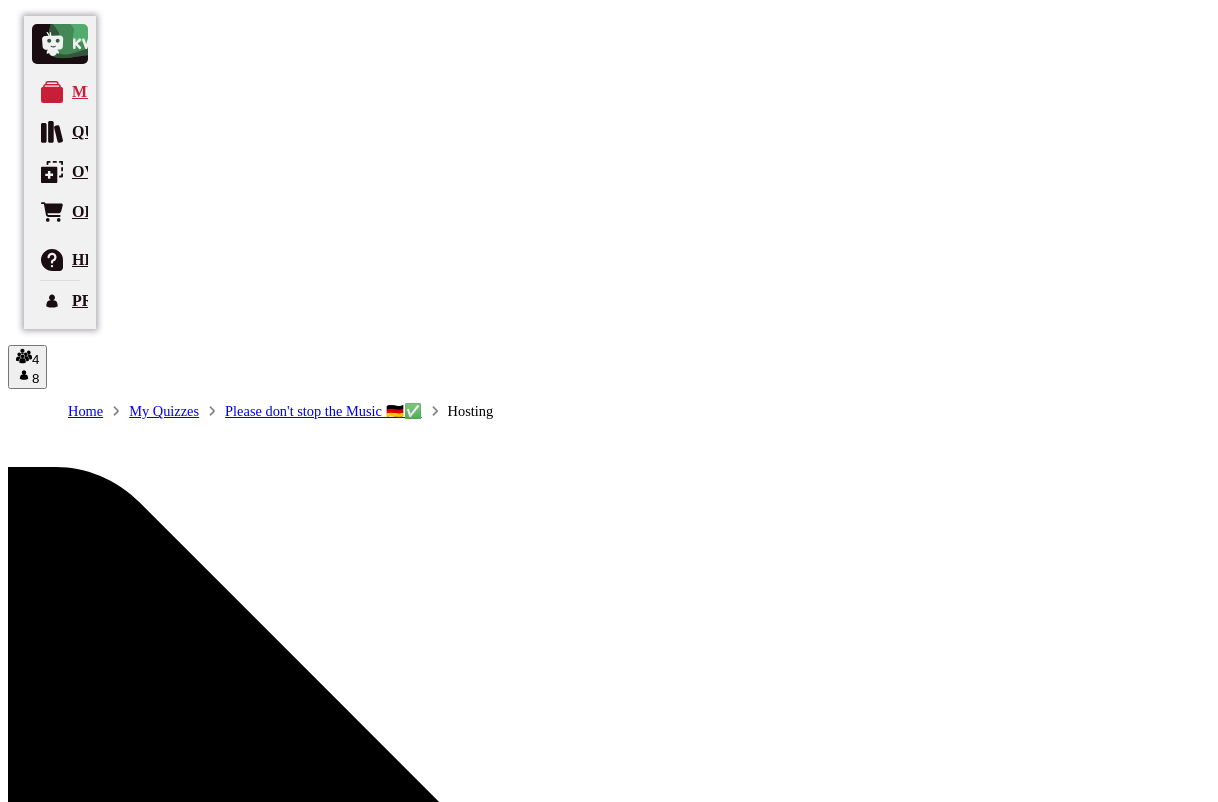 scroll, scrollTop: 0, scrollLeft: 0, axis: both 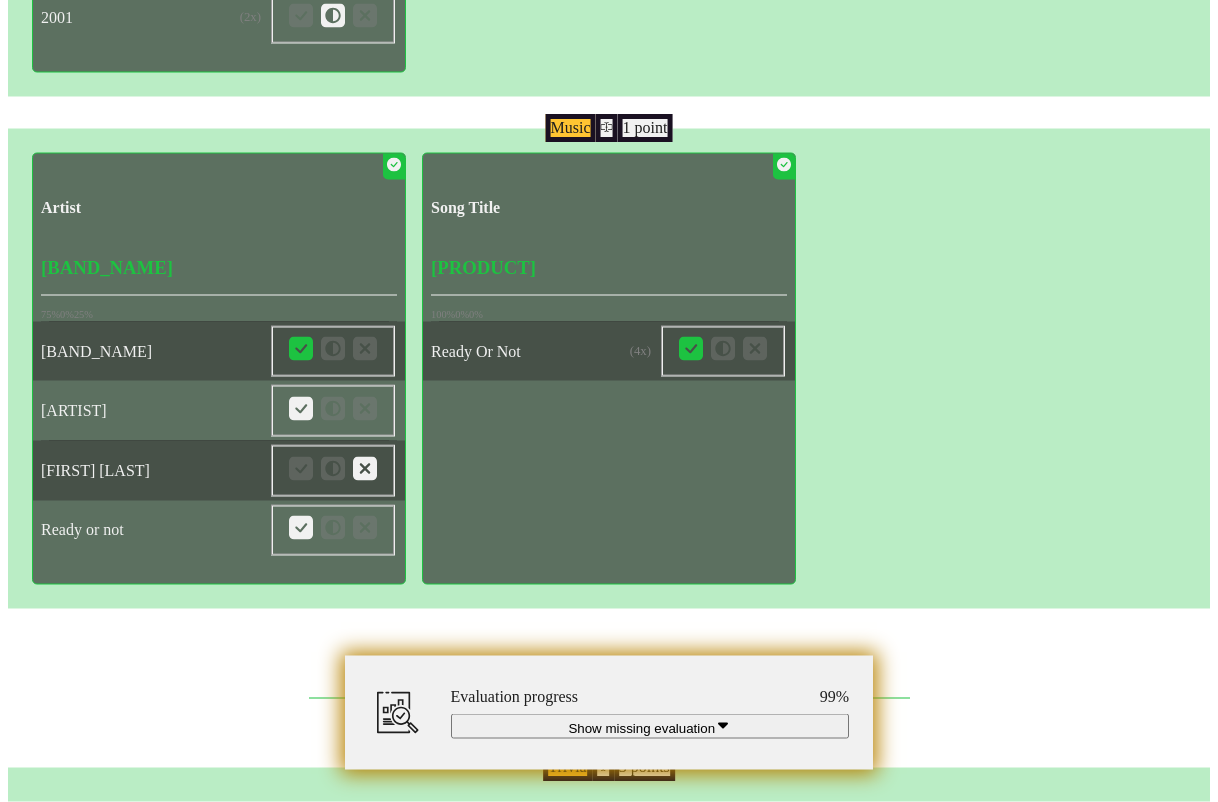 click at bounding box center [1081, 13464] 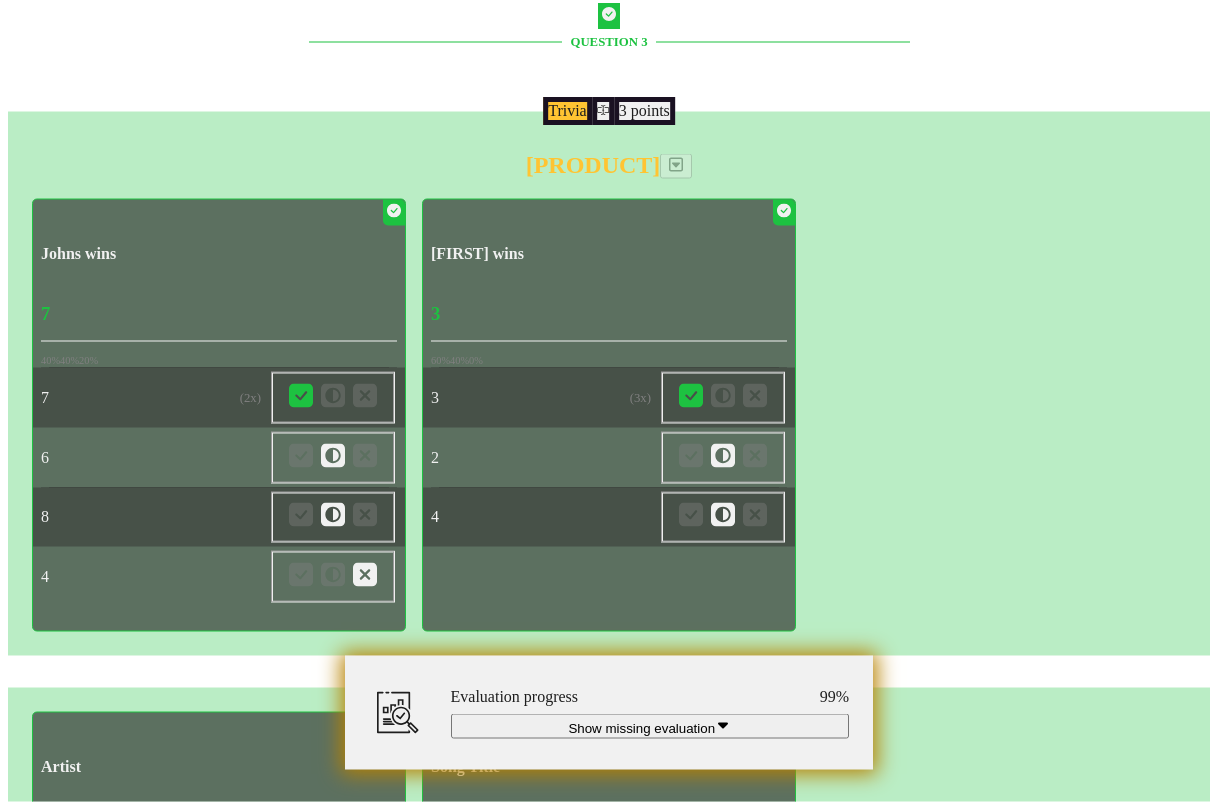 scroll, scrollTop: 13208, scrollLeft: 0, axis: vertical 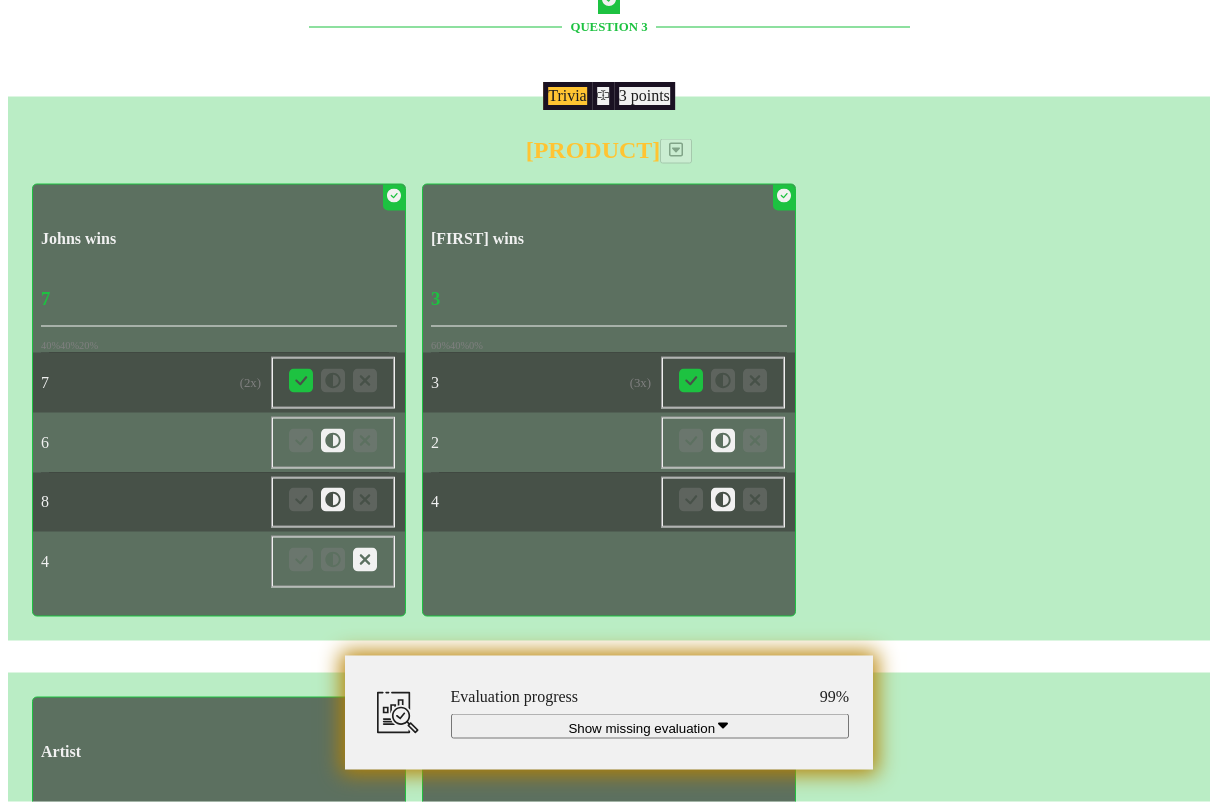 click at bounding box center [365, 13575] 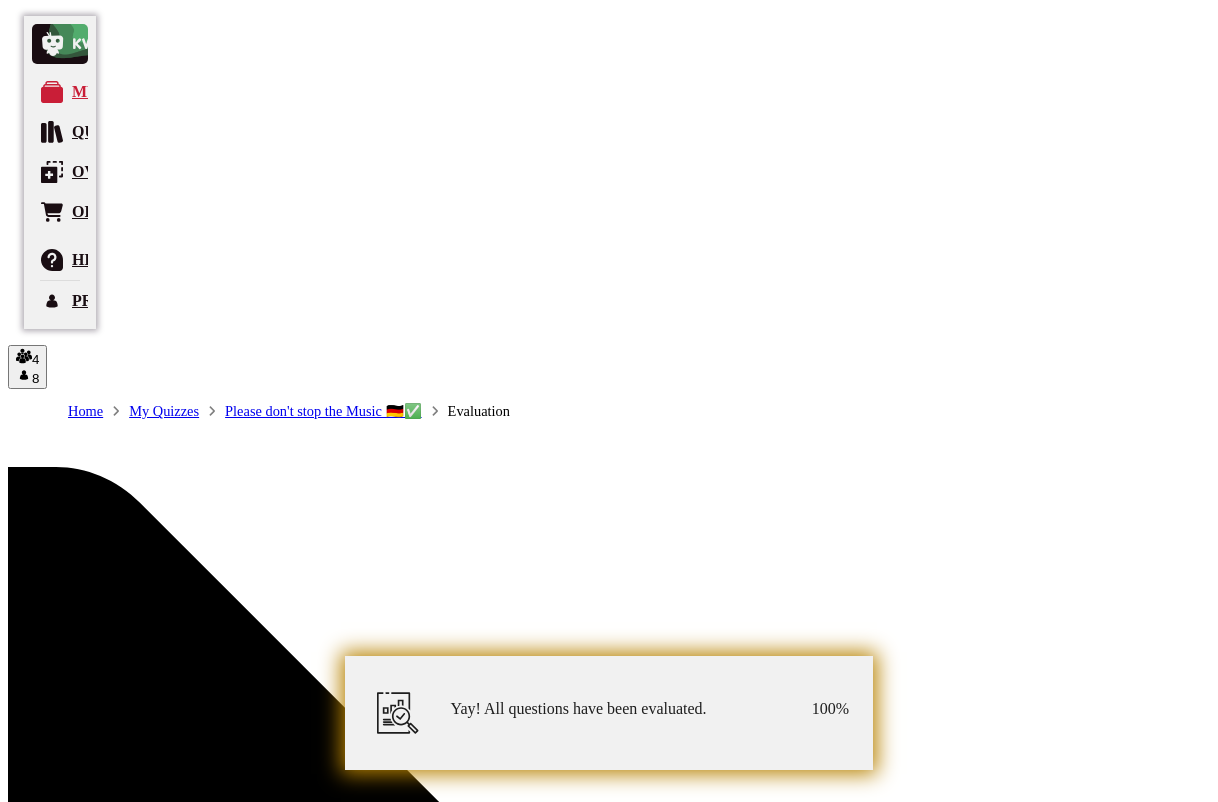 scroll, scrollTop: 0, scrollLeft: 0, axis: both 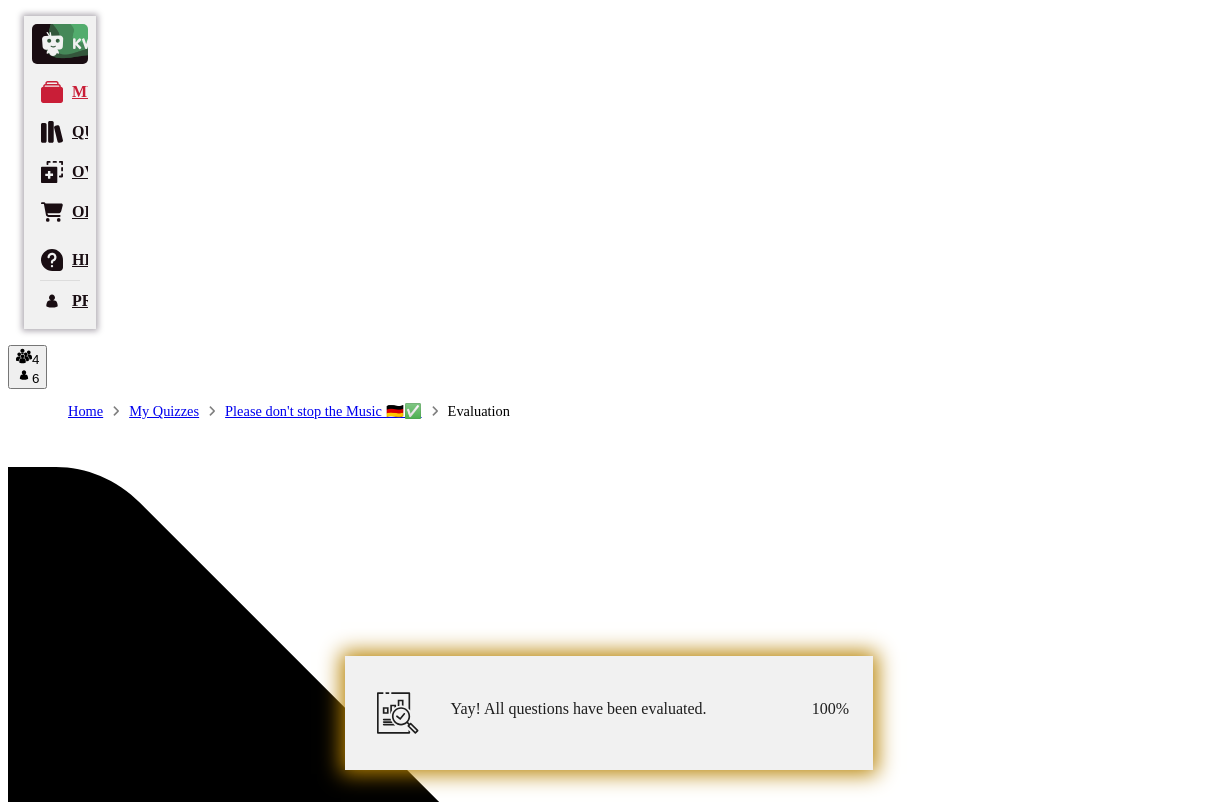 click on "Evaluation" at bounding box center (609, 6668) 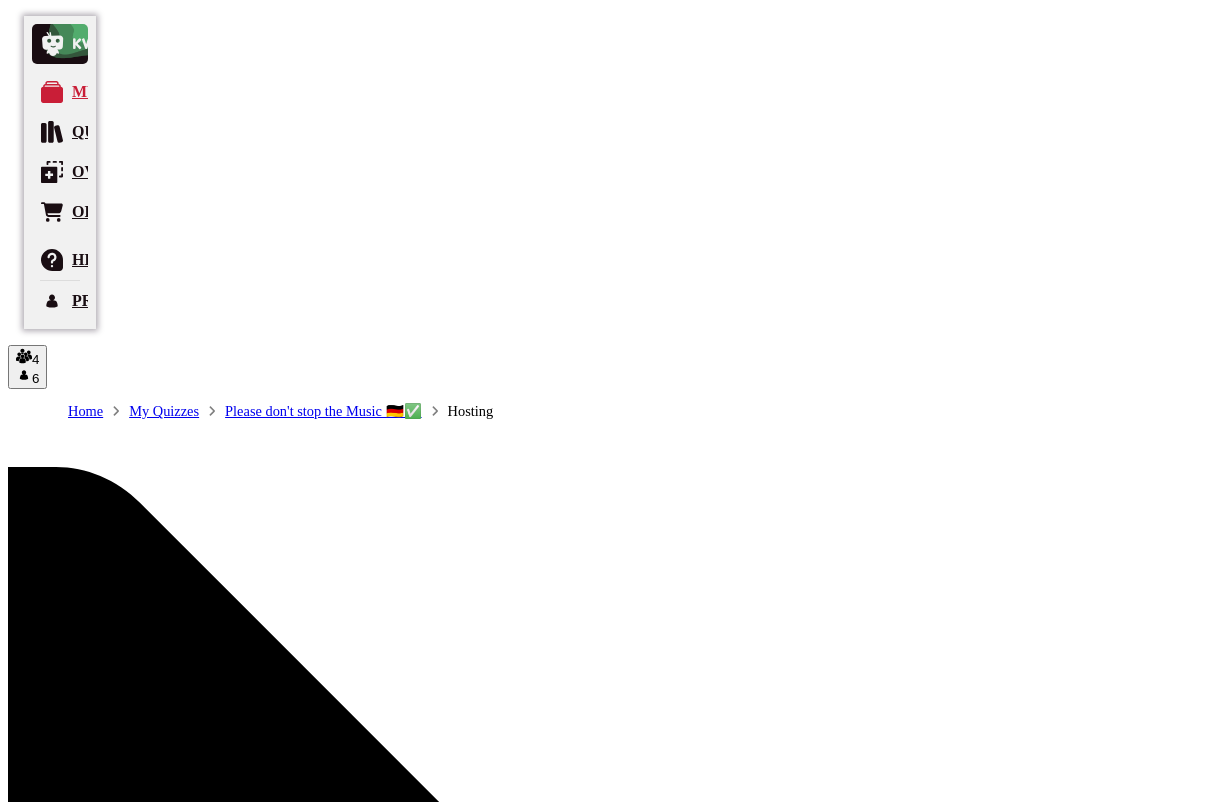 click on "15" at bounding box center (23, 5732) 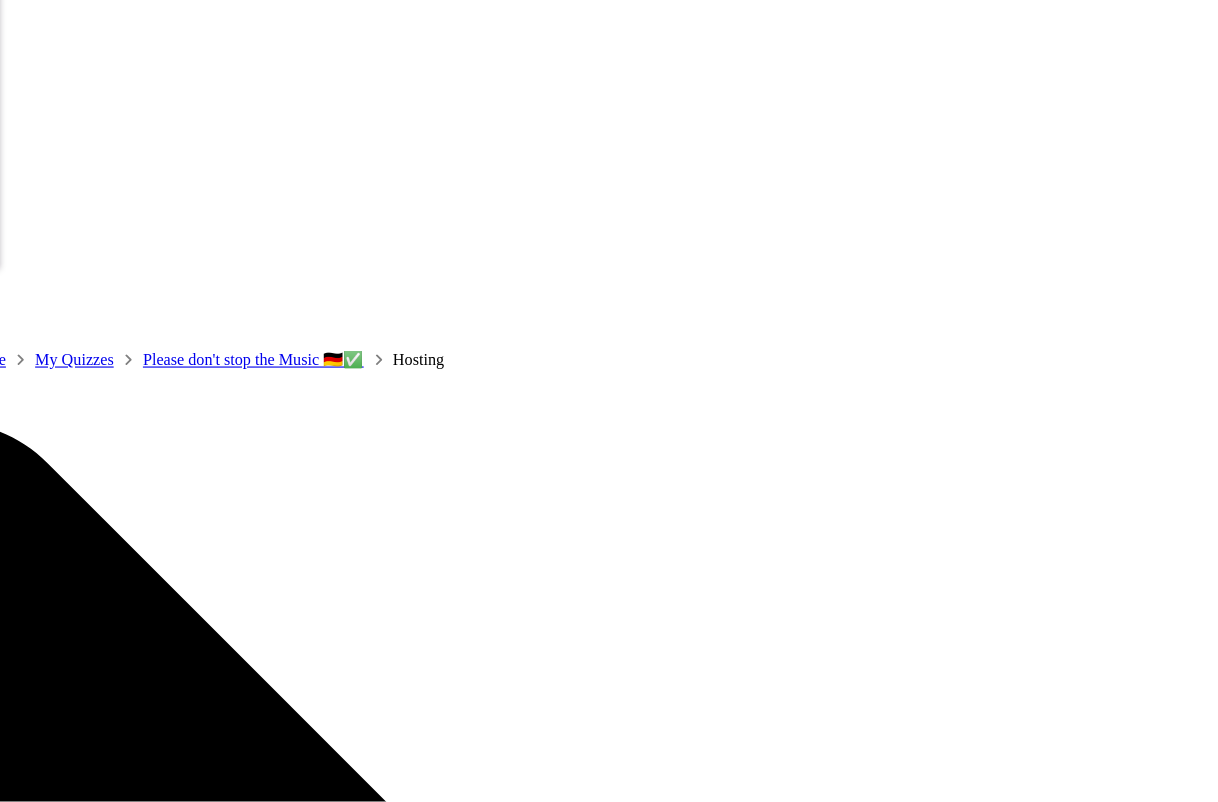 scroll, scrollTop: 3, scrollLeft: 0, axis: vertical 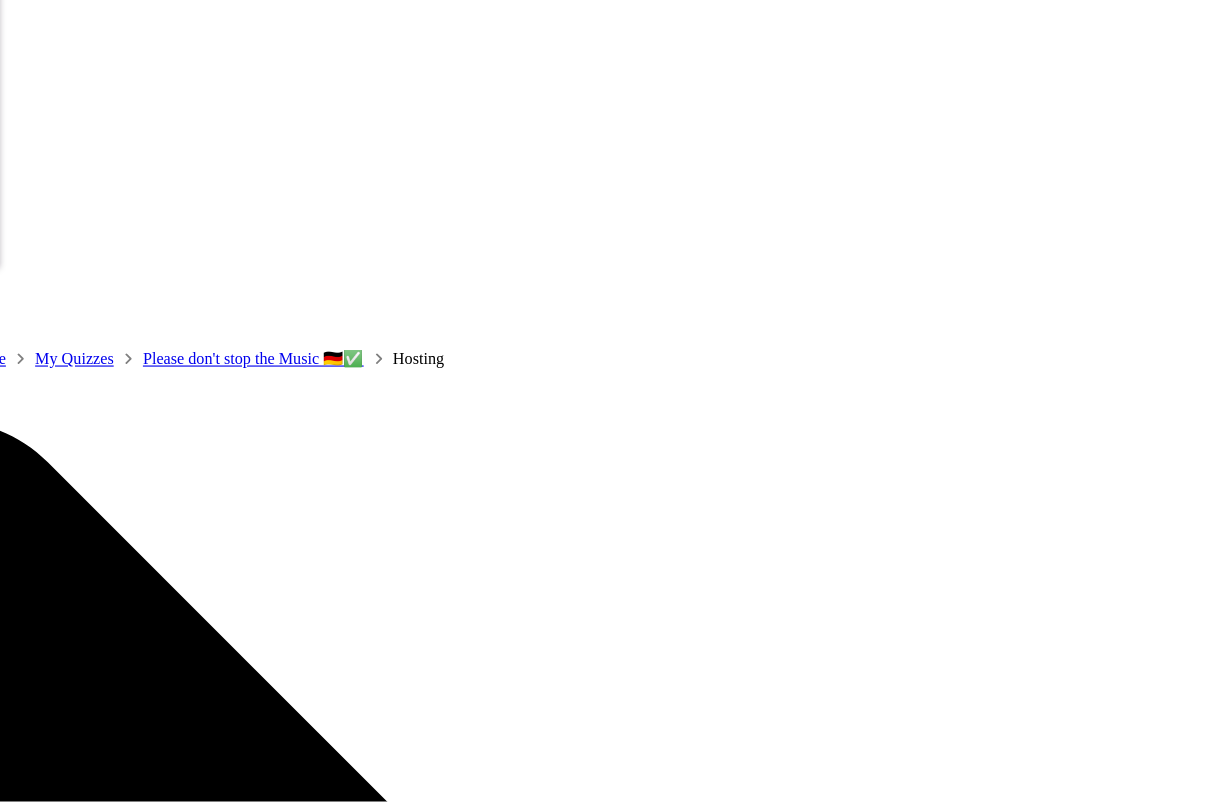 click on "Publish “How often can you…”" at bounding box center [106, 10711] 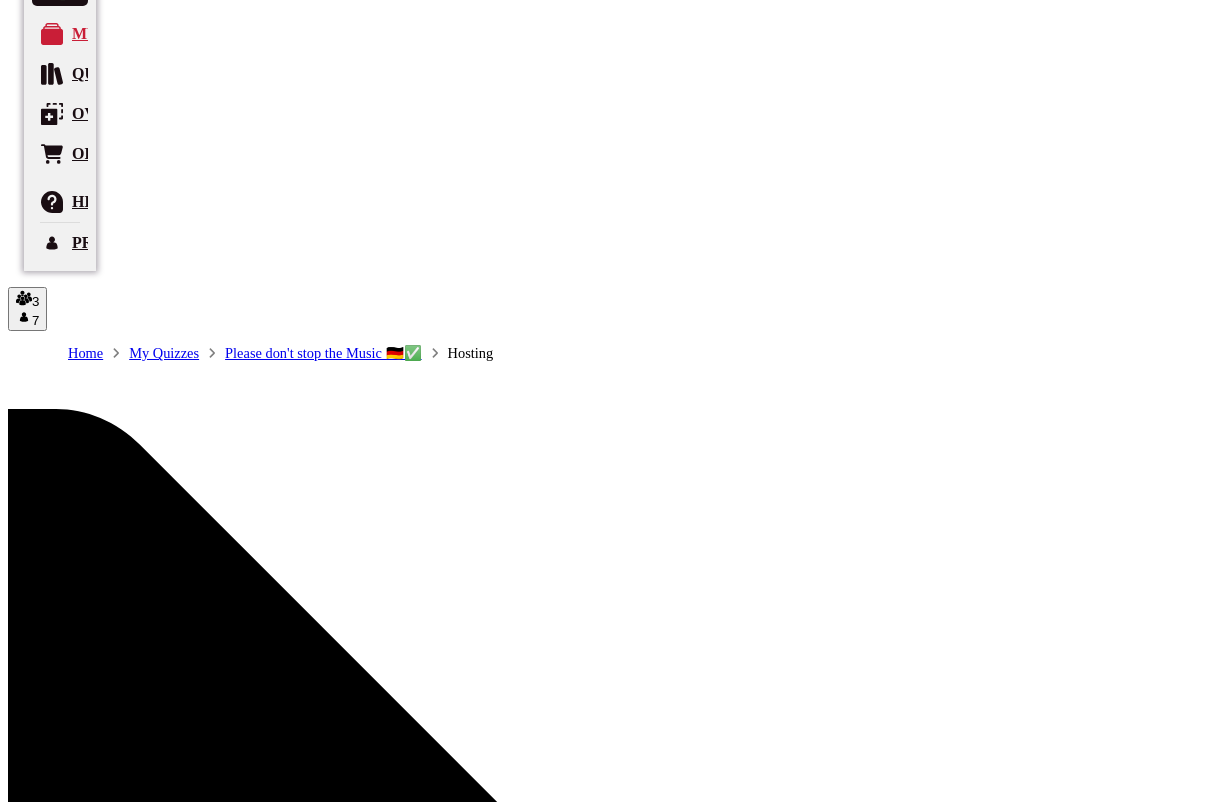 click on "Evaluation" at bounding box center (609, 6913) 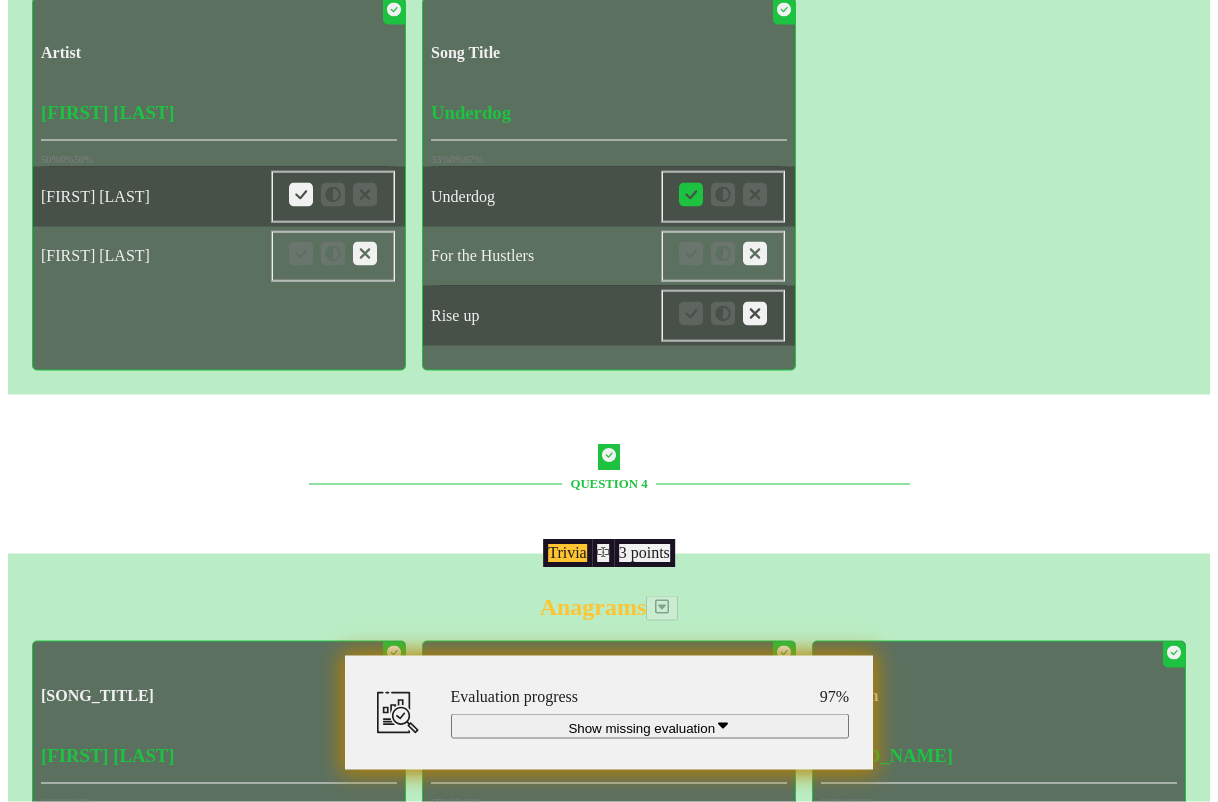 scroll, scrollTop: 13930, scrollLeft: 0, axis: vertical 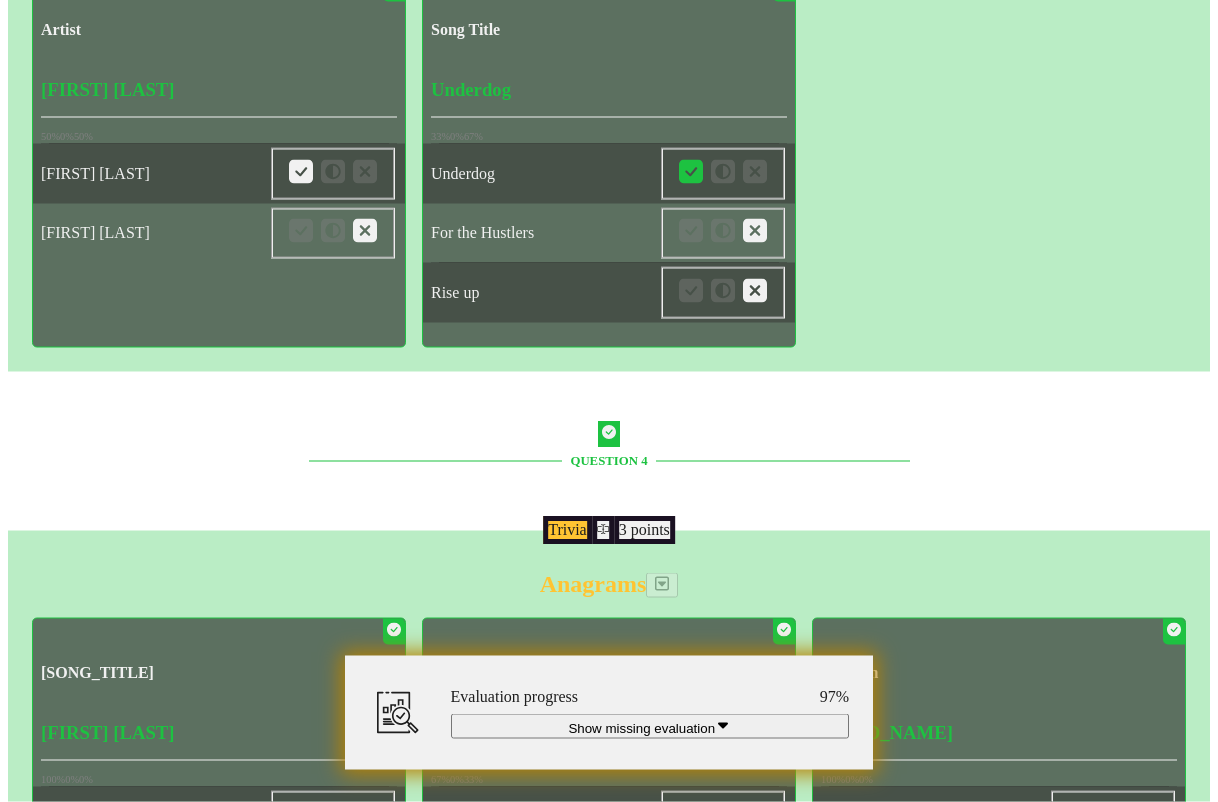 click at bounding box center (301, 13889) 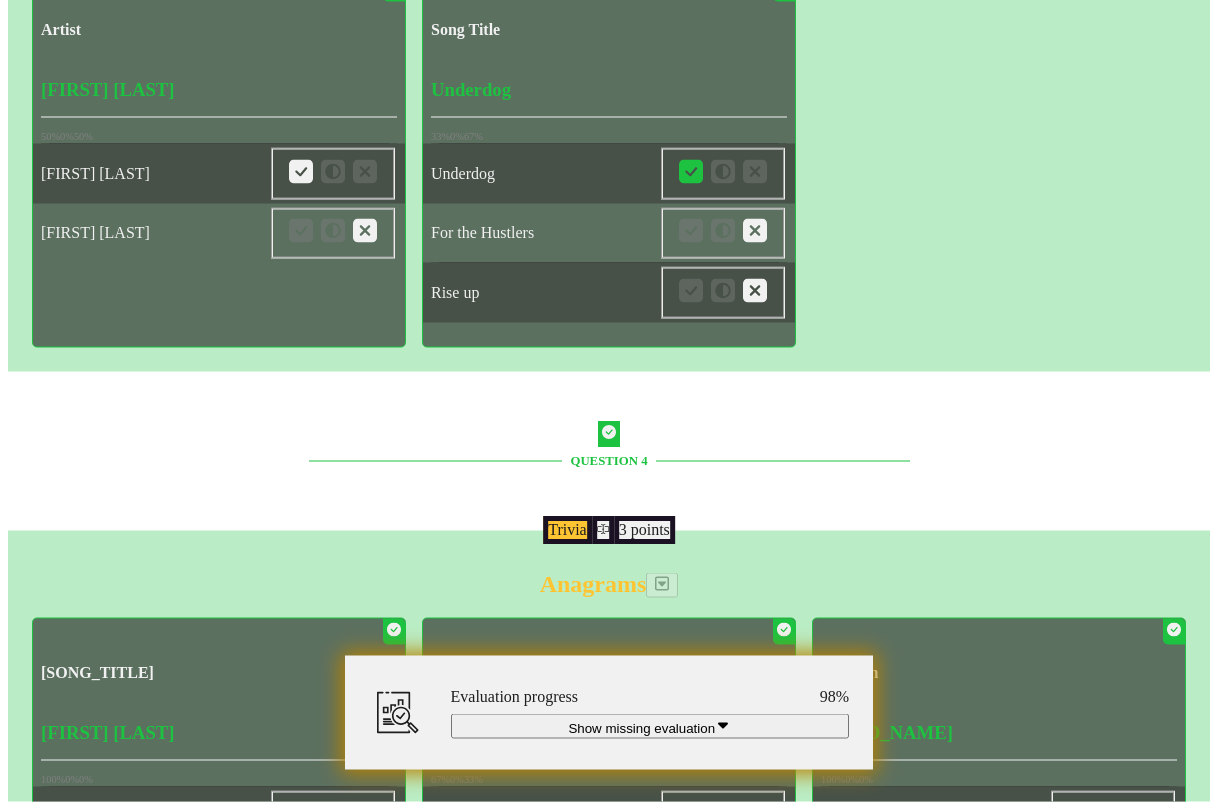 click on "[ARTIST]" at bounding box center (219, 13951) 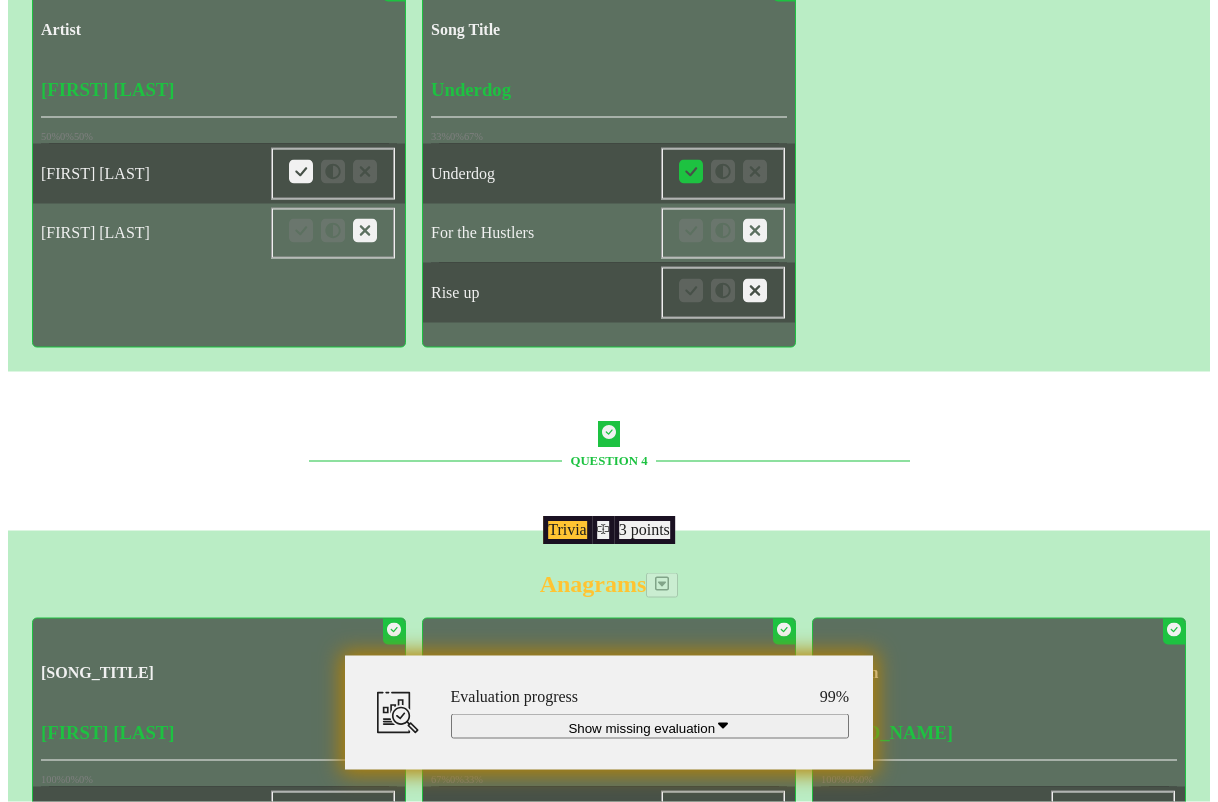 click at bounding box center [691, 14009] 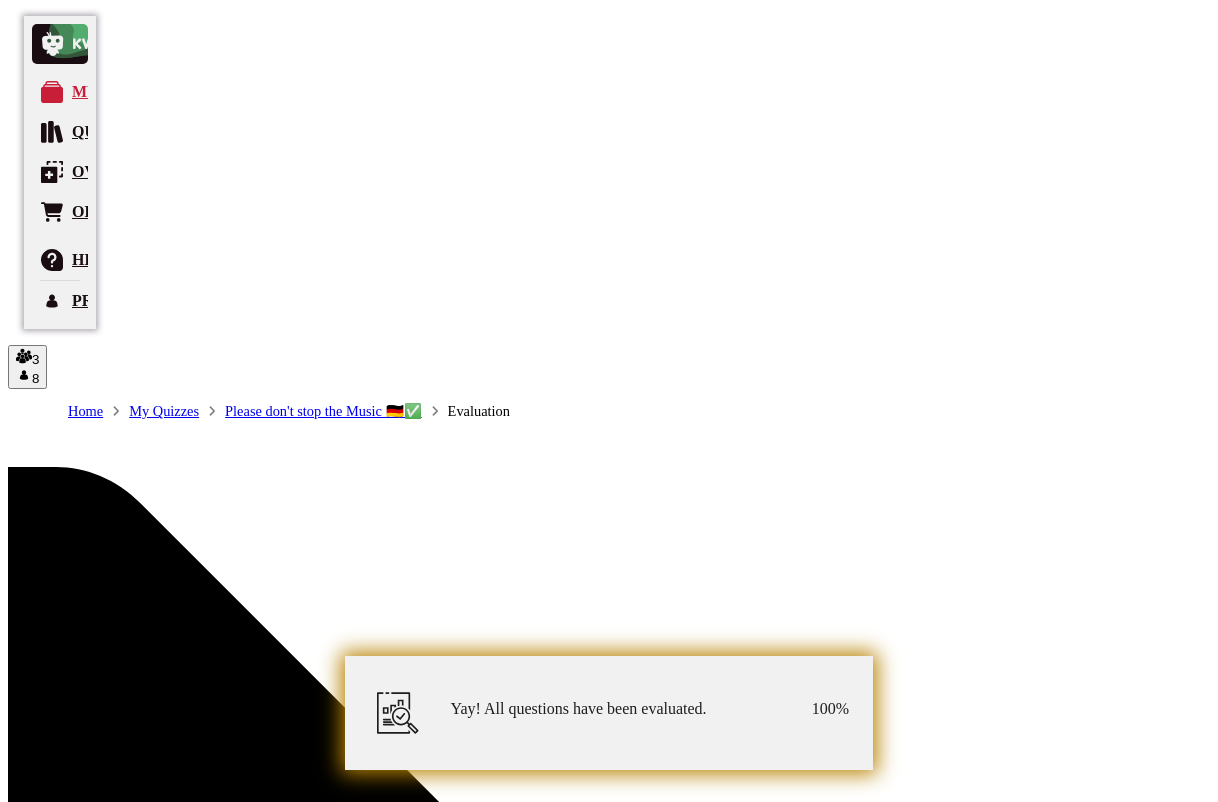 scroll, scrollTop: 0, scrollLeft: 0, axis: both 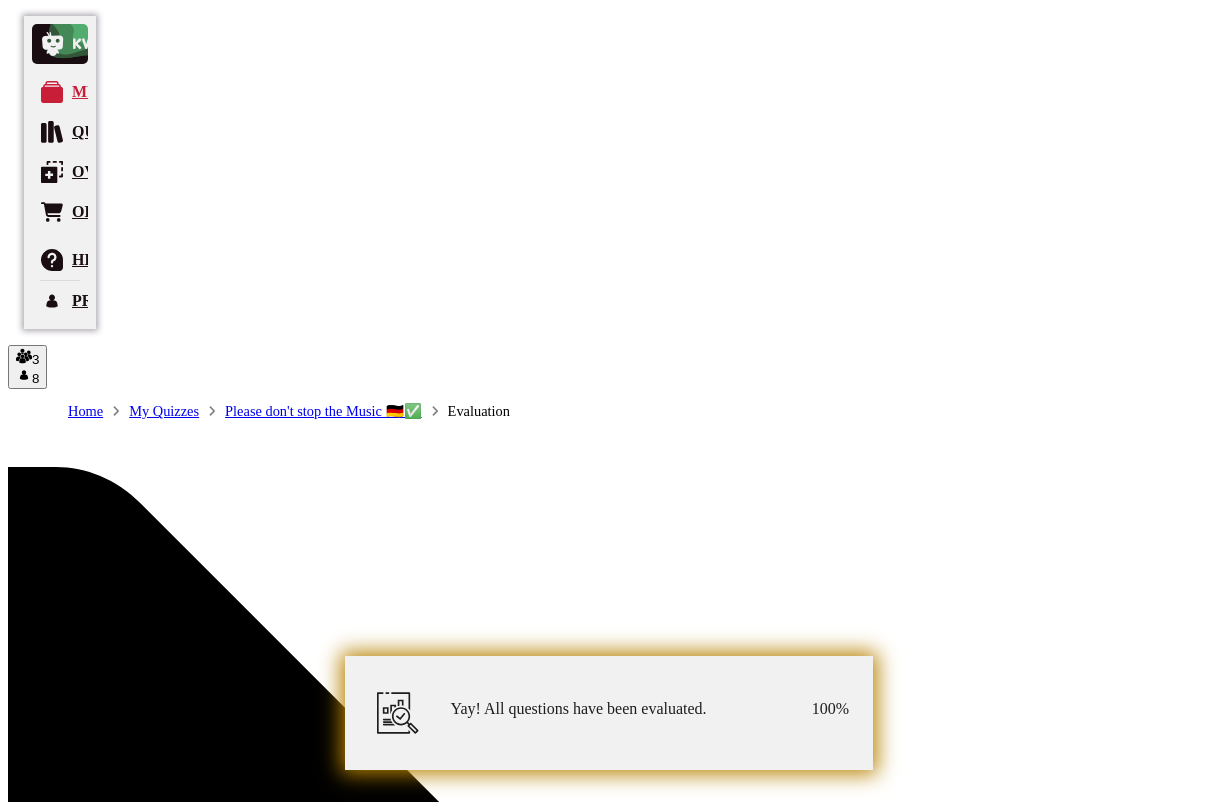 click at bounding box center [16, 2911] 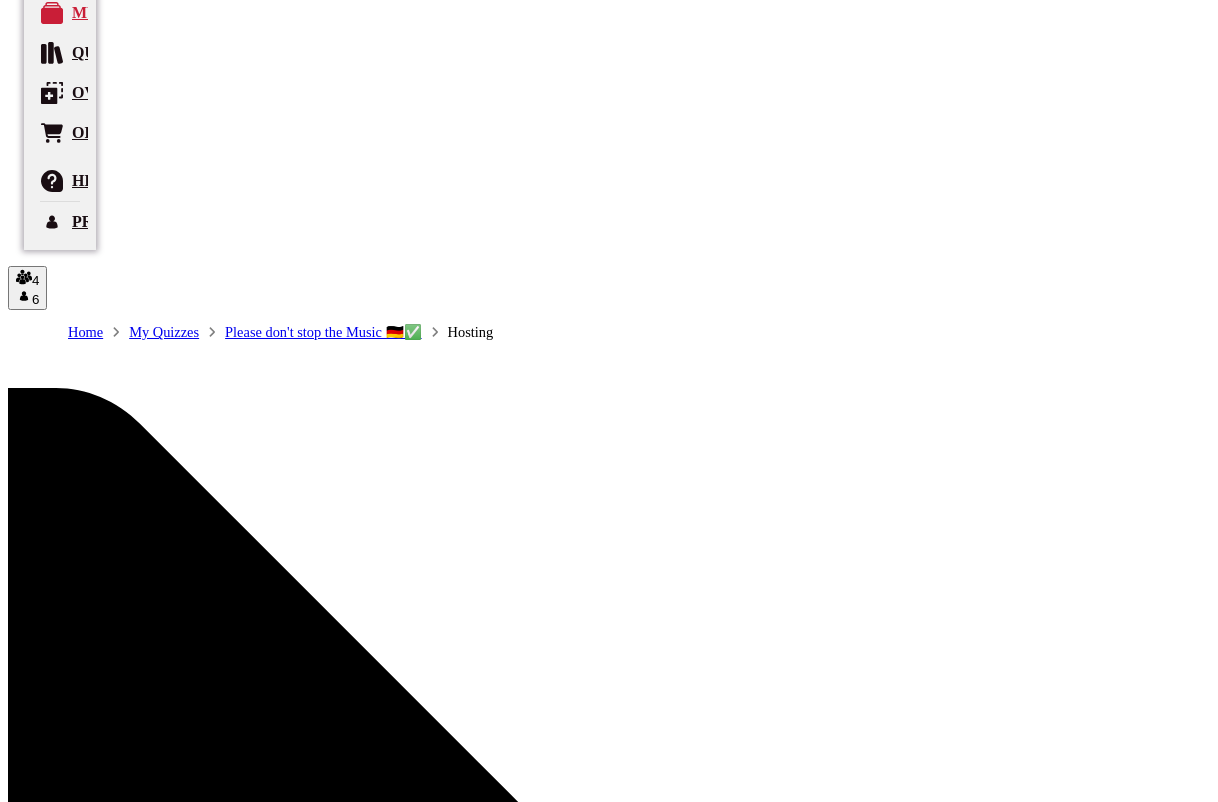 scroll, scrollTop: 69, scrollLeft: 0, axis: vertical 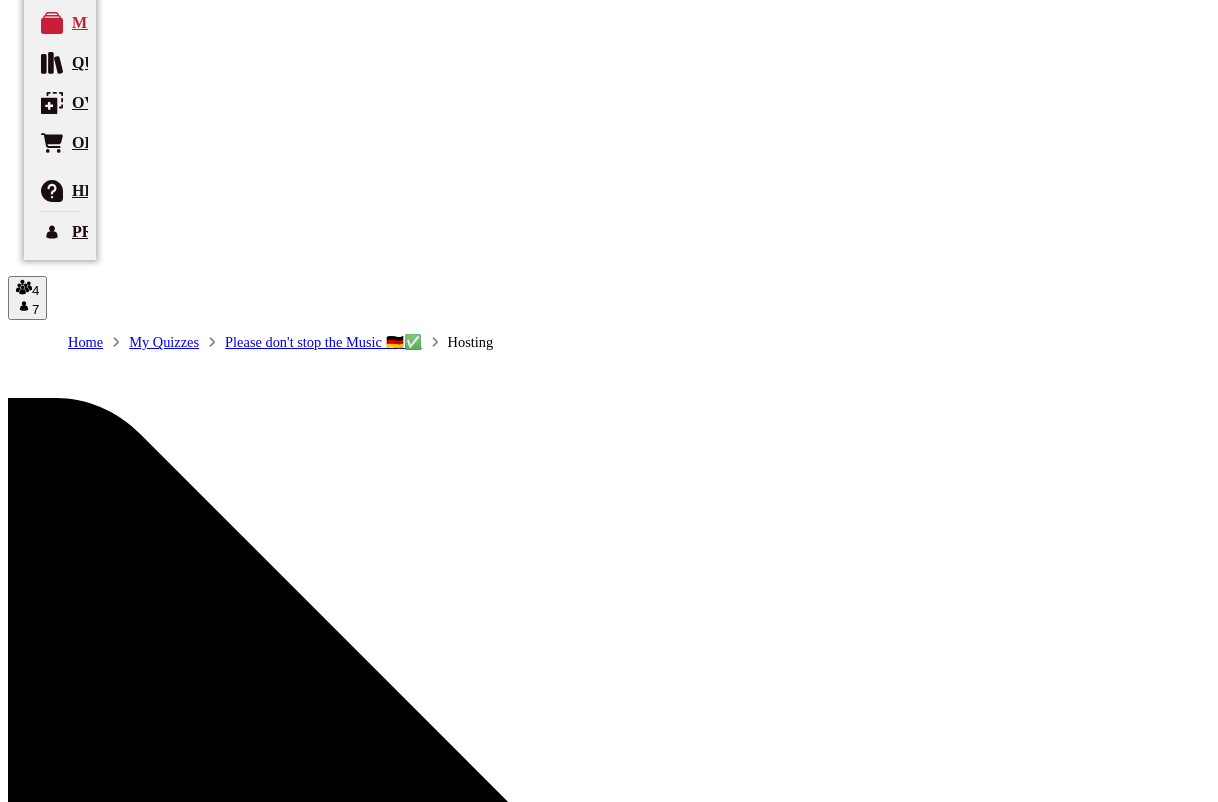 click at bounding box center (16, 8118) 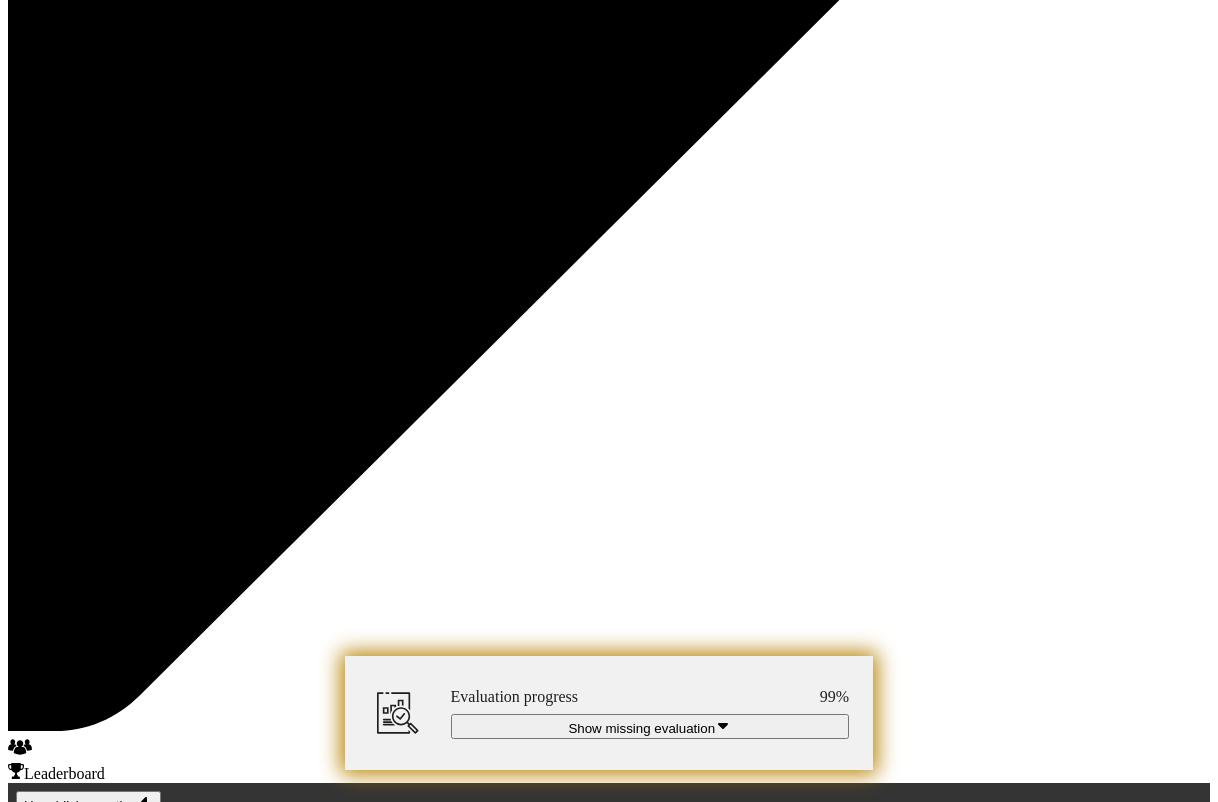 scroll, scrollTop: 9561, scrollLeft: 0, axis: vertical 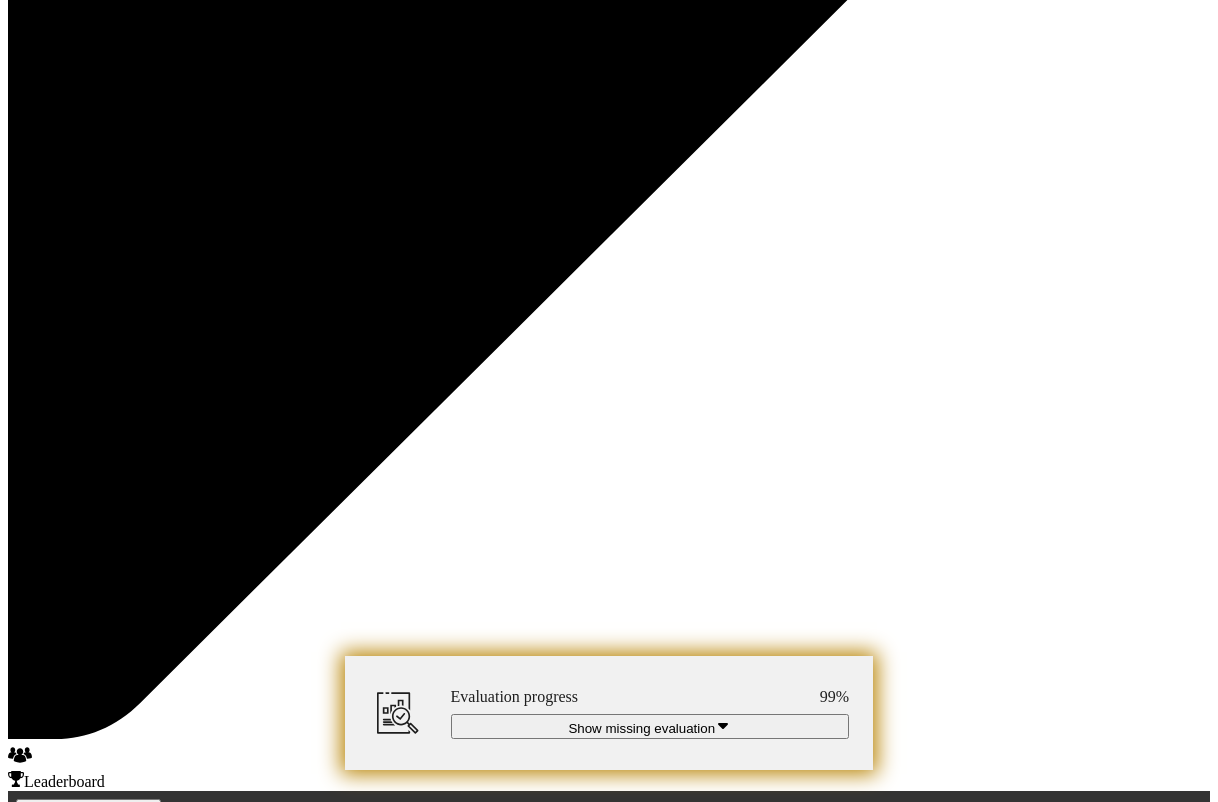 click at bounding box center (1081, 12443) 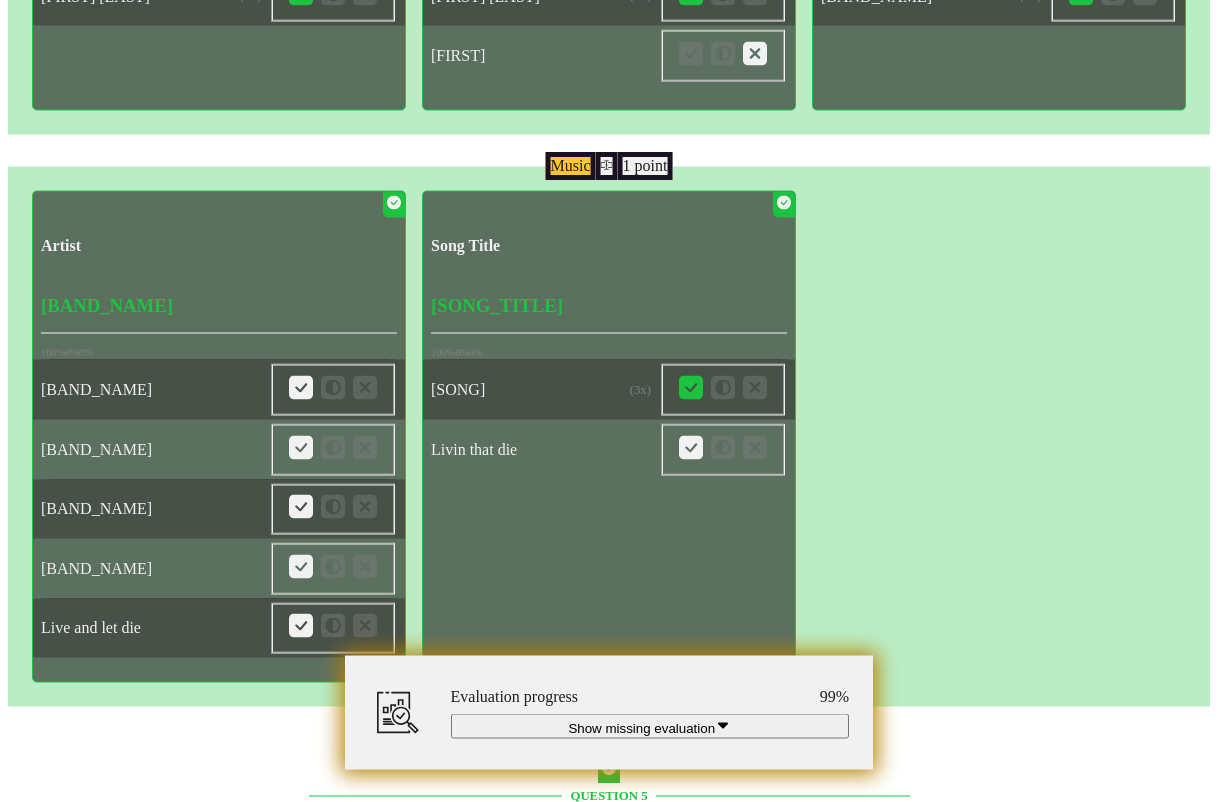 scroll, scrollTop: 14750, scrollLeft: 0, axis: vertical 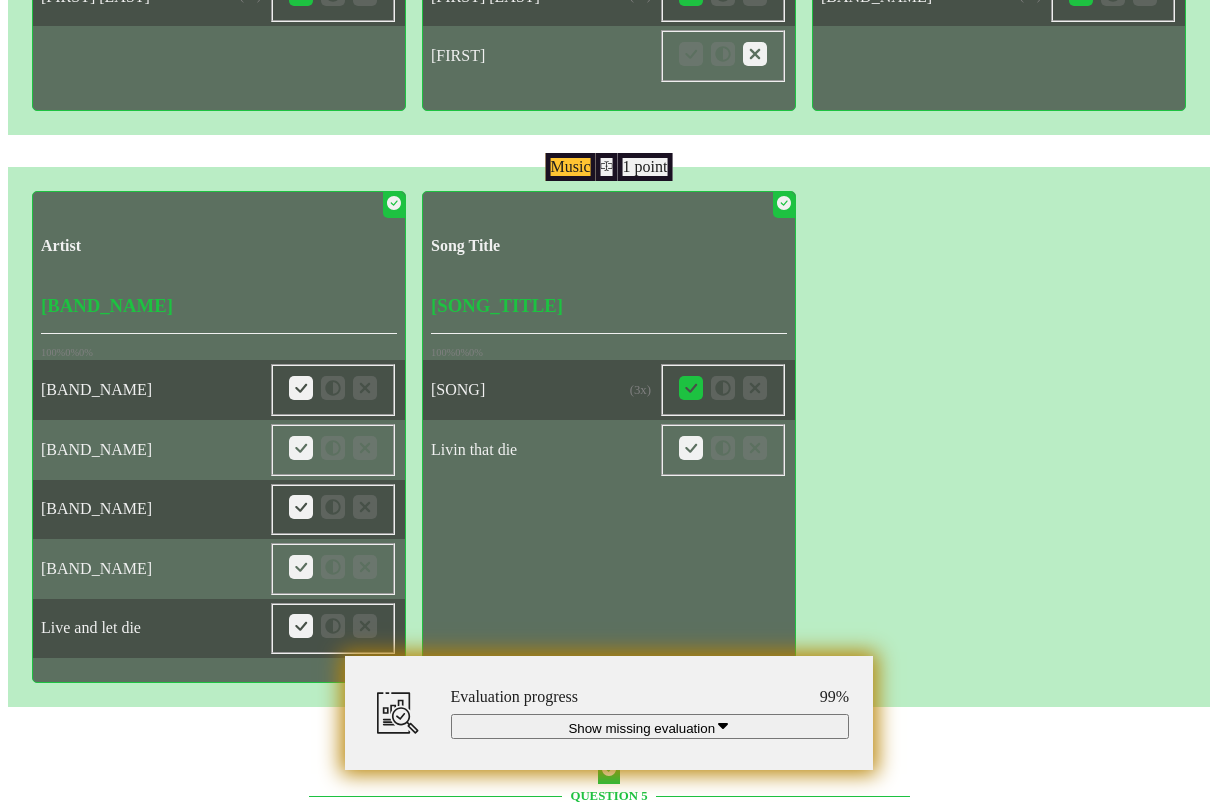 click at bounding box center [691, 14344] 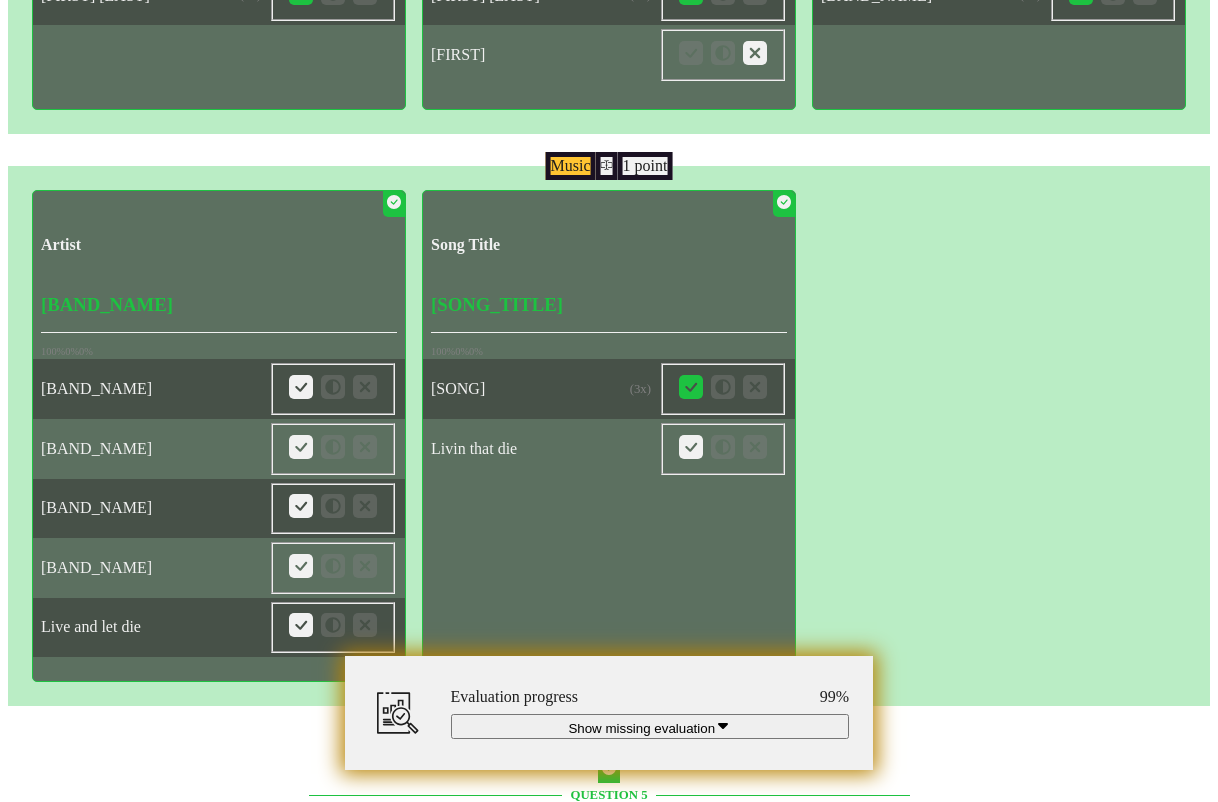 scroll, scrollTop: 14750, scrollLeft: 0, axis: vertical 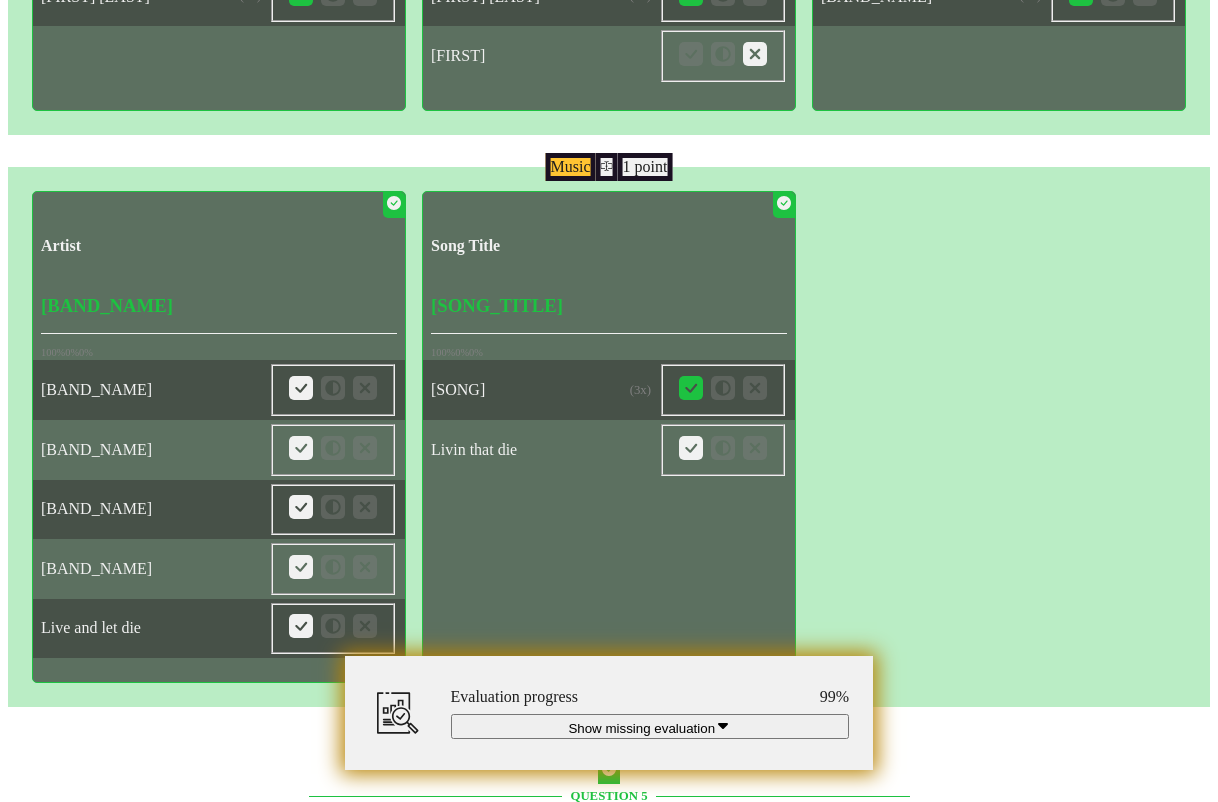 click at bounding box center [755, 14404] 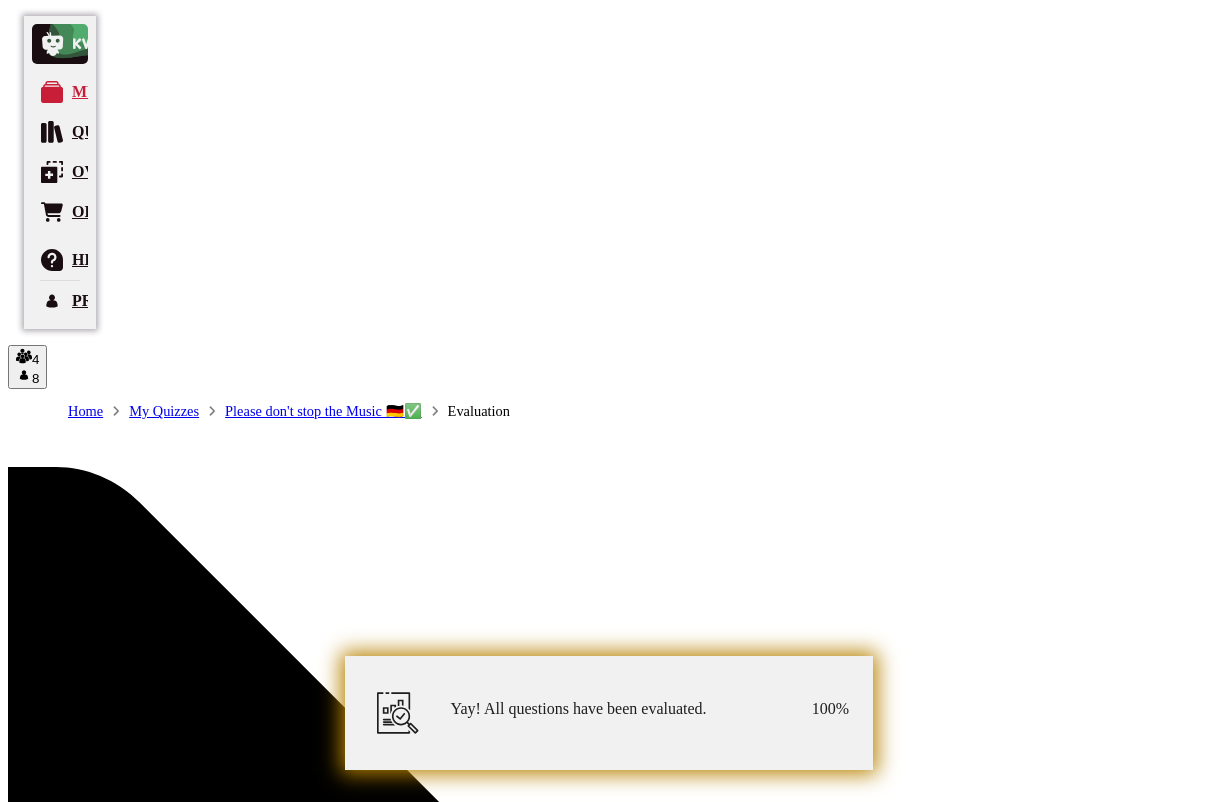 scroll, scrollTop: 0, scrollLeft: 0, axis: both 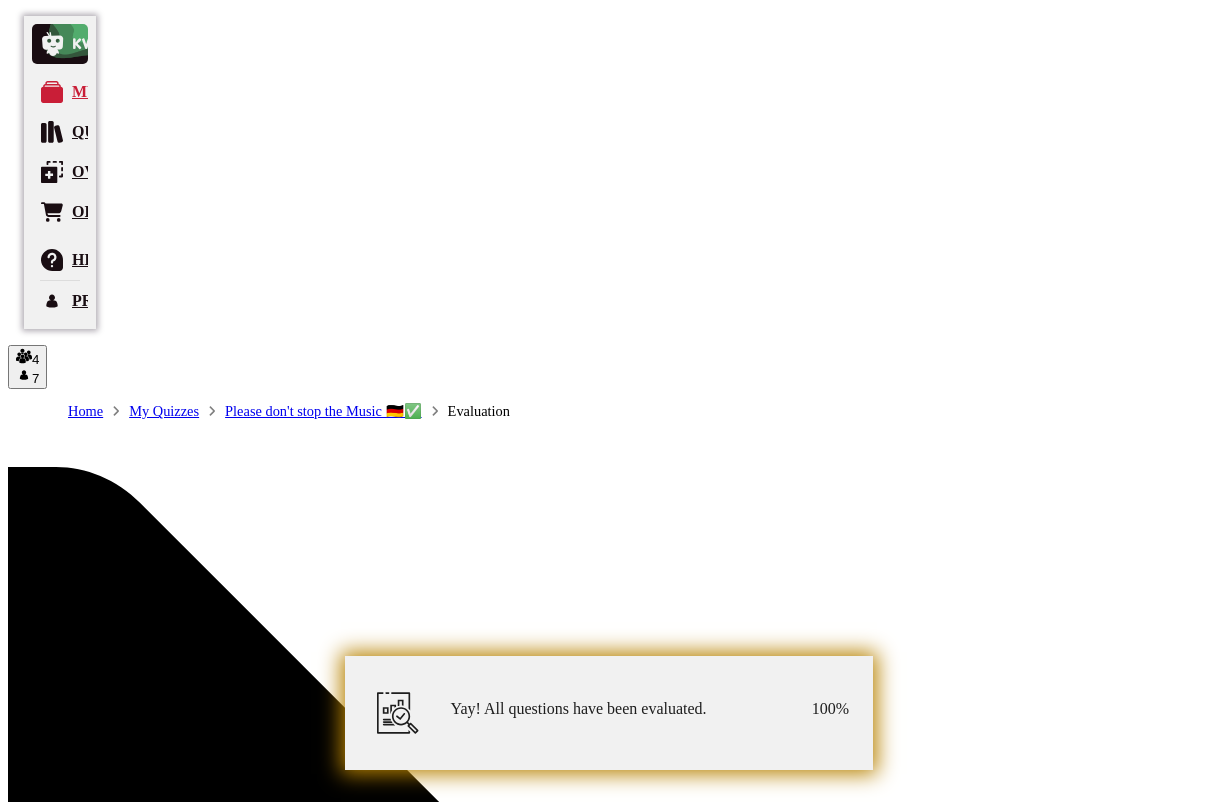 click on "Yay! All questions have been evaluated. 100 %" at bounding box center (650, 709) 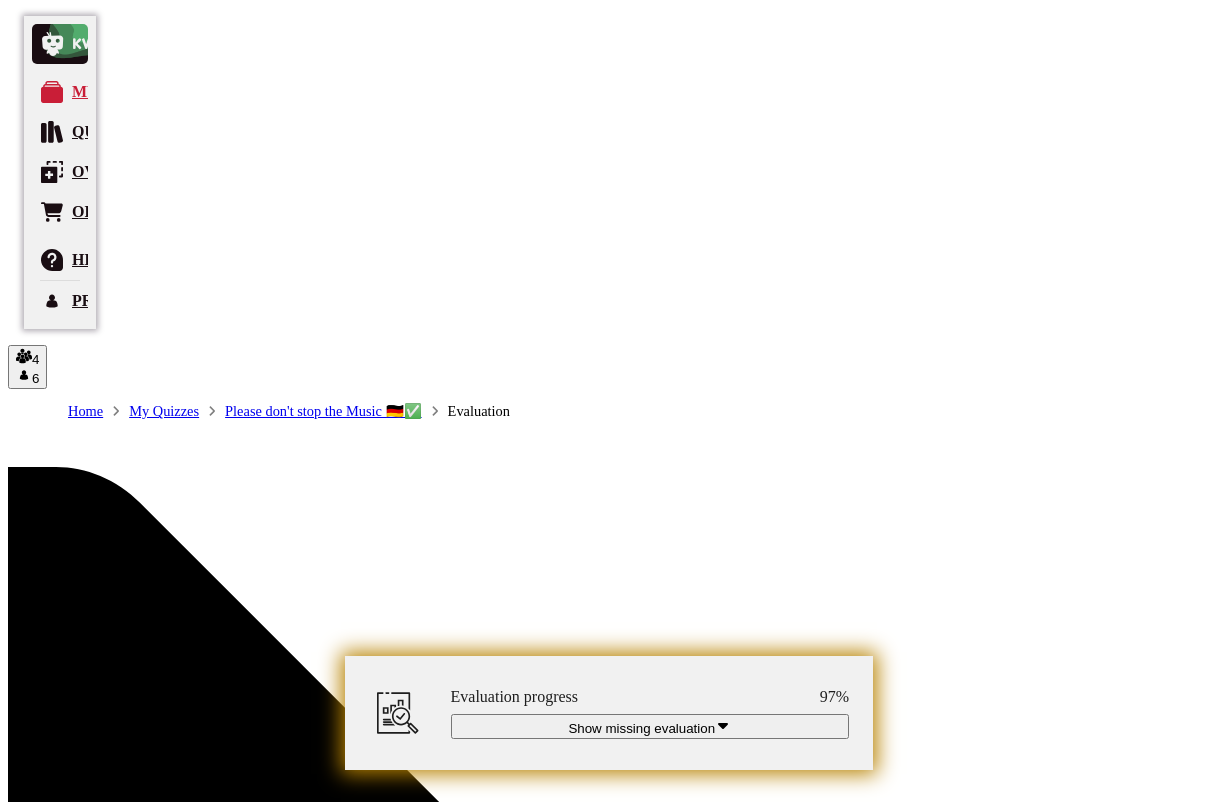 click on "Close and start evaluation" at bounding box center (93, 10416) 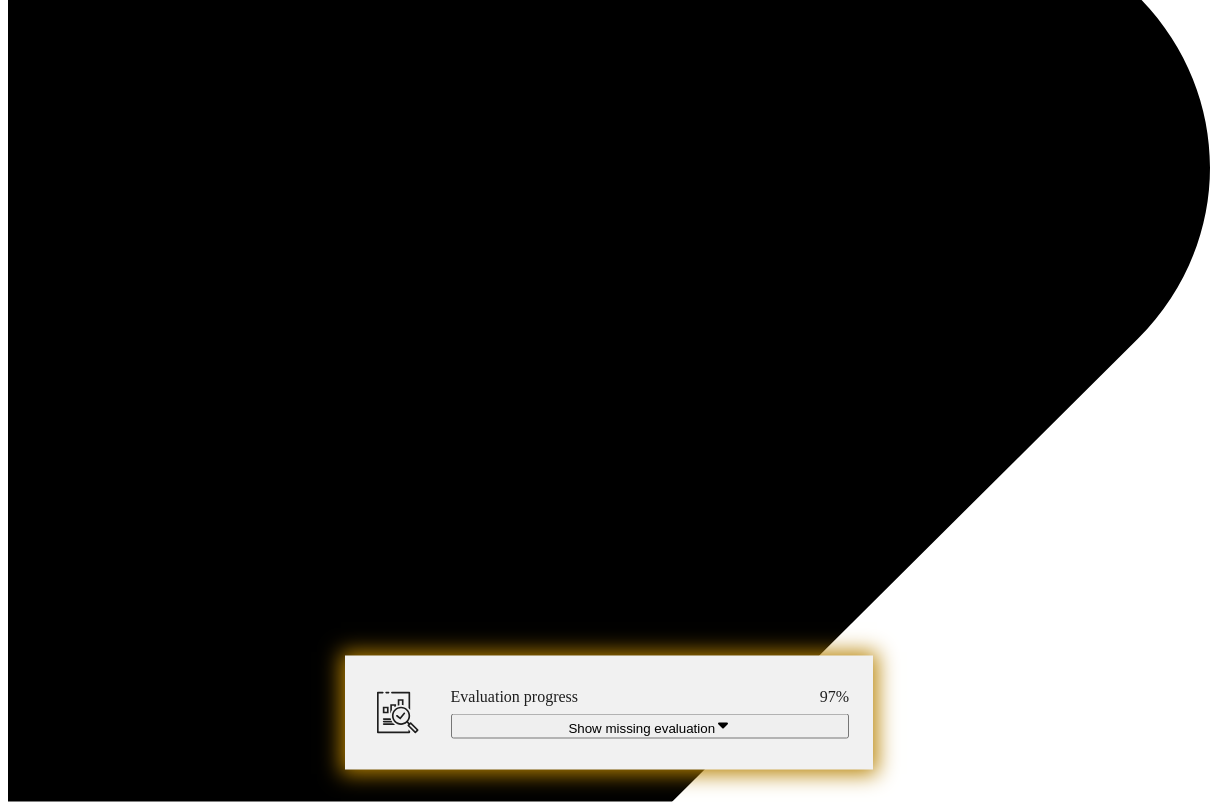 scroll, scrollTop: 6479, scrollLeft: 0, axis: vertical 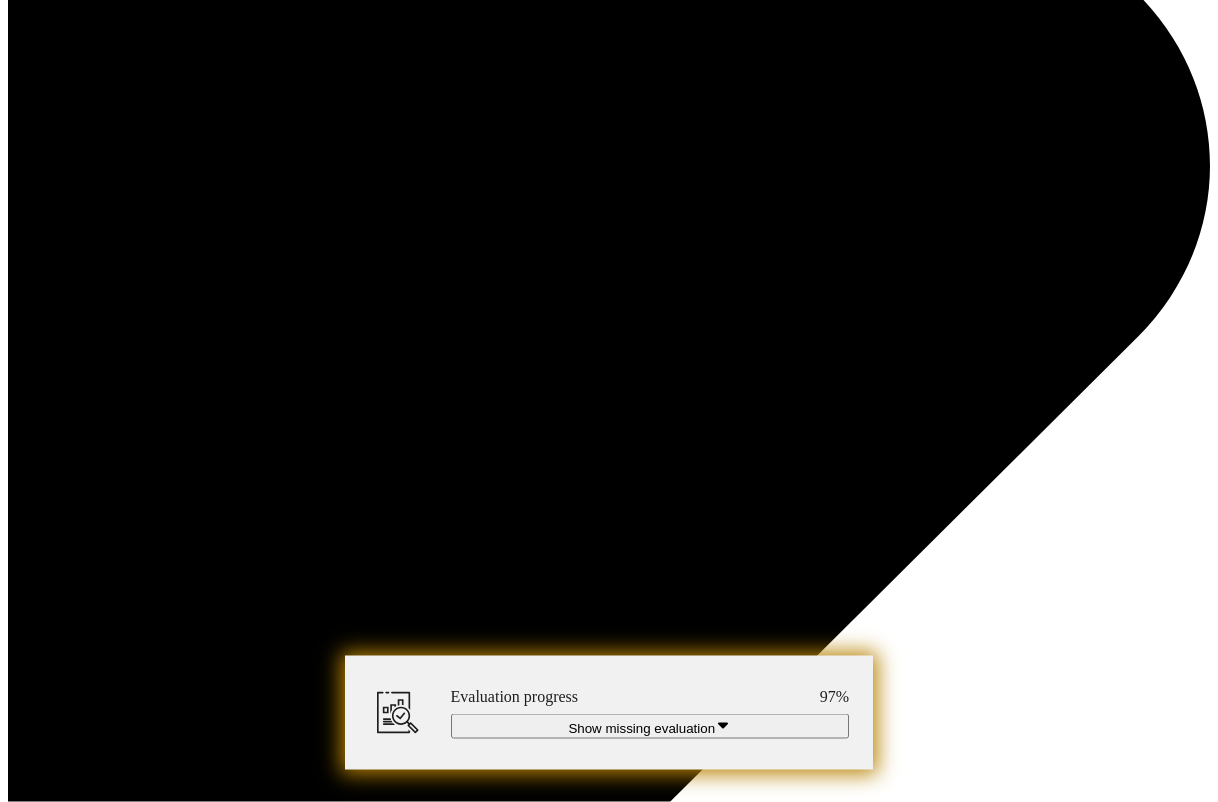 click at bounding box center (1081, 11956) 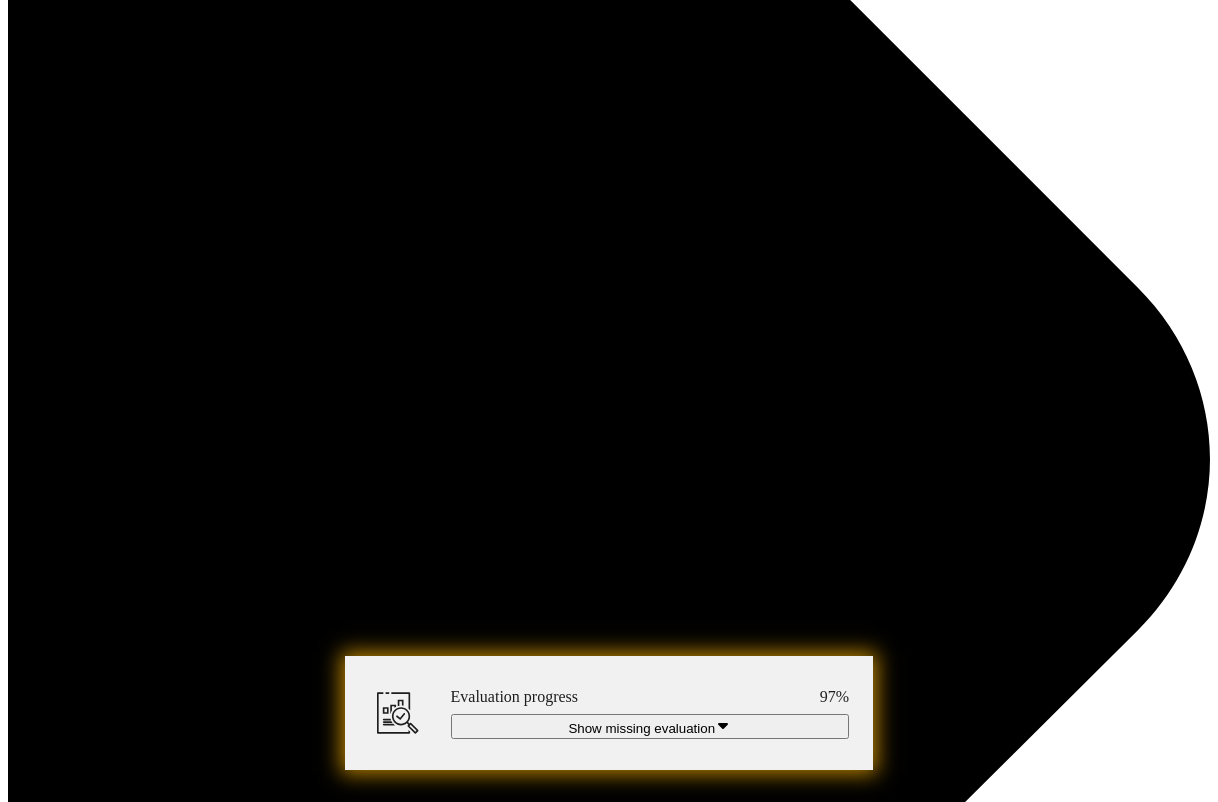 scroll, scrollTop: 8642, scrollLeft: 0, axis: vertical 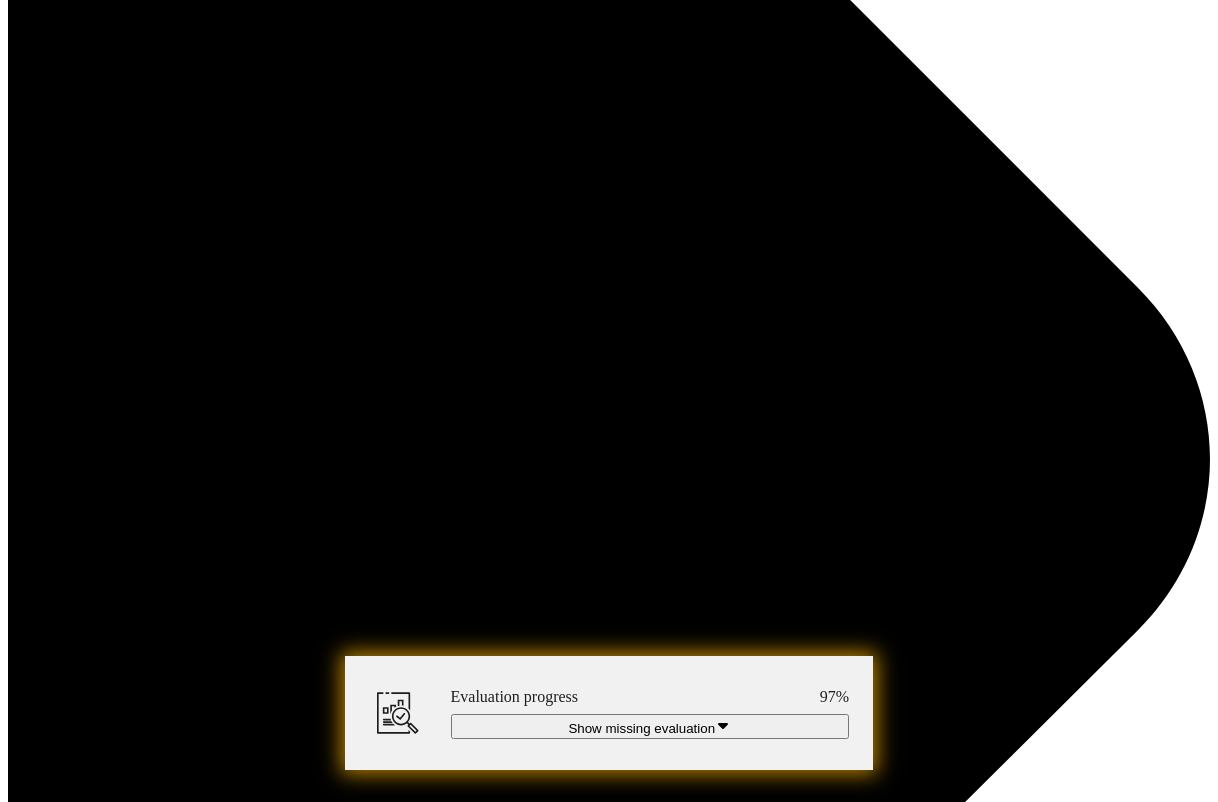 click at bounding box center [301, 12196] 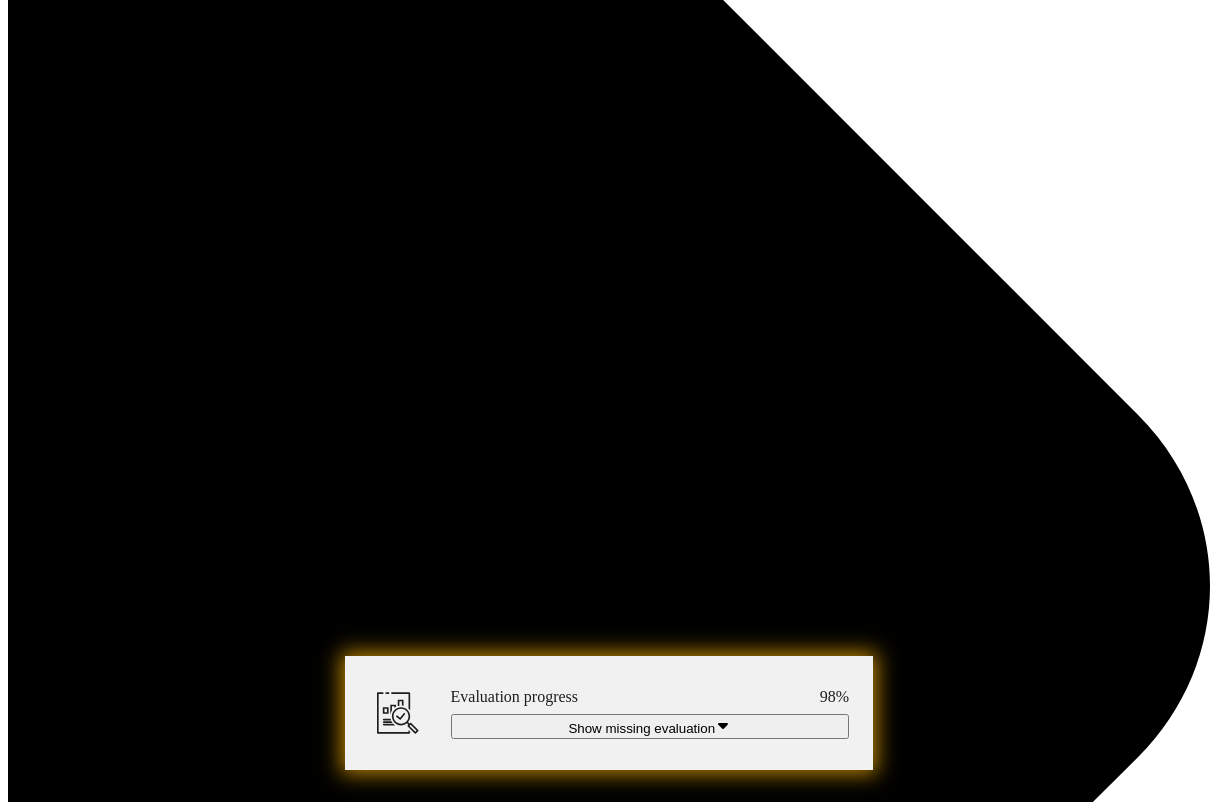 scroll, scrollTop: 8530, scrollLeft: 0, axis: vertical 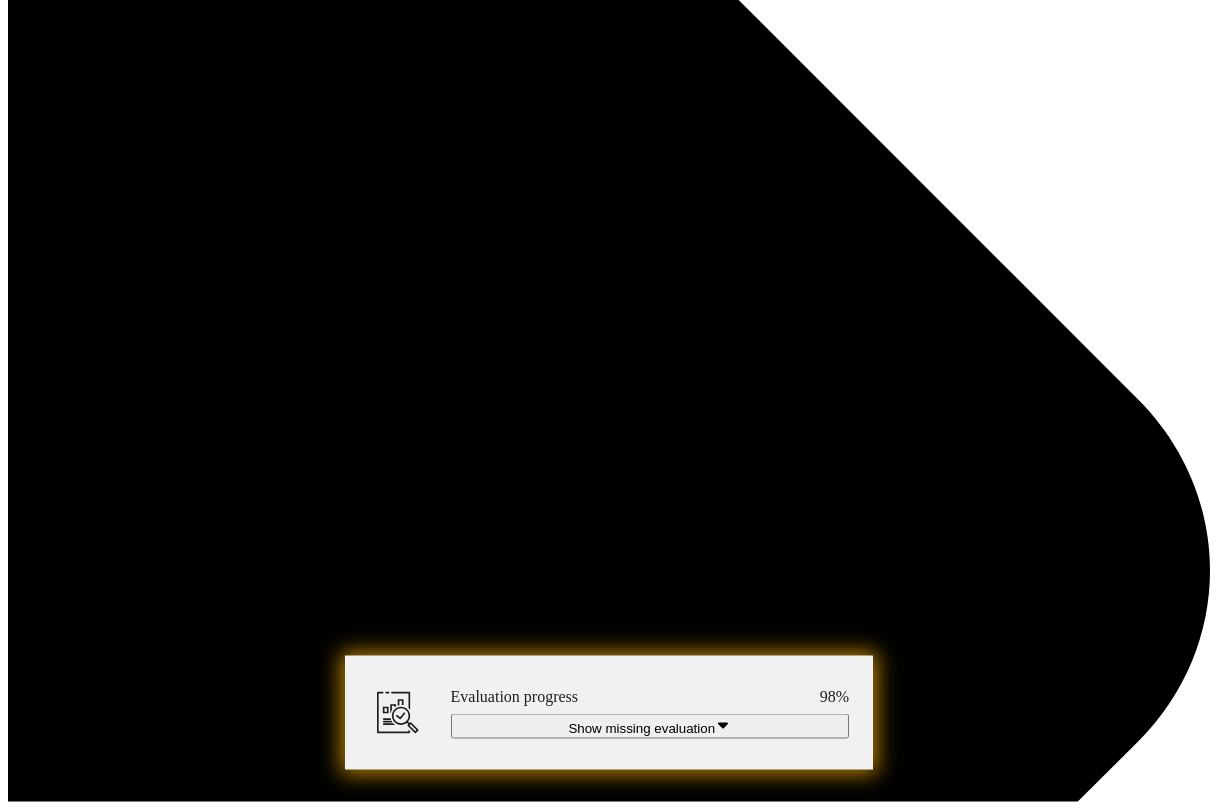 click at bounding box center [365, 12427] 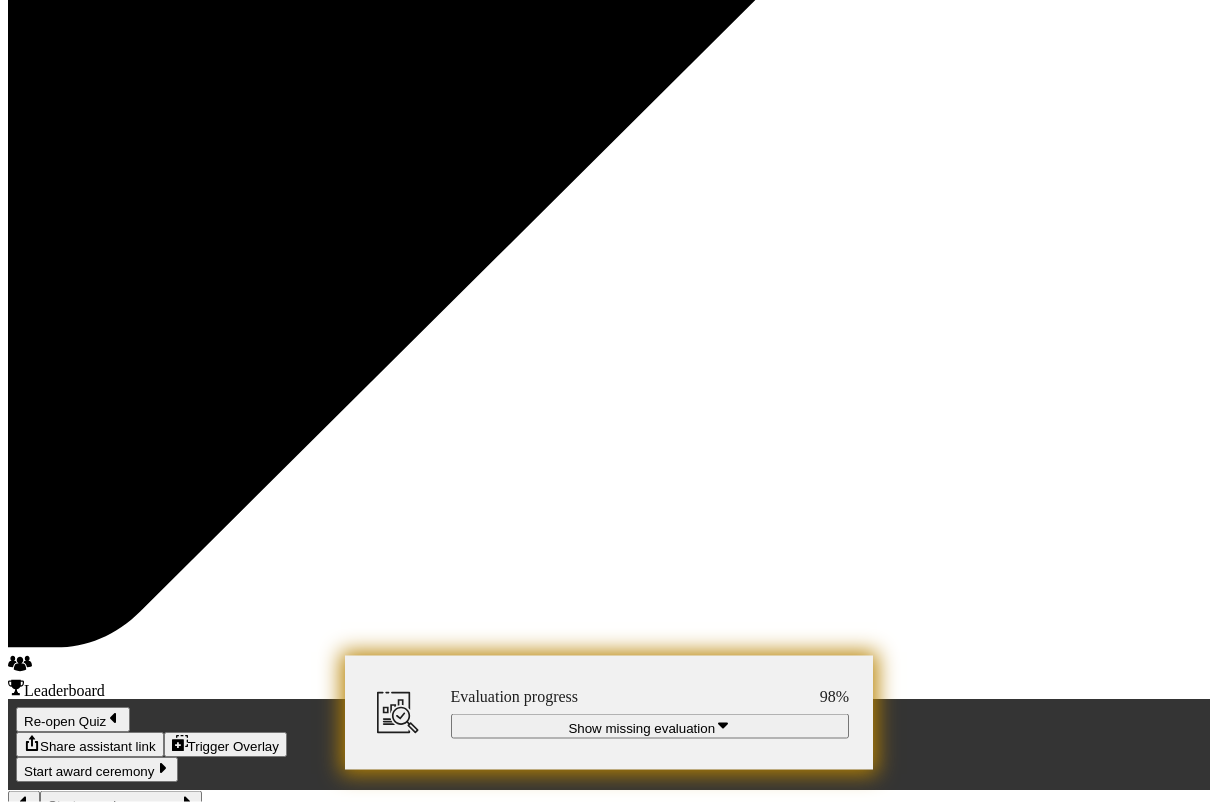 scroll, scrollTop: 9656, scrollLeft: 0, axis: vertical 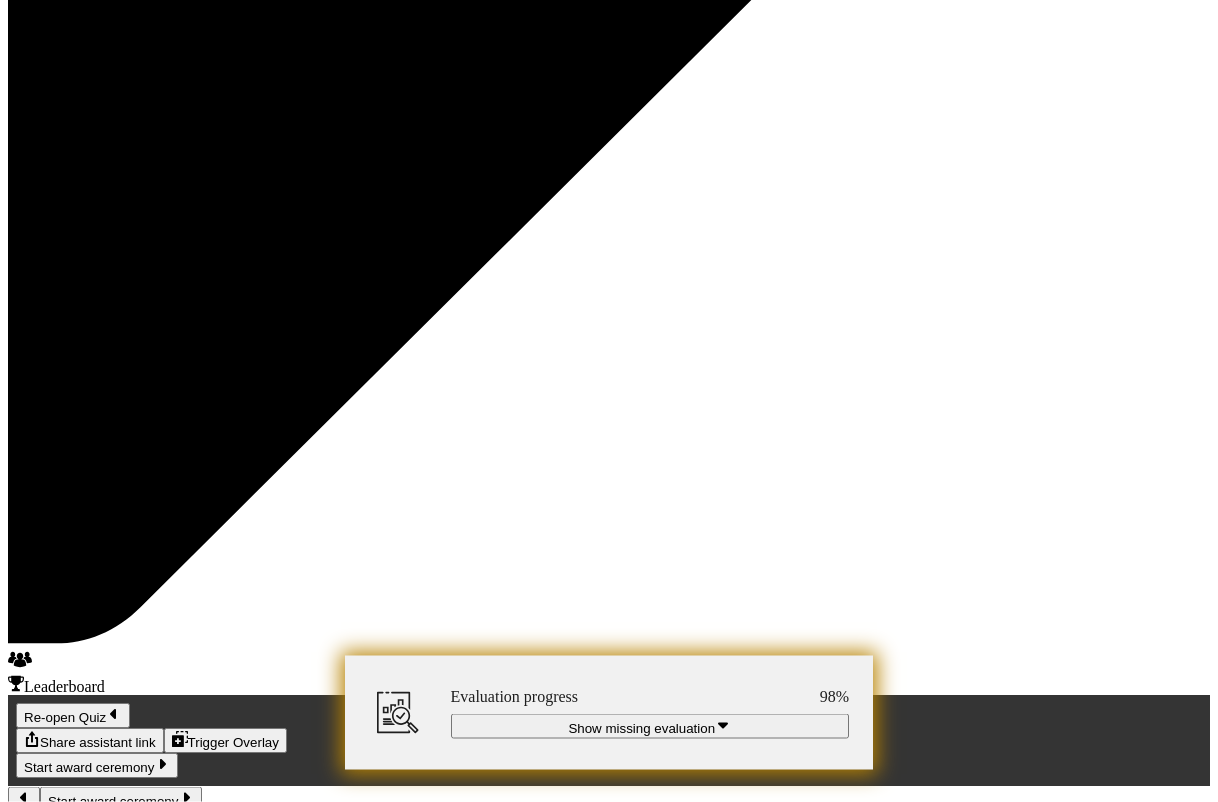 click at bounding box center (301, 12877) 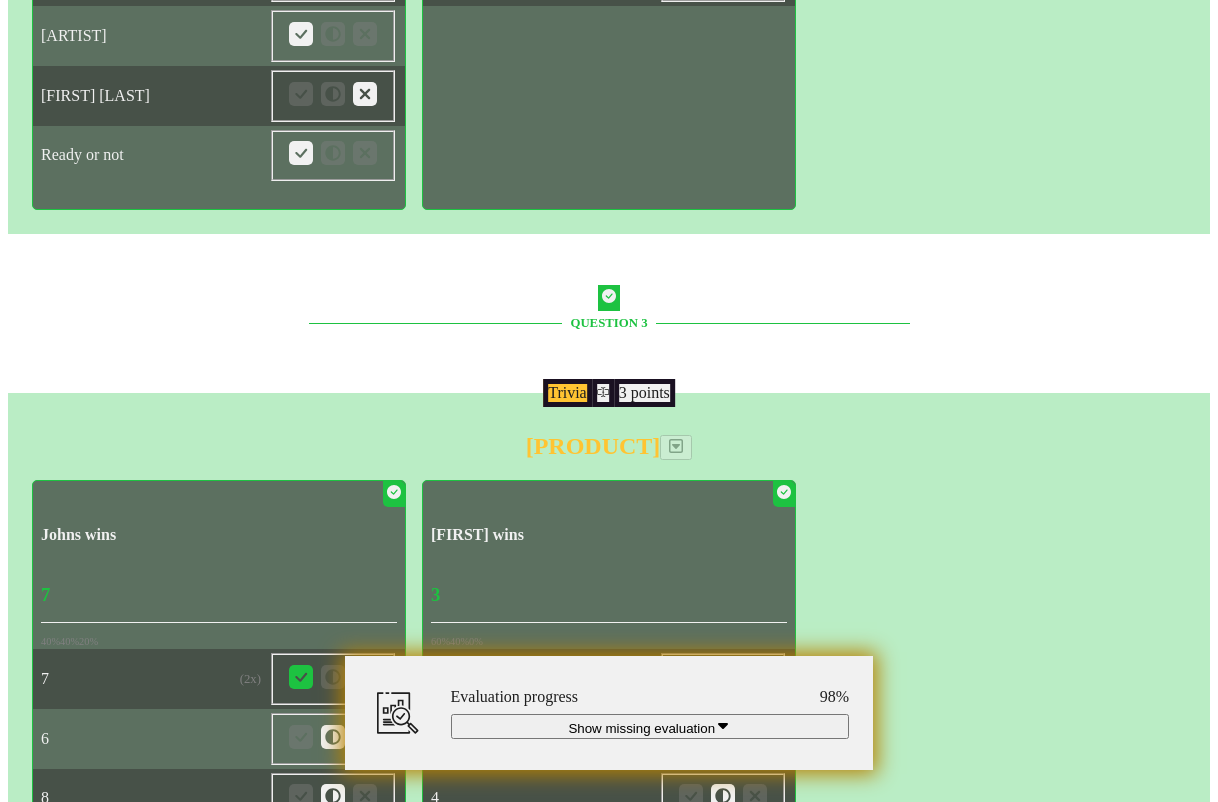 scroll, scrollTop: 12883, scrollLeft: 0, axis: vertical 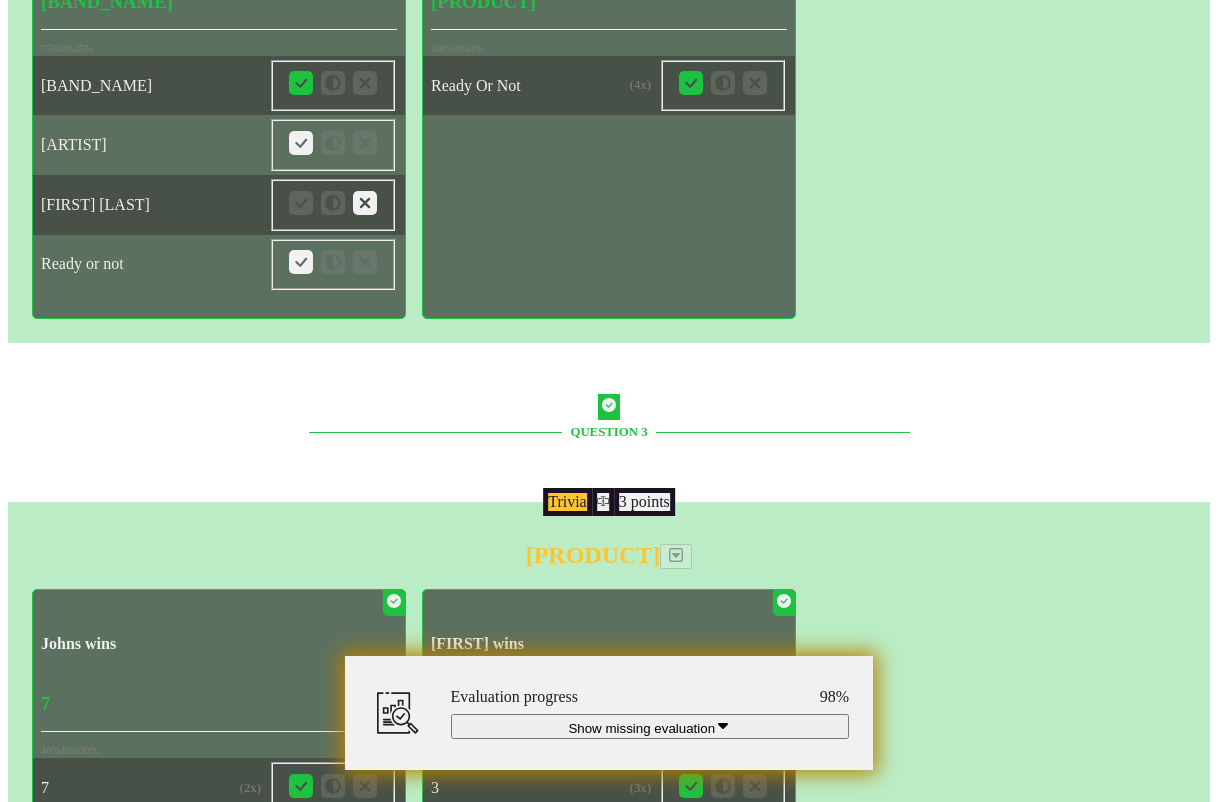click at bounding box center (365, 13825) 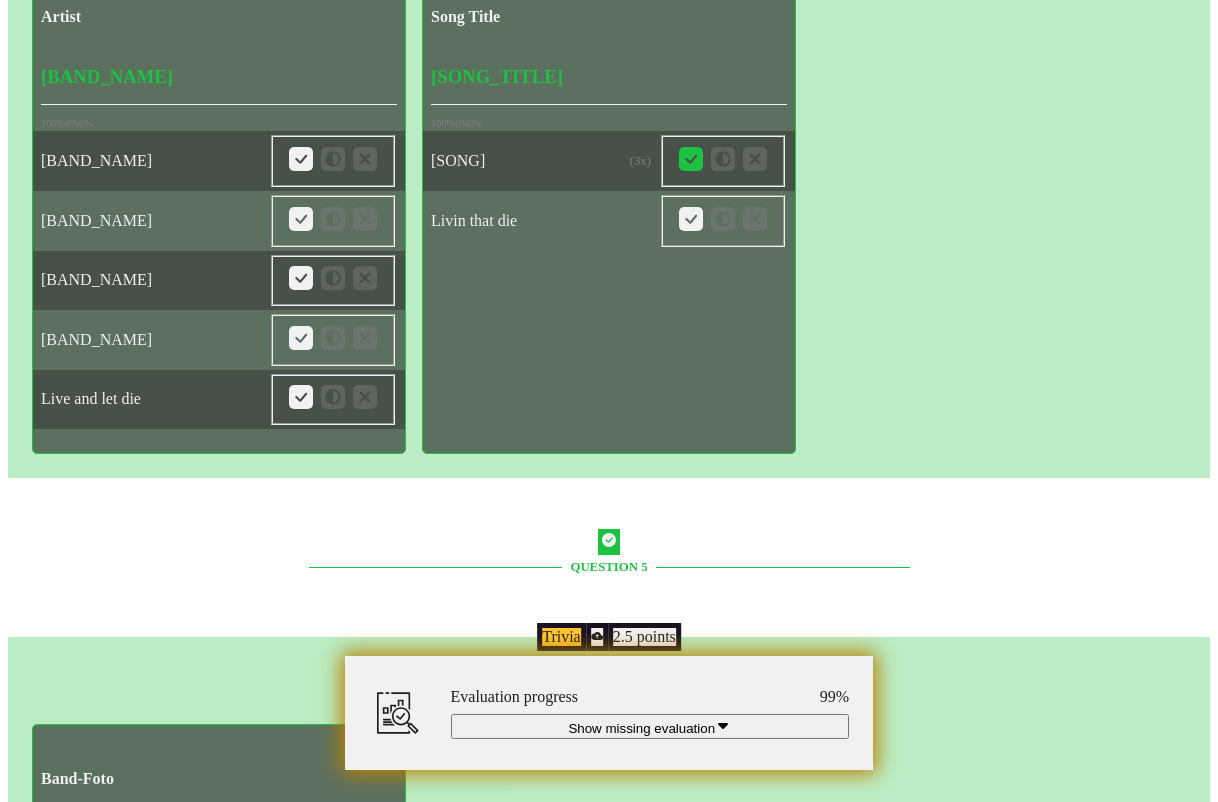 scroll, scrollTop: 15057, scrollLeft: 0, axis: vertical 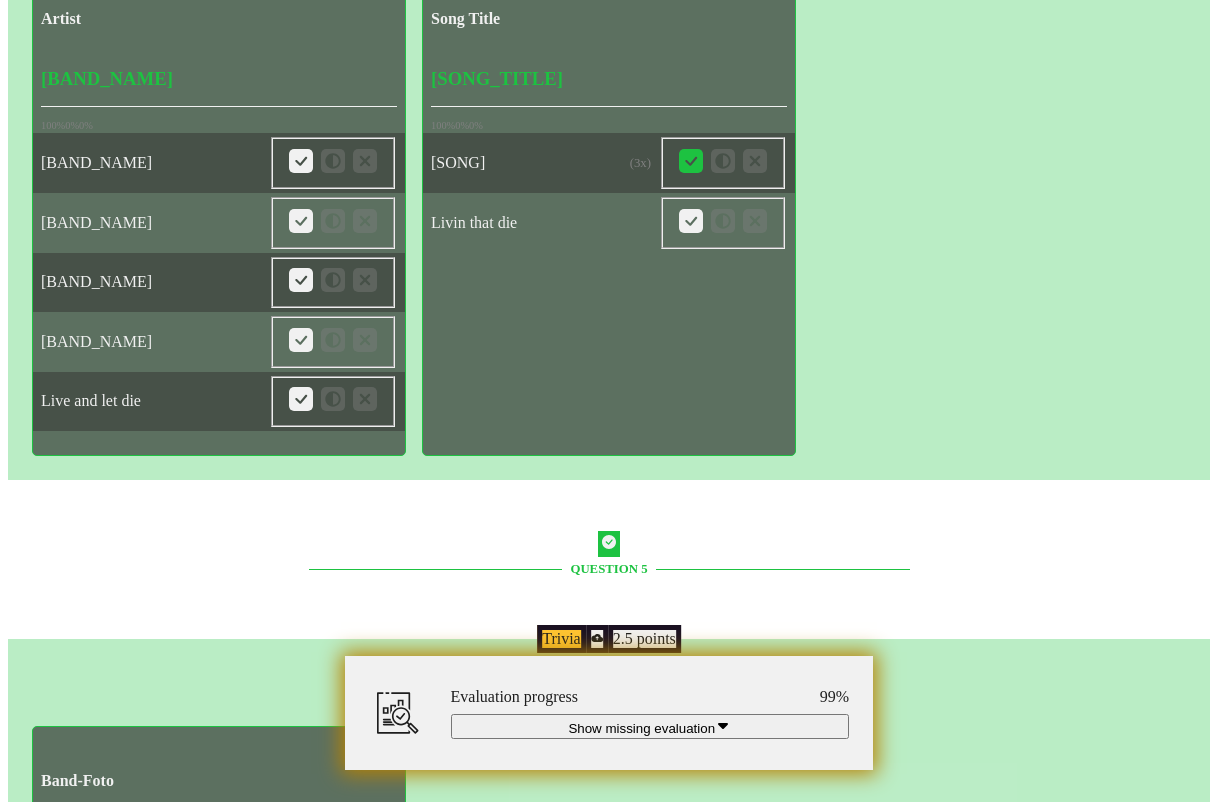 click at bounding box center [365, 14355] 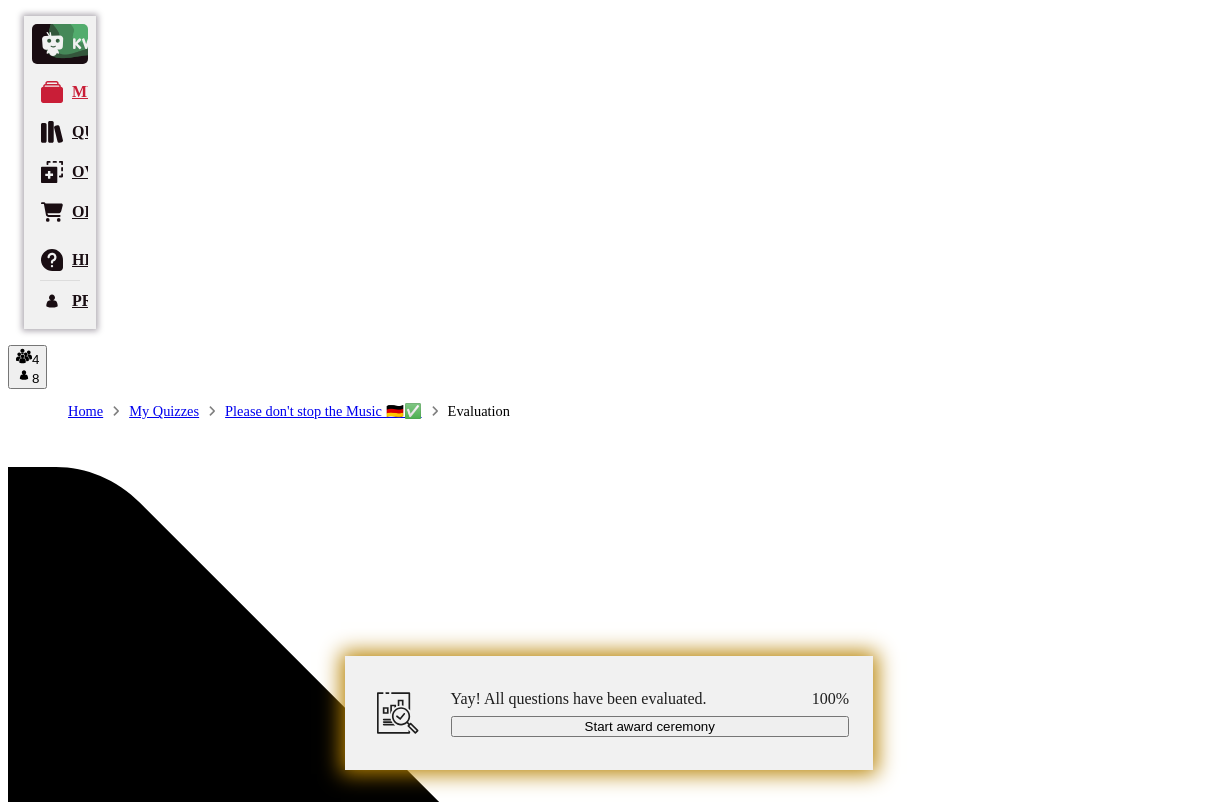 scroll, scrollTop: 0, scrollLeft: 0, axis: both 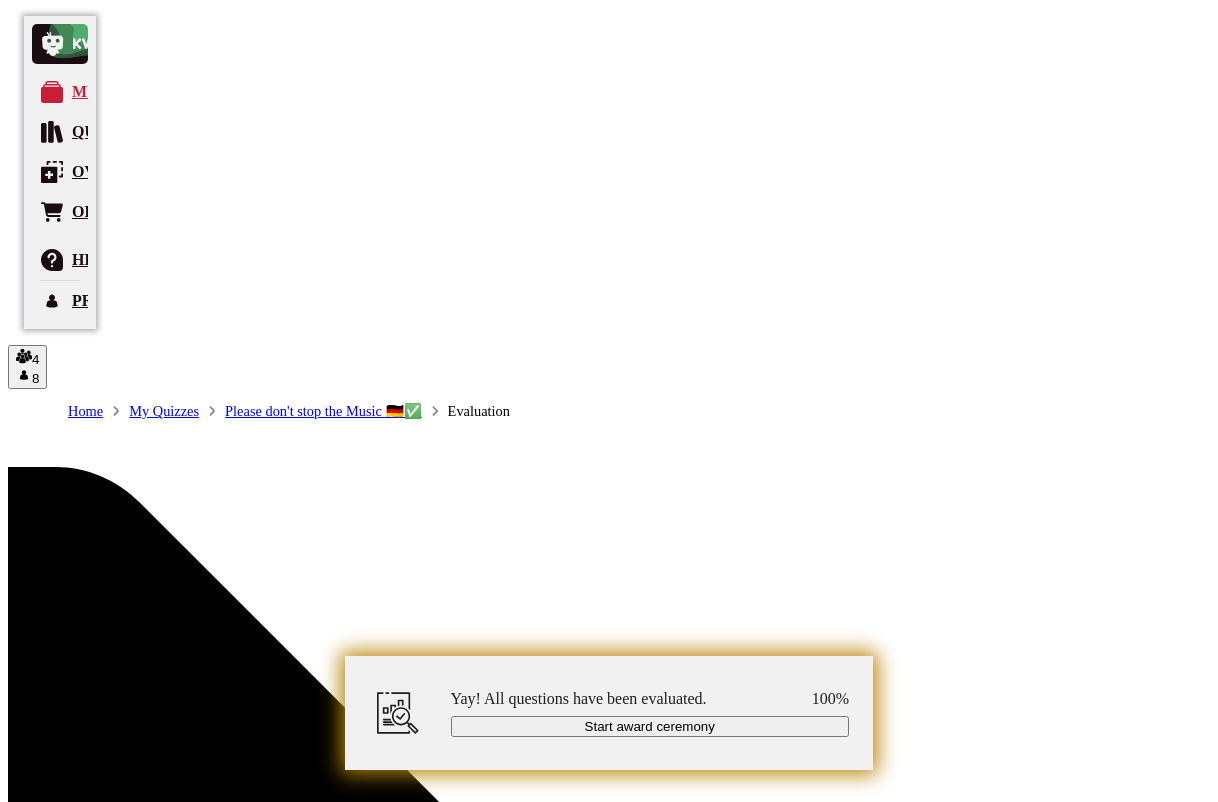click on "Reveal now" at bounding box center (409, 10540) 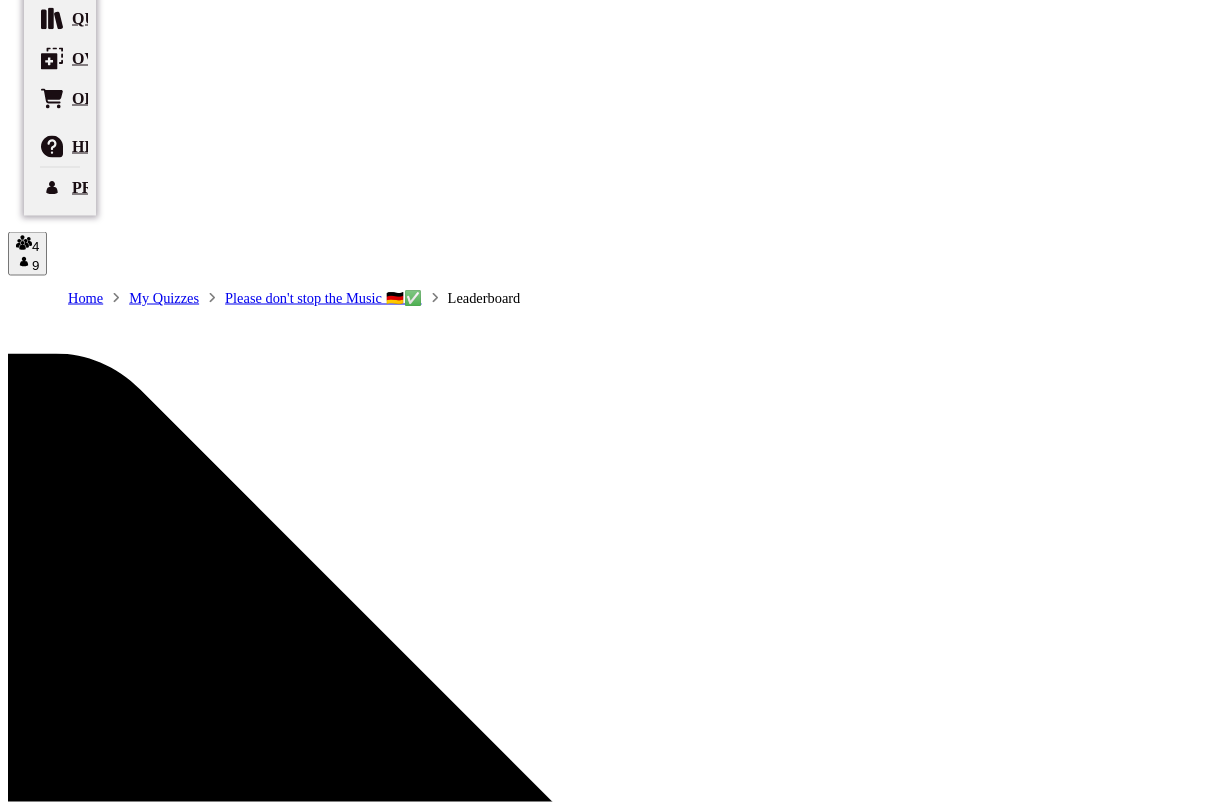 scroll, scrollTop: 115, scrollLeft: 0, axis: vertical 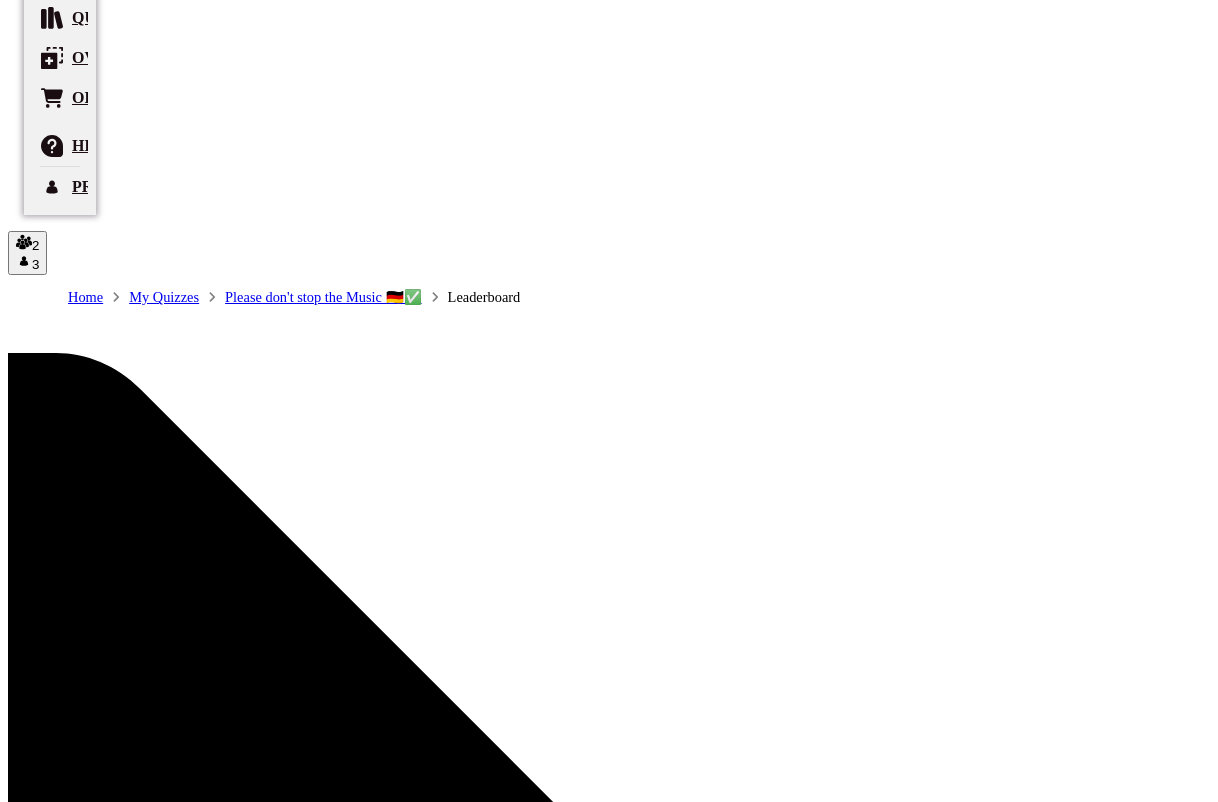 click on "Start award ceremony" at bounding box center [89, 10300] 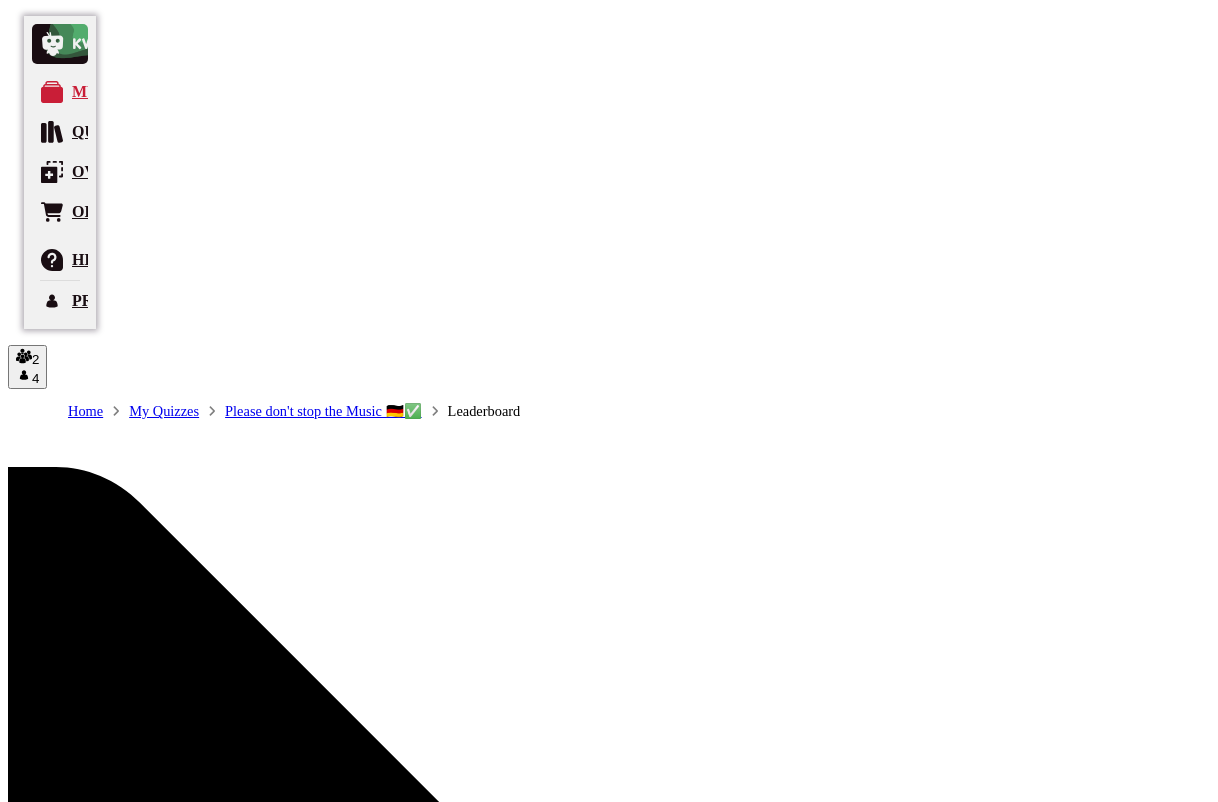 click at bounding box center [52, 10733] 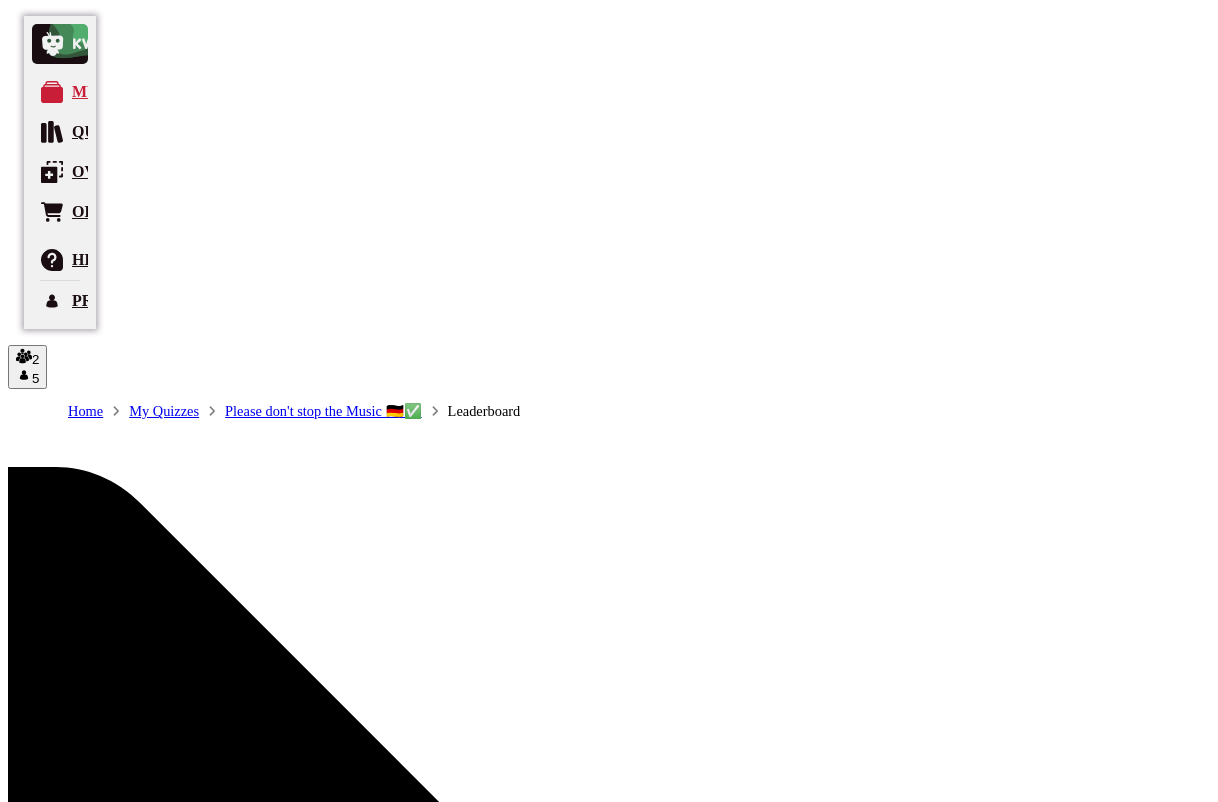 click at bounding box center [52, 10691] 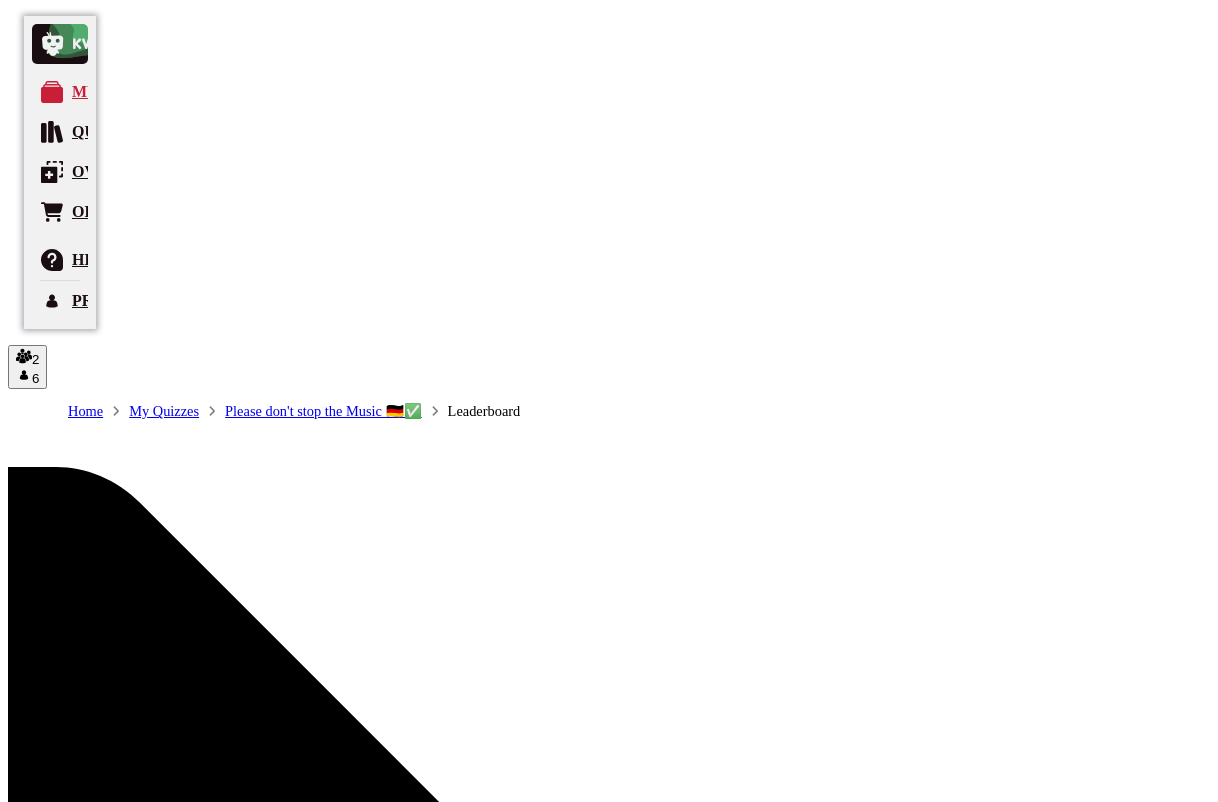 click at bounding box center [458, 10733] 